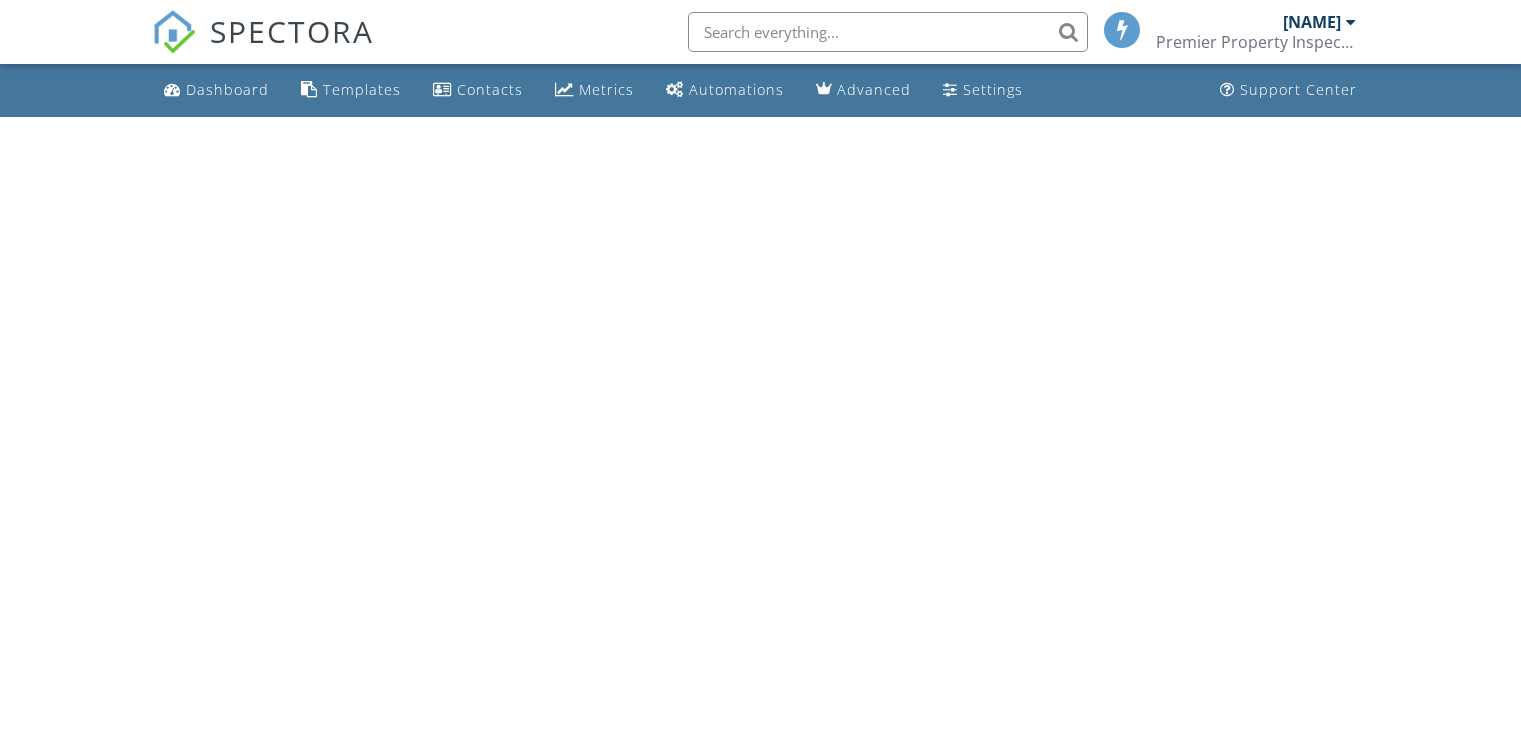 scroll, scrollTop: 0, scrollLeft: 0, axis: both 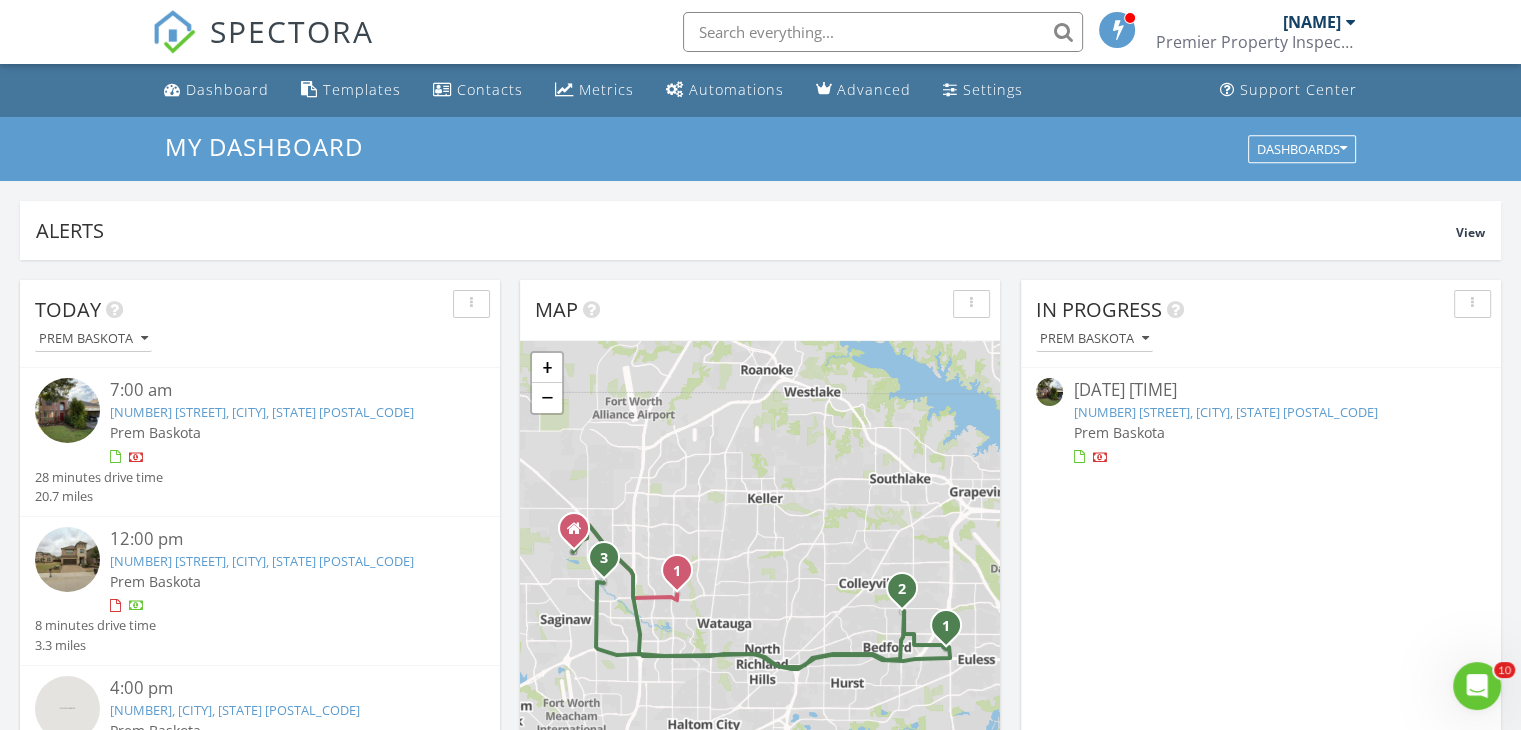 click on "2024 Oak Hollow Dr, Bedford, TX 76021" at bounding box center (262, 412) 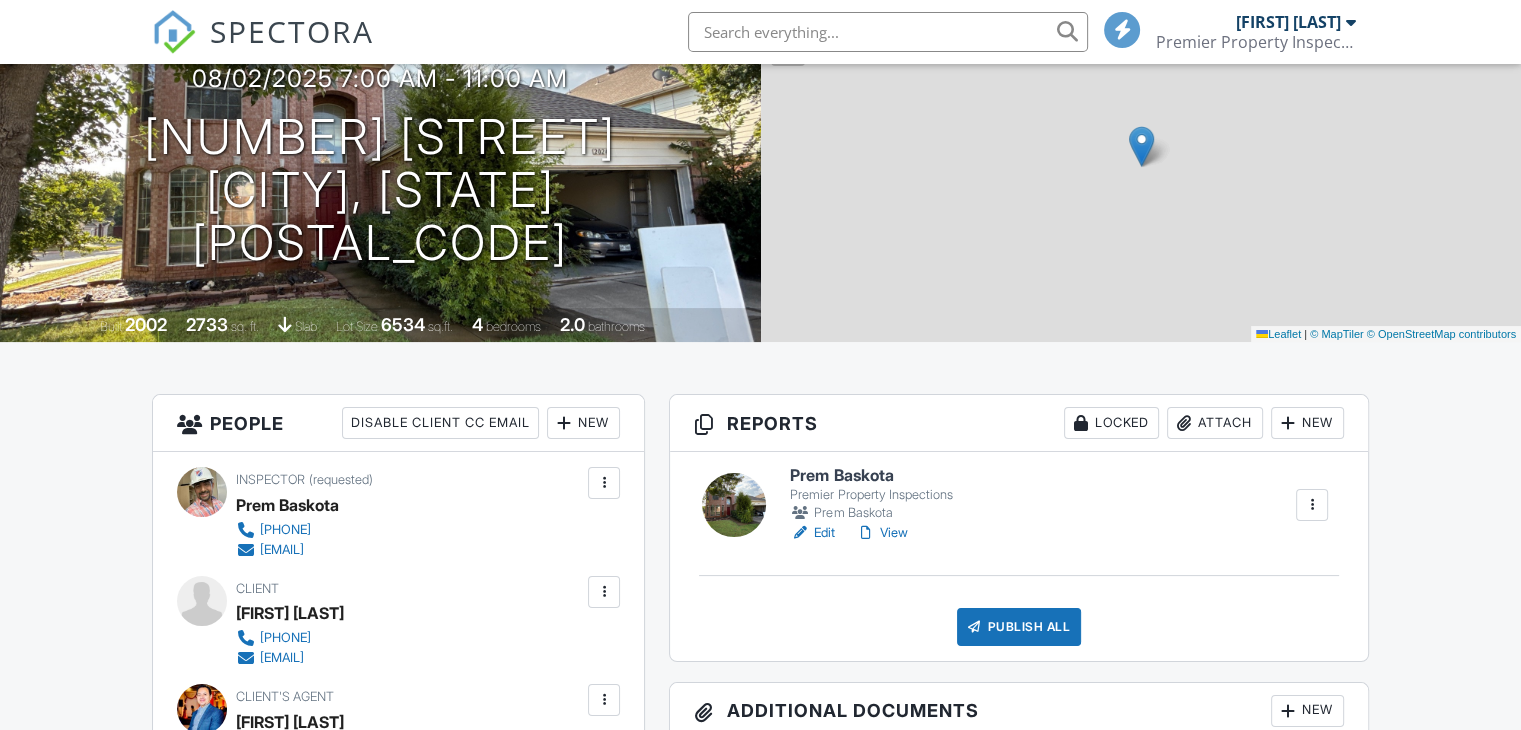 scroll, scrollTop: 0, scrollLeft: 0, axis: both 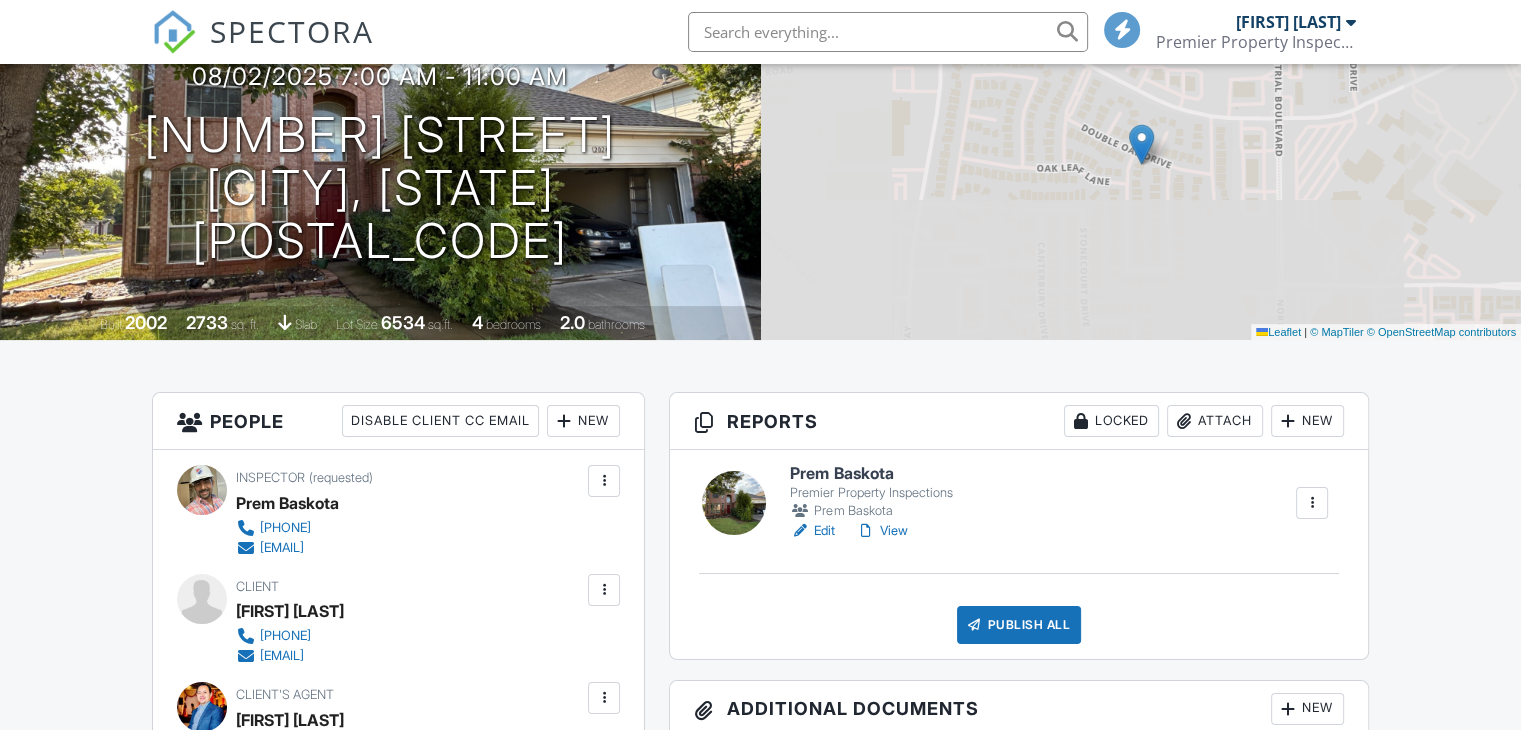 click on "View" at bounding box center (881, 531) 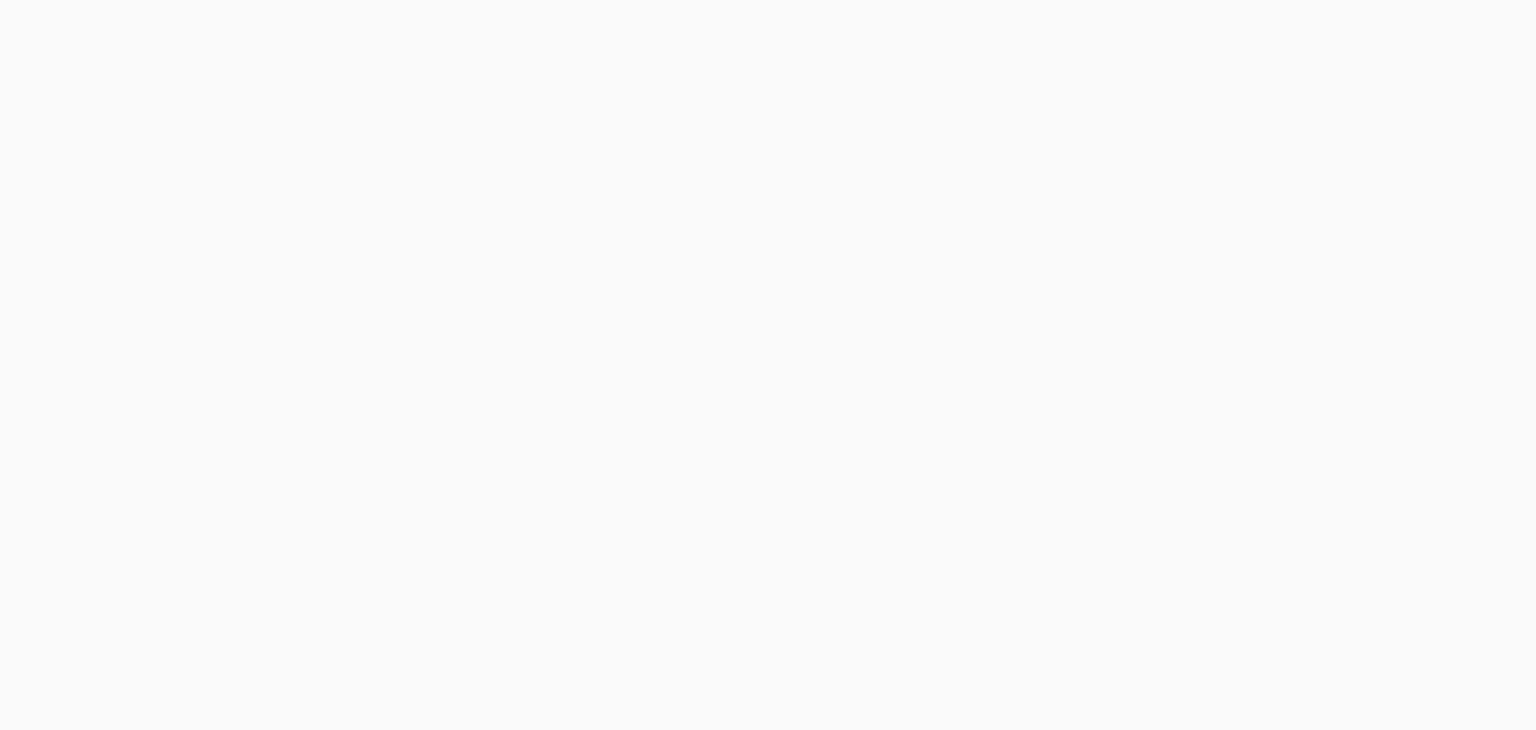 scroll, scrollTop: 0, scrollLeft: 0, axis: both 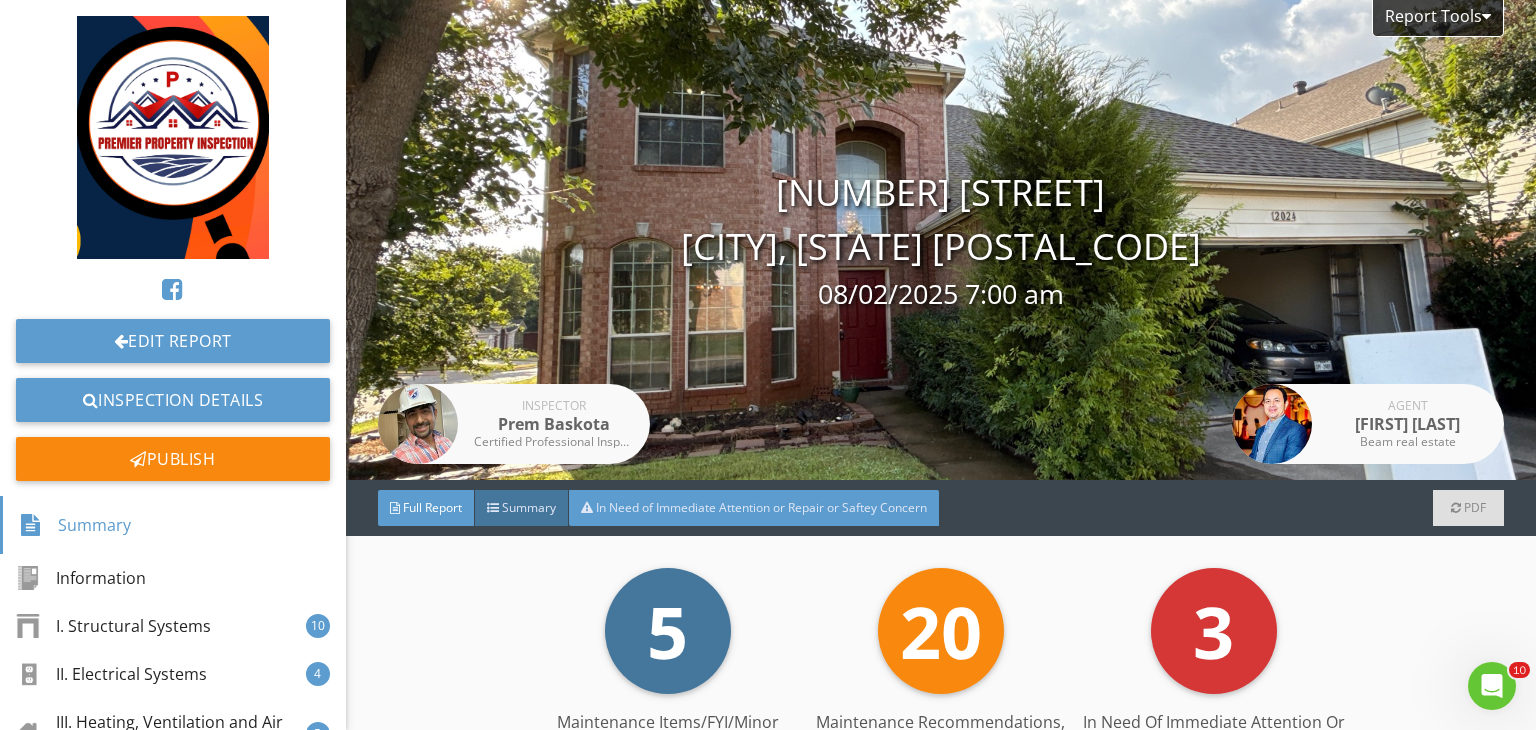 click on "In Need of Immediate Attention or Repair or Saftey Concern" at bounding box center (761, 507) 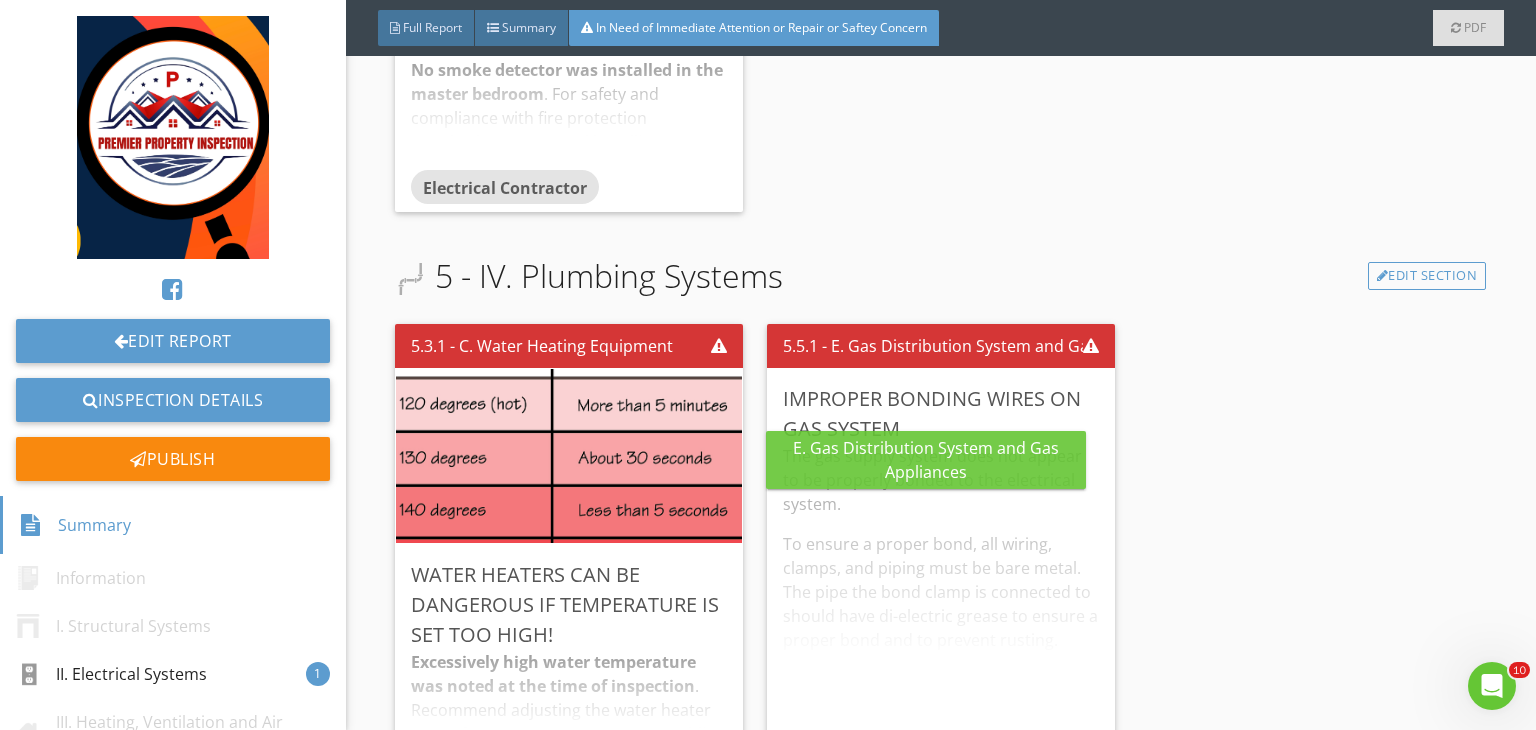 scroll, scrollTop: 860, scrollLeft: 0, axis: vertical 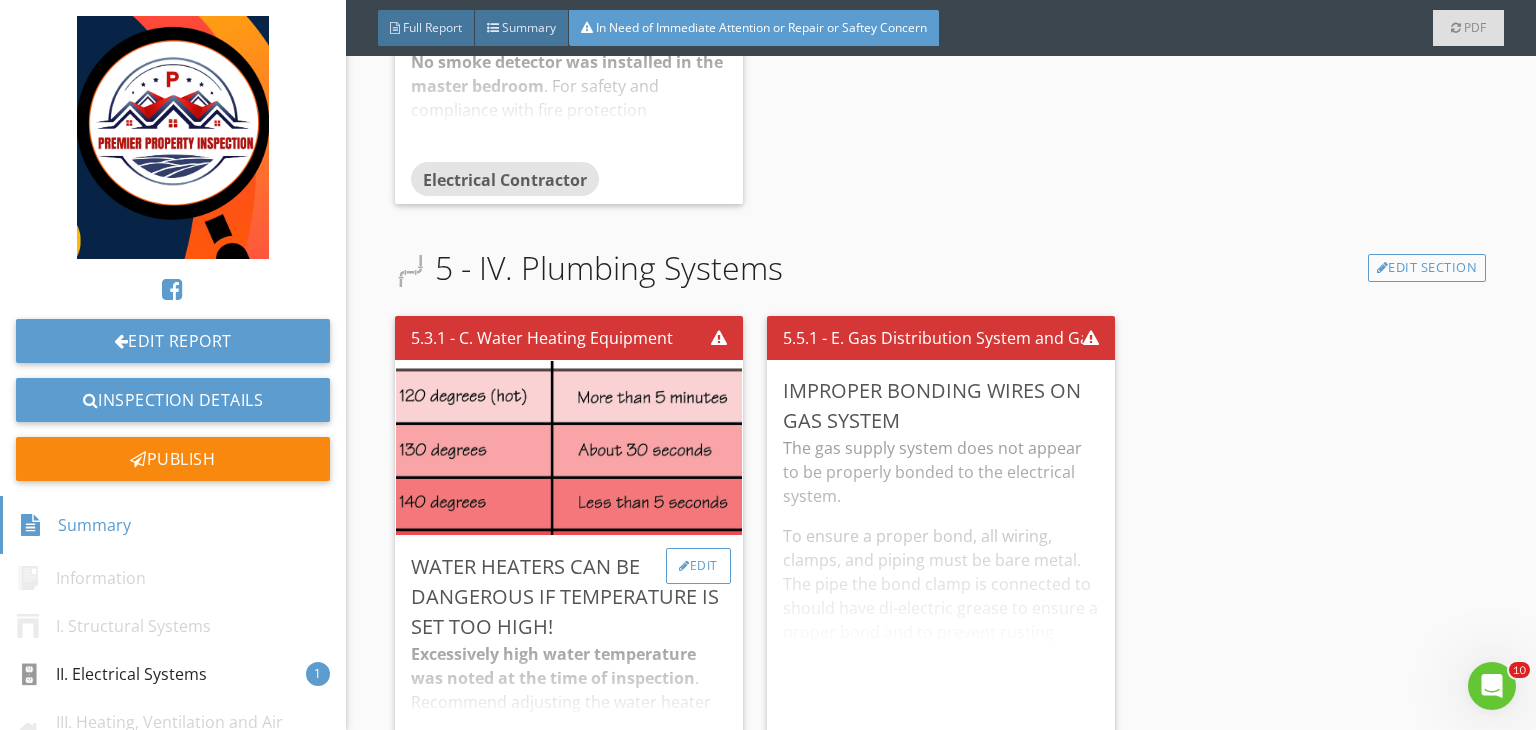 click on "Edit" at bounding box center (698, 566) 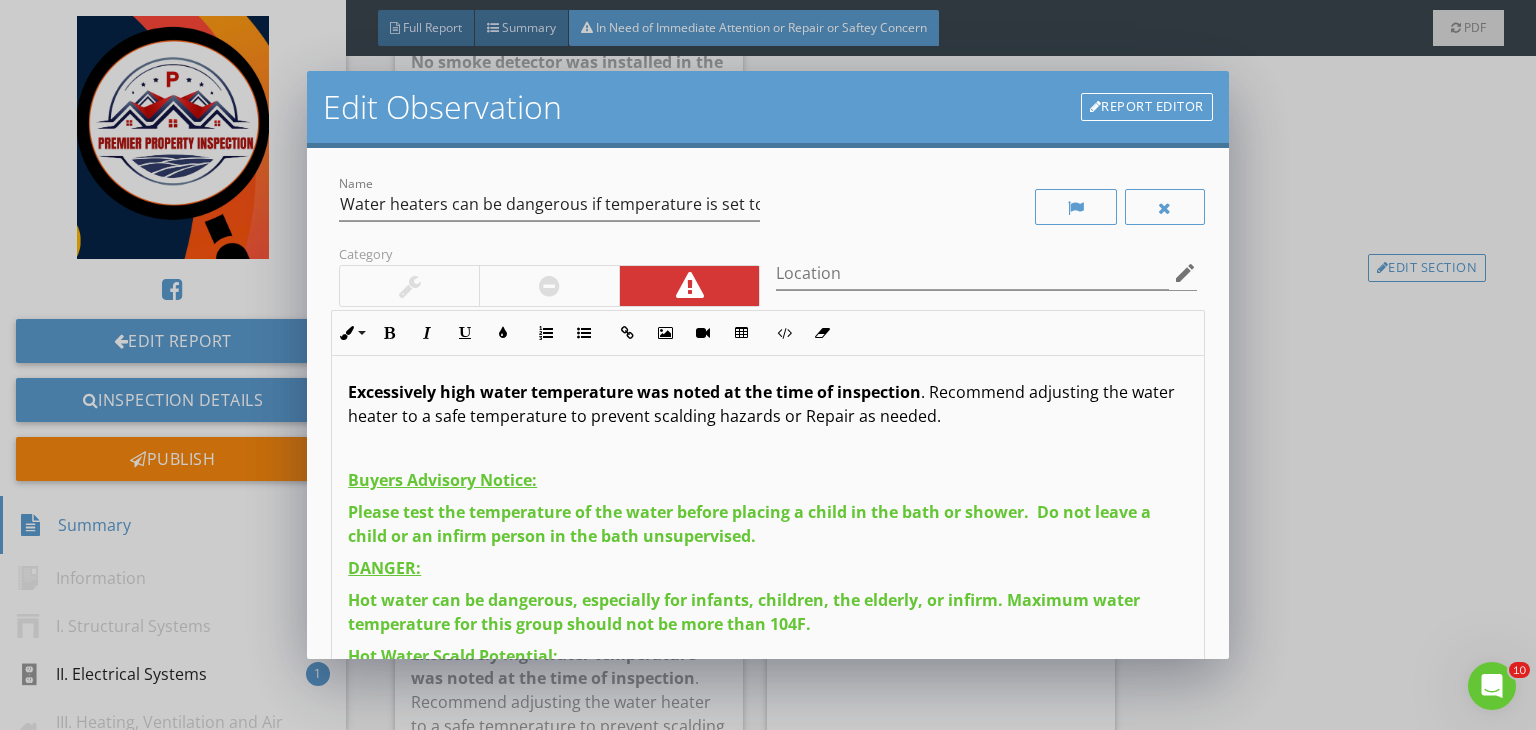 click at bounding box center (986, 206) 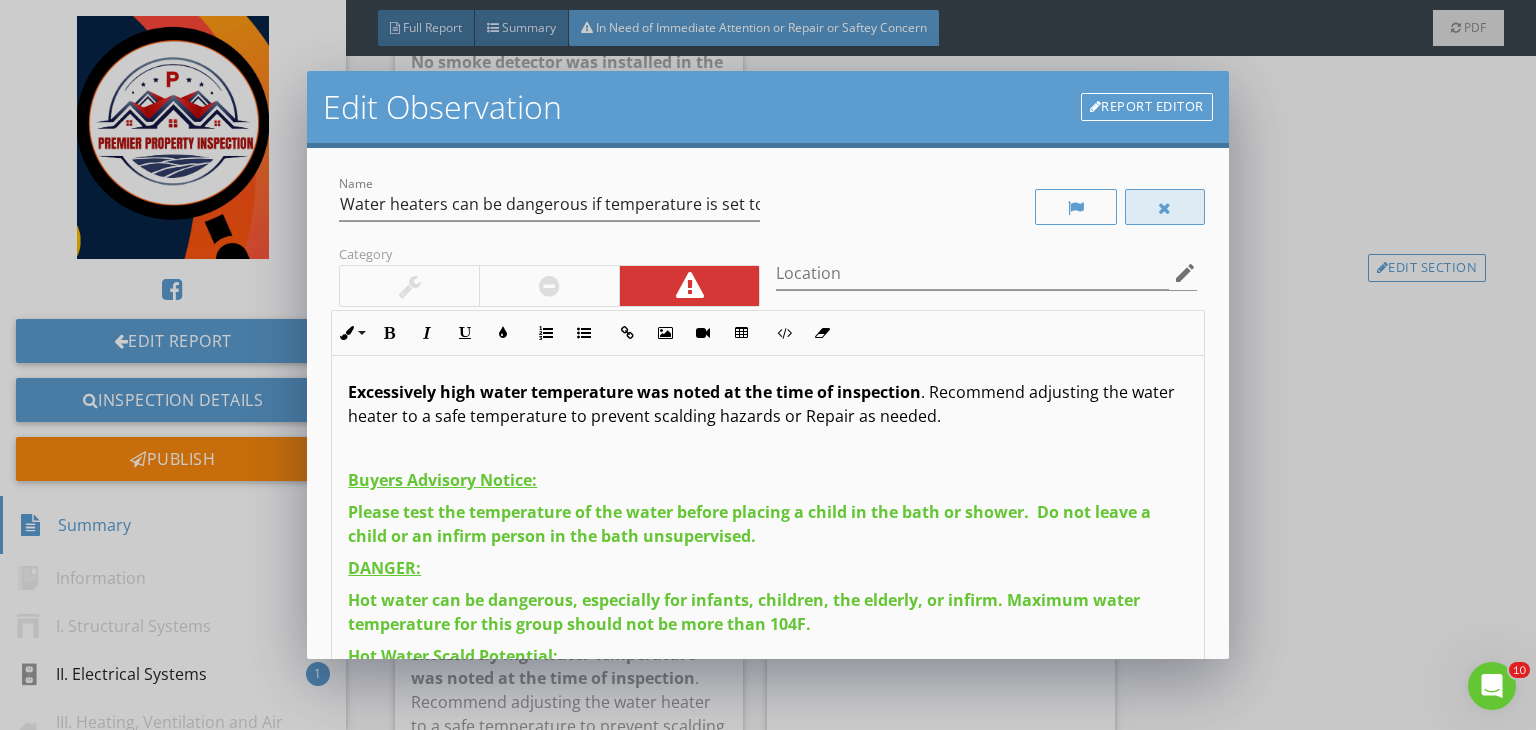 click at bounding box center (1165, 207) 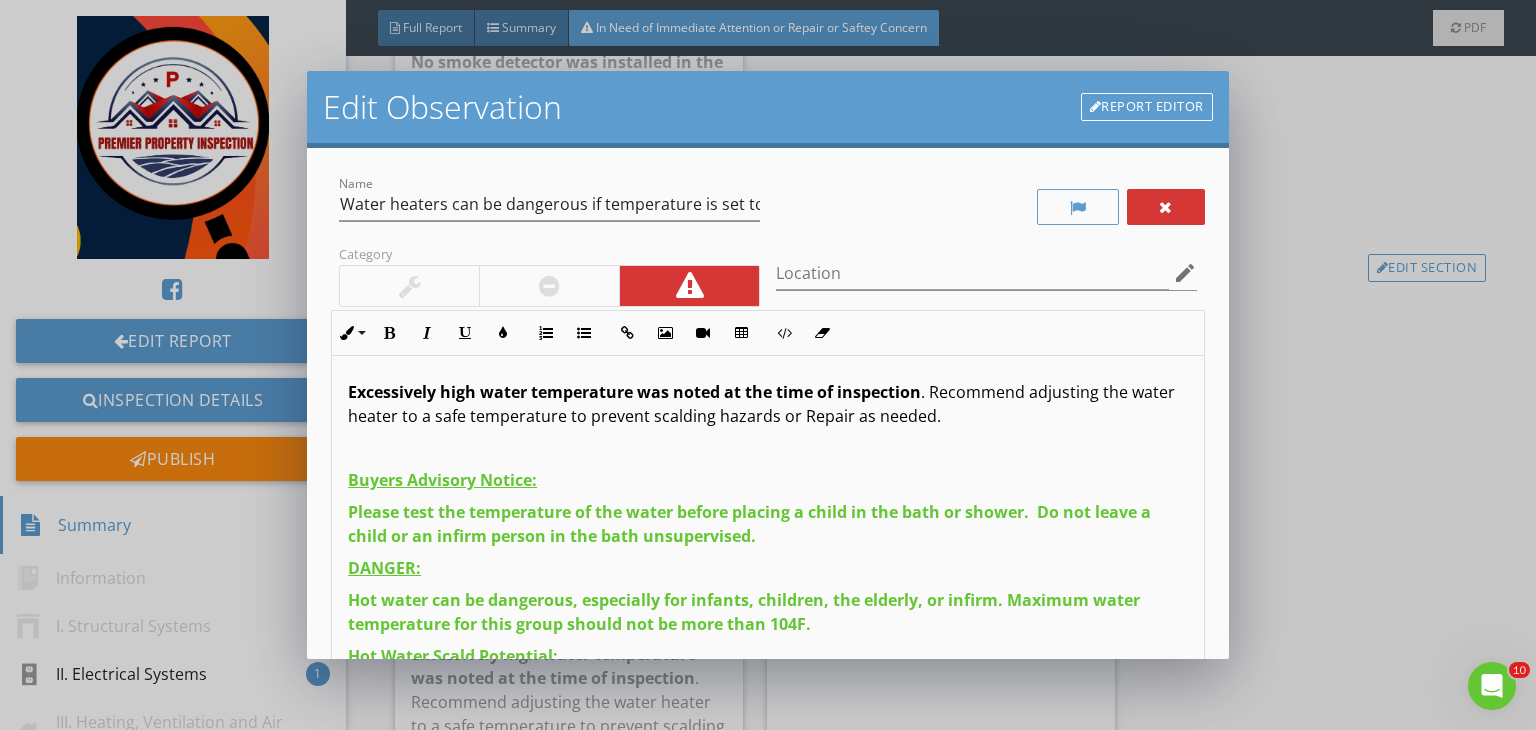 scroll, scrollTop: 76, scrollLeft: 0, axis: vertical 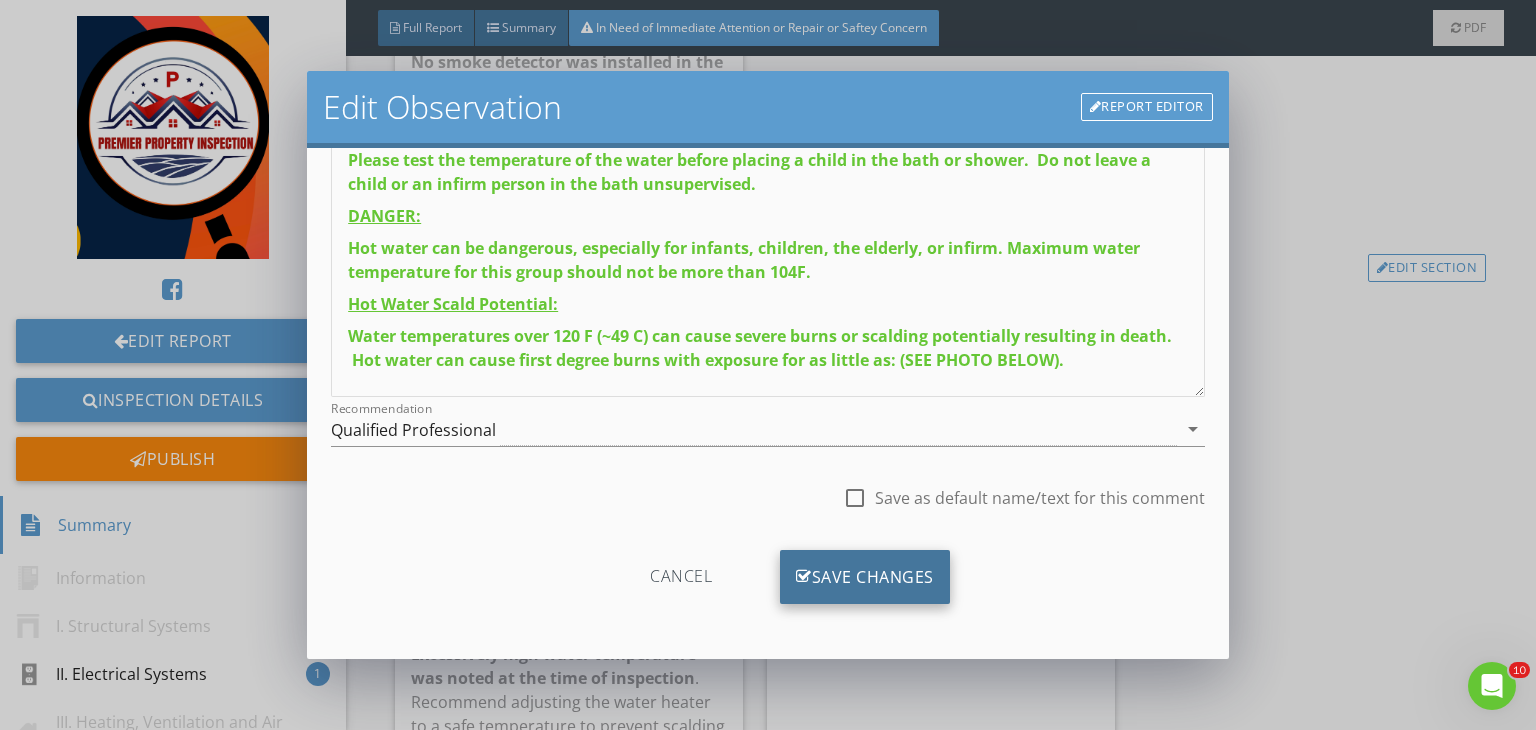 click on "Save Changes" at bounding box center (865, 577) 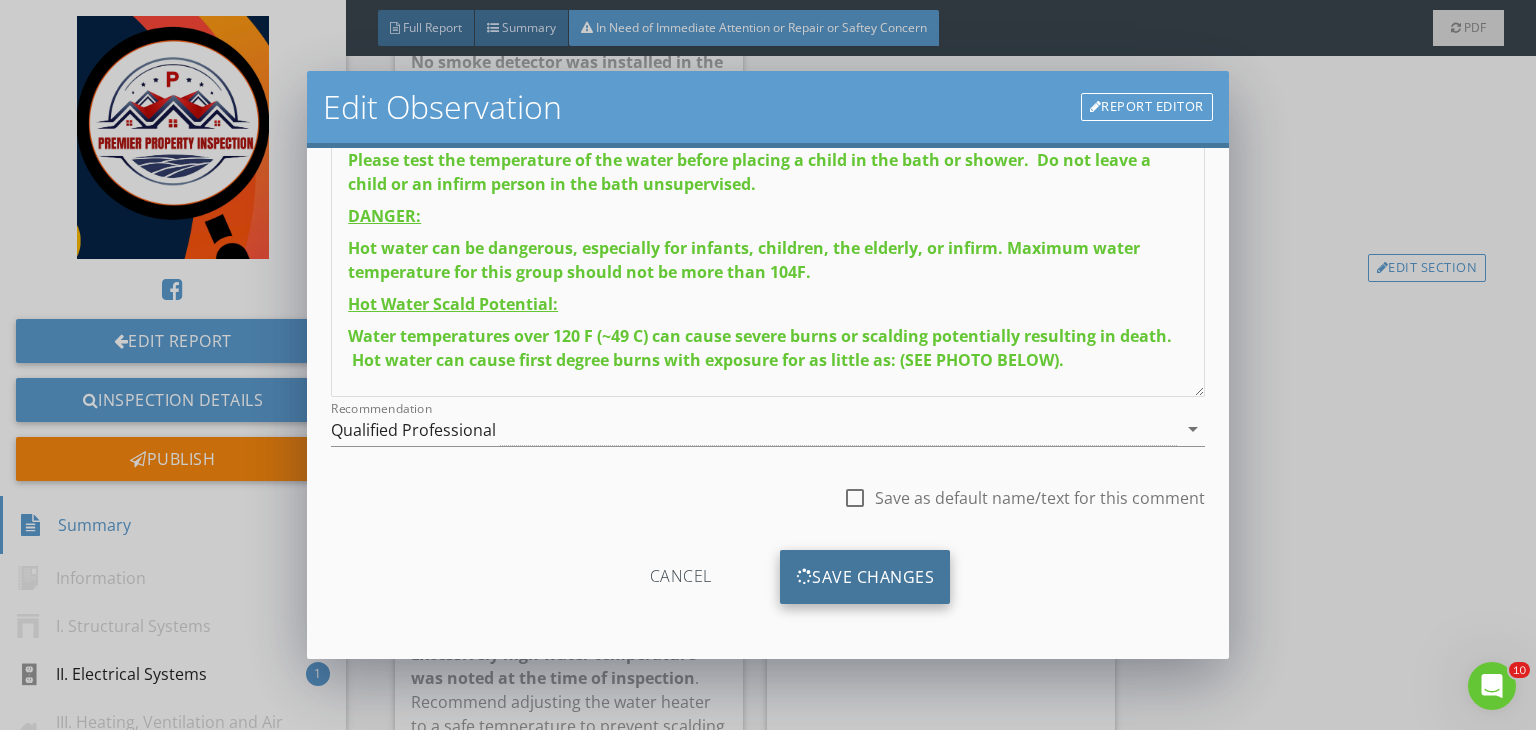scroll, scrollTop: 39, scrollLeft: 0, axis: vertical 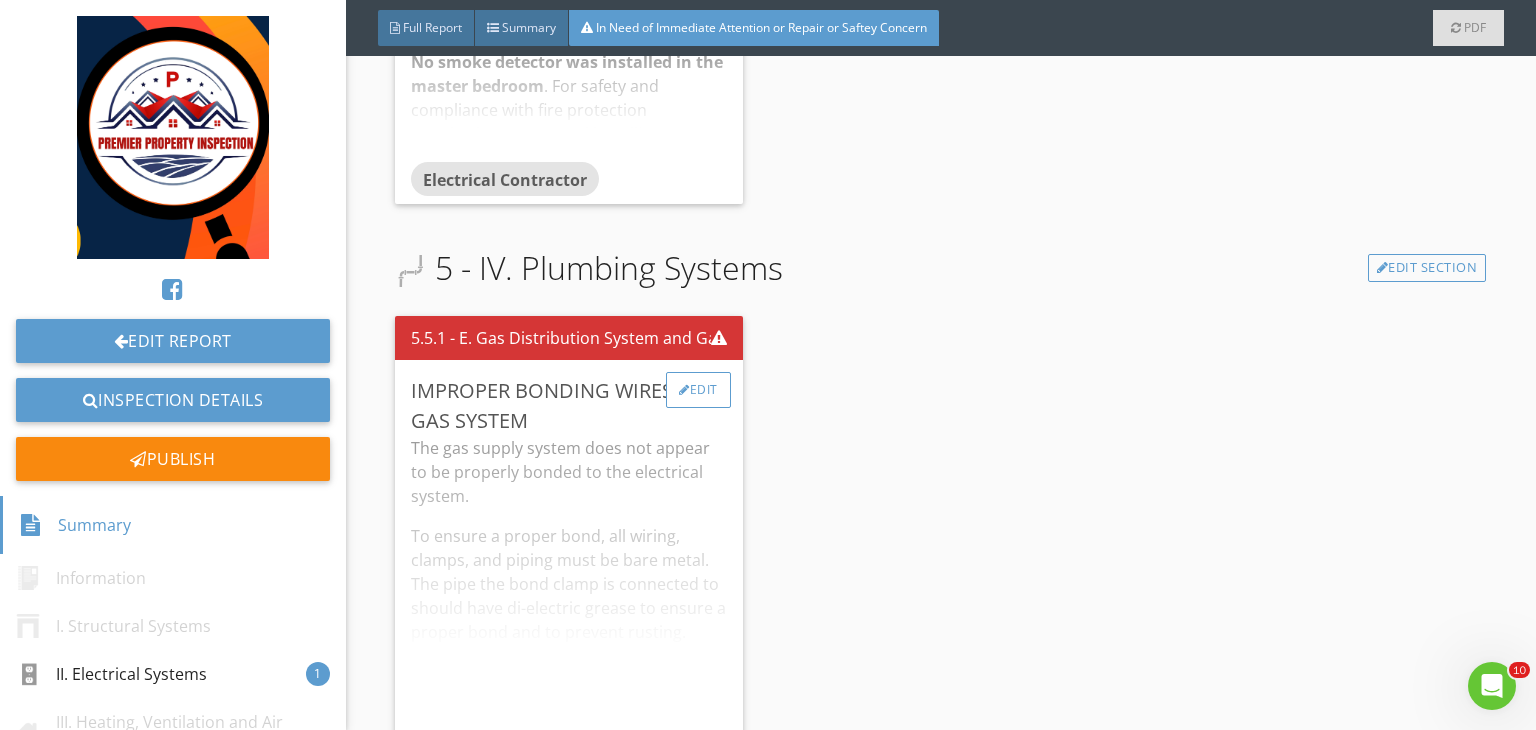 click on "Edit" at bounding box center [698, 390] 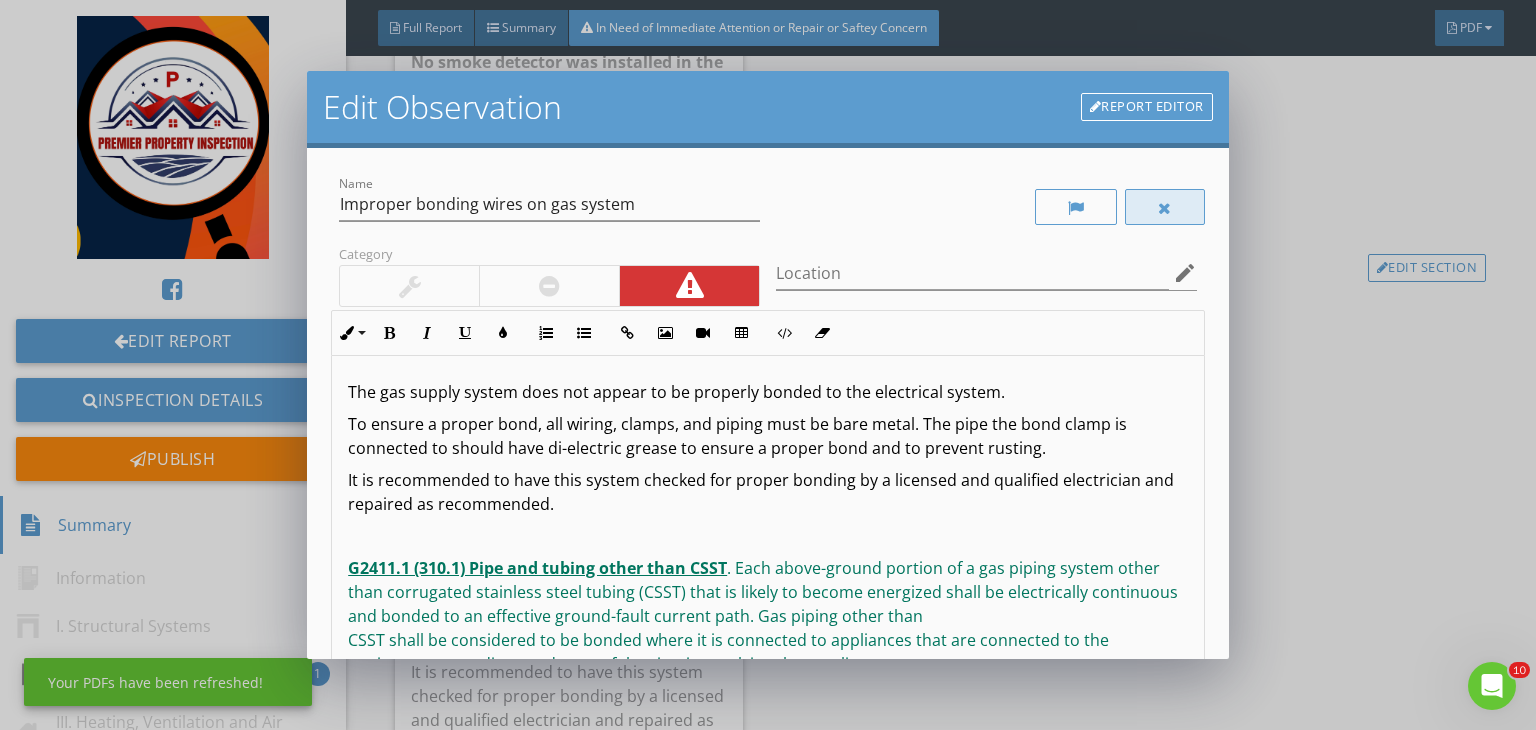 click at bounding box center (1165, 207) 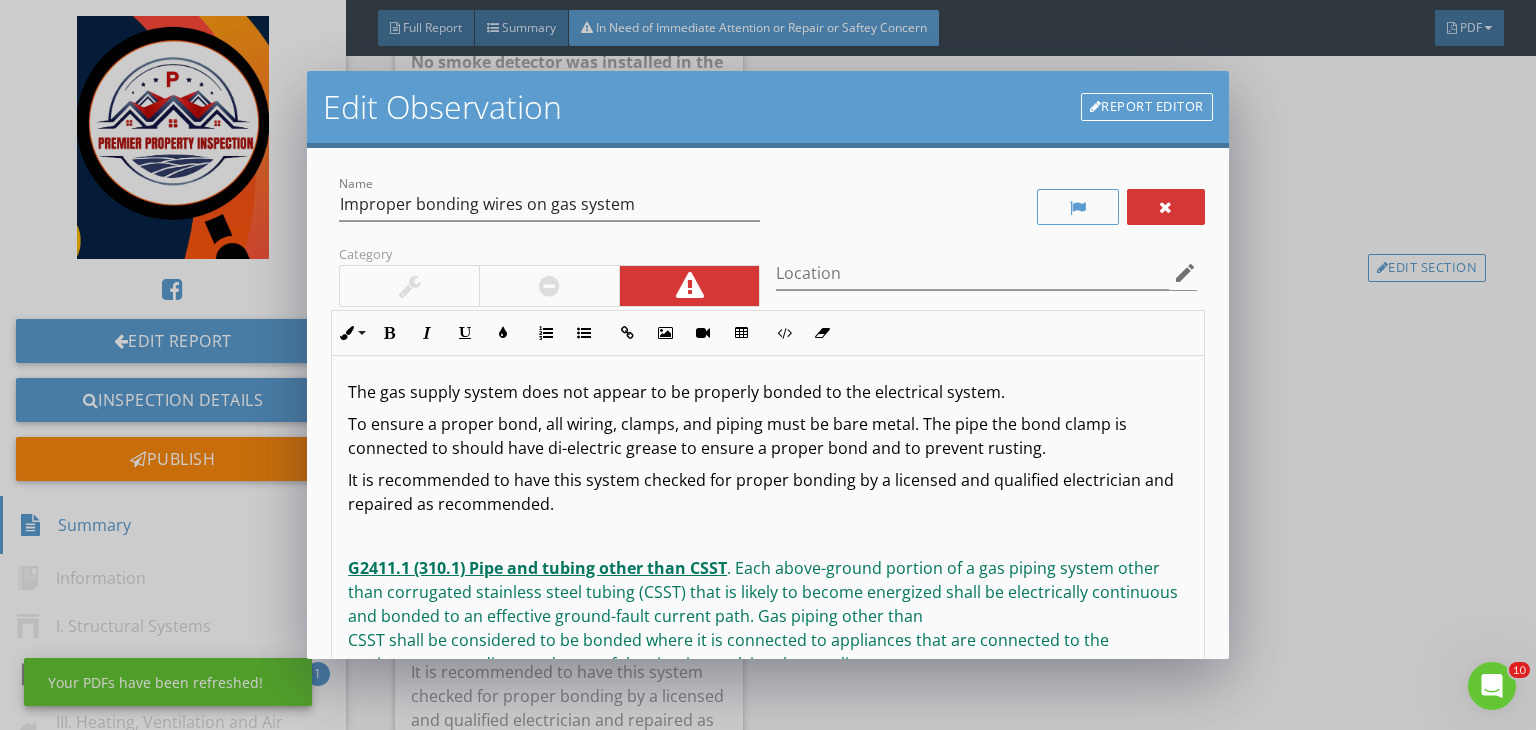 scroll, scrollTop: 28, scrollLeft: 0, axis: vertical 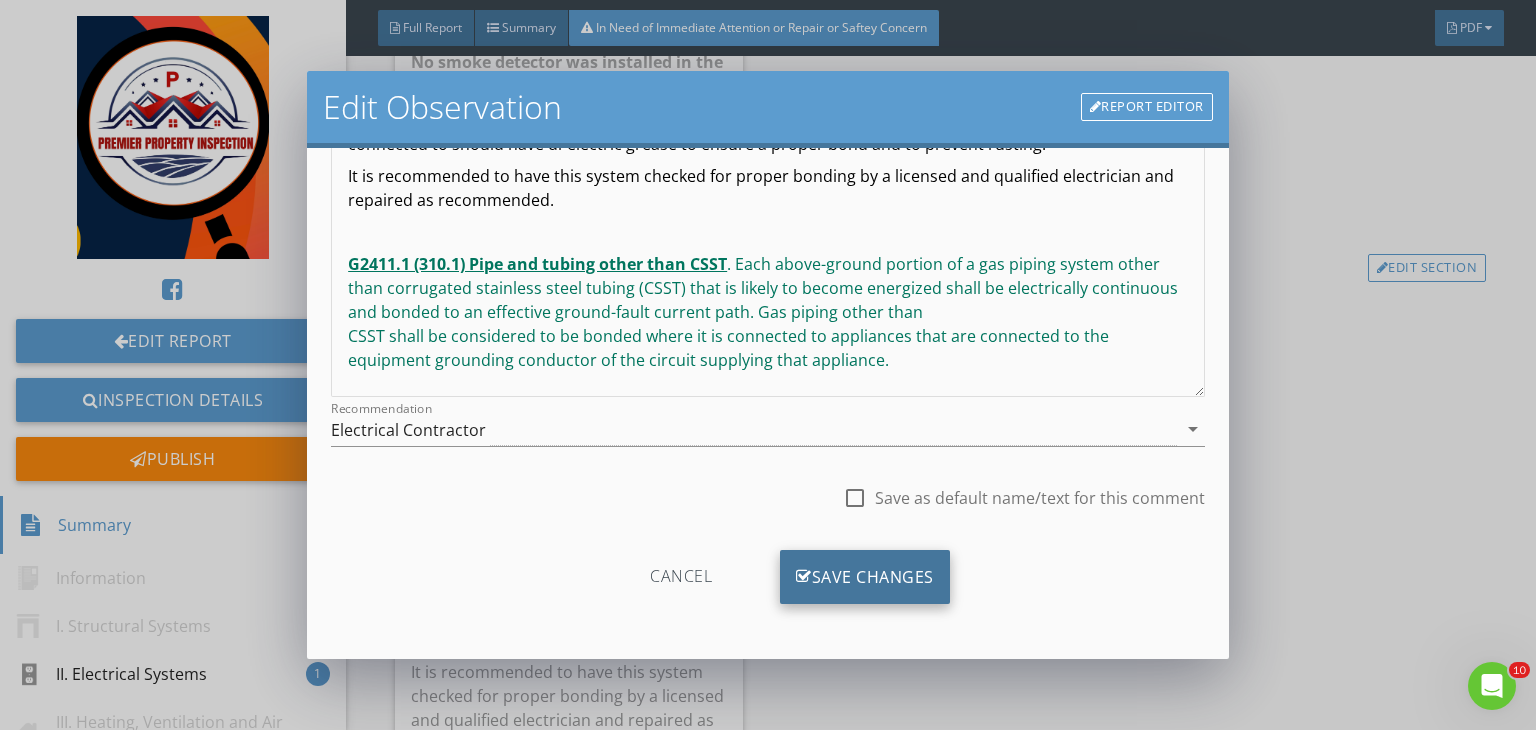 click on "Save Changes" at bounding box center (865, 577) 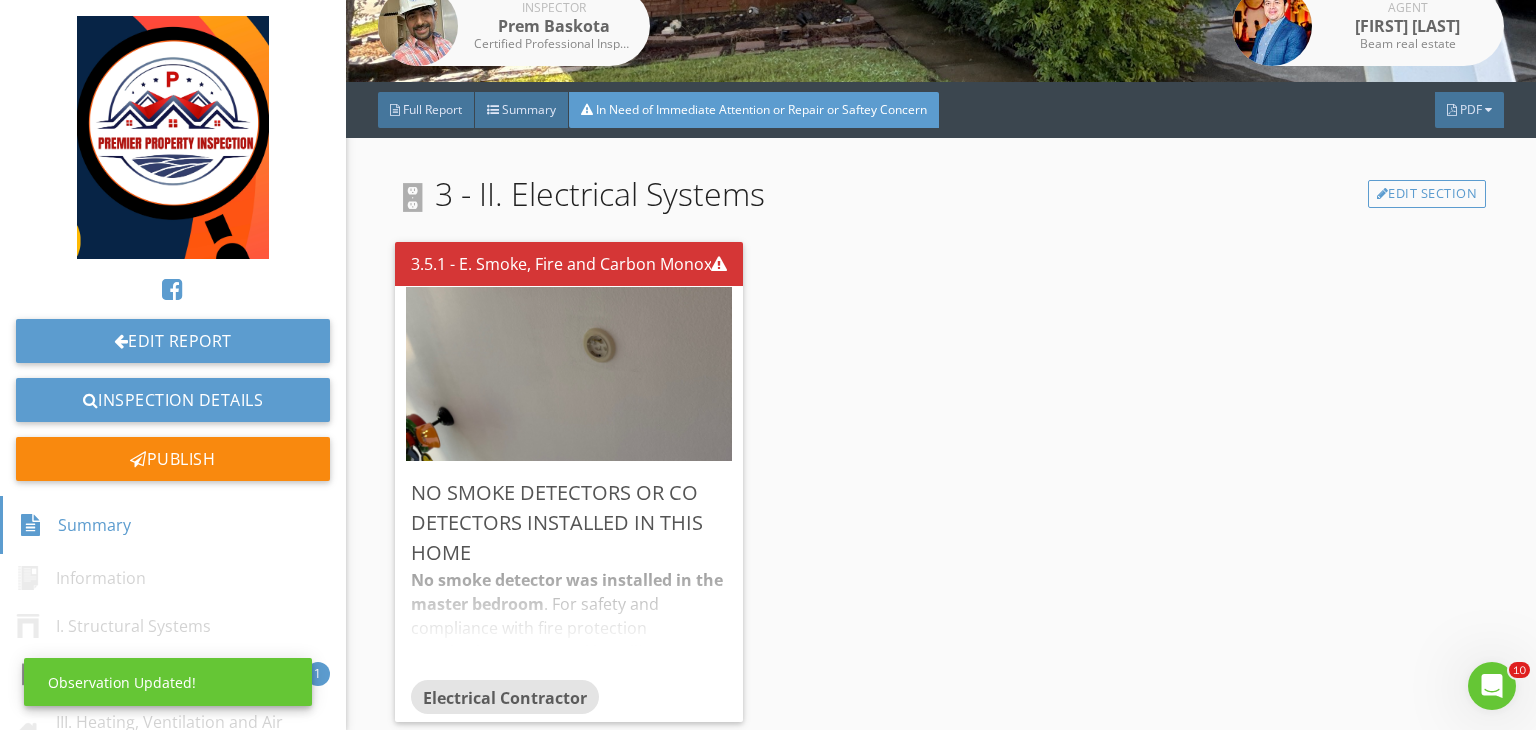 scroll, scrollTop: 357, scrollLeft: 0, axis: vertical 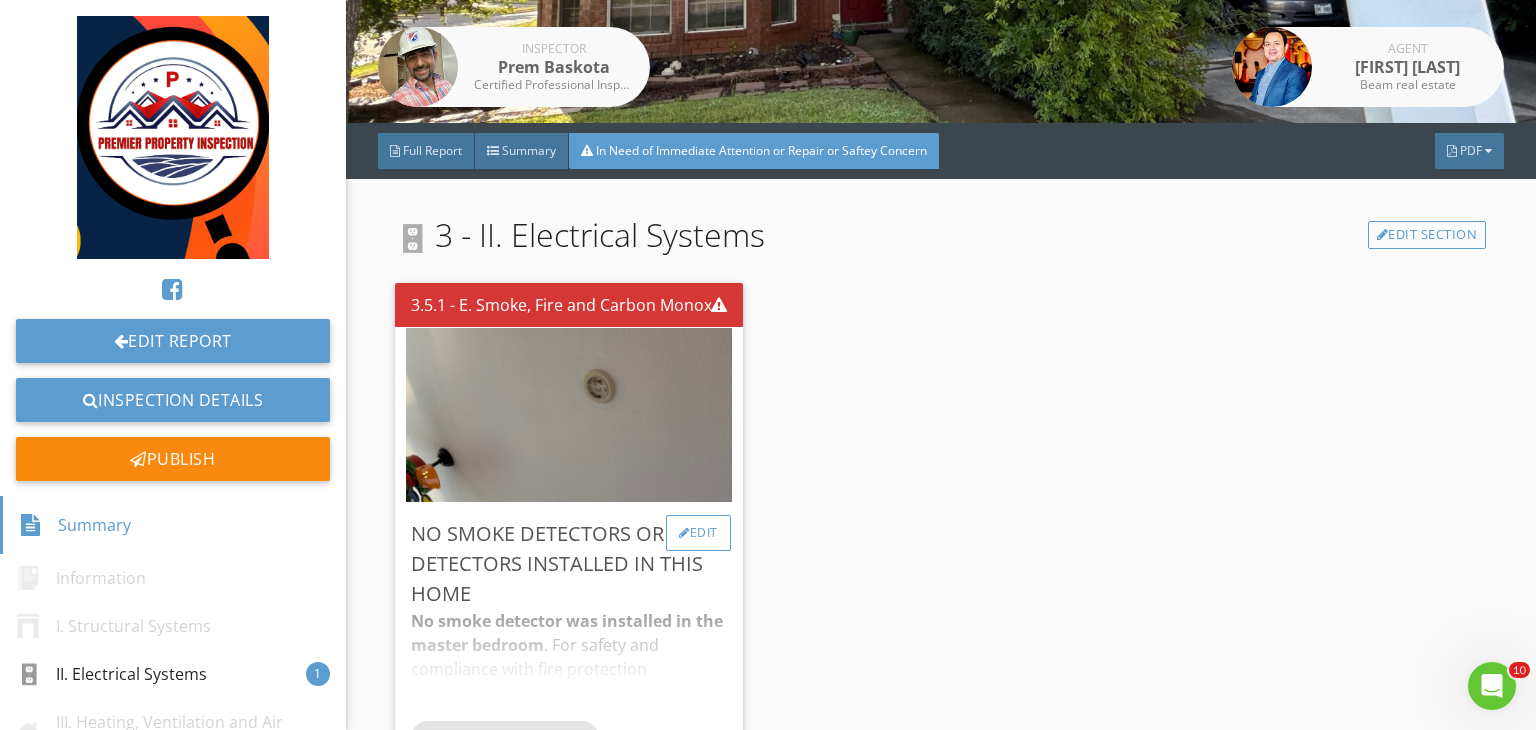 click on "Edit" at bounding box center [698, 533] 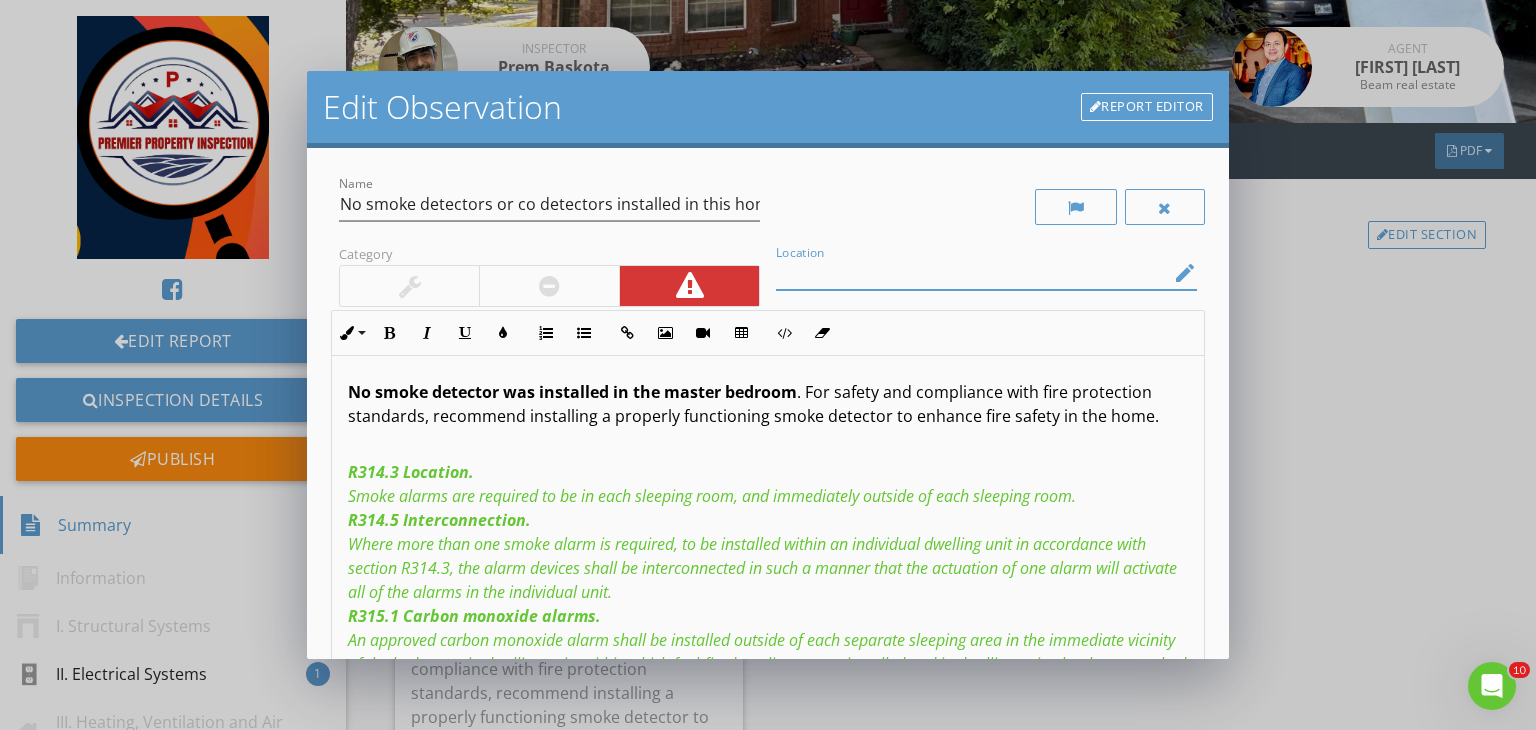 click at bounding box center [972, 273] 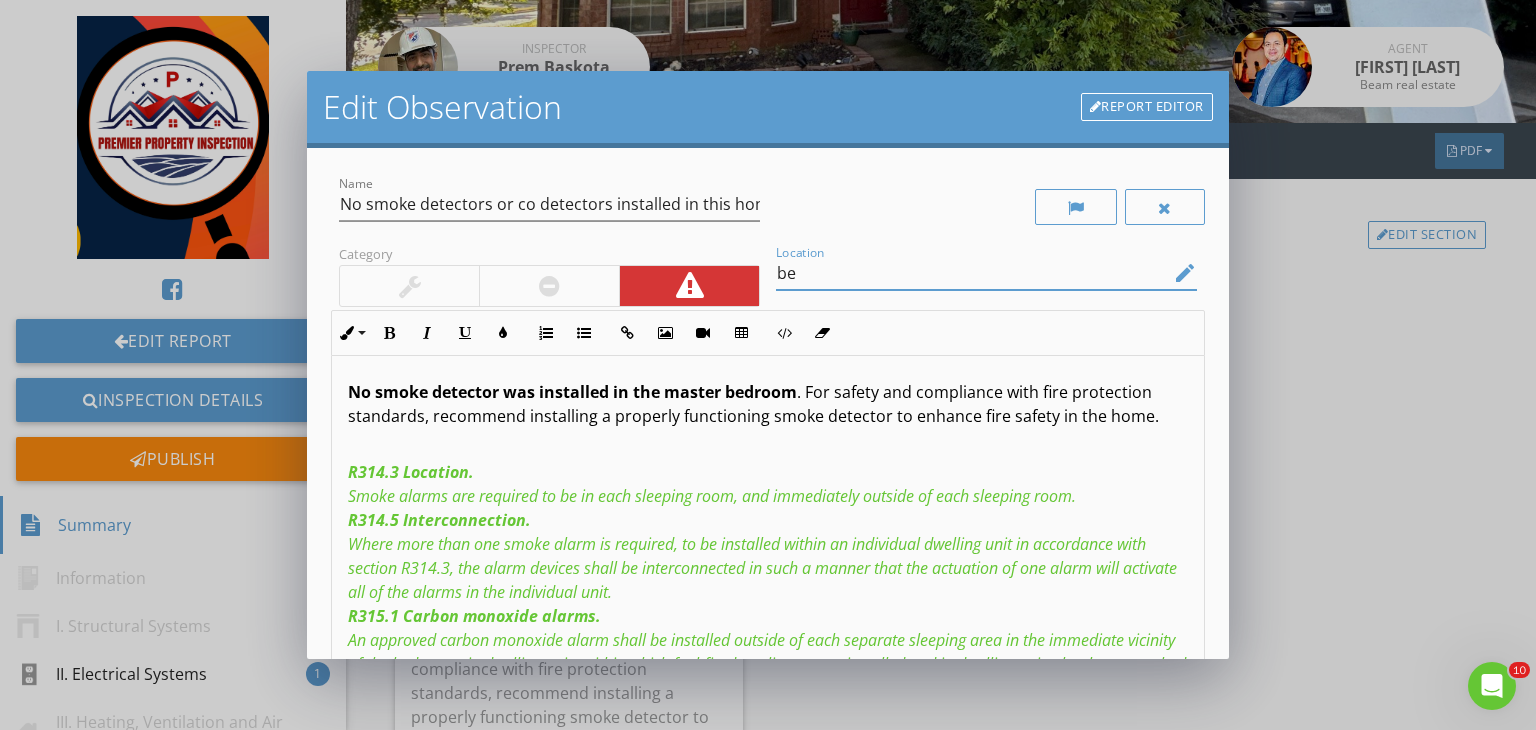 type on "b" 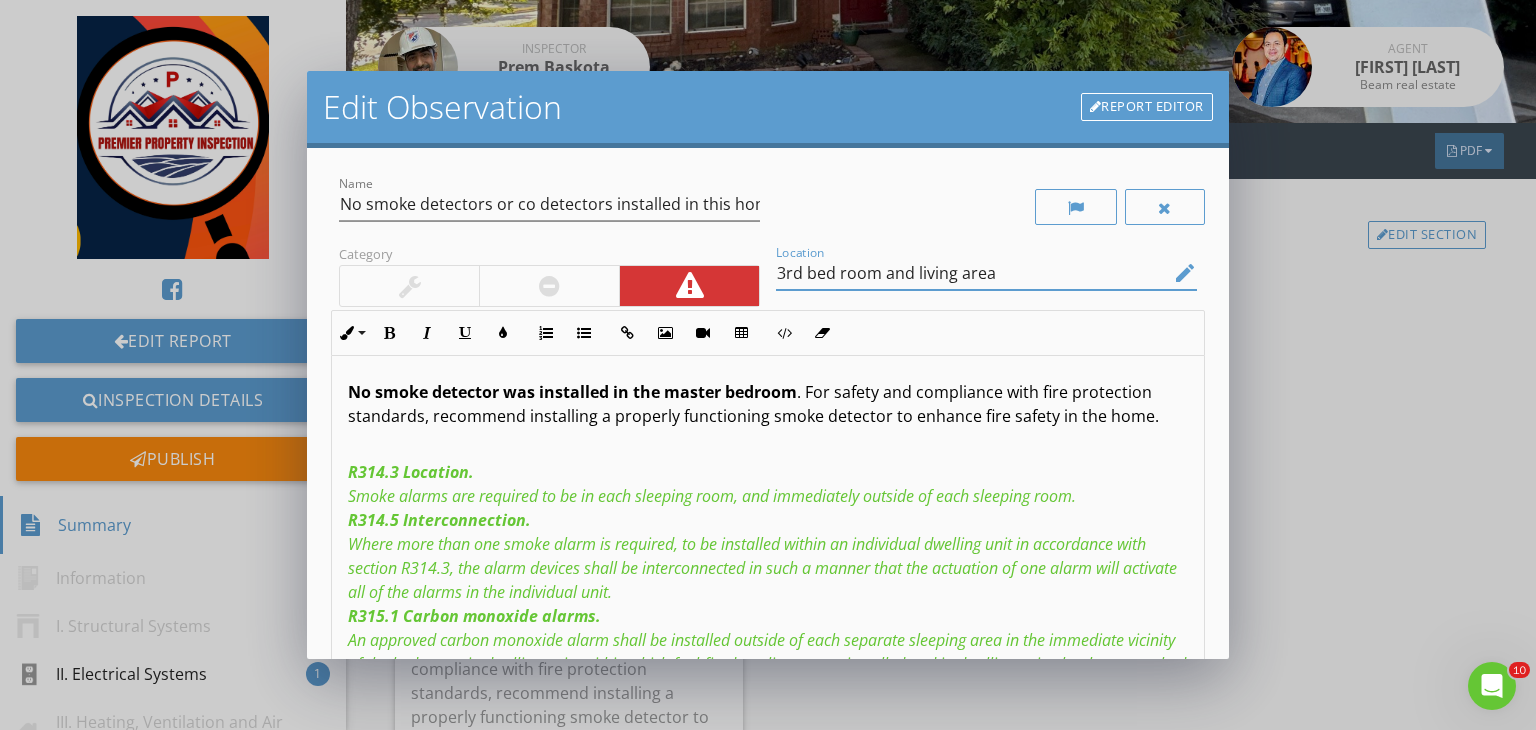 scroll, scrollTop: 52, scrollLeft: 0, axis: vertical 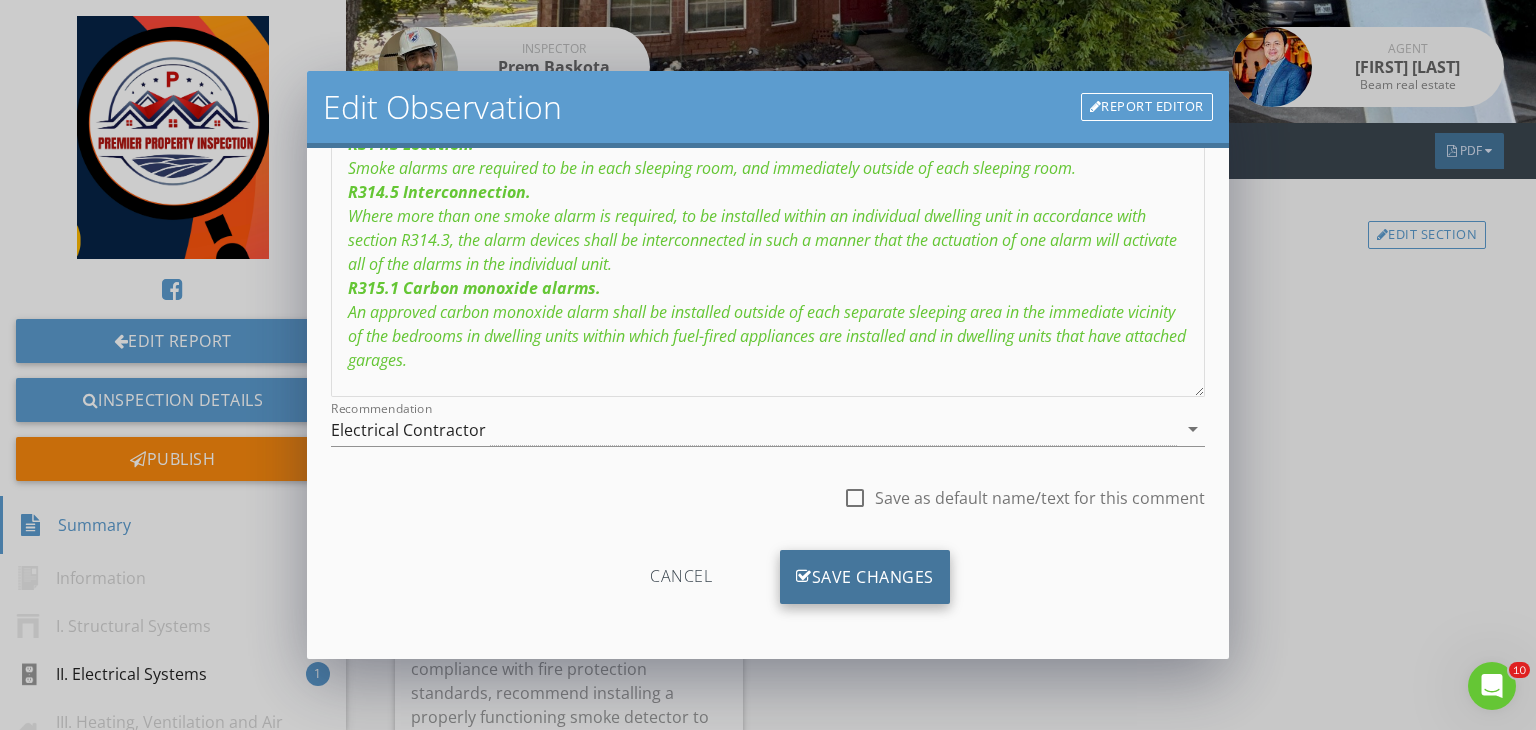 type on "3rd bed room and living area" 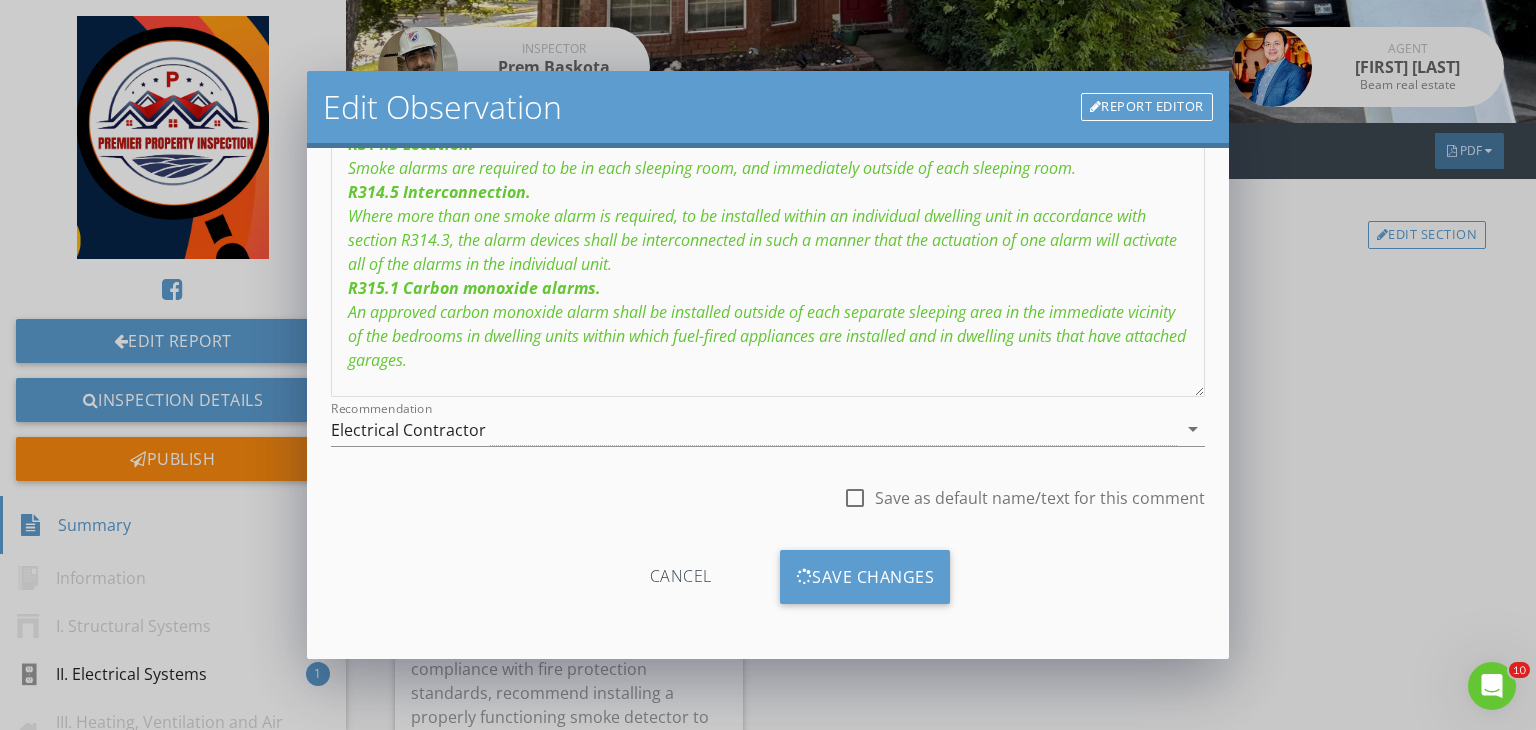 scroll, scrollTop: 39, scrollLeft: 0, axis: vertical 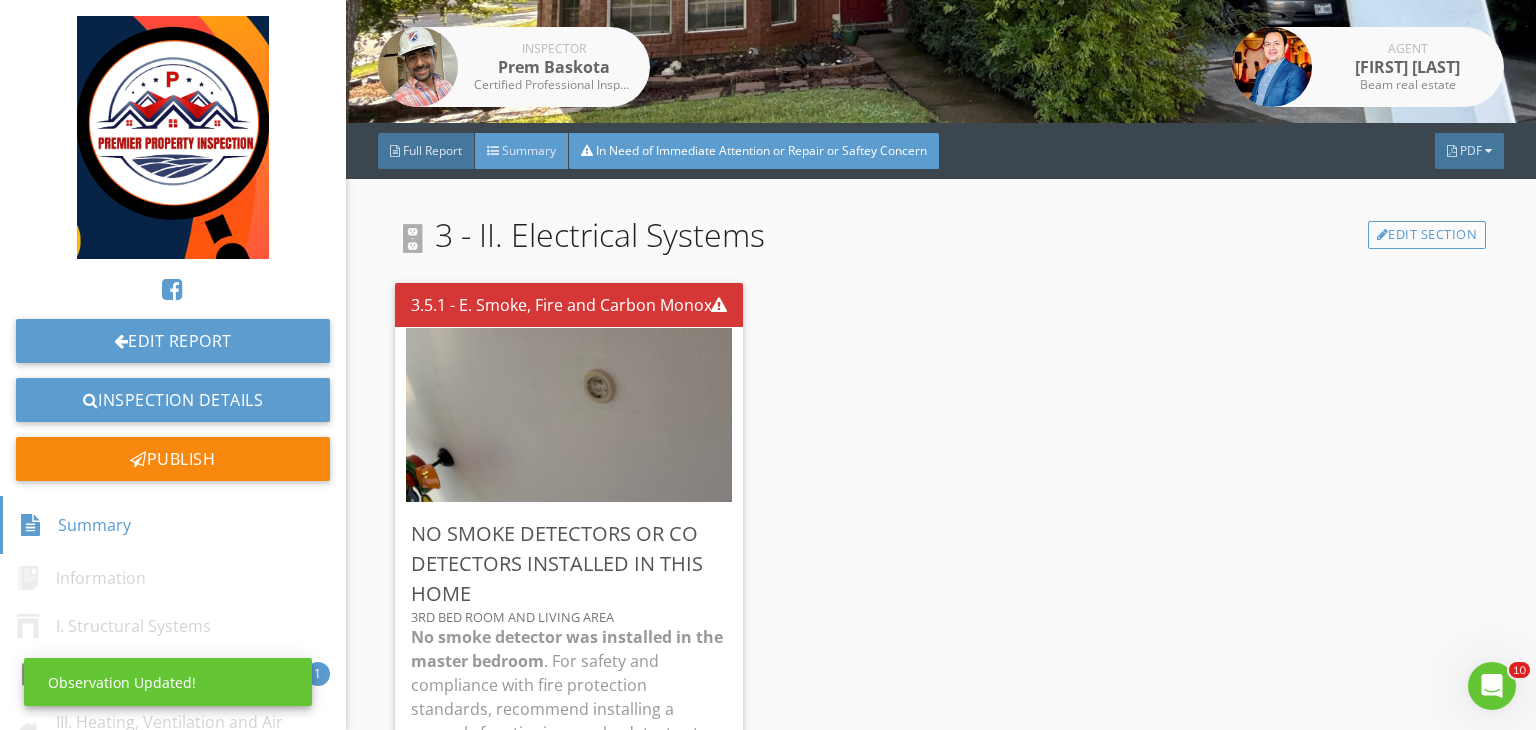 click at bounding box center (493, 151) 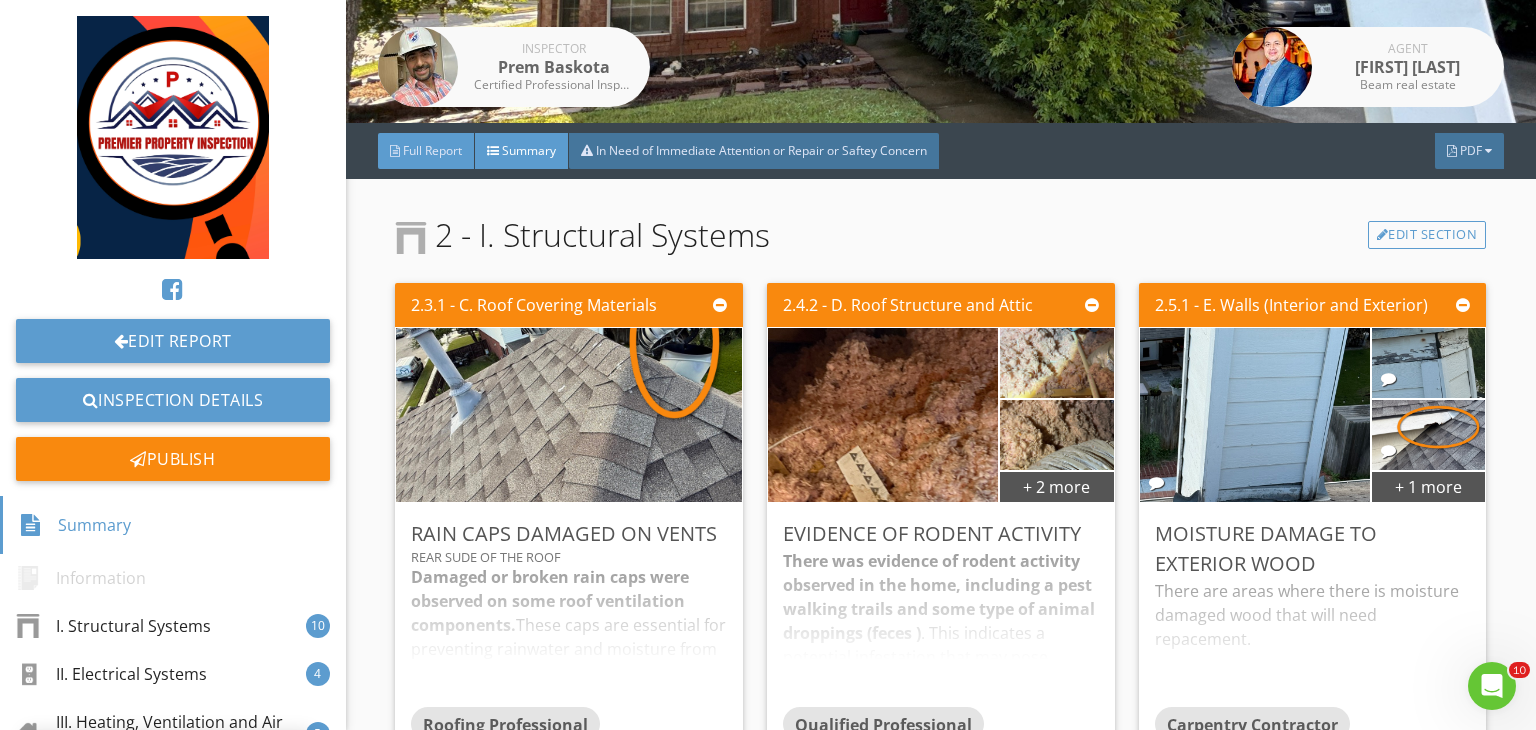 click on "Full Report" at bounding box center [432, 150] 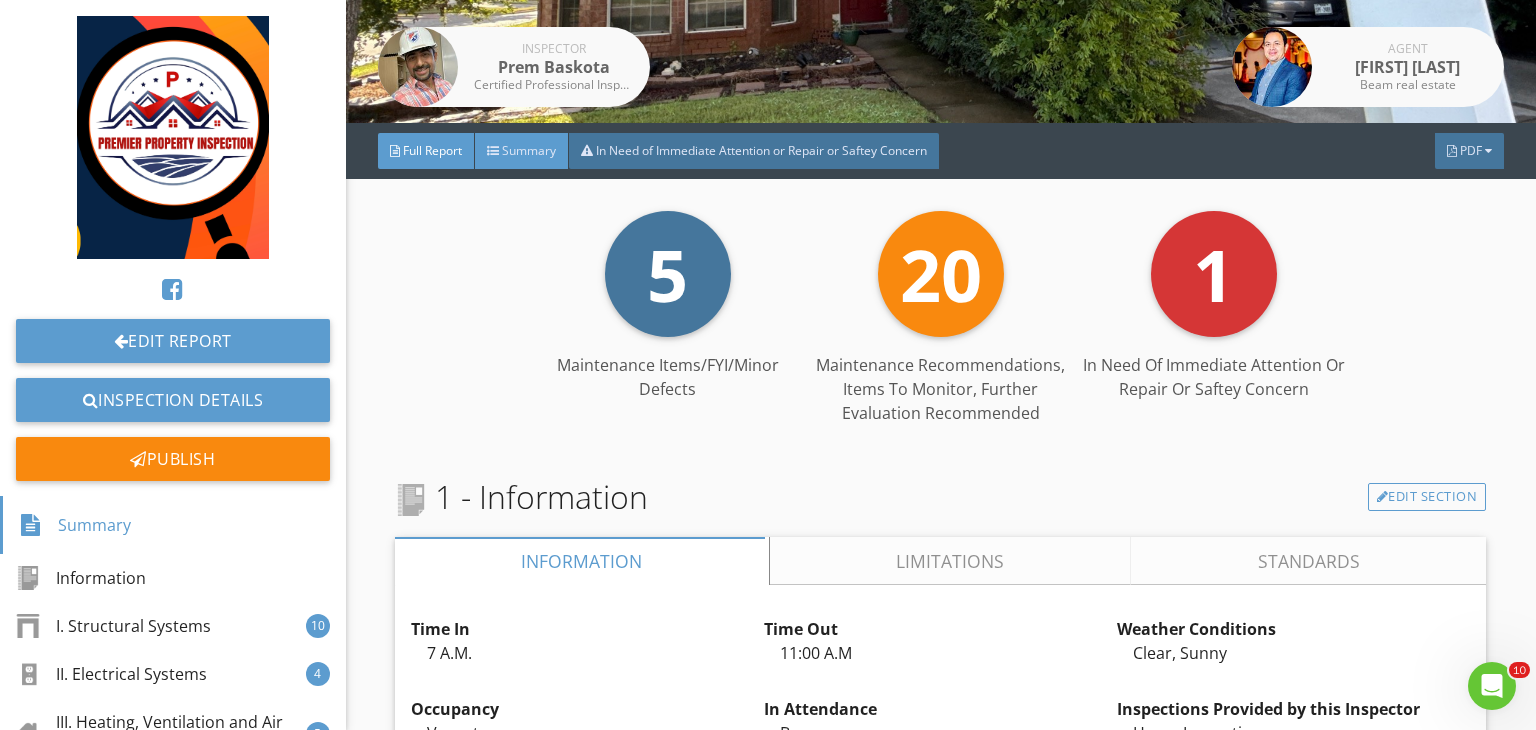click on "Summary" at bounding box center [529, 150] 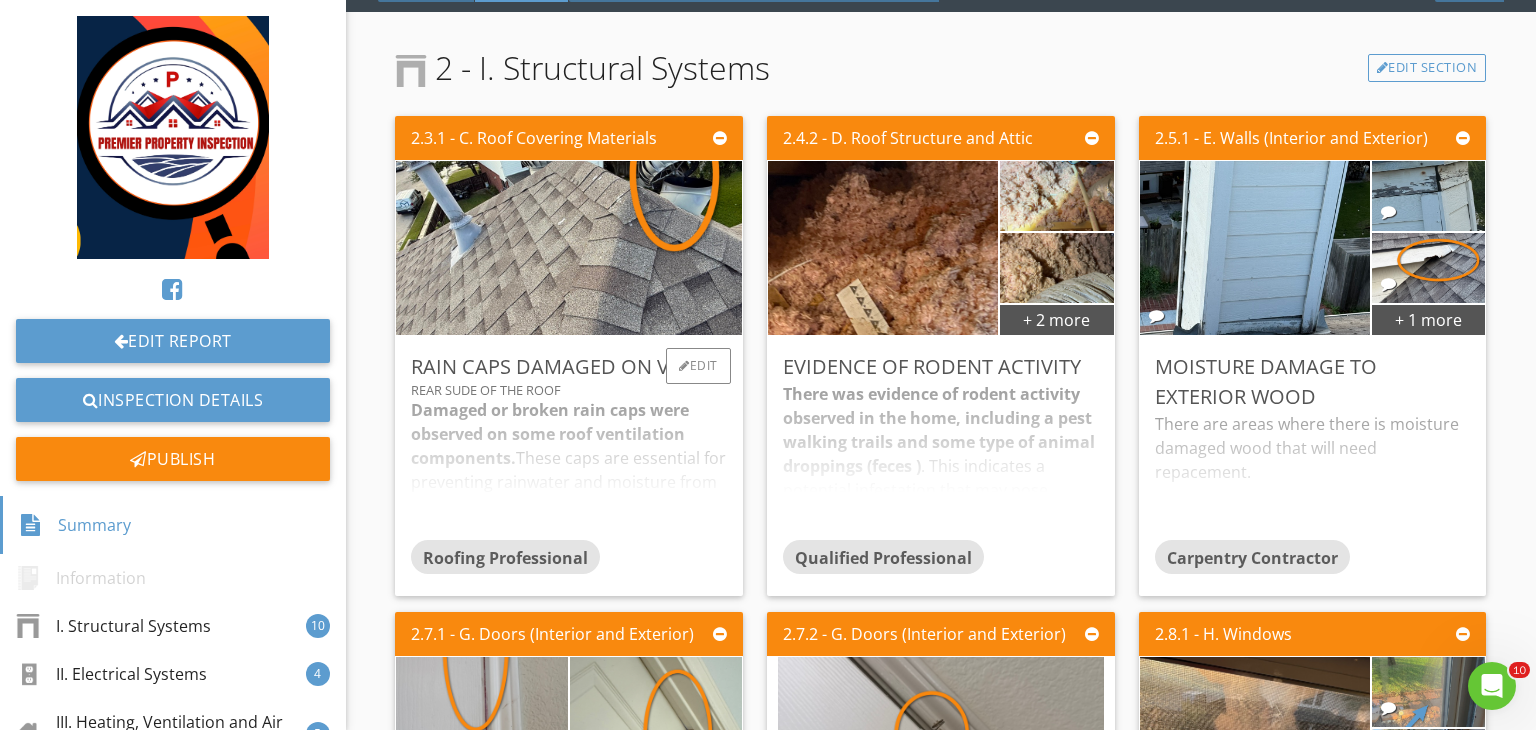 scroll, scrollTop: 534, scrollLeft: 0, axis: vertical 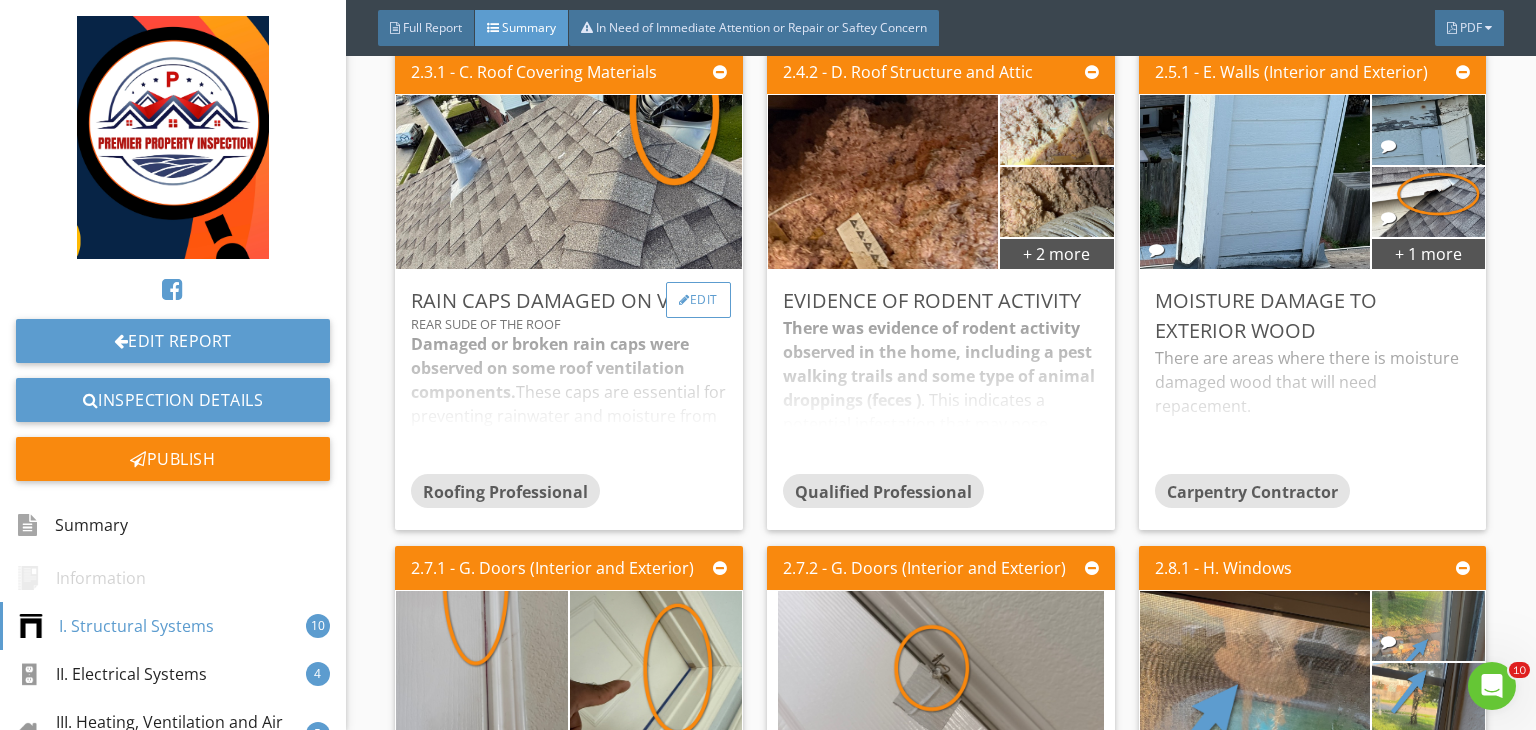 click on "Edit" at bounding box center (698, 300) 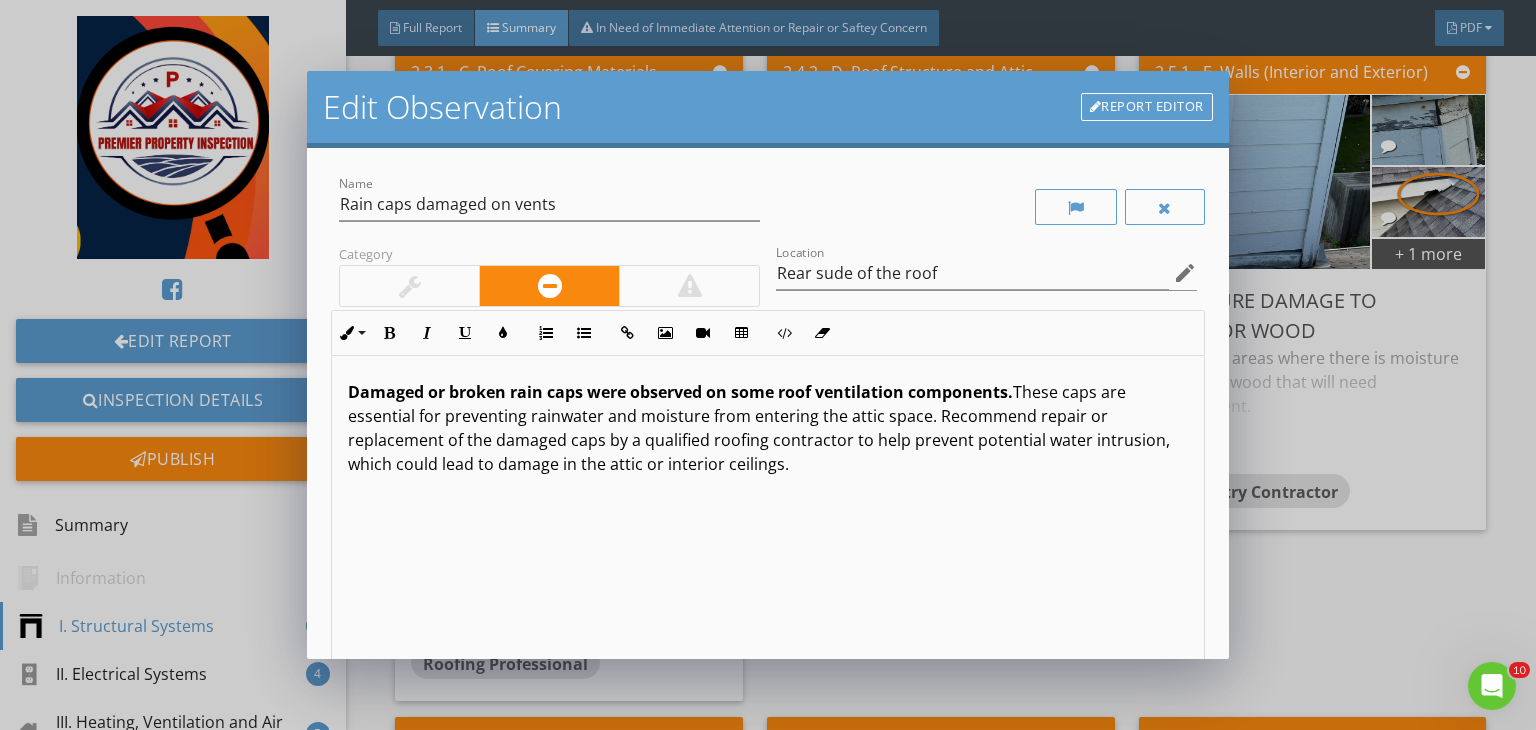 click on "Damaged or broken rain caps were observed on some roof ventilation components." at bounding box center [680, 392] 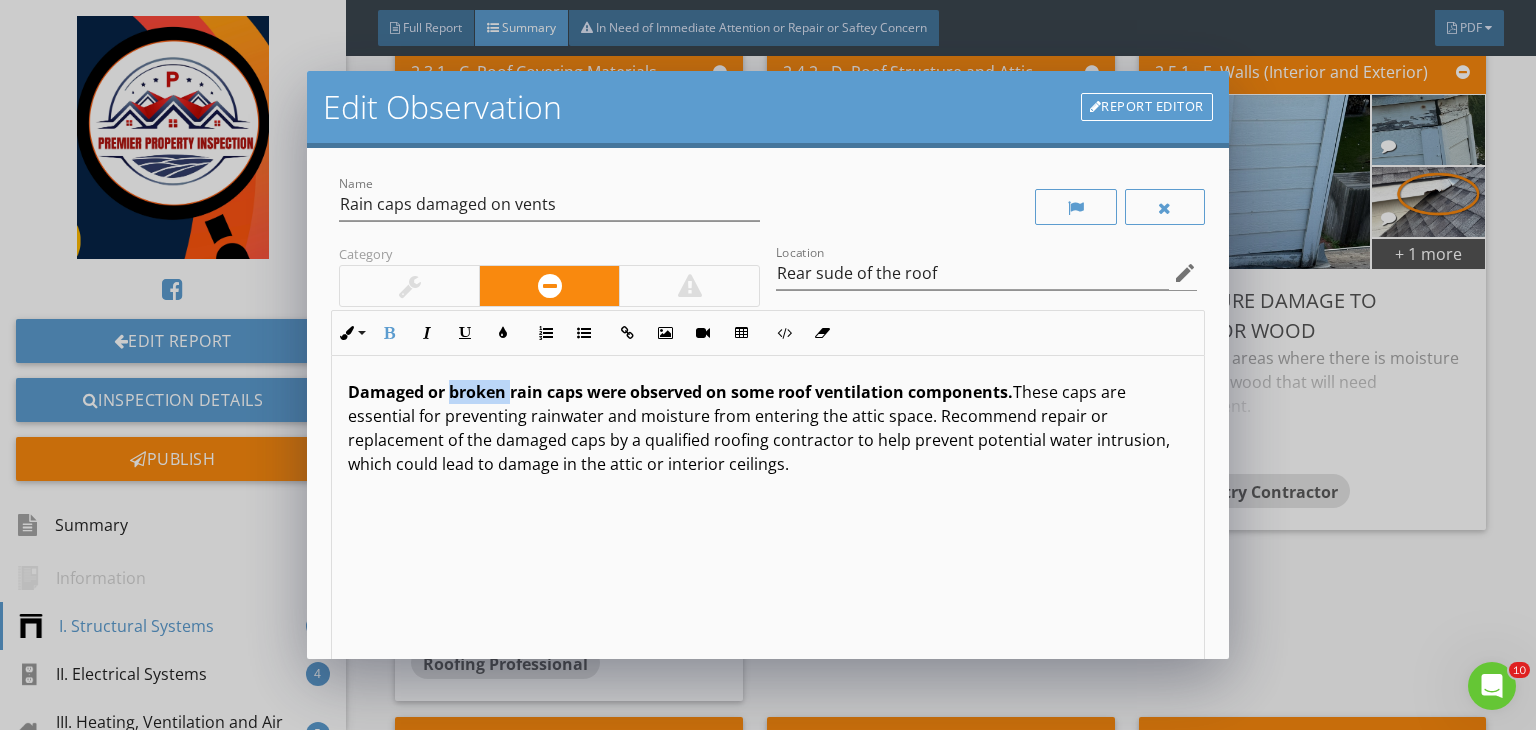 click on "Damaged or broken rain caps were observed on some roof ventilation components." at bounding box center [680, 392] 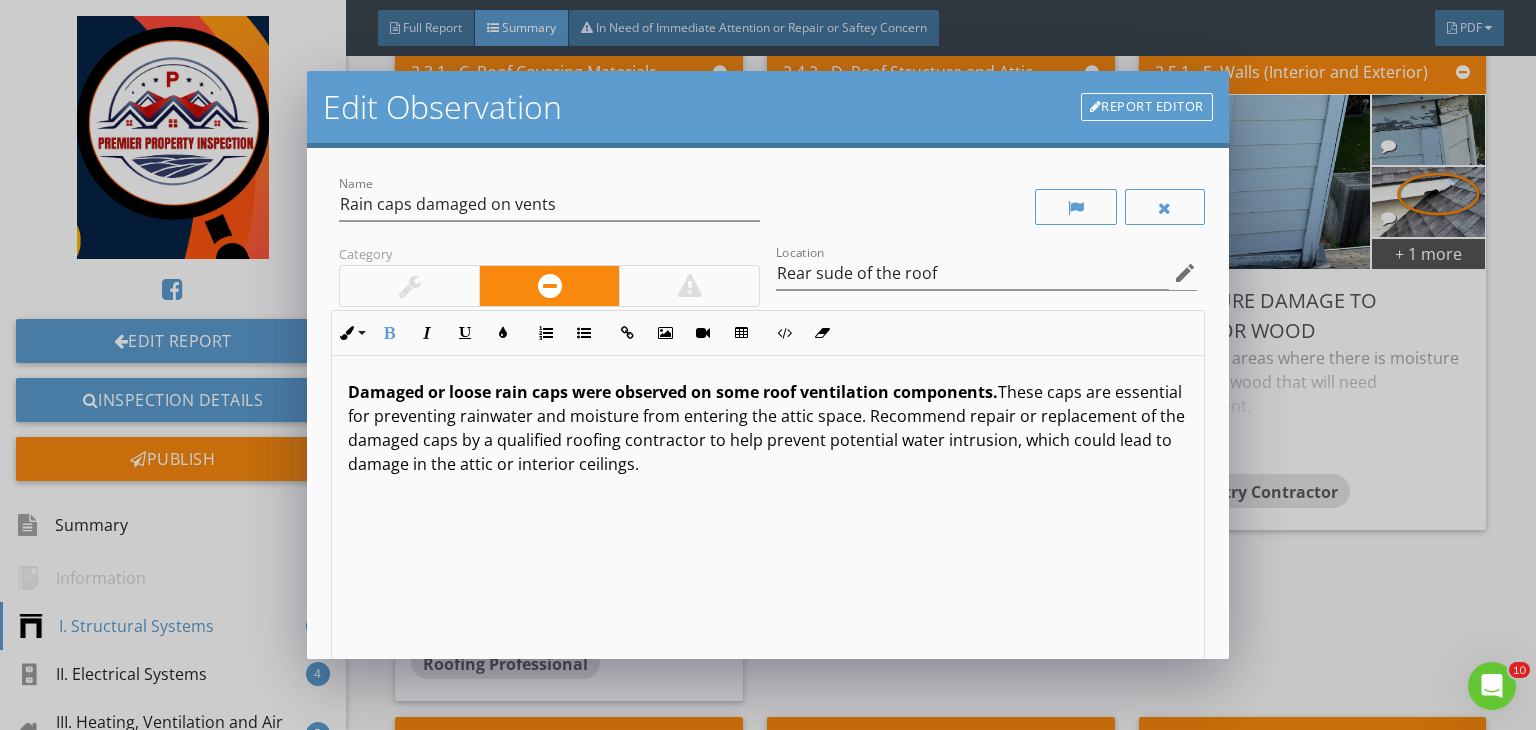 type on "<p><strong>Damaged or loose rain caps were observed on some roof ventilation components.&nbsp;</strong>These caps are essential for preventing rainwater and moisture from entering the attic space. Recommend repair or replacement of the damaged caps by a qualified roofing contractor to help prevent potential water intrusion, which could lead to damage in the attic or interior ceilings.</p>" 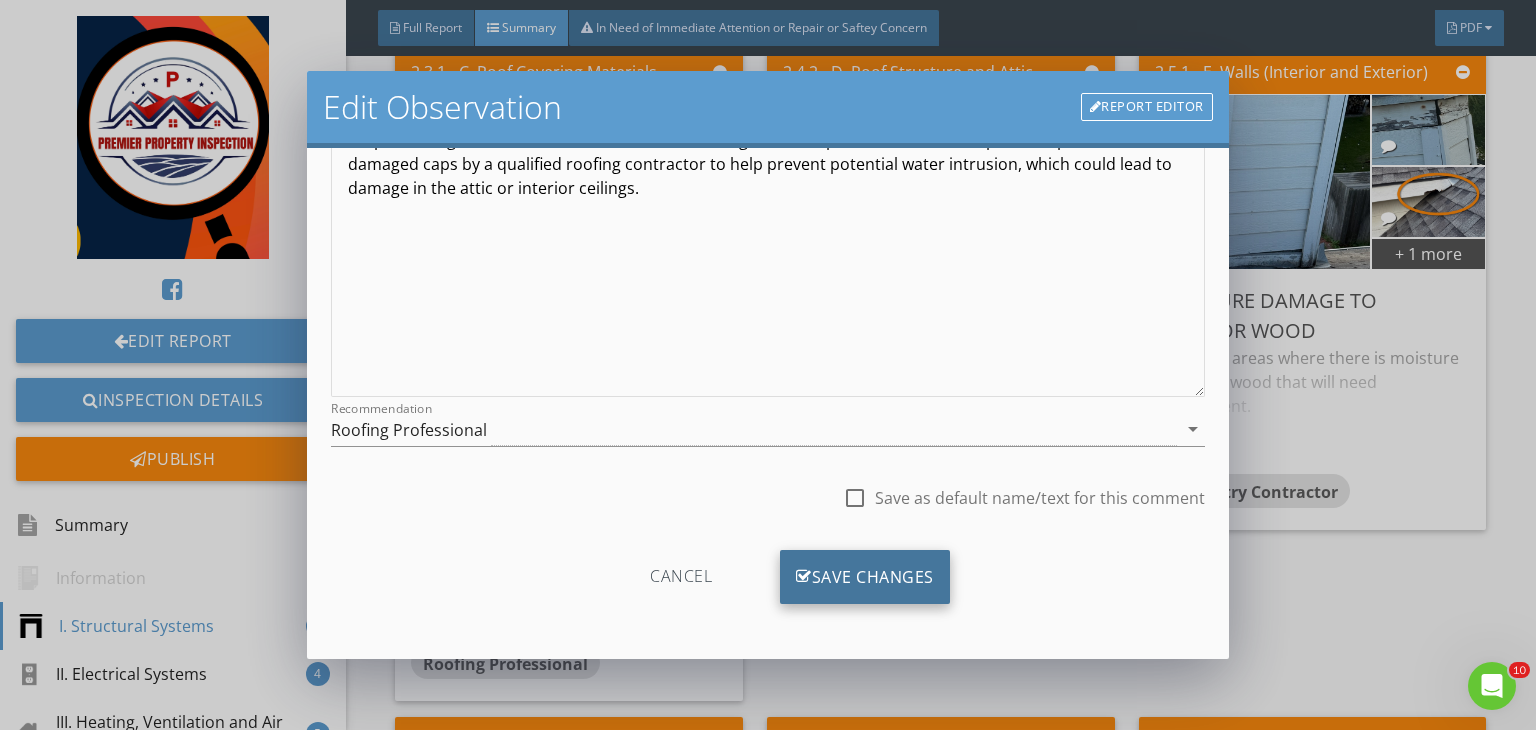 click on "Save Changes" at bounding box center (865, 577) 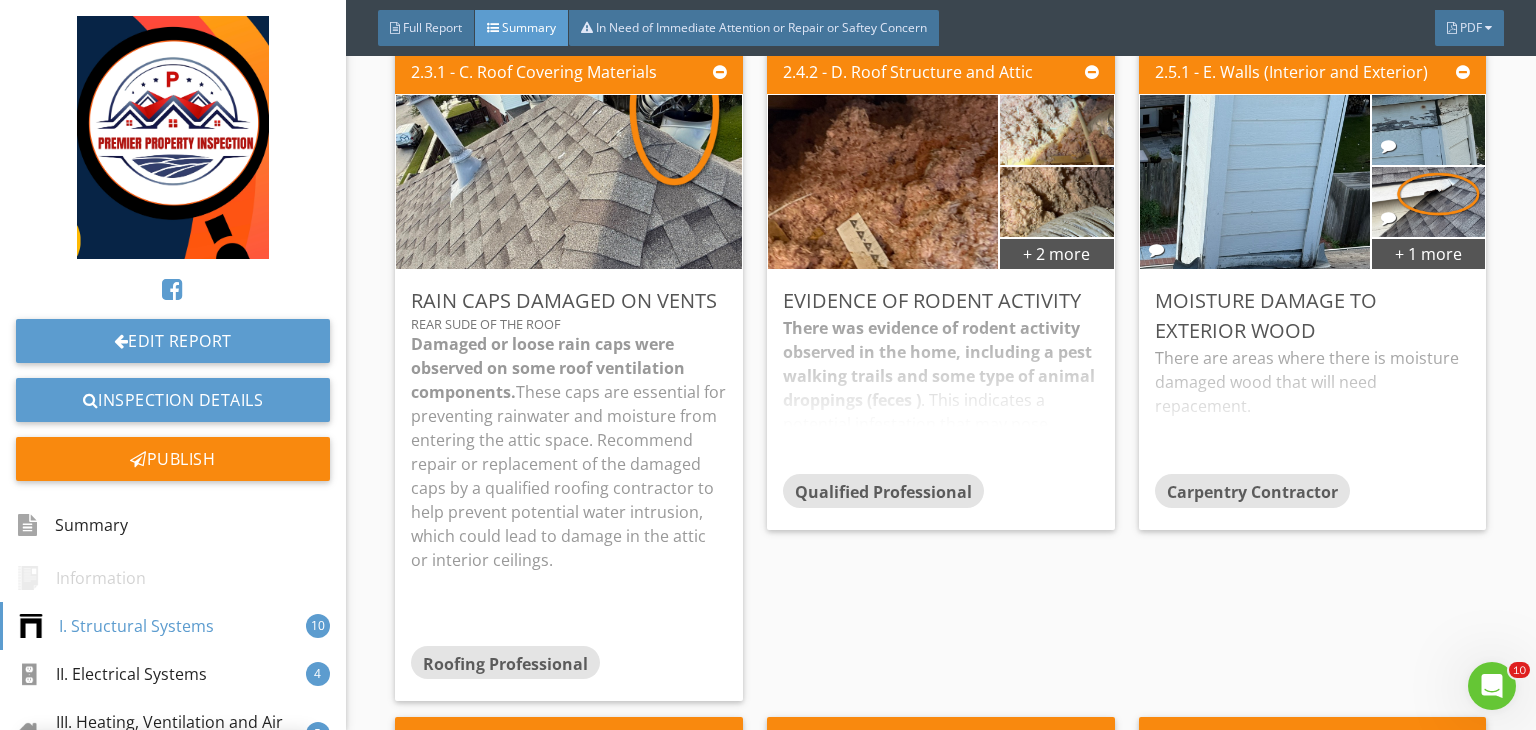 scroll, scrollTop: 39, scrollLeft: 0, axis: vertical 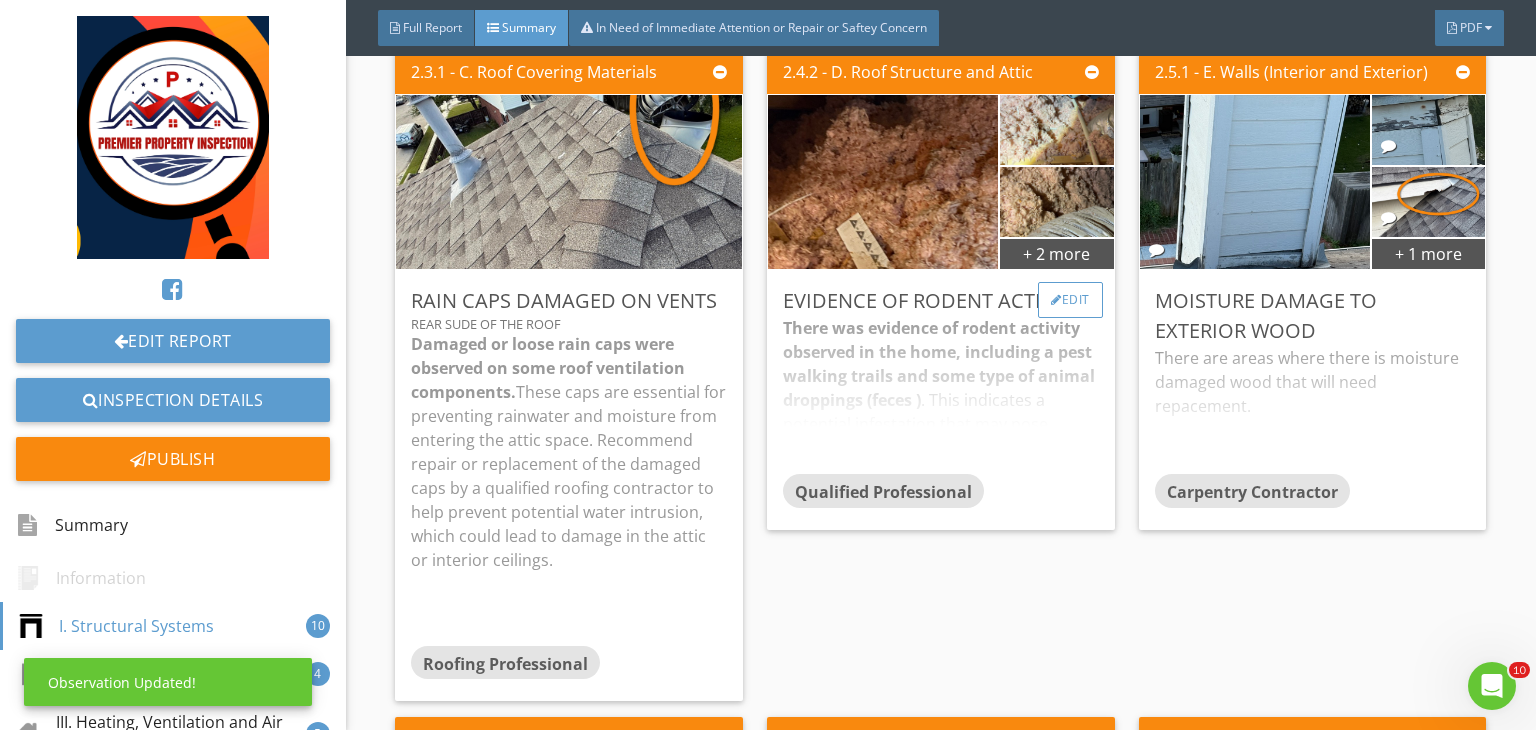 click on "Edit" at bounding box center [1070, 300] 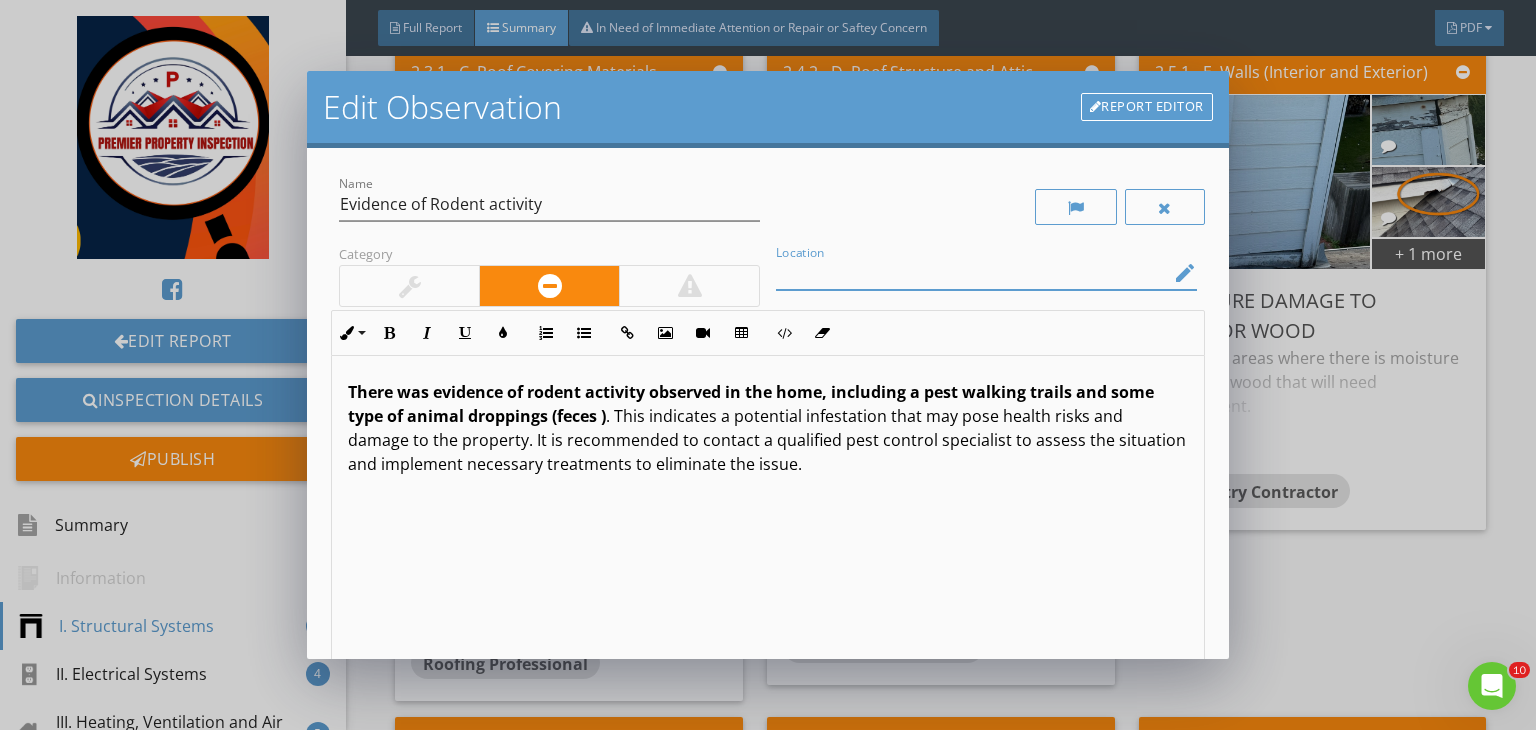 click at bounding box center (972, 273) 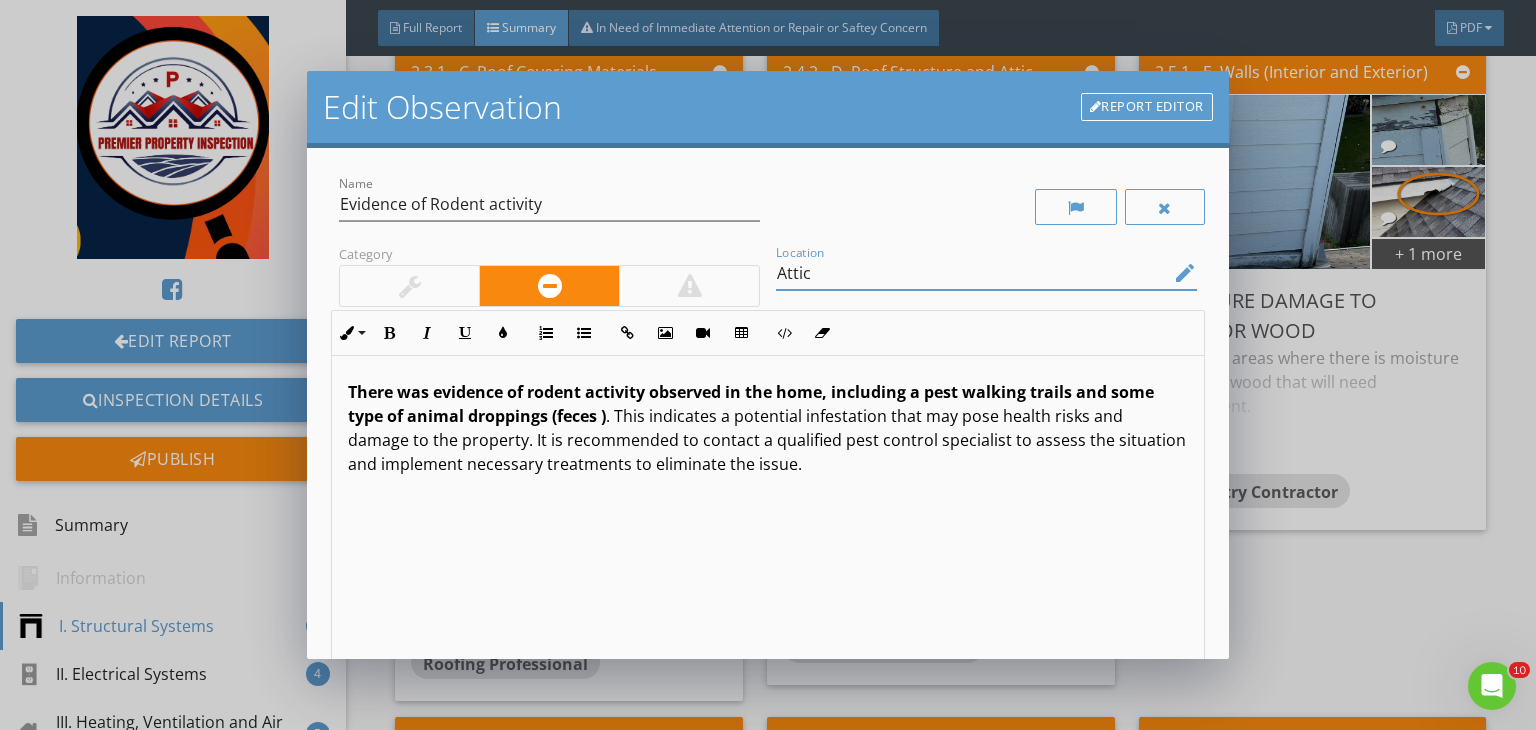 scroll, scrollTop: 0, scrollLeft: 0, axis: both 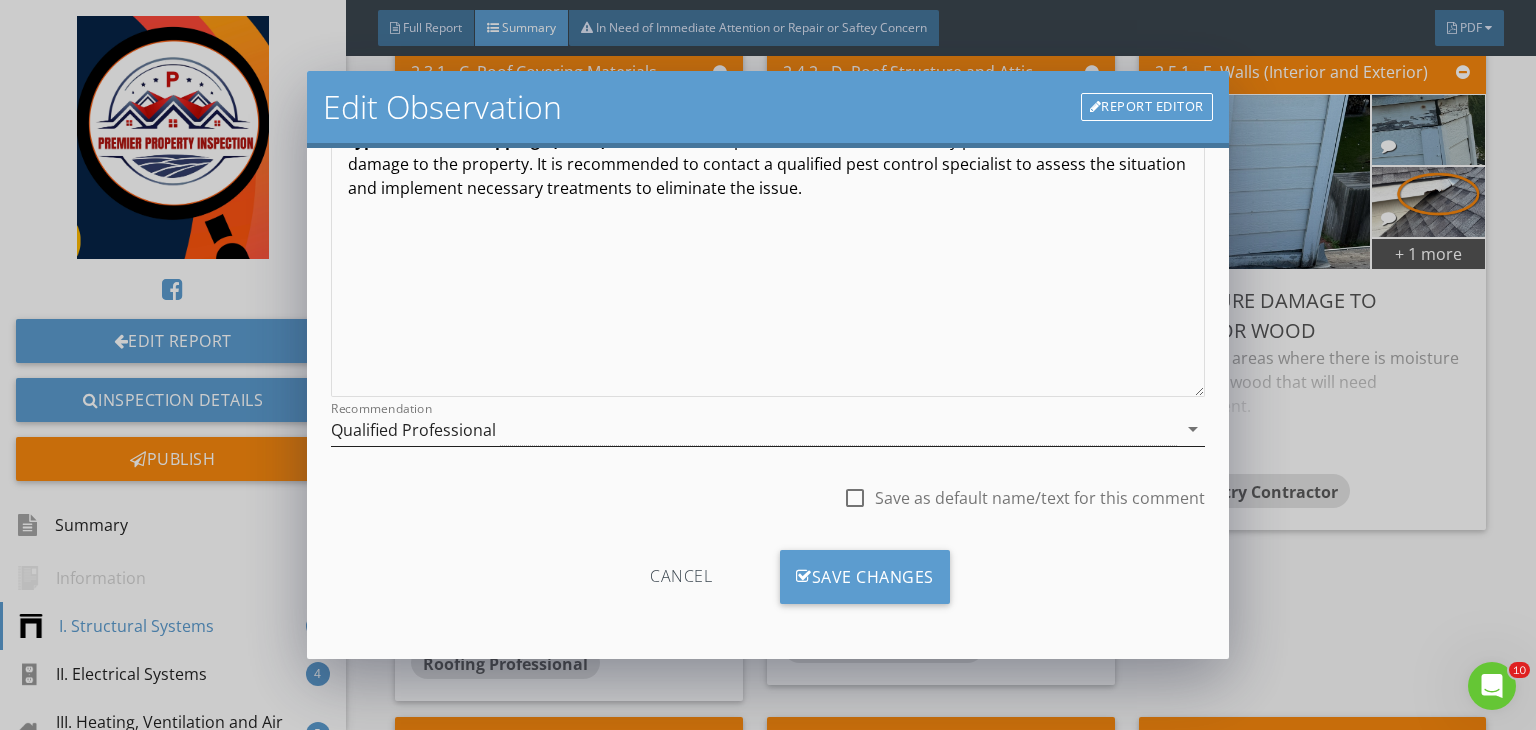 type on "Attic" 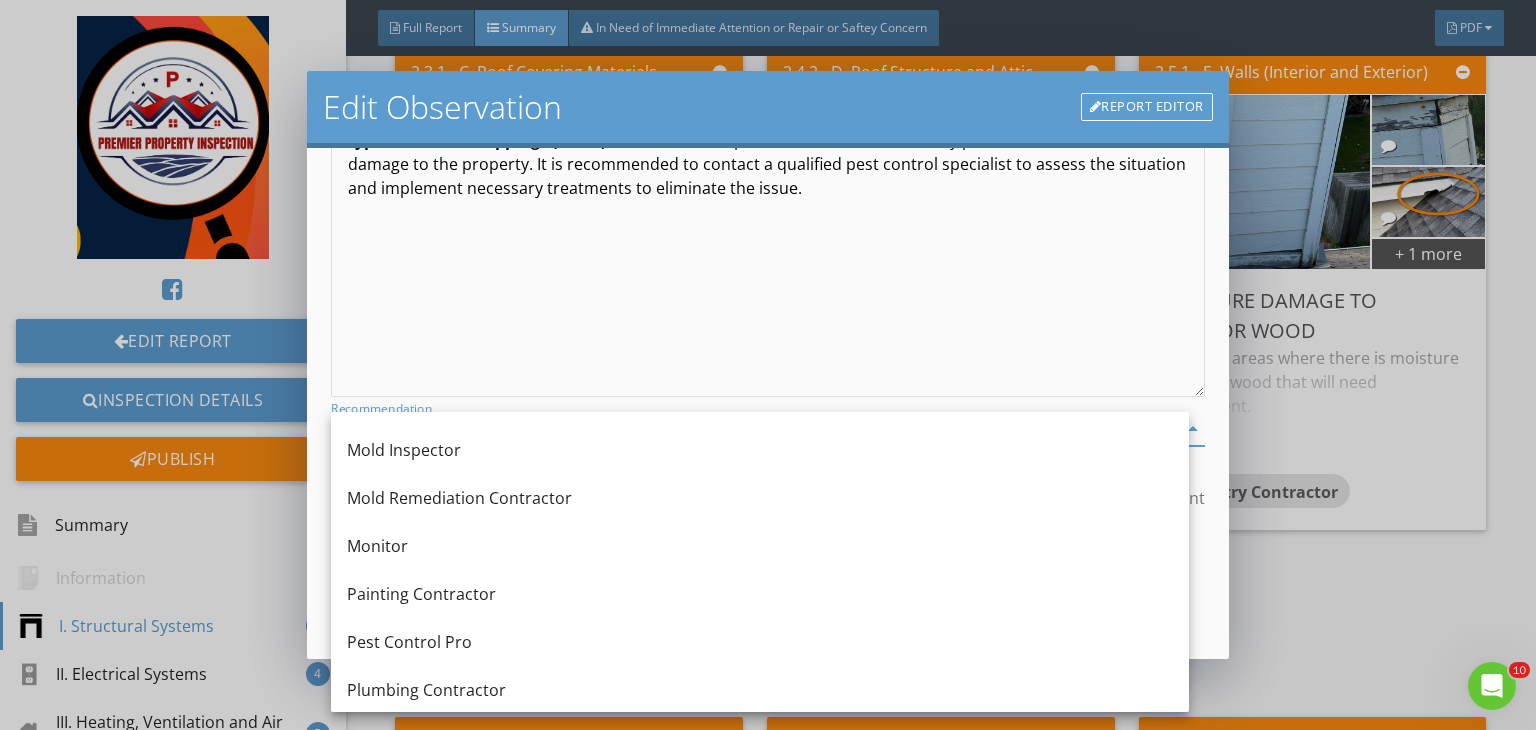 scroll, scrollTop: 1806, scrollLeft: 0, axis: vertical 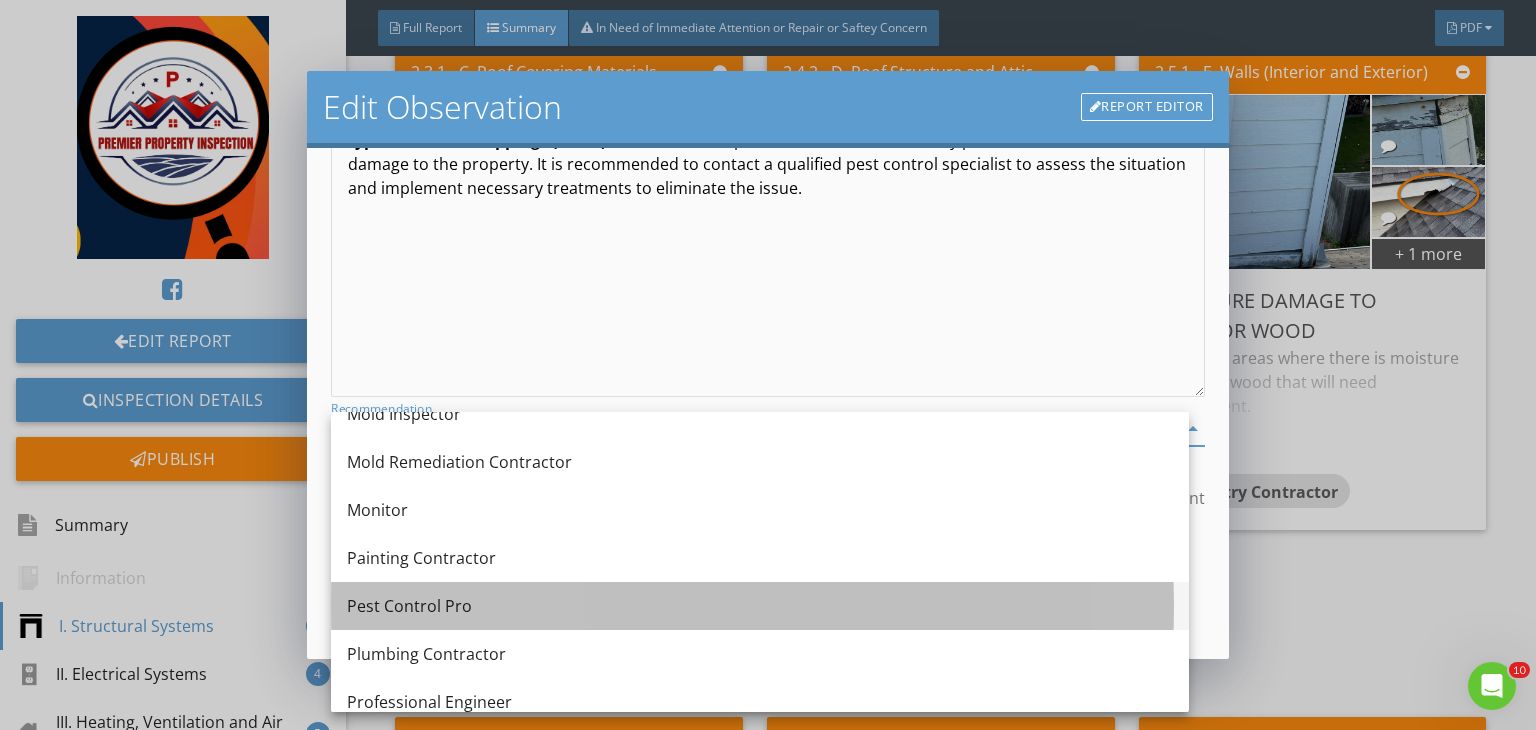 click on "Pest Control Pro" at bounding box center (760, 606) 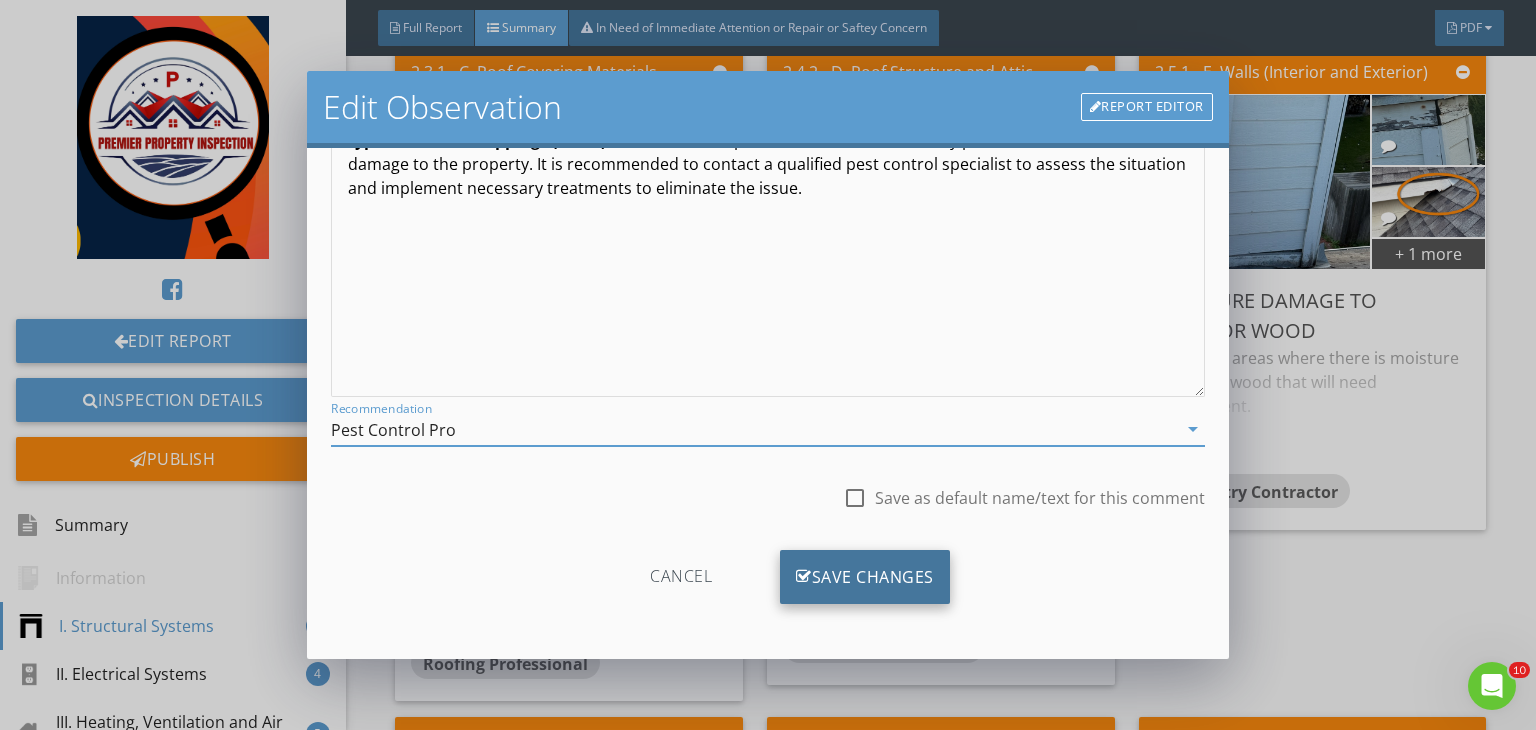 click on "Save Changes" at bounding box center [865, 577] 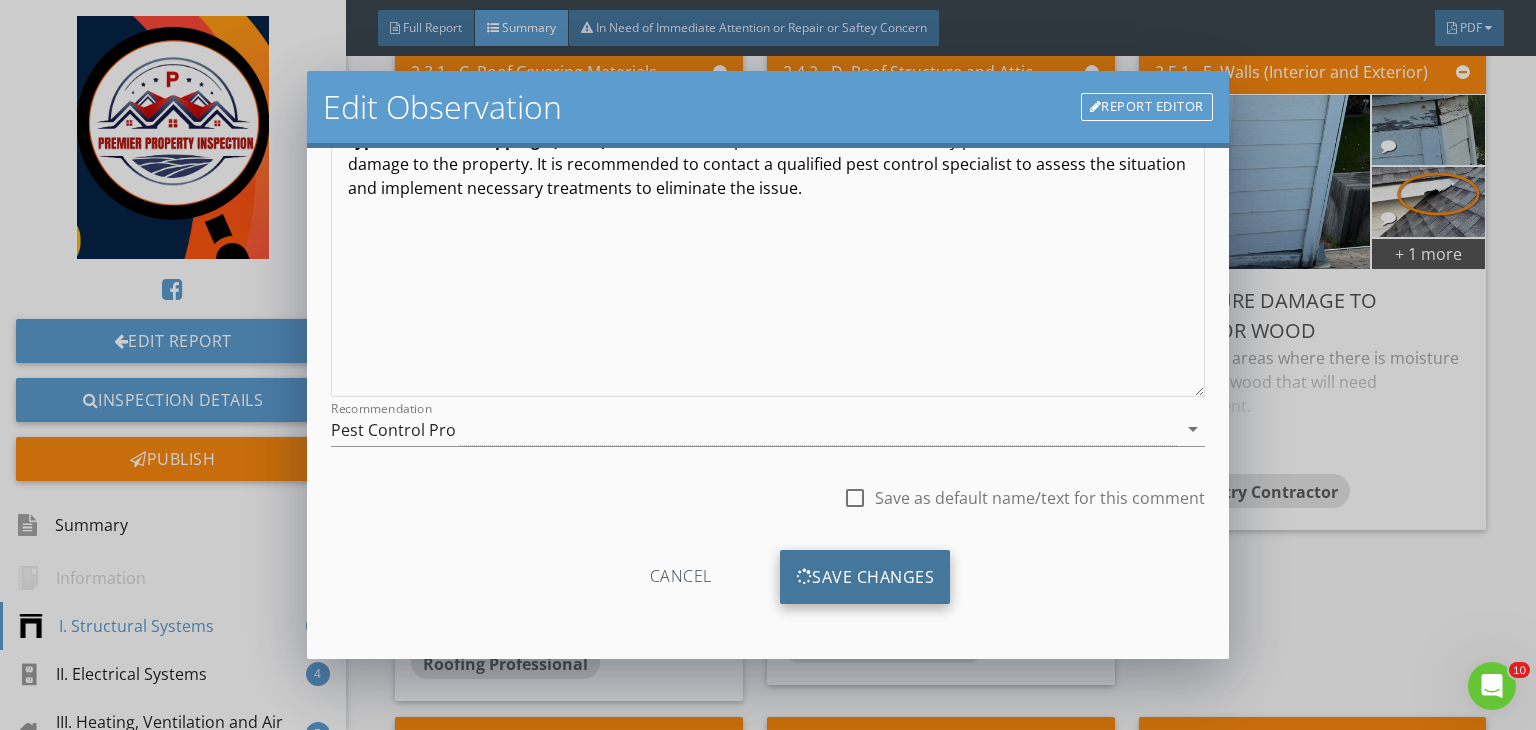 scroll, scrollTop: 39, scrollLeft: 0, axis: vertical 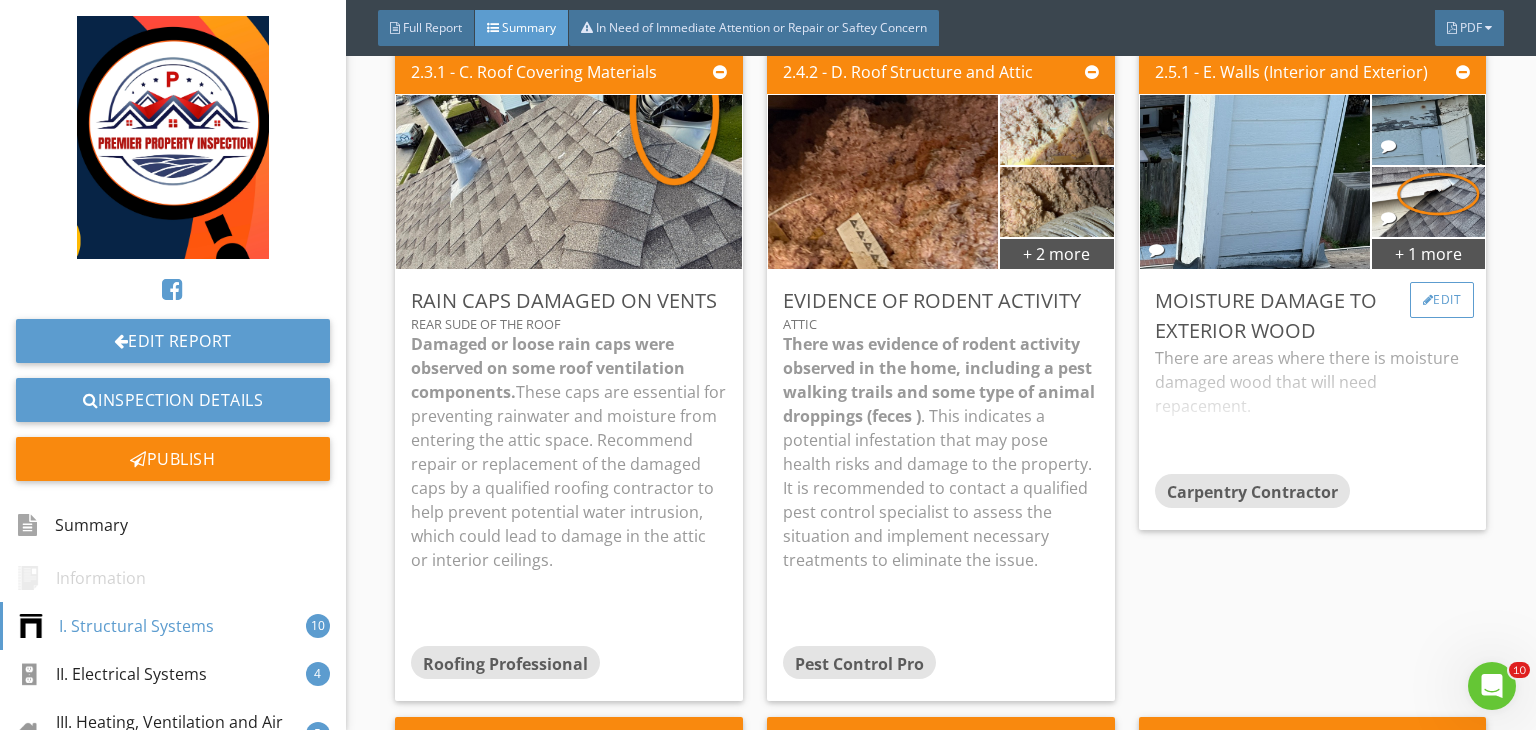 click on "Edit" at bounding box center [1442, 300] 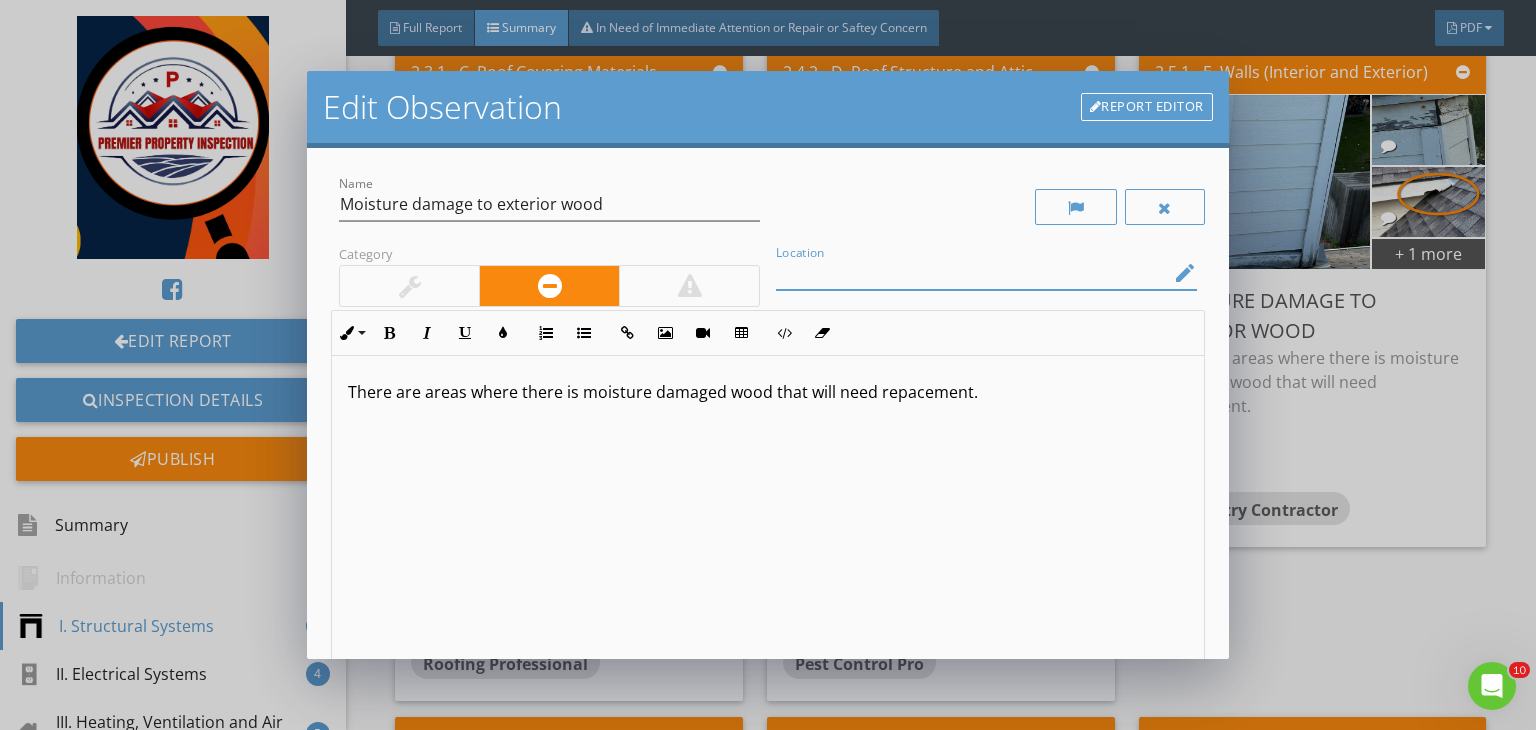 click at bounding box center [972, 273] 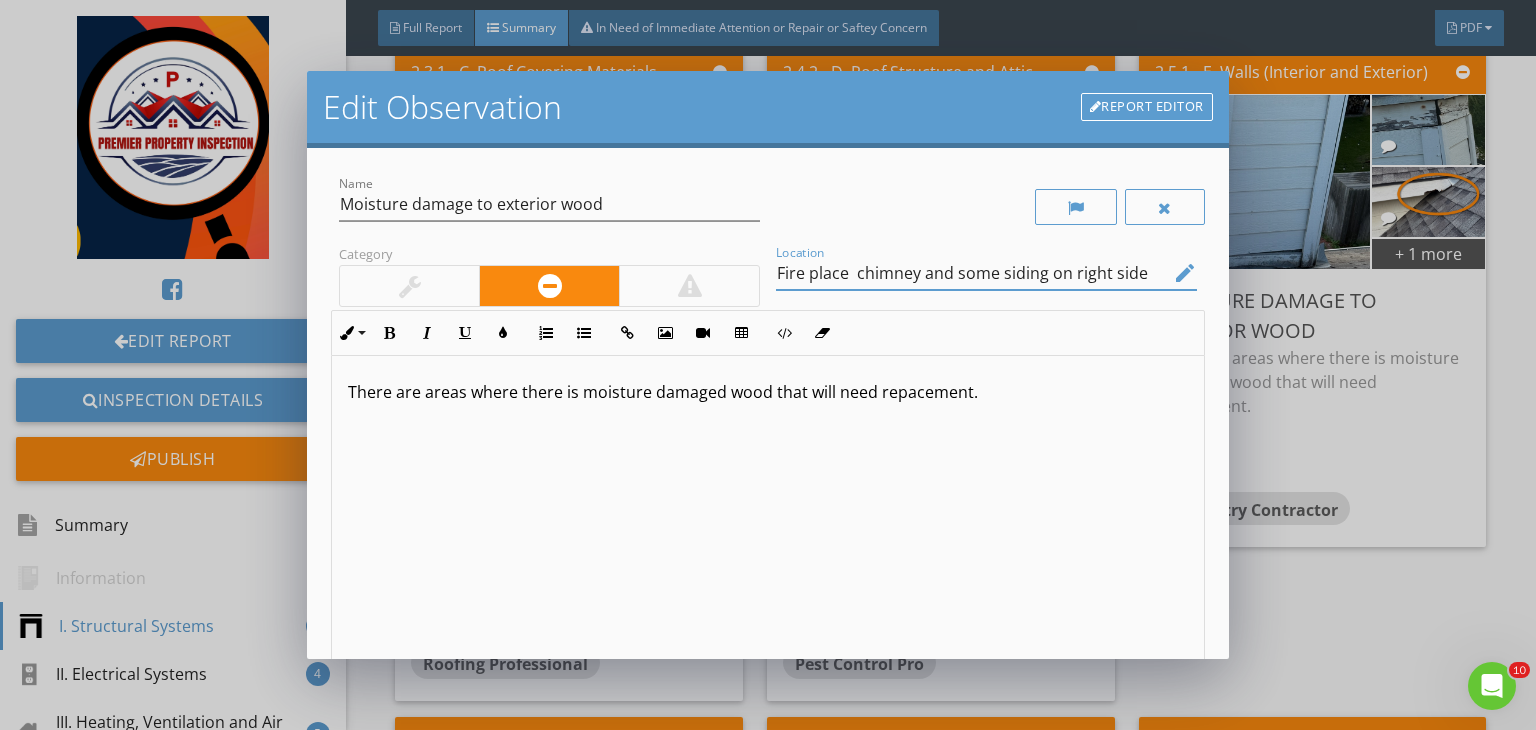 scroll, scrollTop: 0, scrollLeft: 0, axis: both 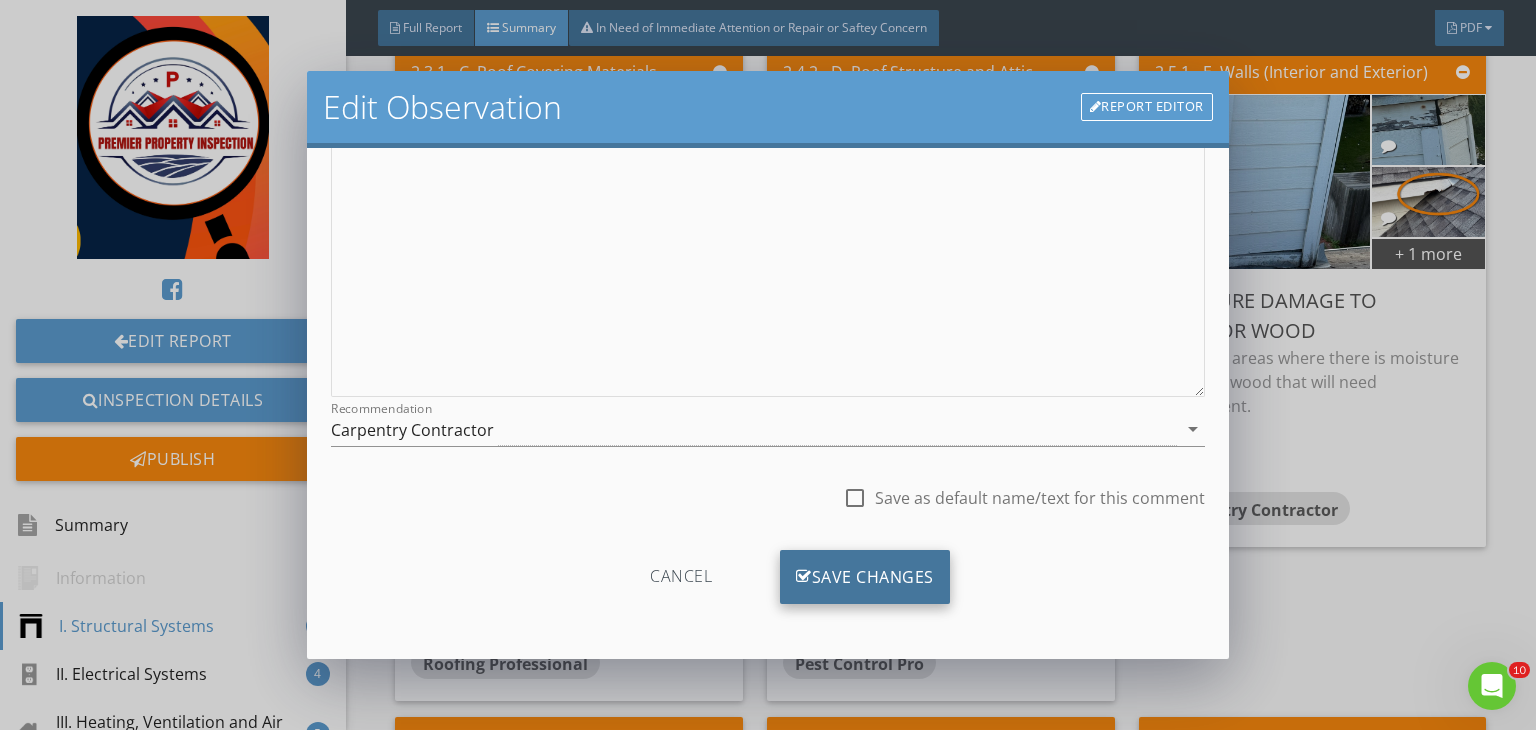 type on "Fire place  chimney and some siding on right side" 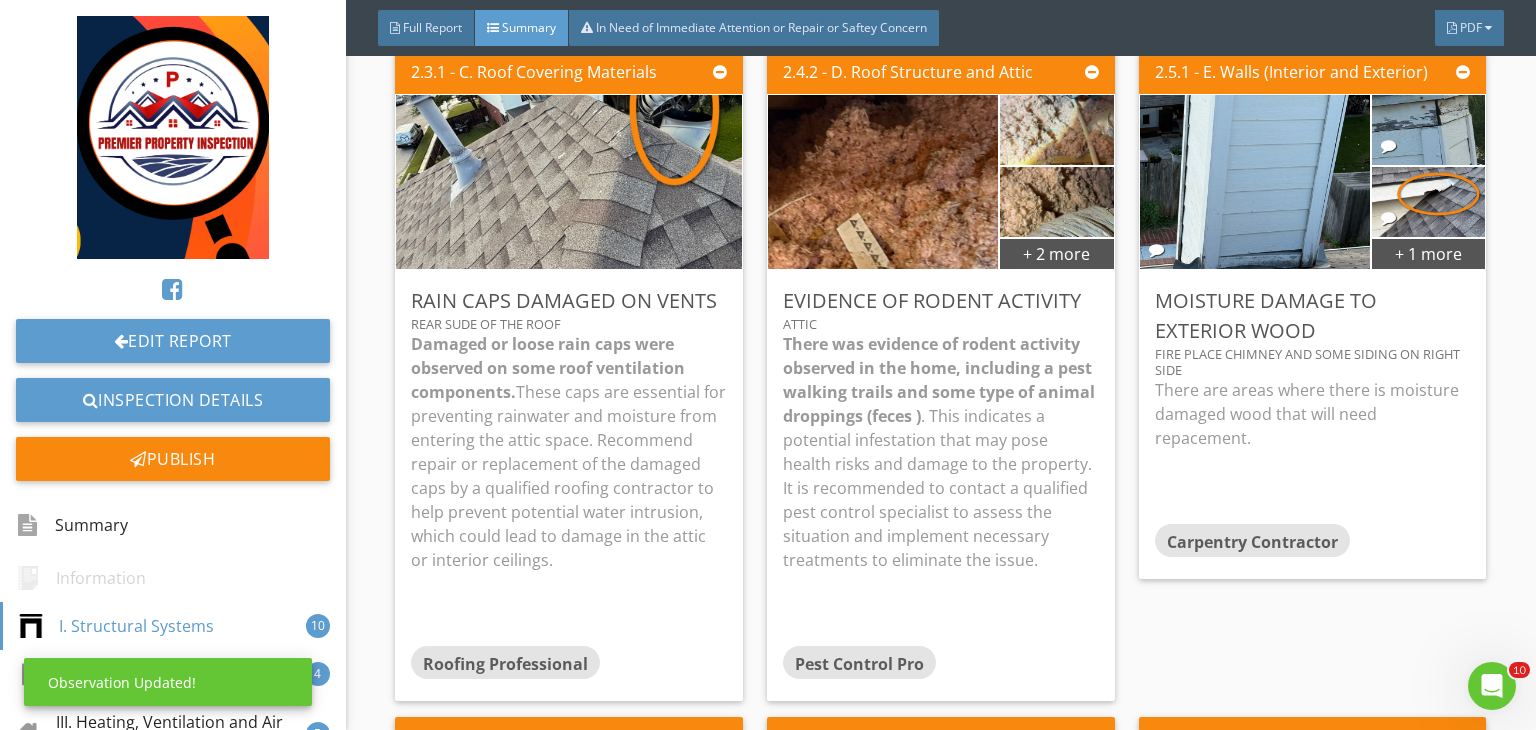 scroll, scrollTop: 39, scrollLeft: 0, axis: vertical 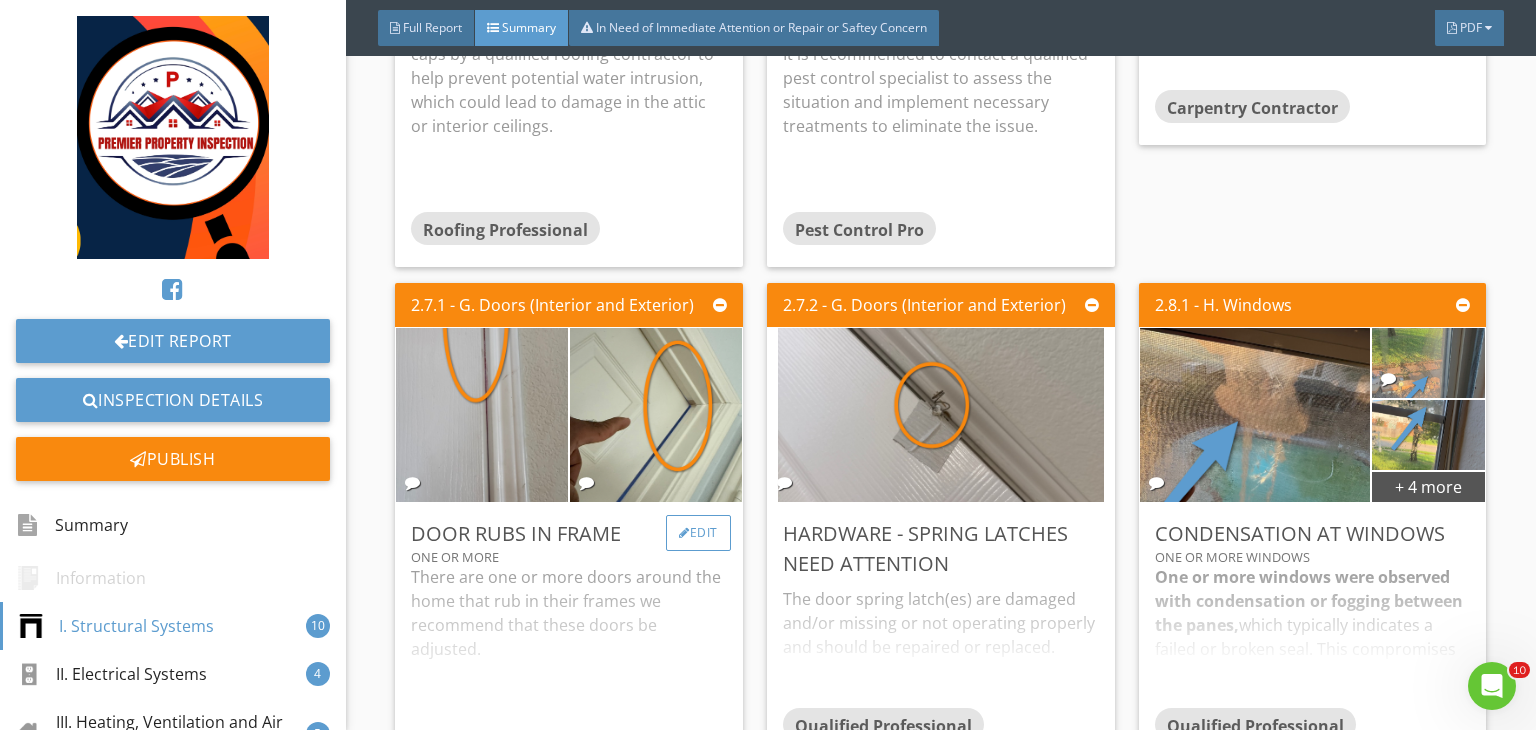click on "Edit" at bounding box center (698, 533) 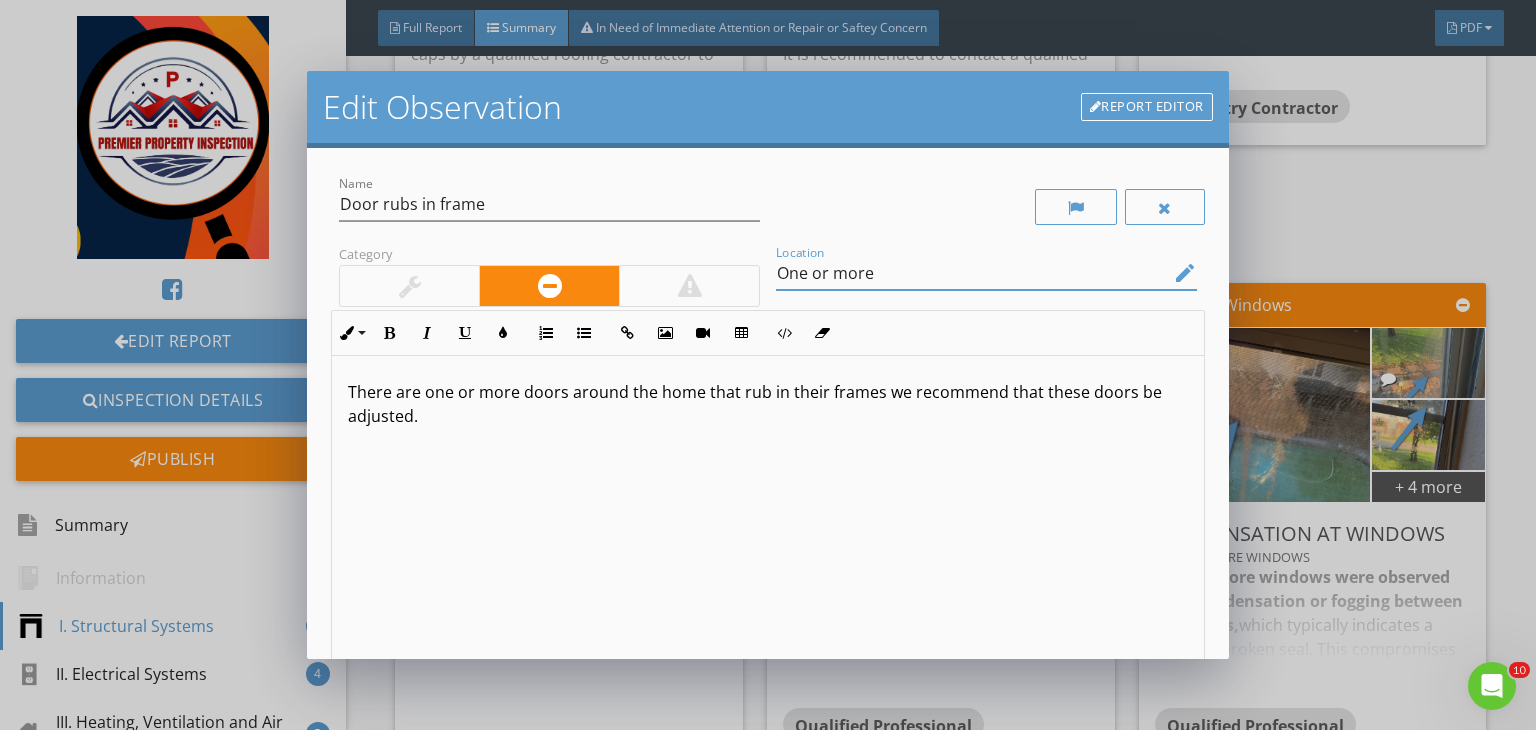 click on "One or more" at bounding box center (972, 273) 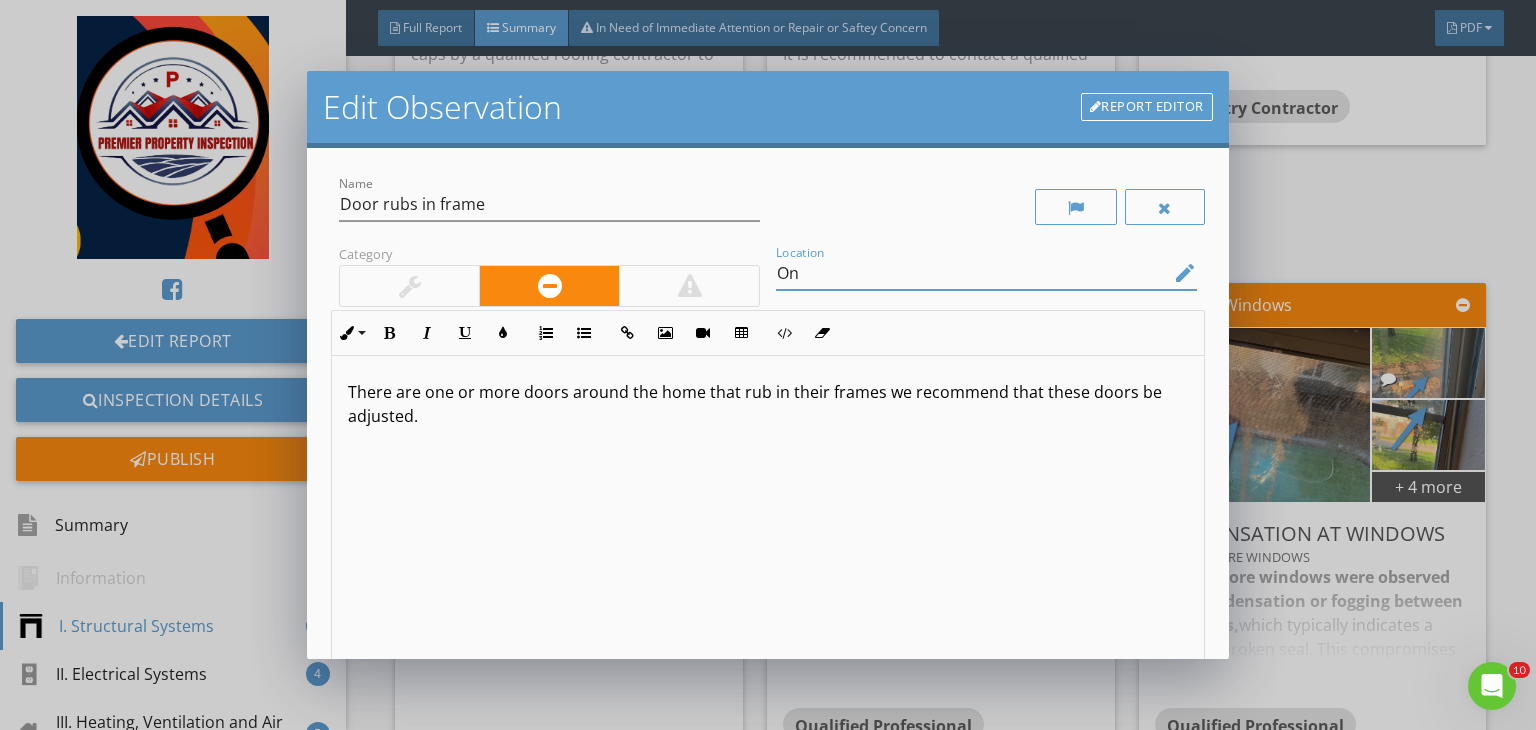 type on "O" 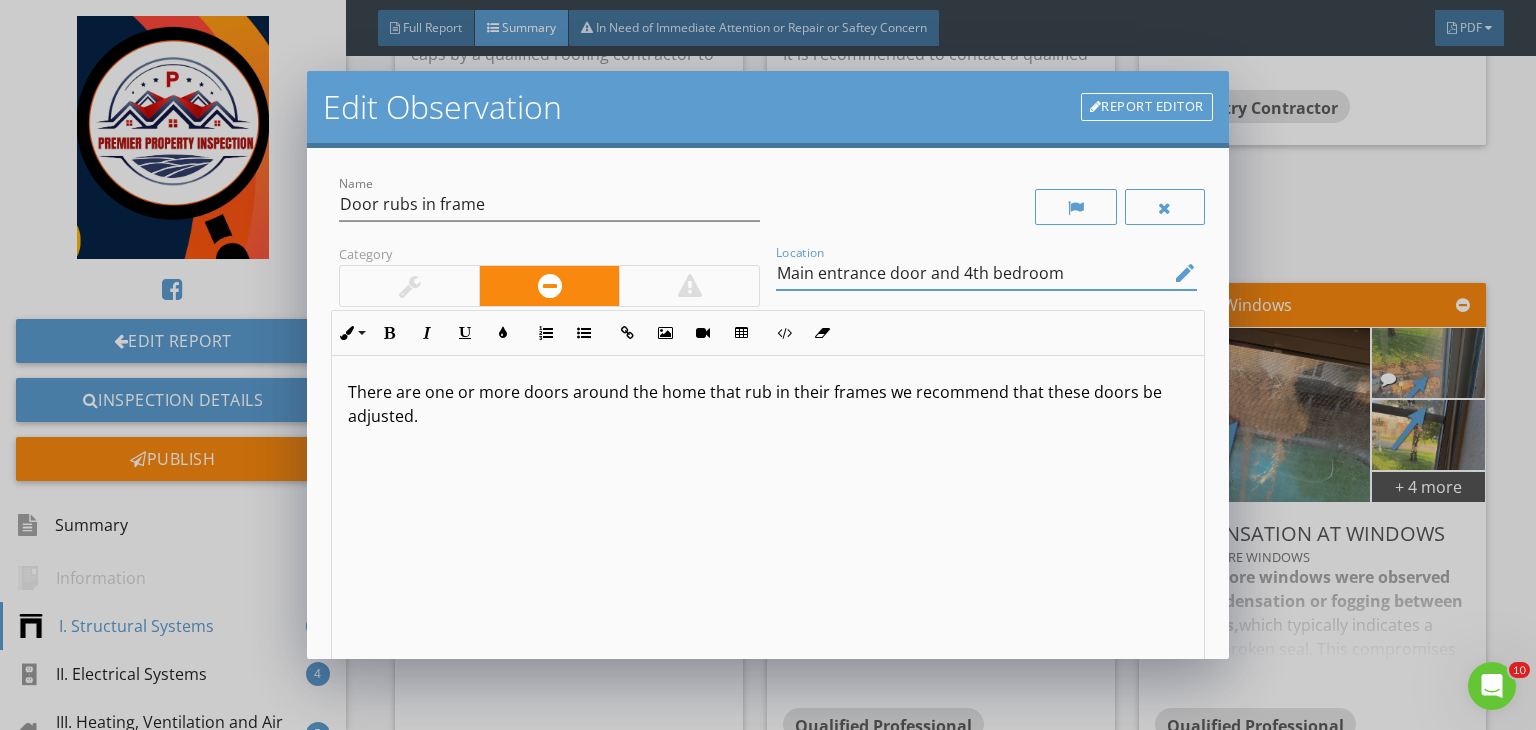 type on "Main entrance door and 4th bedroom" 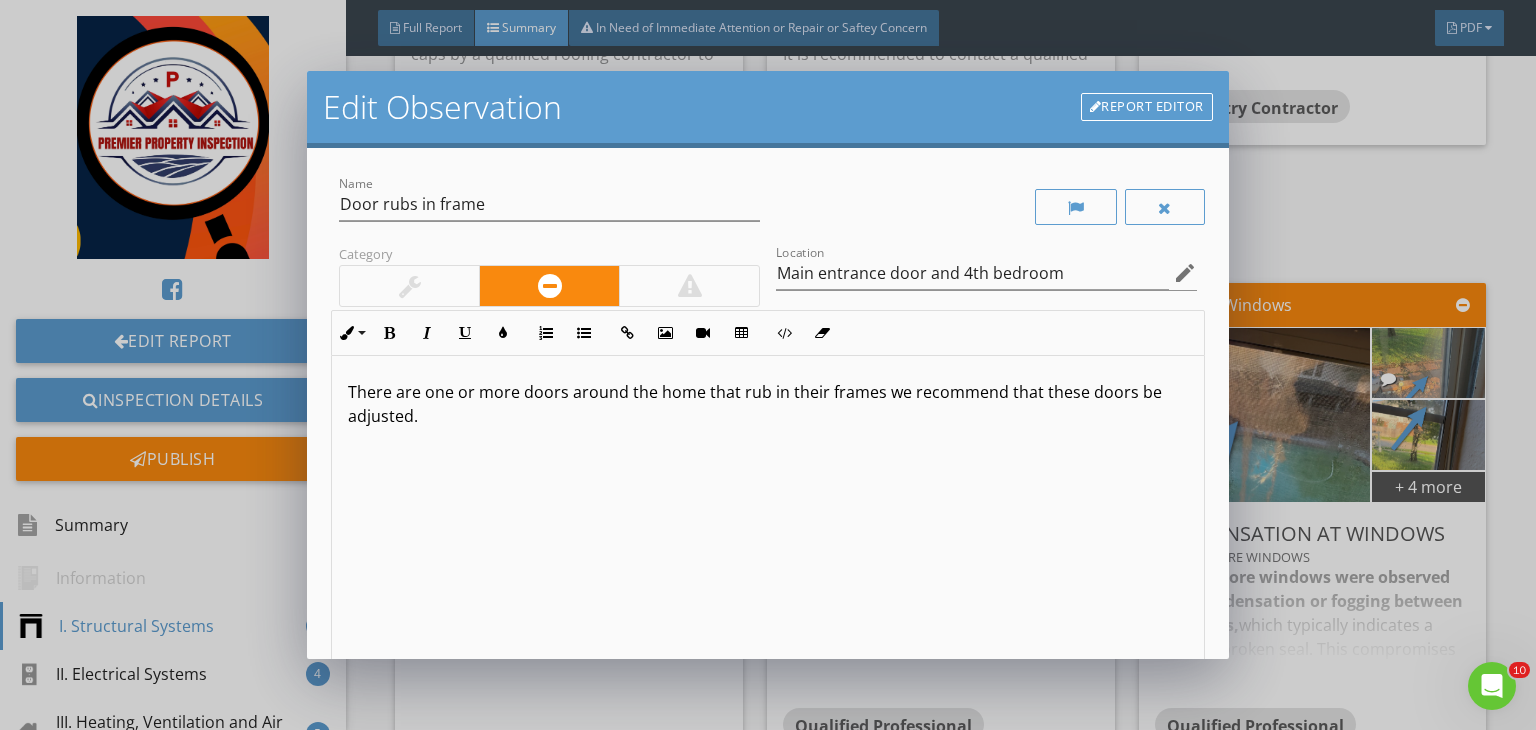 scroll, scrollTop: 0, scrollLeft: 0, axis: both 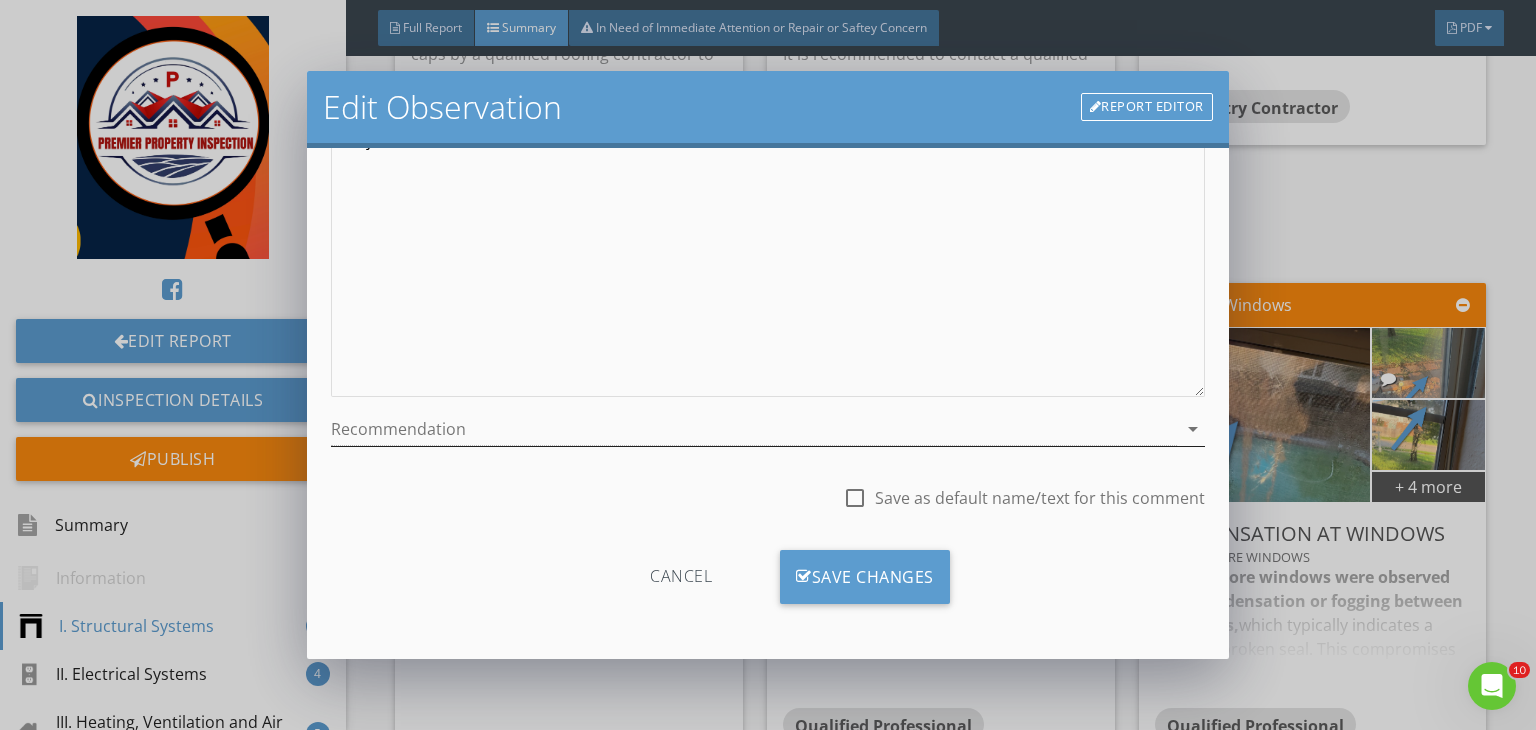 click at bounding box center [754, 429] 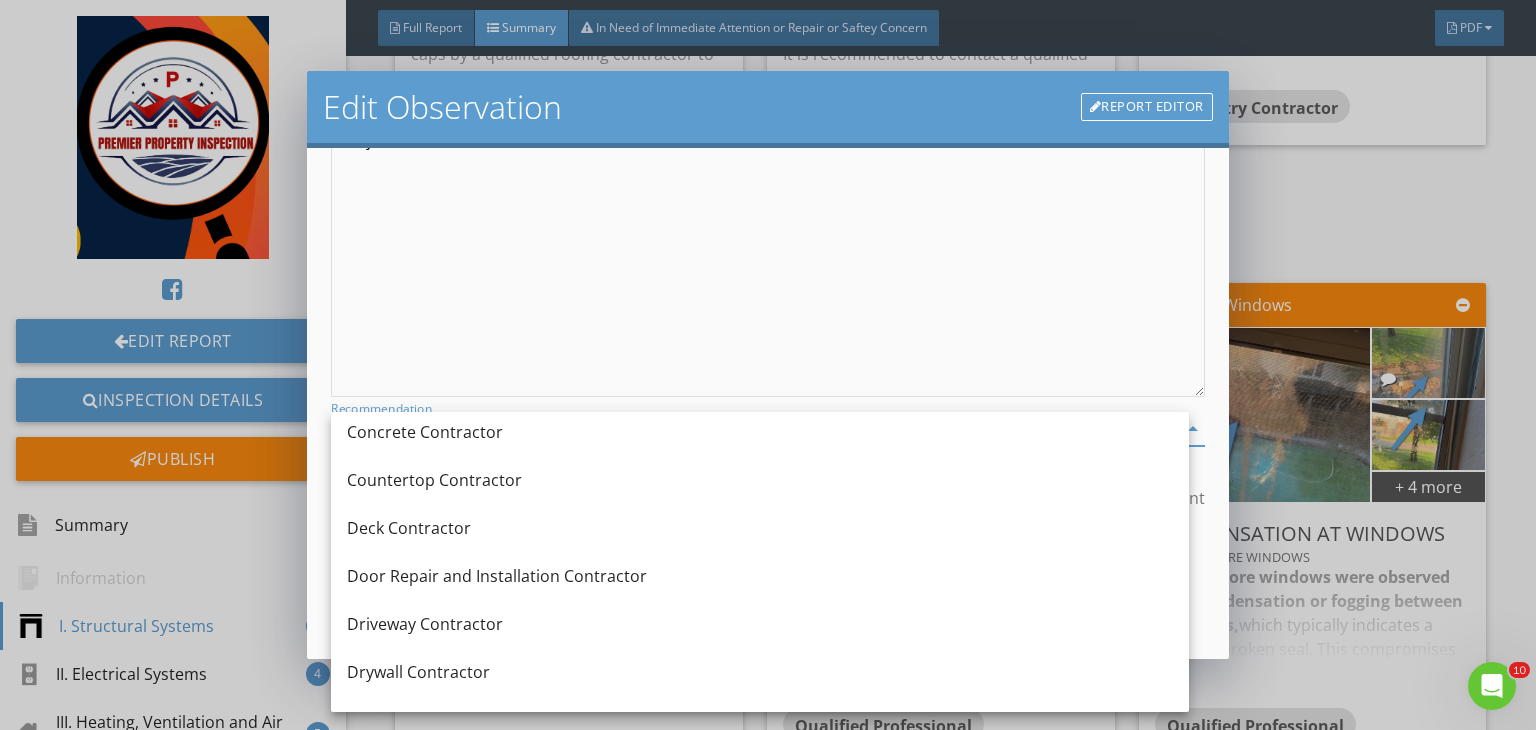 scroll, scrollTop: 458, scrollLeft: 0, axis: vertical 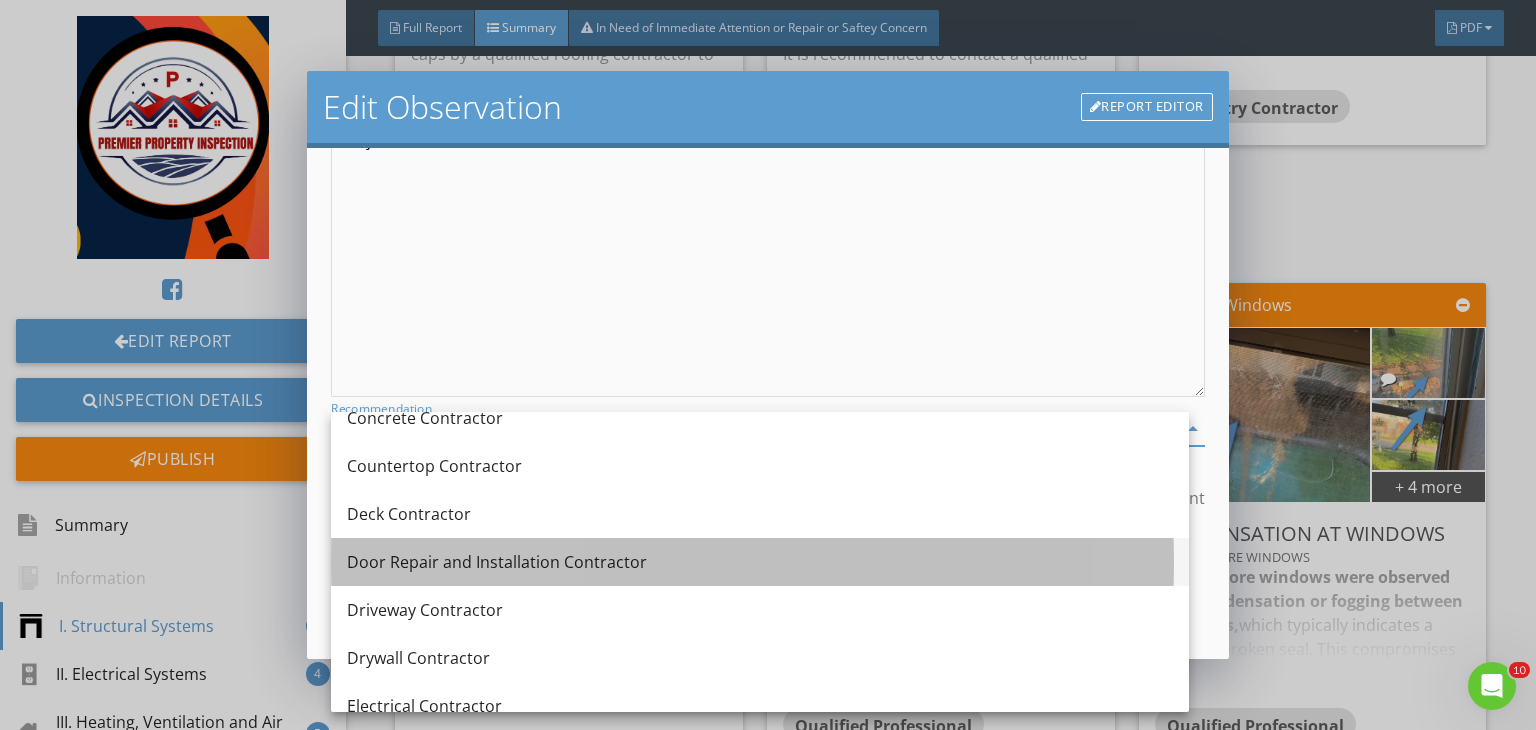 click on "Door Repair and Installation Contractor" at bounding box center (760, 562) 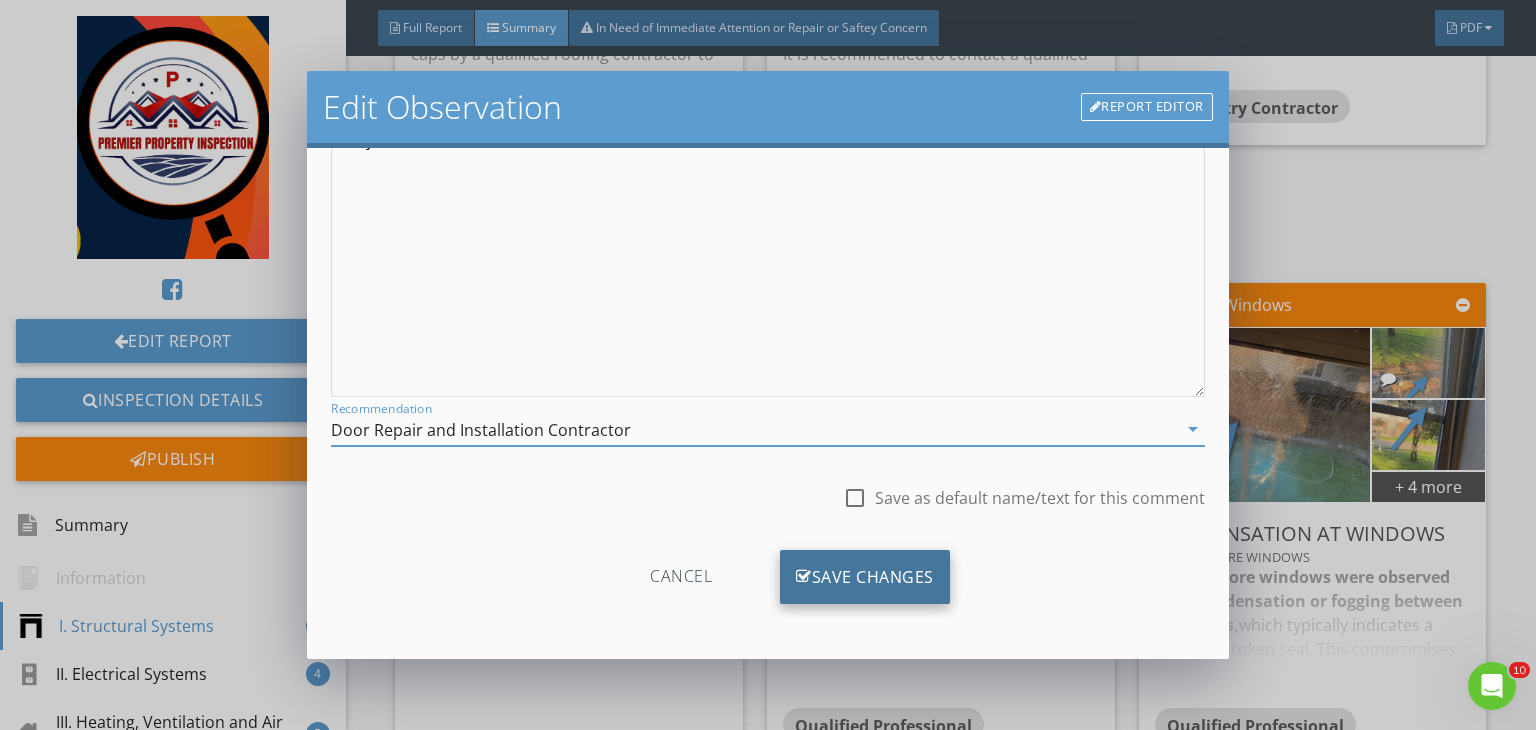 click on "Save Changes" at bounding box center [865, 577] 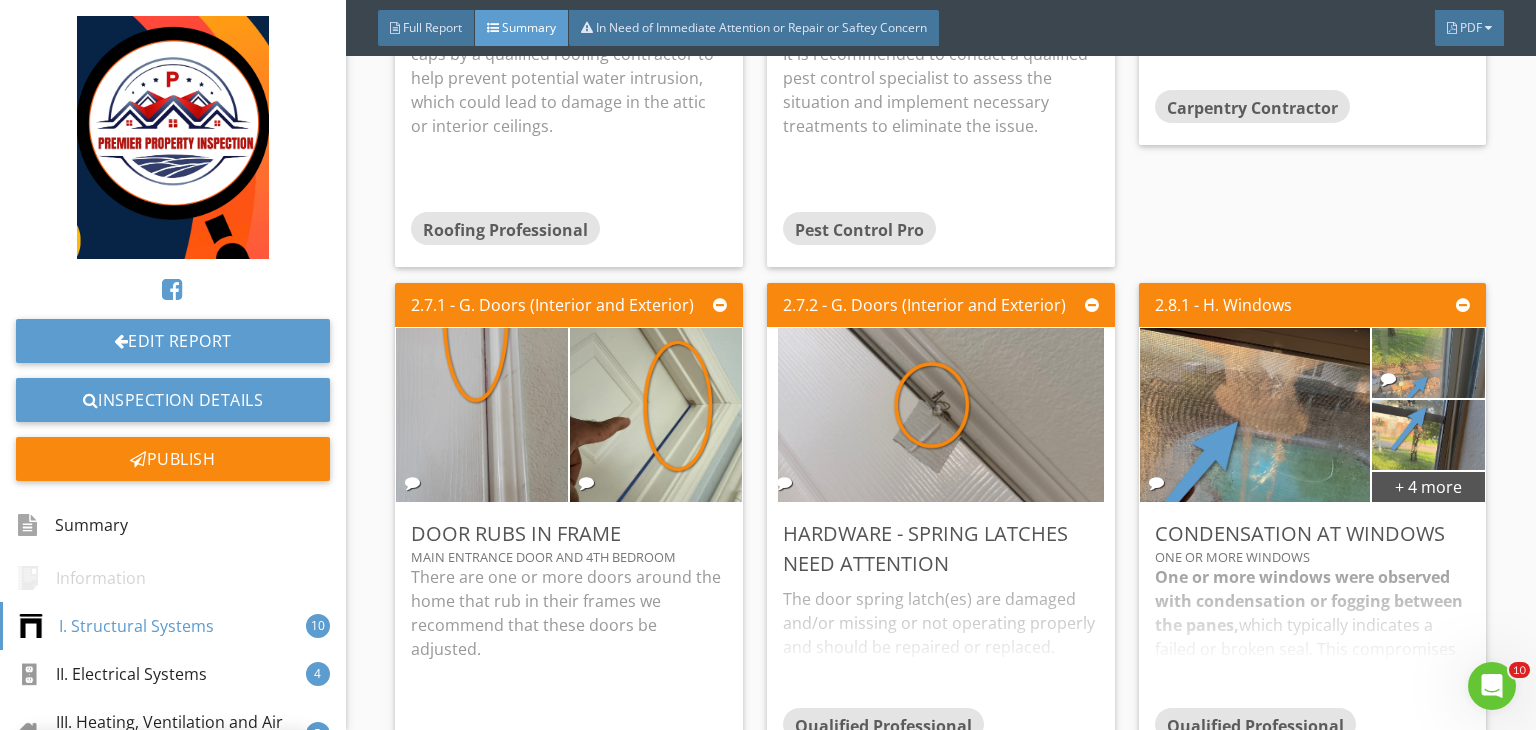 scroll, scrollTop: 39, scrollLeft: 0, axis: vertical 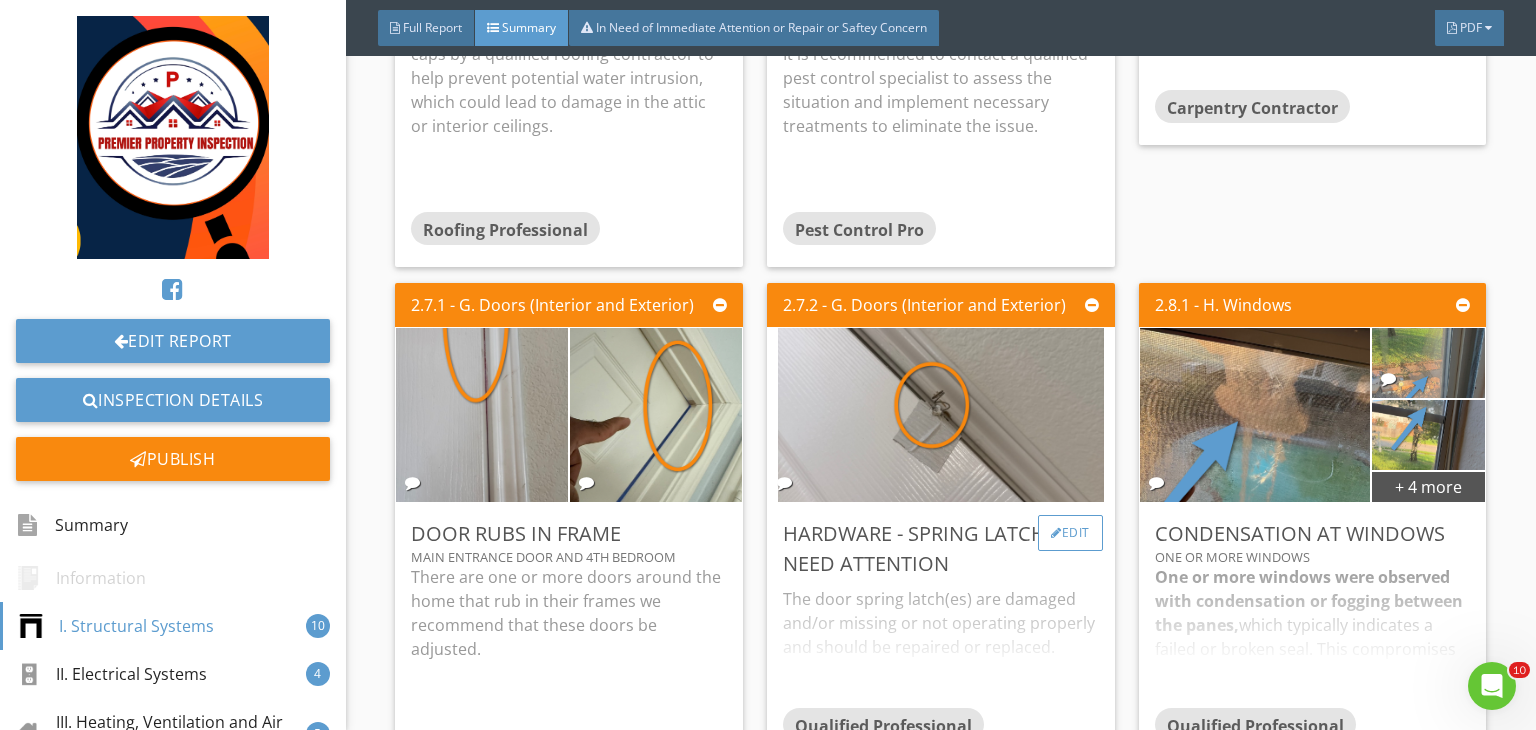 click on "Edit" at bounding box center [1070, 533] 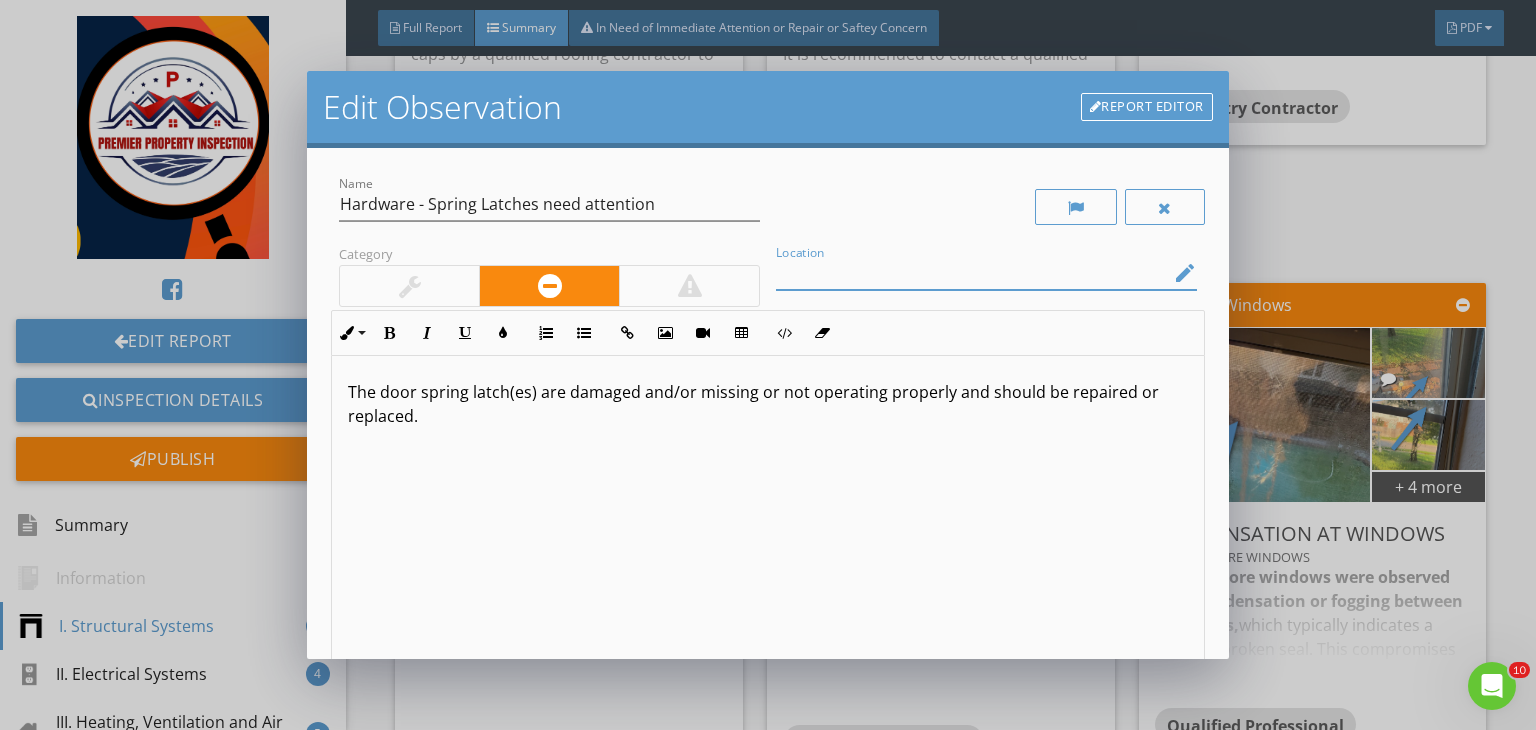 click at bounding box center [972, 273] 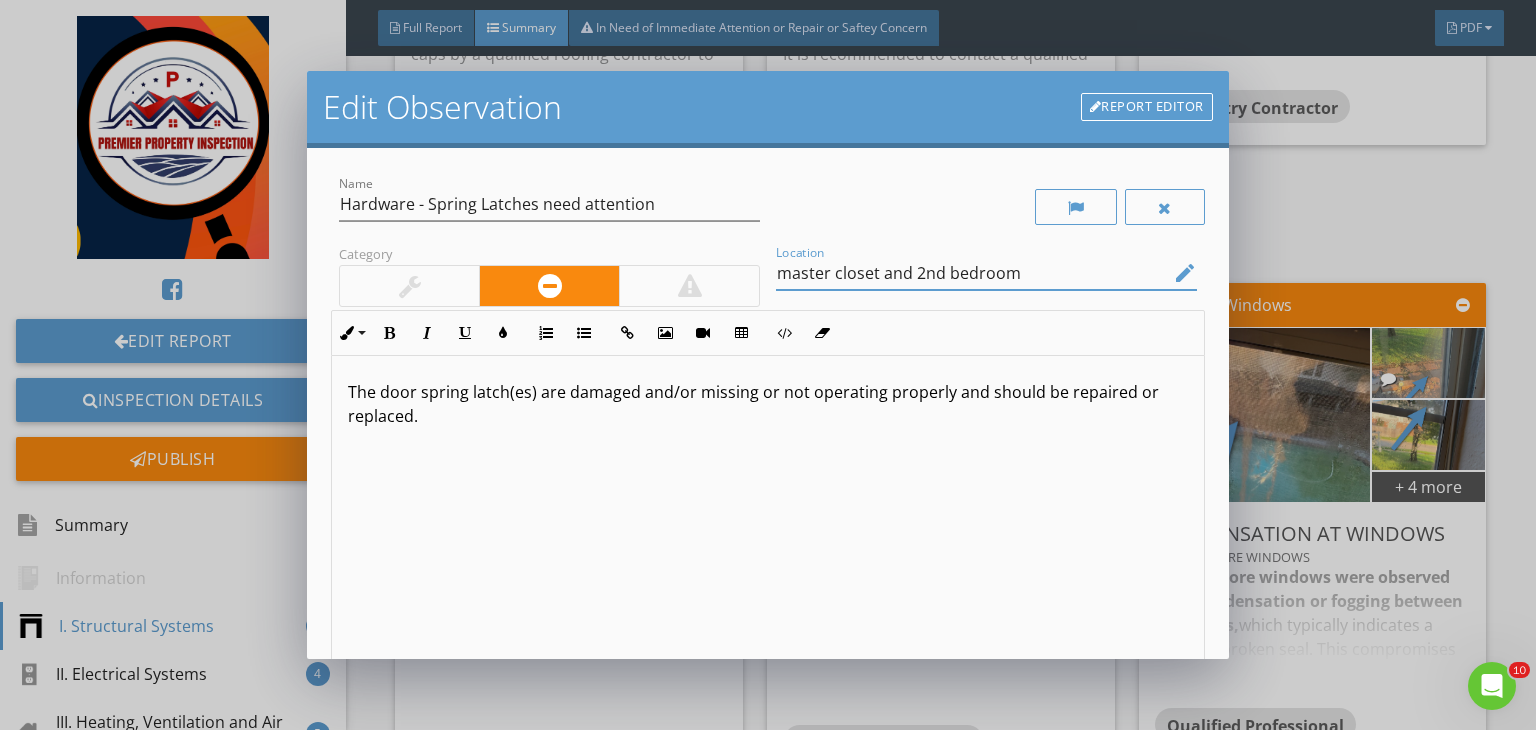 click on "master closet and 2nd bedroom" at bounding box center (972, 273) 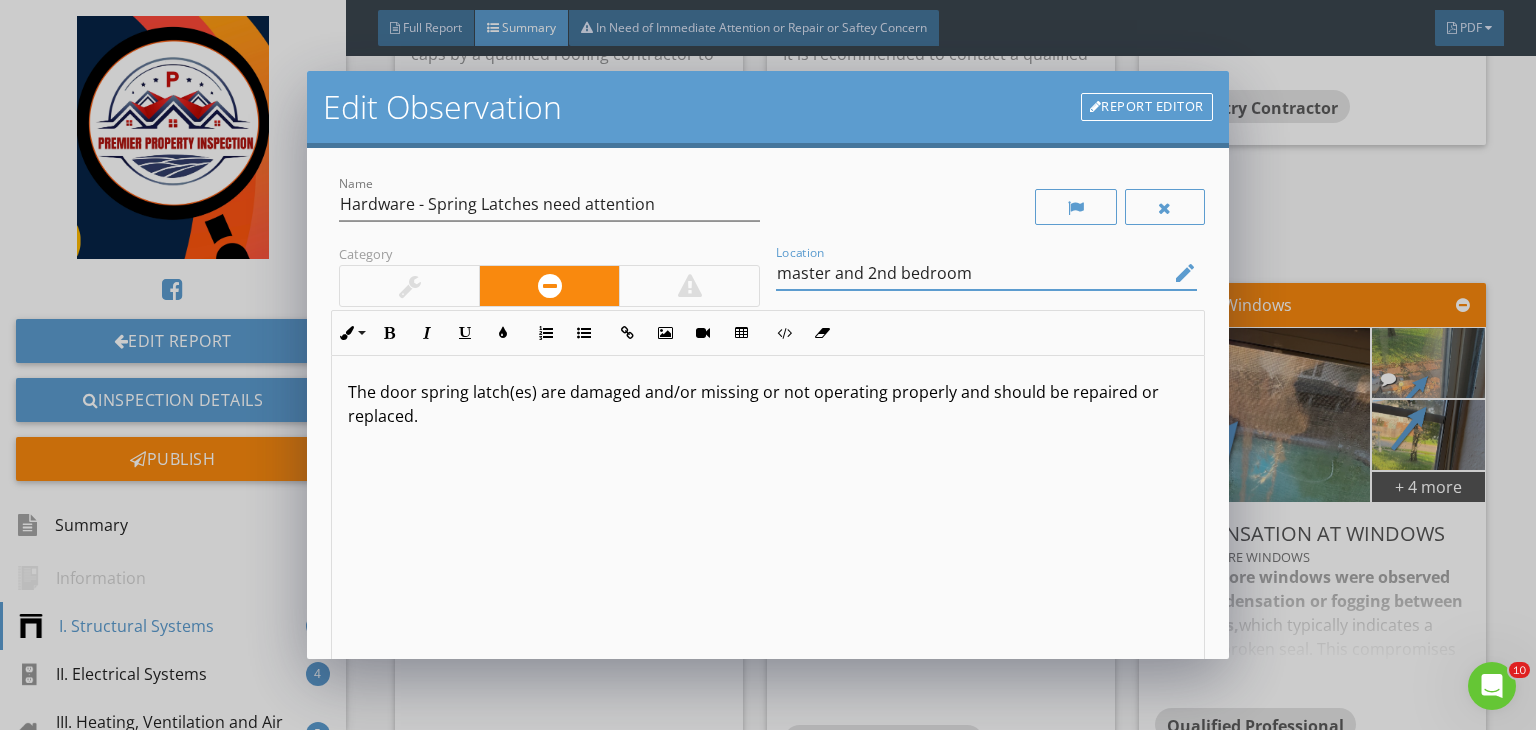 click on "master and 2nd bedroom" at bounding box center (972, 273) 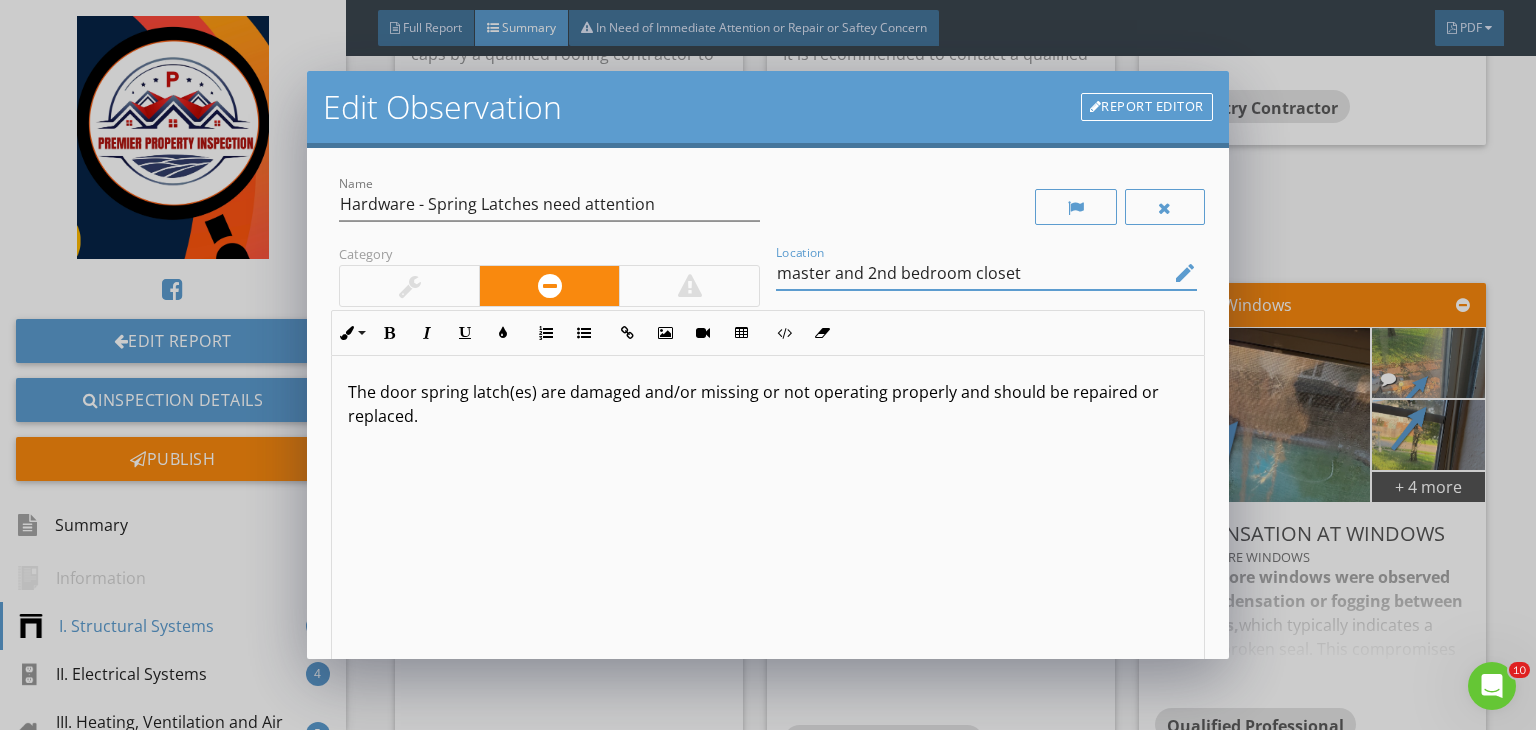 scroll, scrollTop: 0, scrollLeft: 0, axis: both 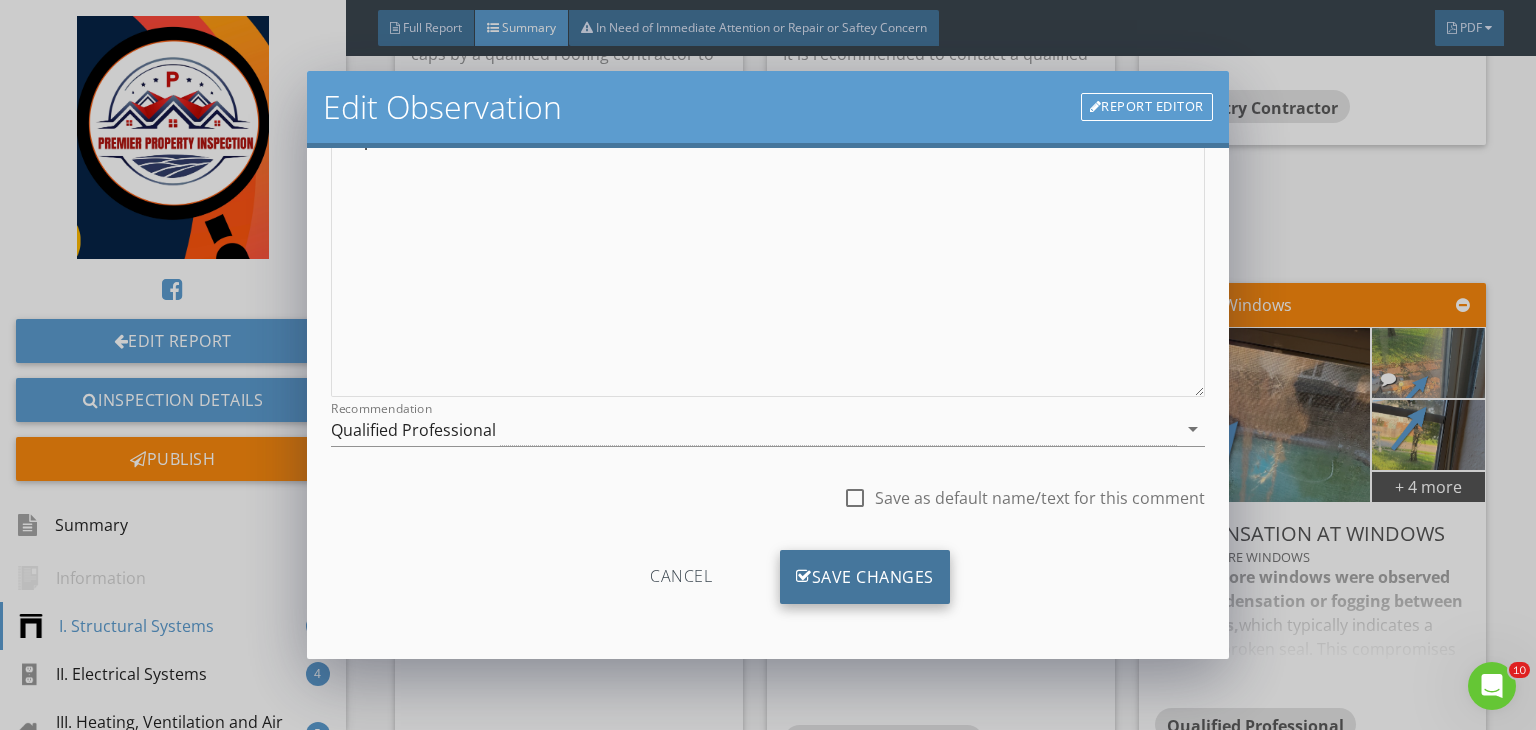 type on "master and 2nd bedroom closet" 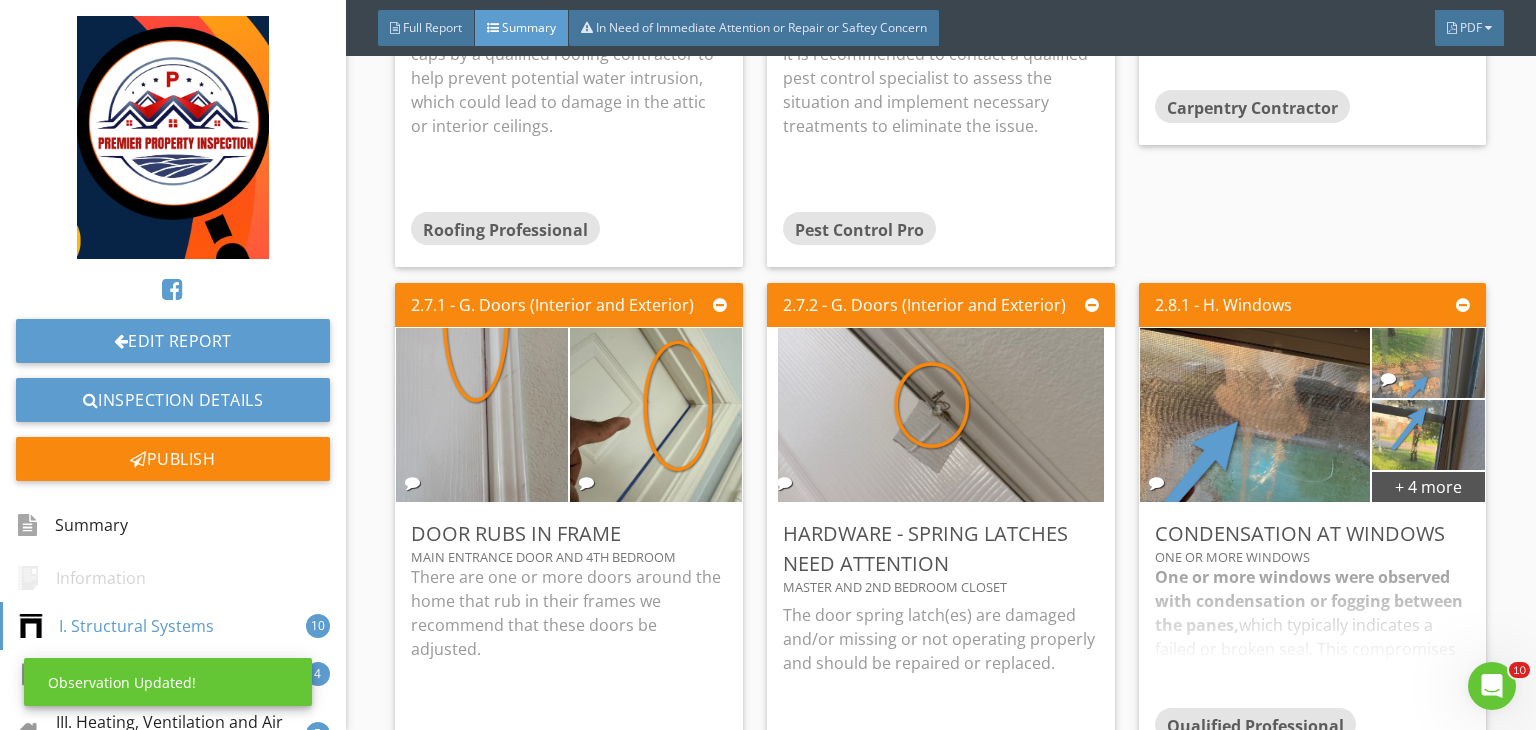 scroll, scrollTop: 39, scrollLeft: 0, axis: vertical 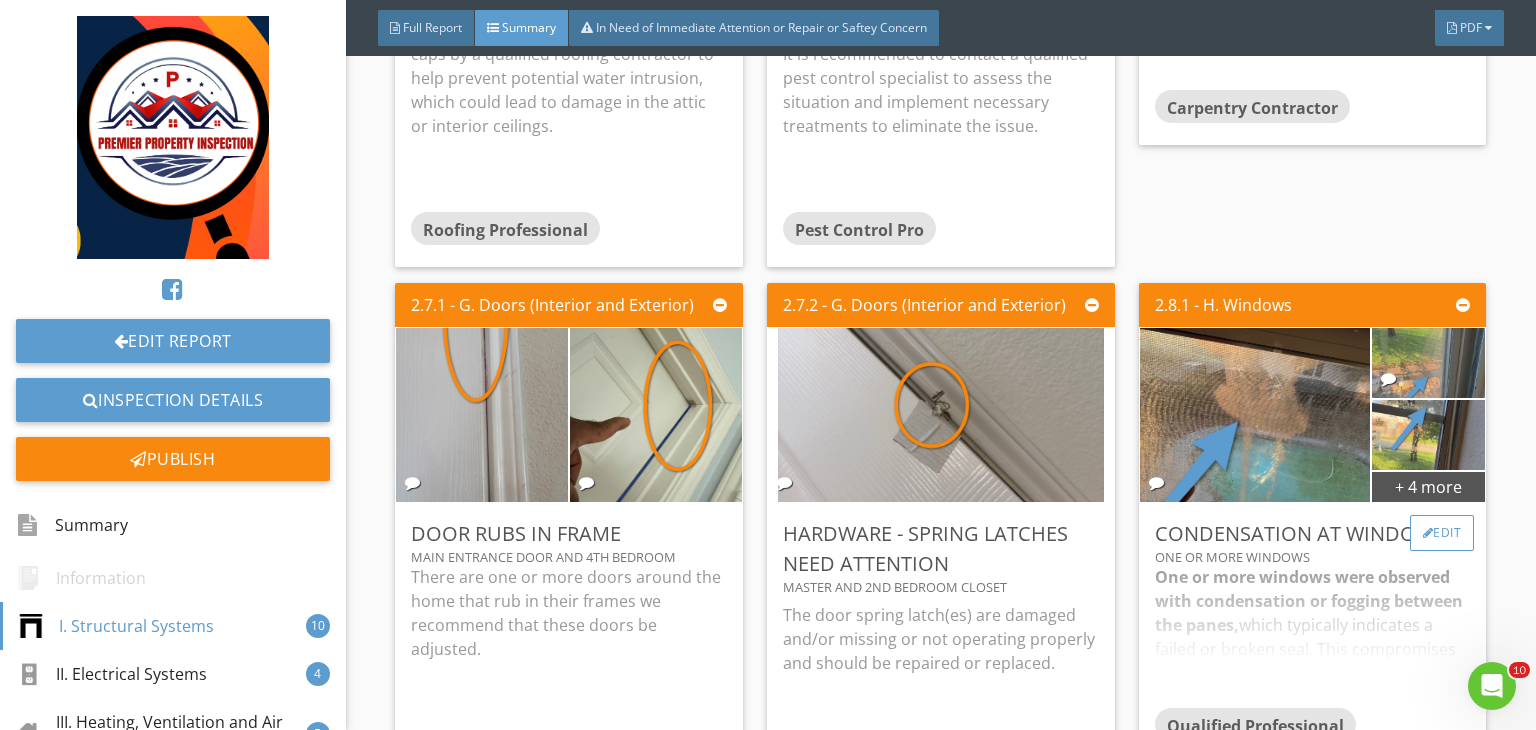 click on "Edit" at bounding box center (1442, 533) 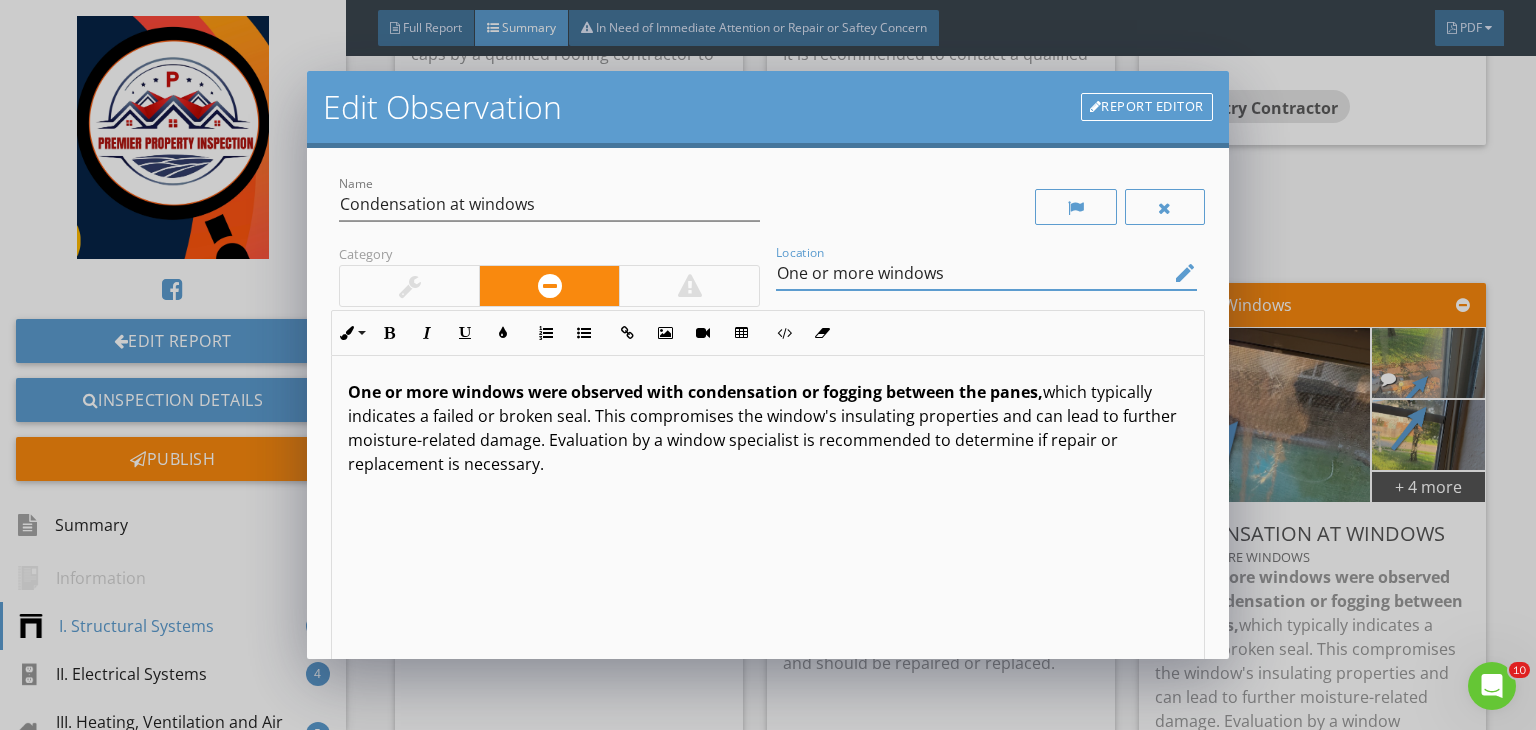 click on "One or more windows" at bounding box center (972, 273) 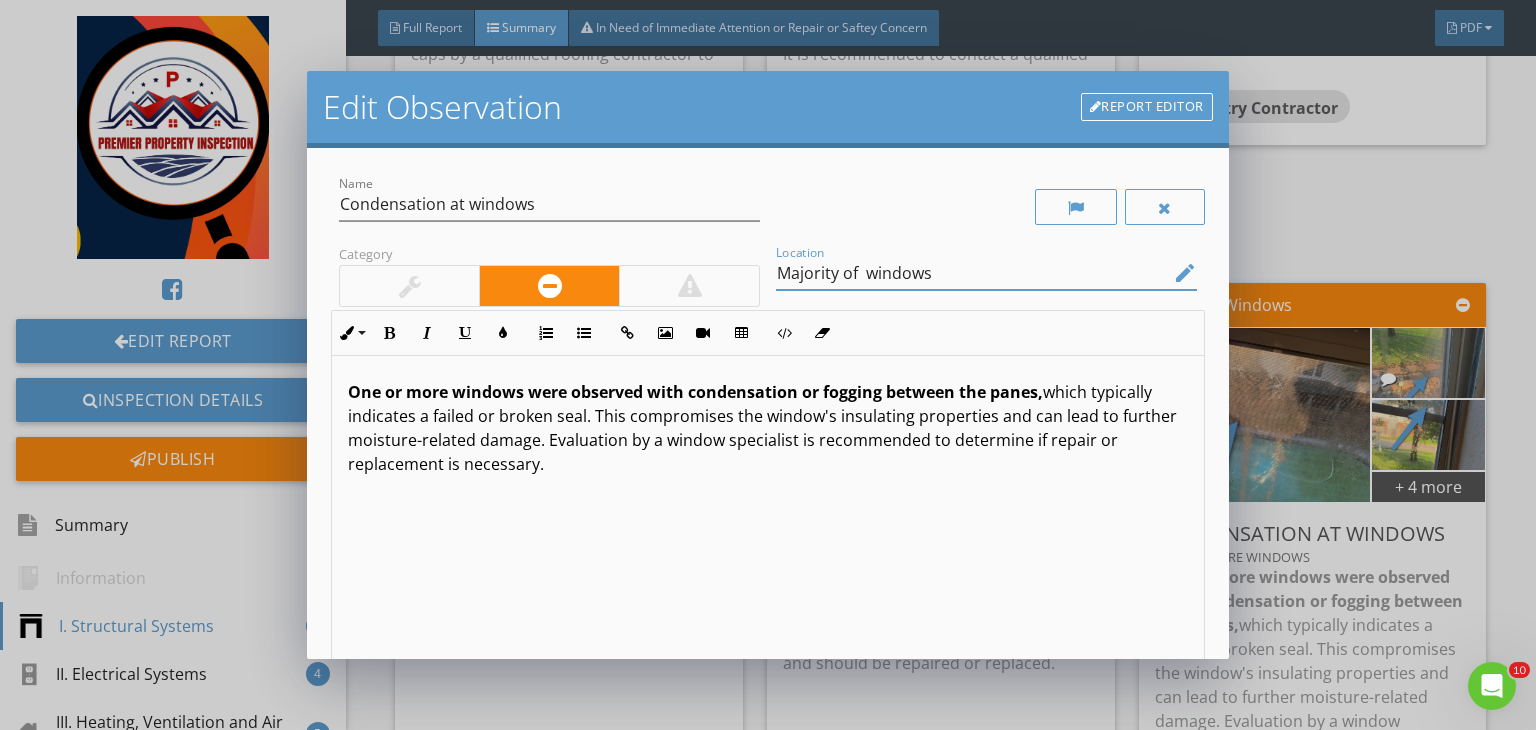 scroll, scrollTop: 0, scrollLeft: 0, axis: both 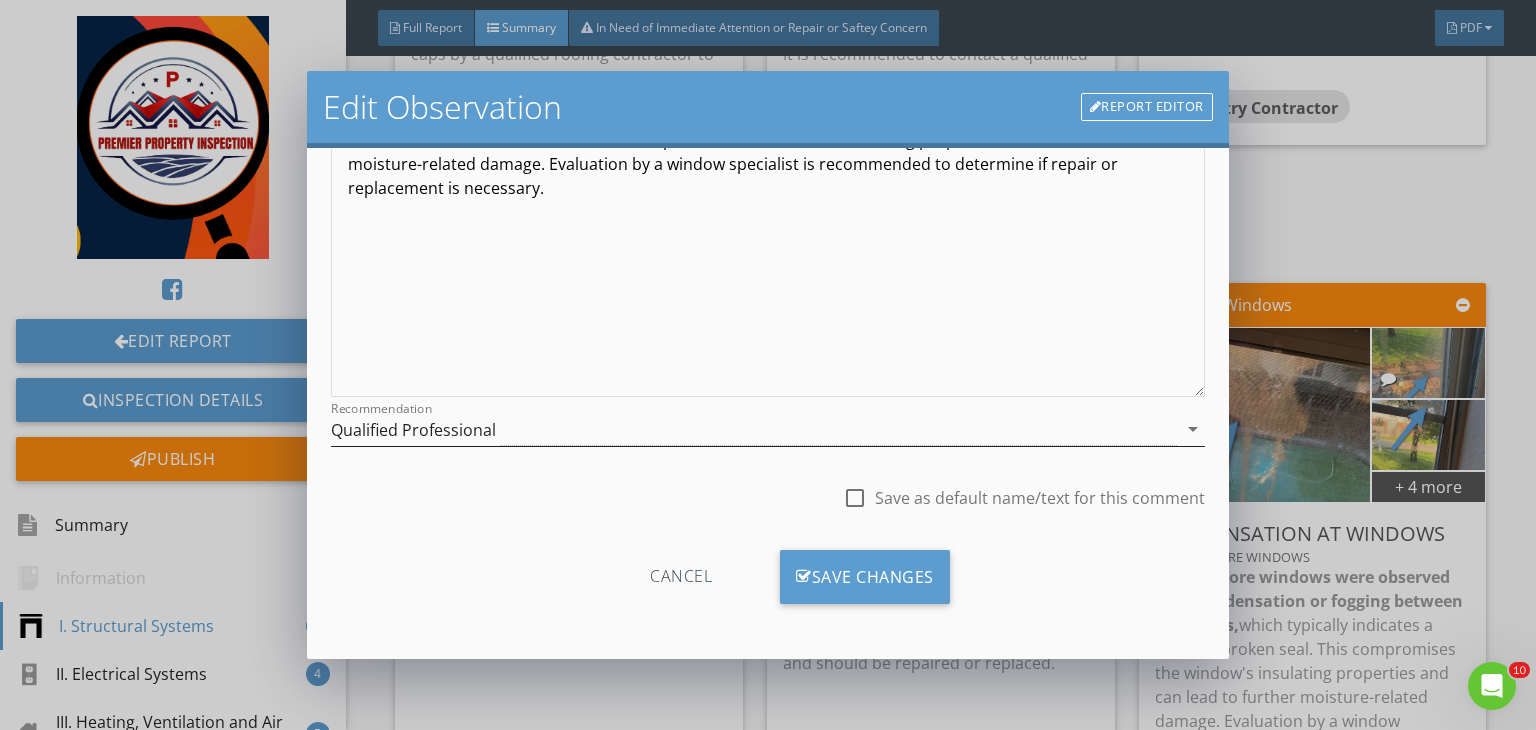 type on "Majority of  windows" 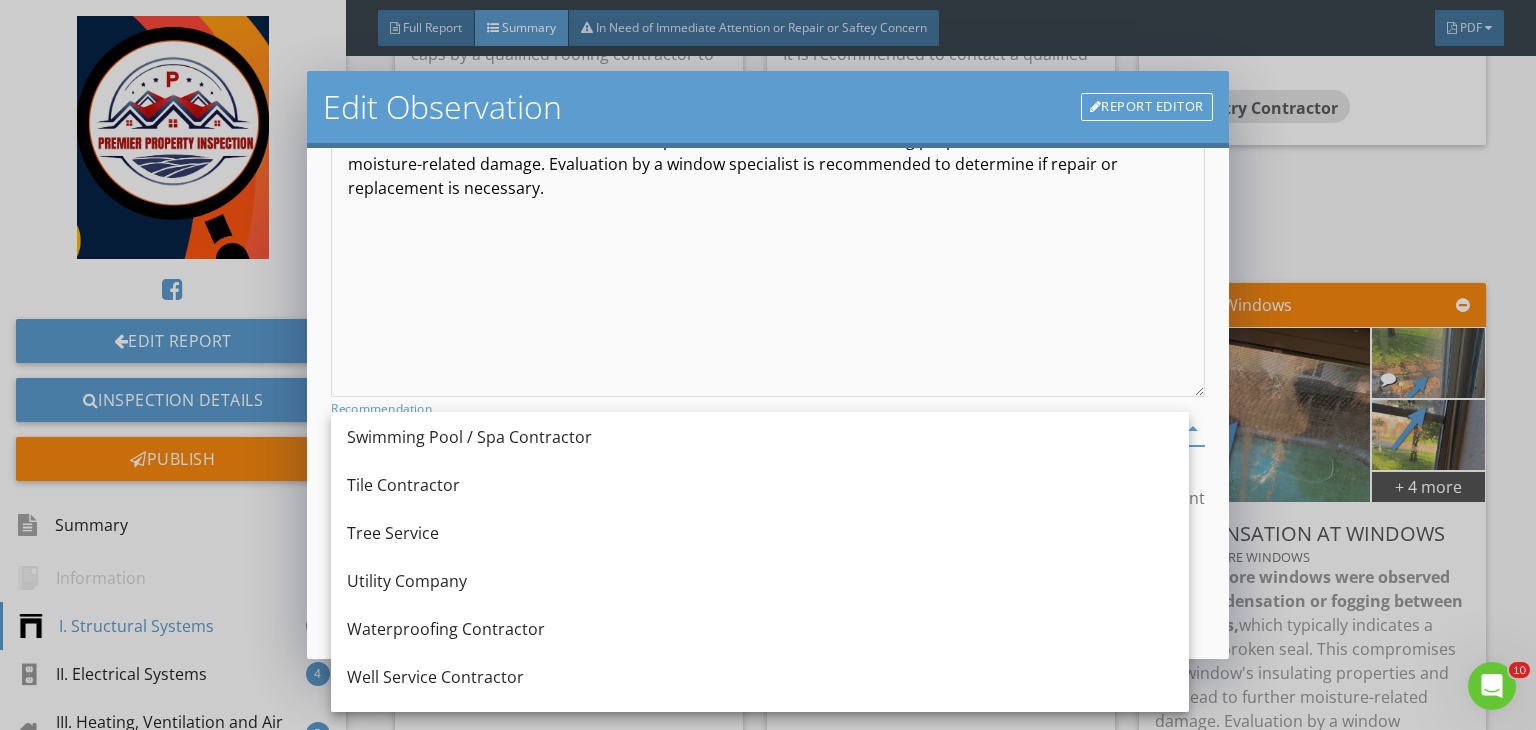scroll, scrollTop: 2644, scrollLeft: 0, axis: vertical 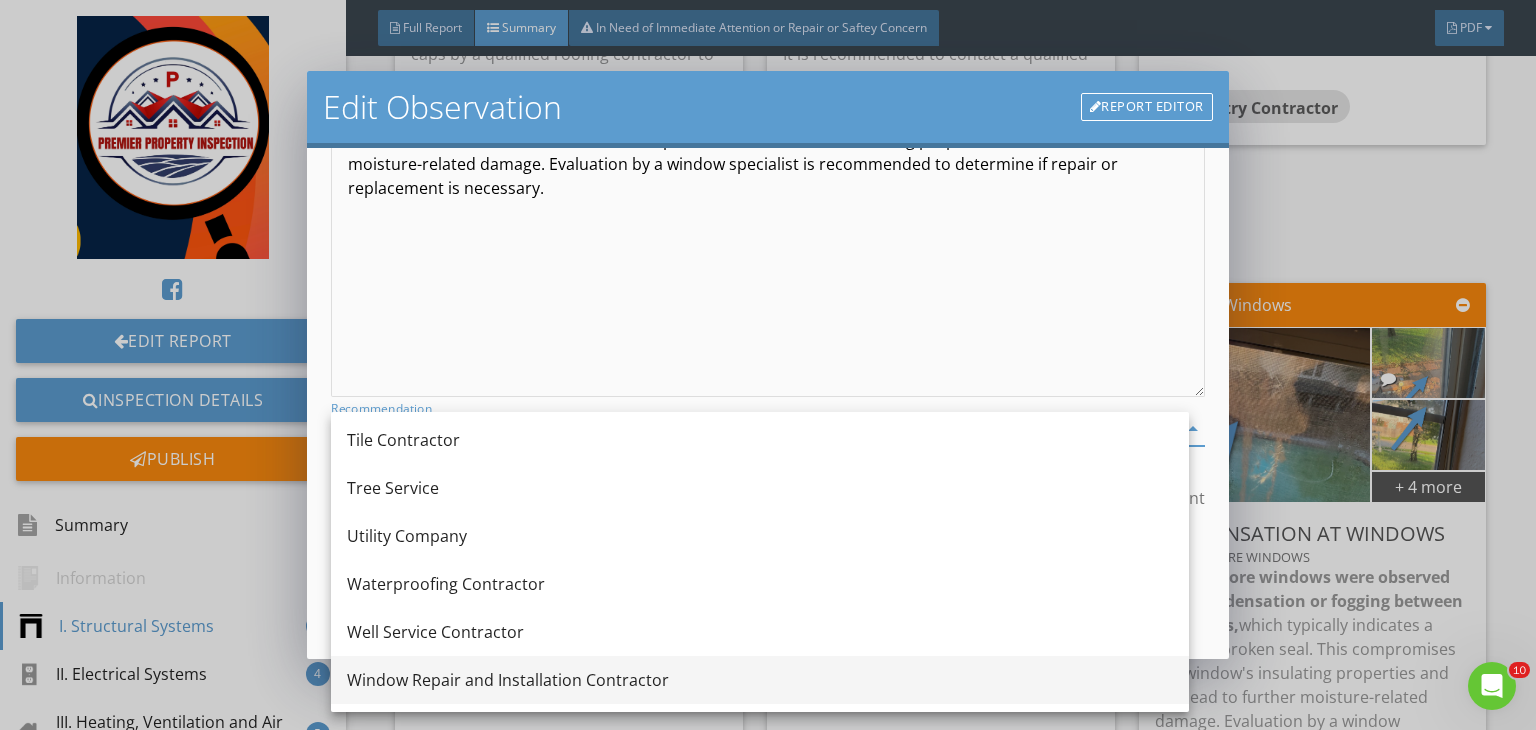 click on "Window Repair and Installation Contractor" at bounding box center (760, 680) 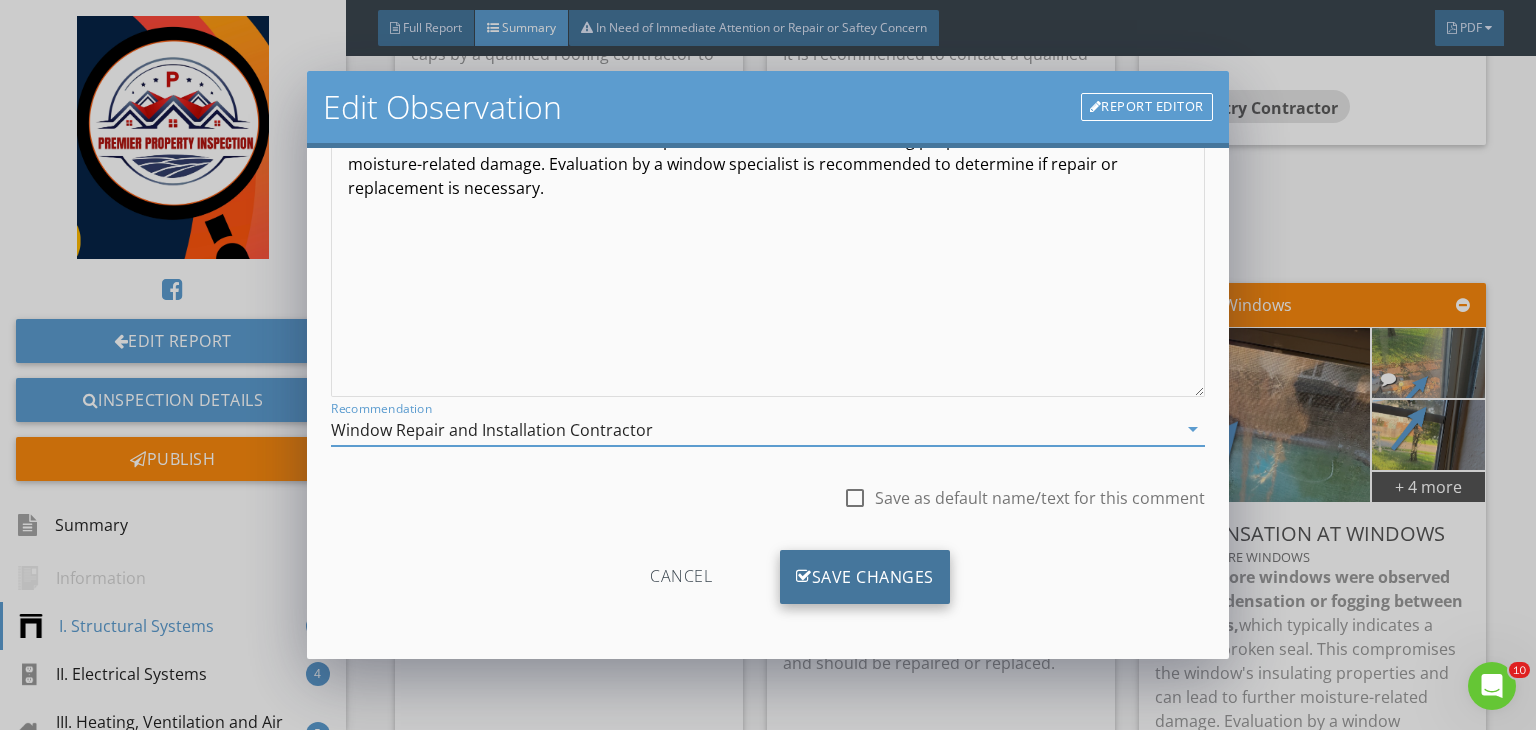 click on "Save Changes" at bounding box center (865, 577) 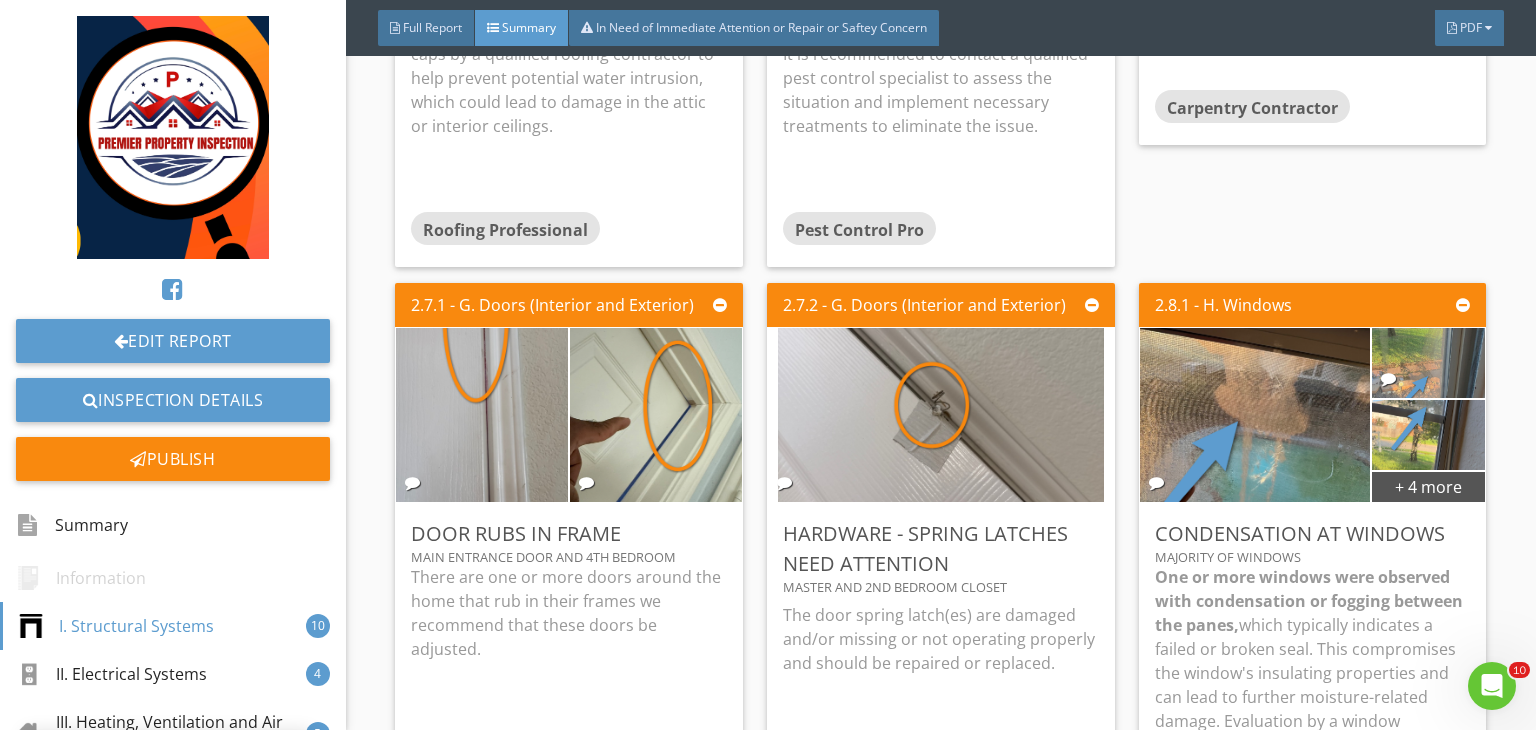 scroll, scrollTop: 39, scrollLeft: 0, axis: vertical 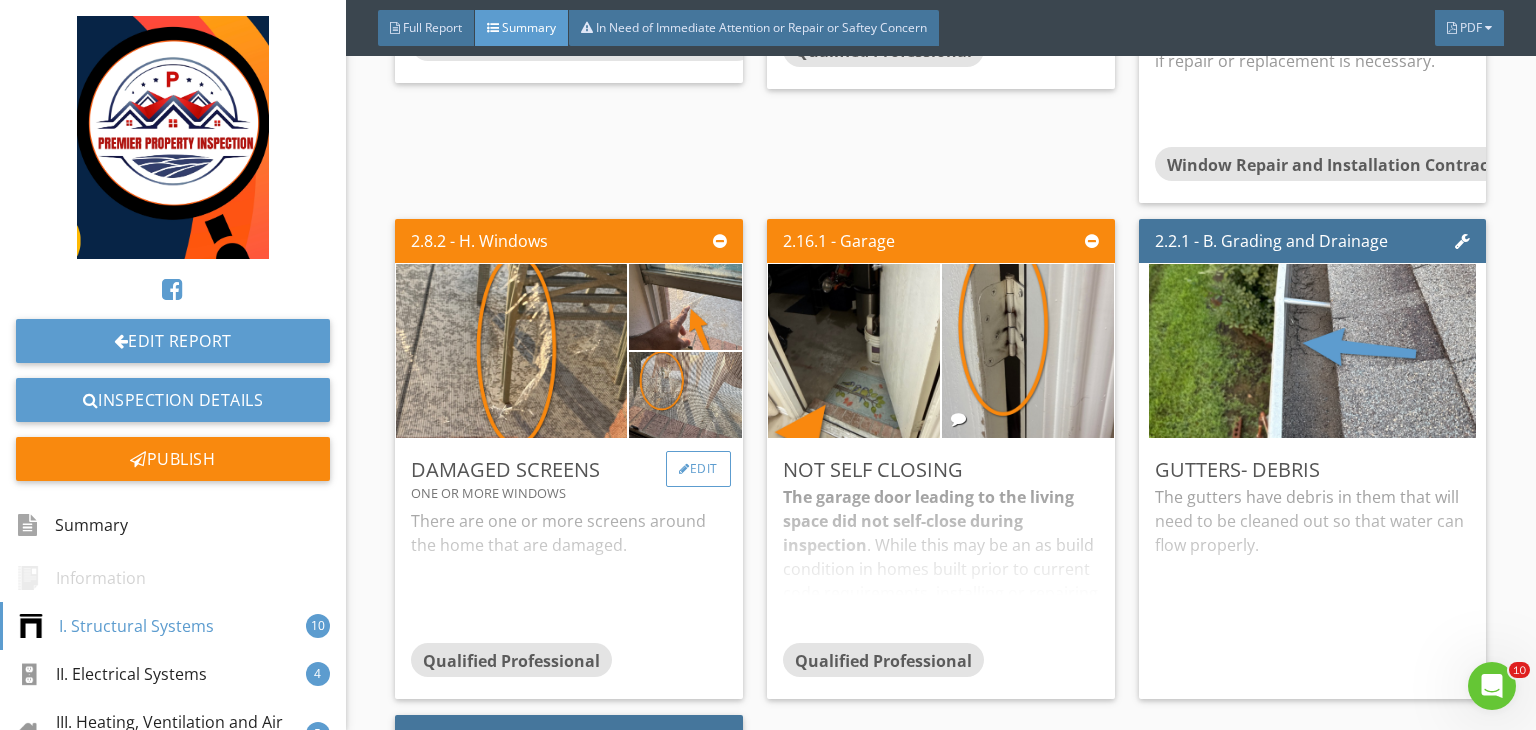 click on "Edit" at bounding box center (698, 469) 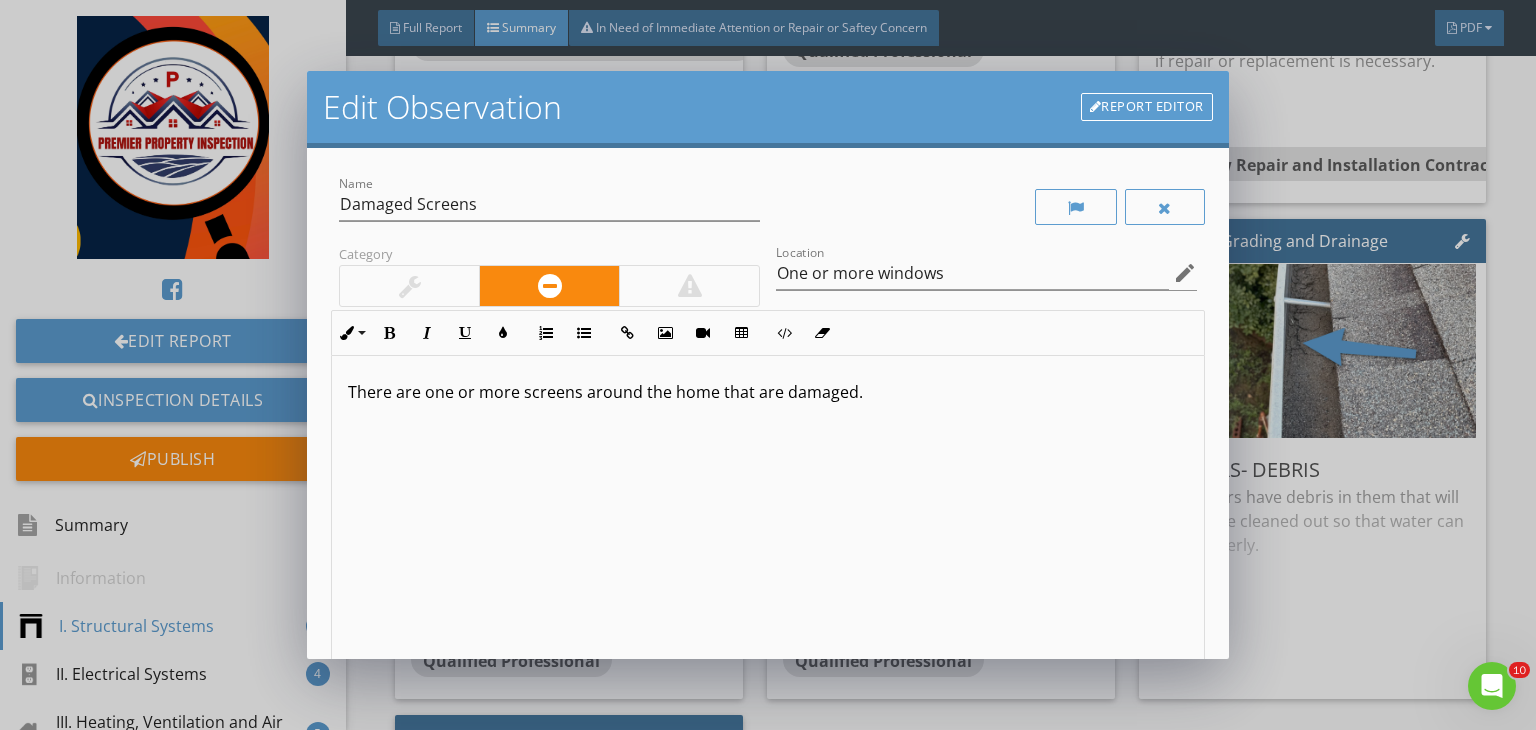 click on "There are one or more screens around the home that are damaged." at bounding box center (768, 392) 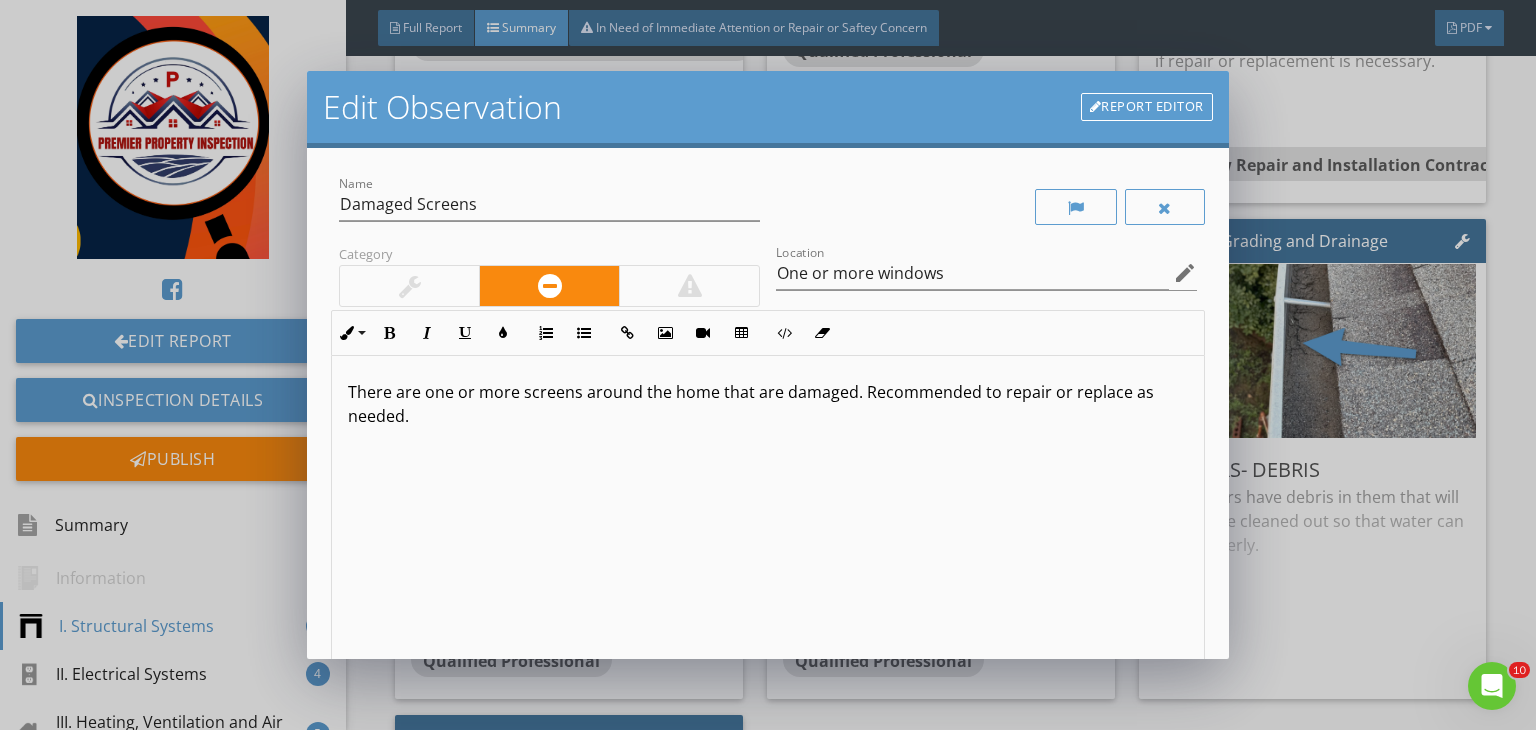 scroll, scrollTop: 0, scrollLeft: 0, axis: both 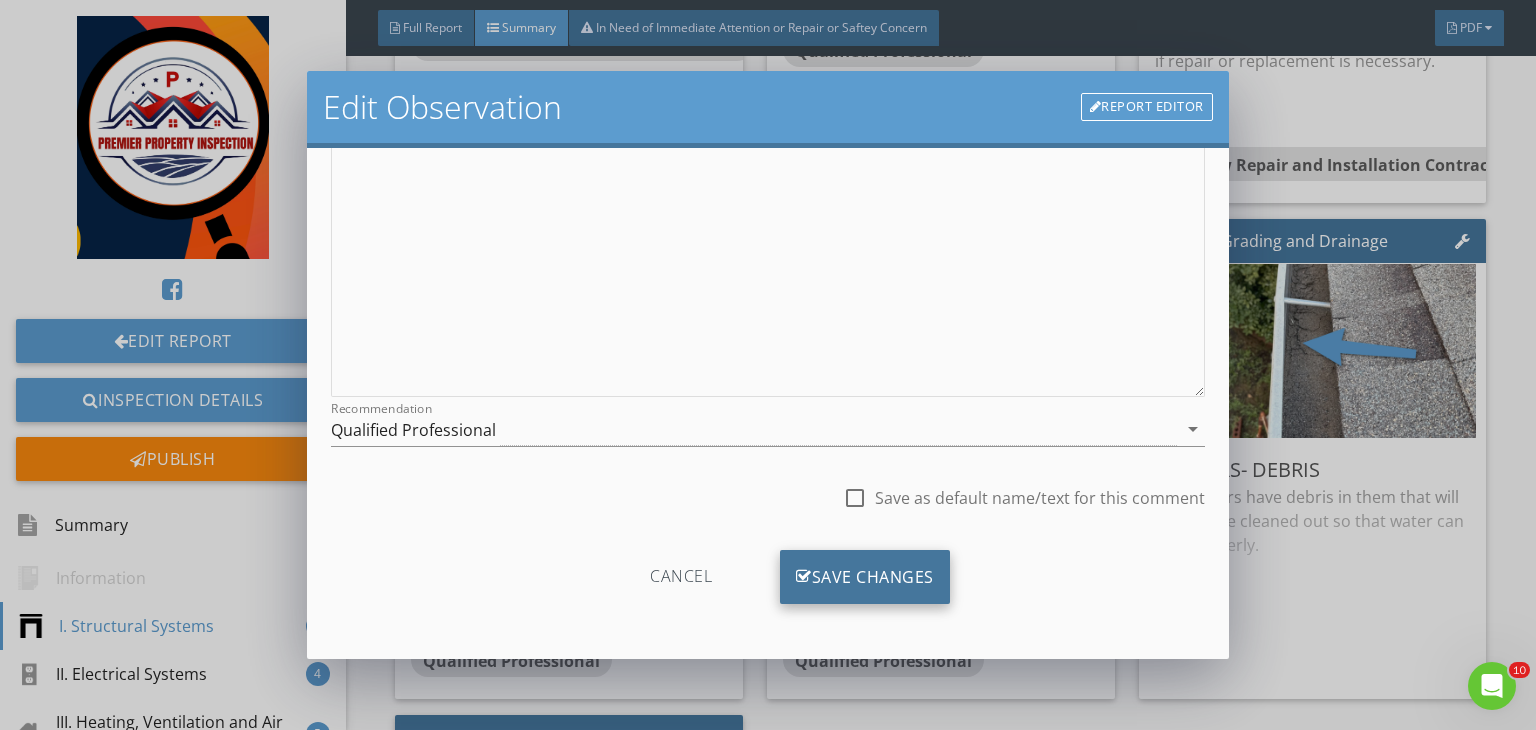 click on "Save Changes" at bounding box center (865, 577) 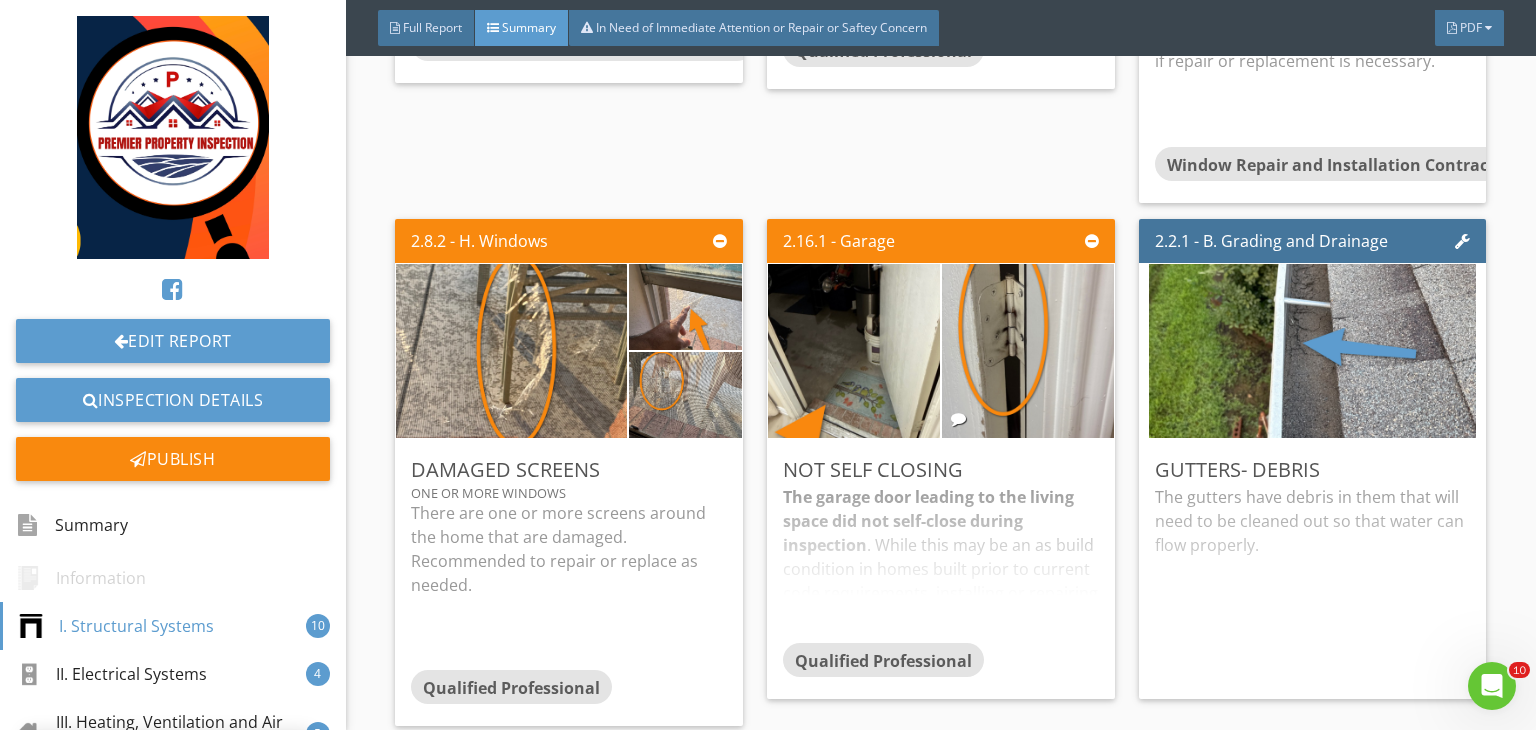 scroll, scrollTop: 39, scrollLeft: 0, axis: vertical 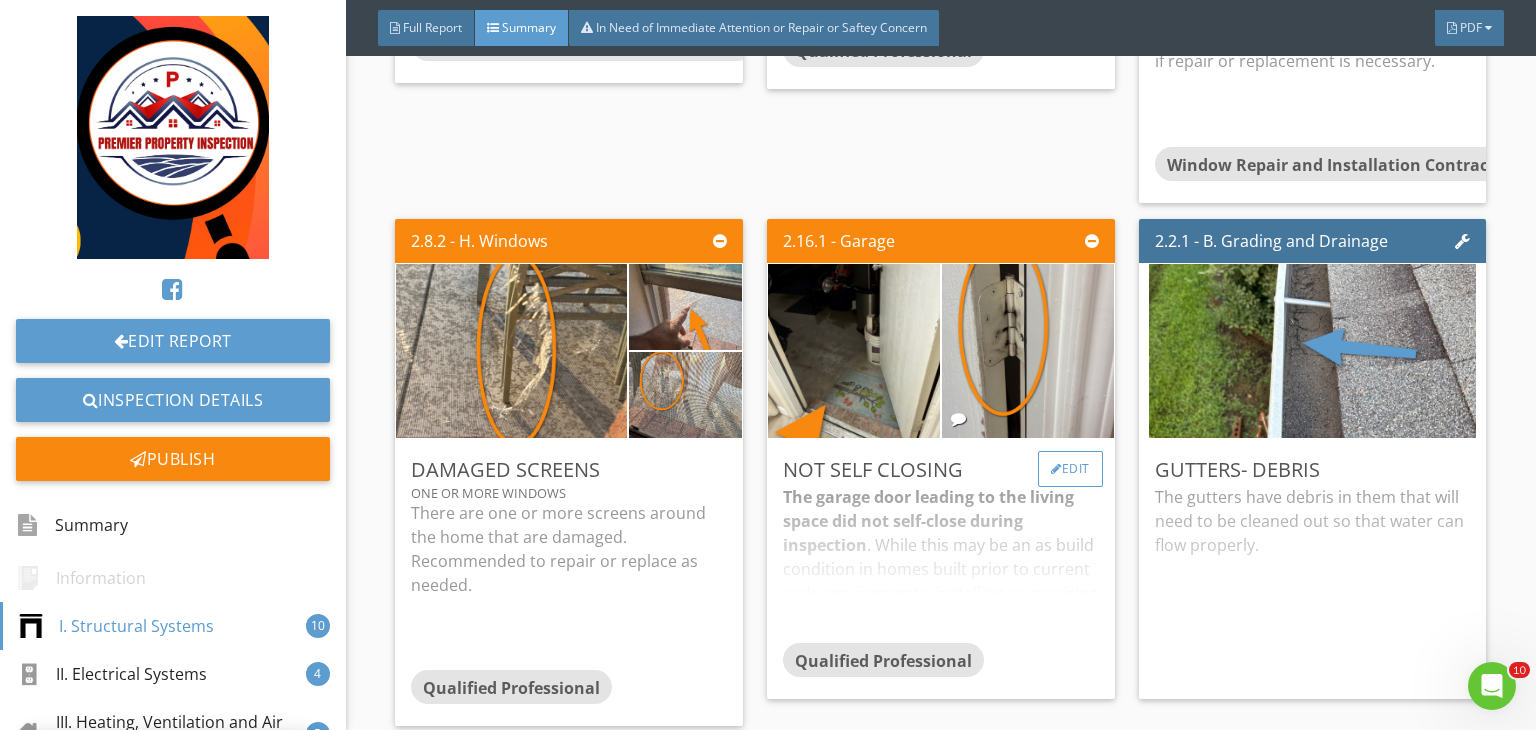 click on "Edit" at bounding box center (1070, 469) 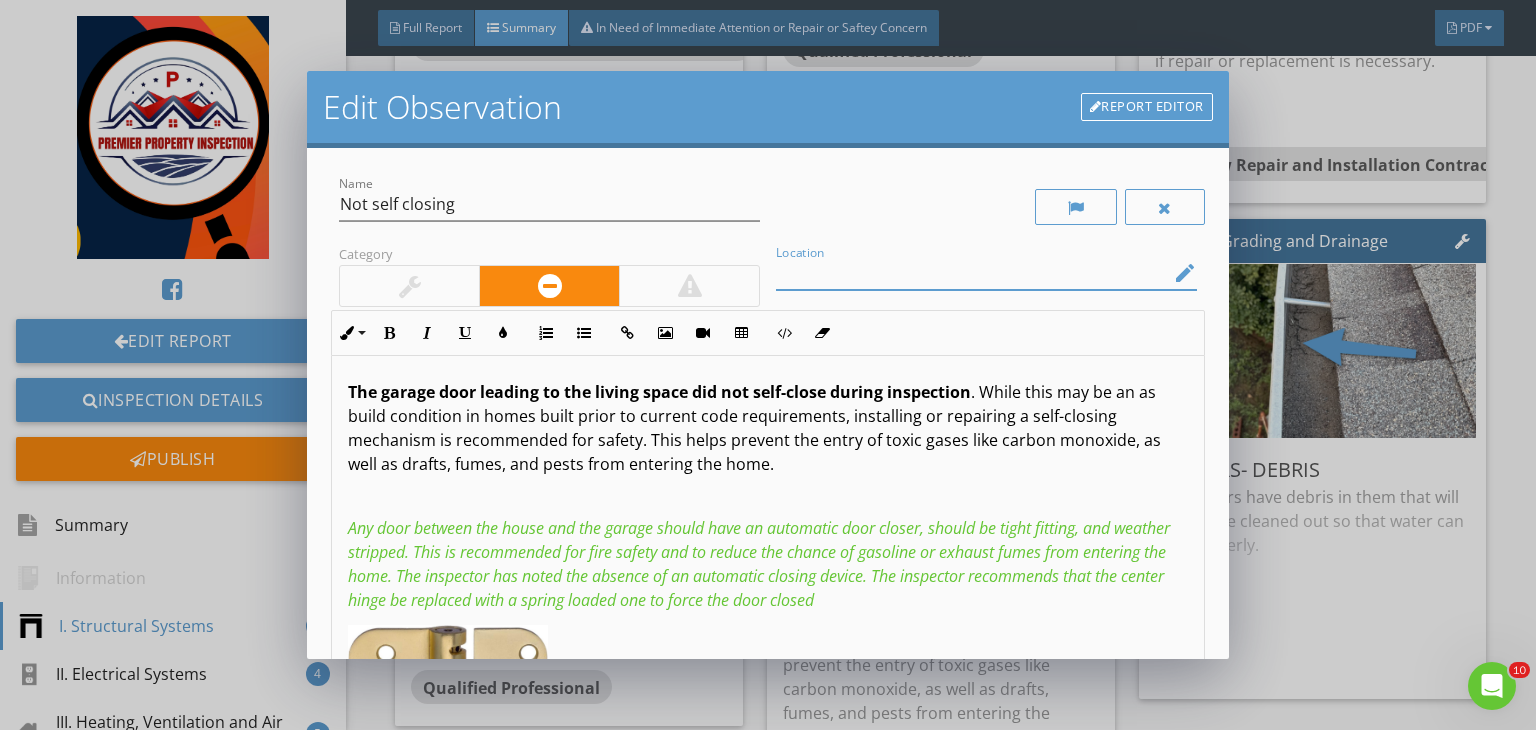 click at bounding box center [972, 273] 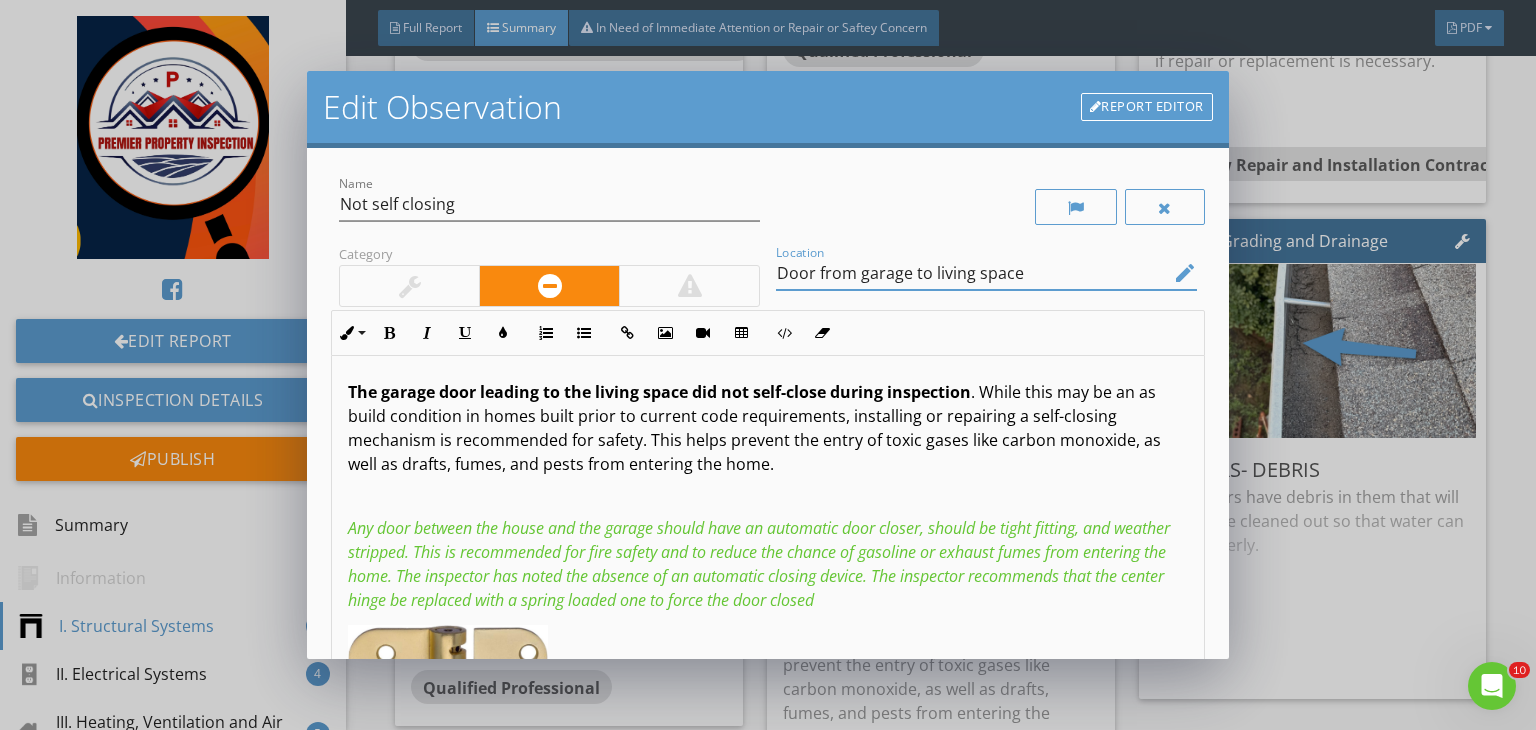 scroll, scrollTop: 302, scrollLeft: 0, axis: vertical 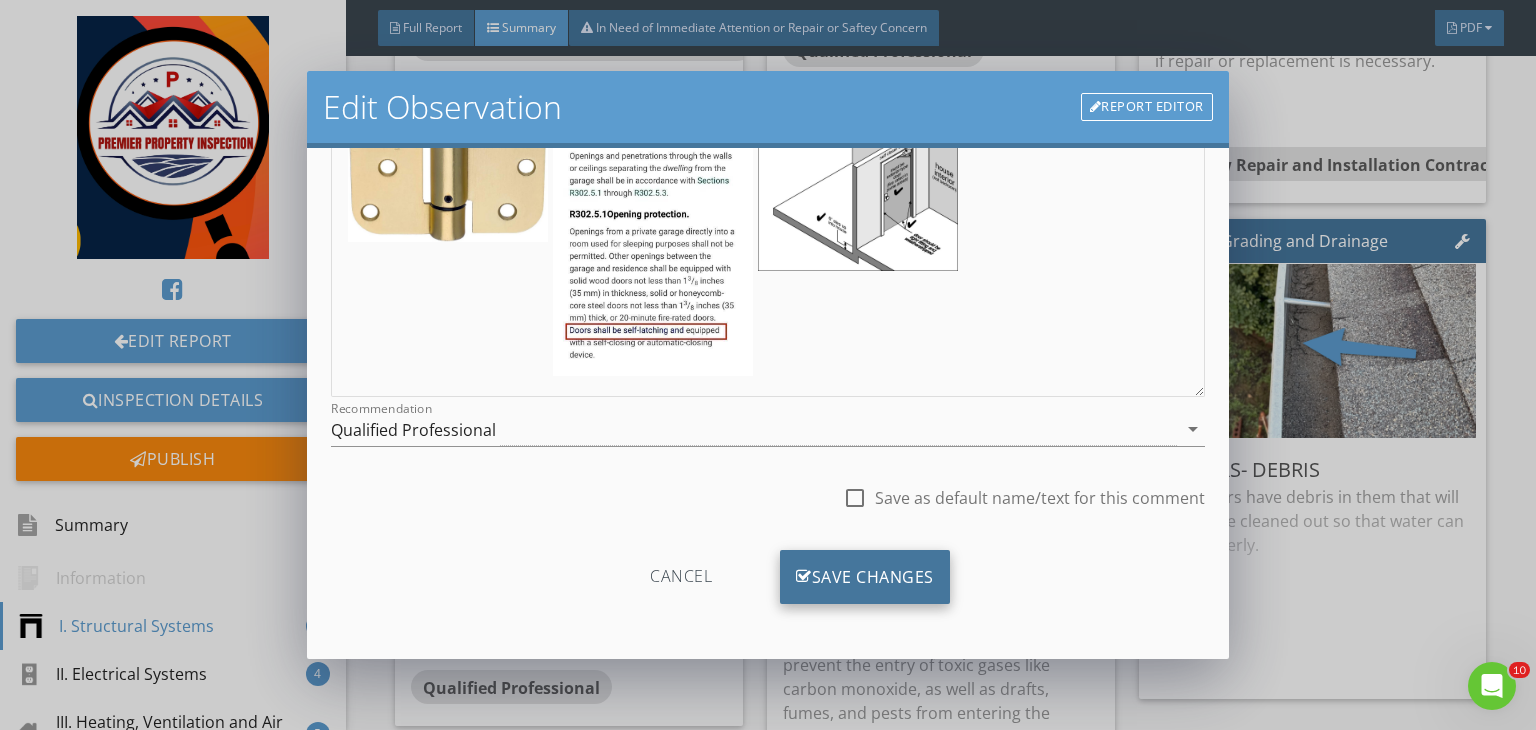 type on "Door from garage to living space" 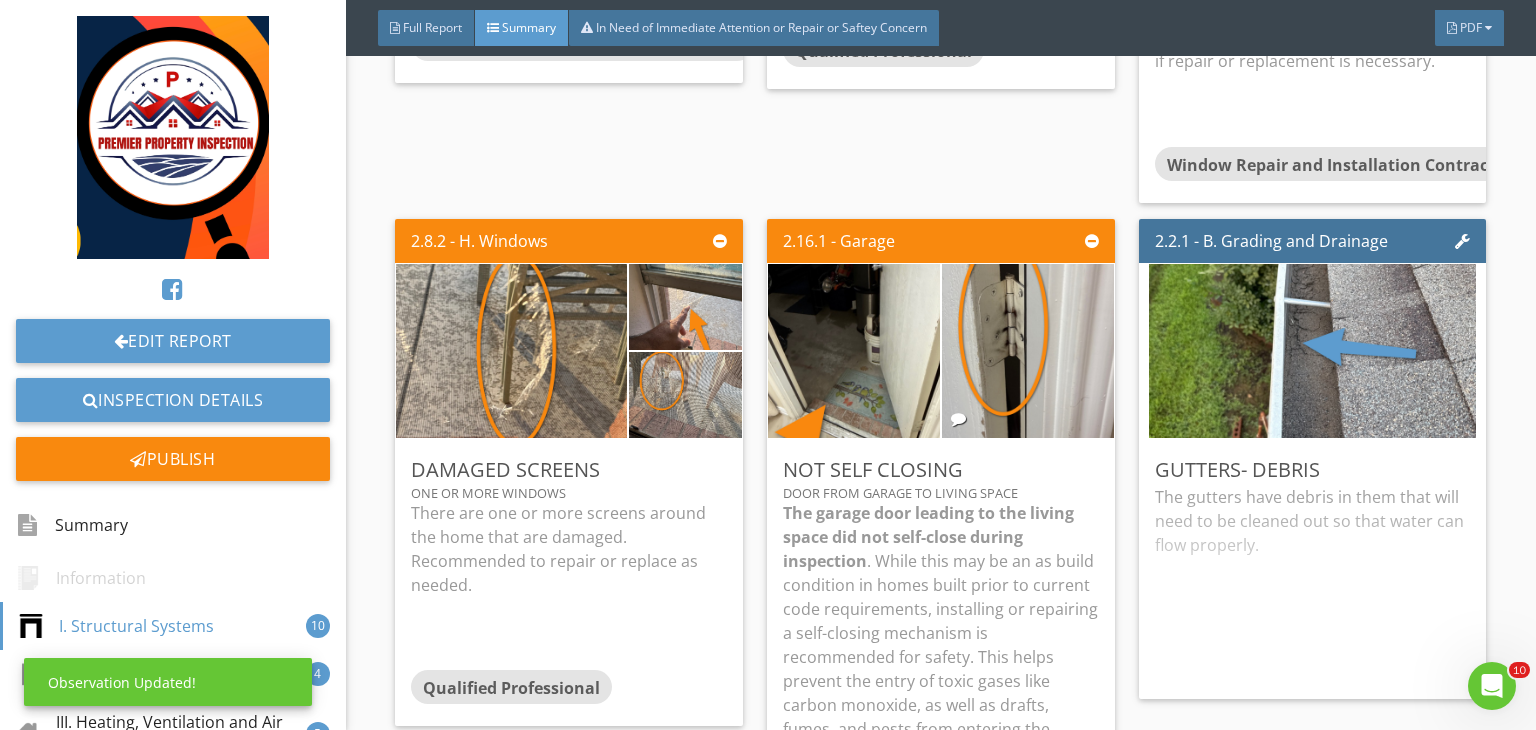 scroll, scrollTop: 39, scrollLeft: 0, axis: vertical 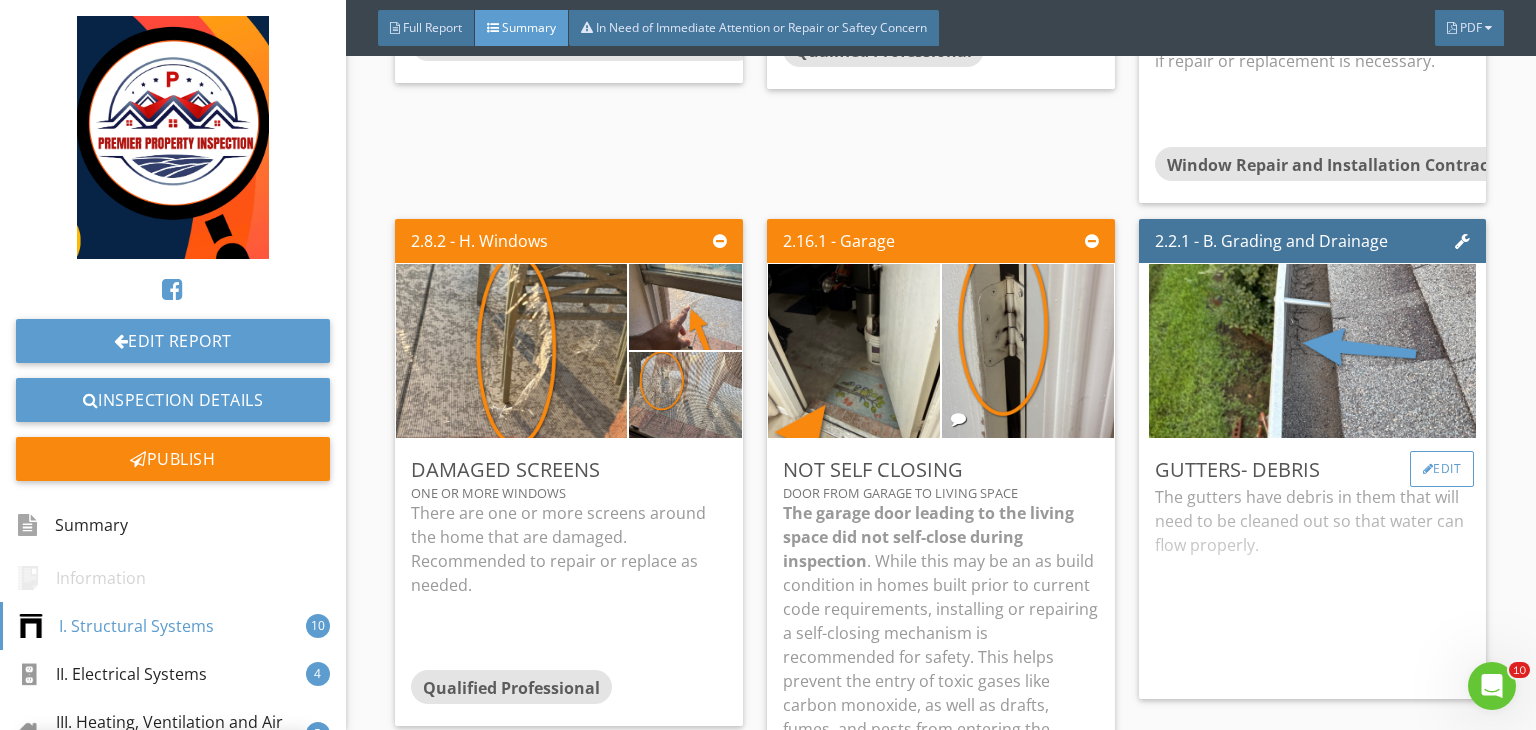 click on "Edit" at bounding box center (1442, 469) 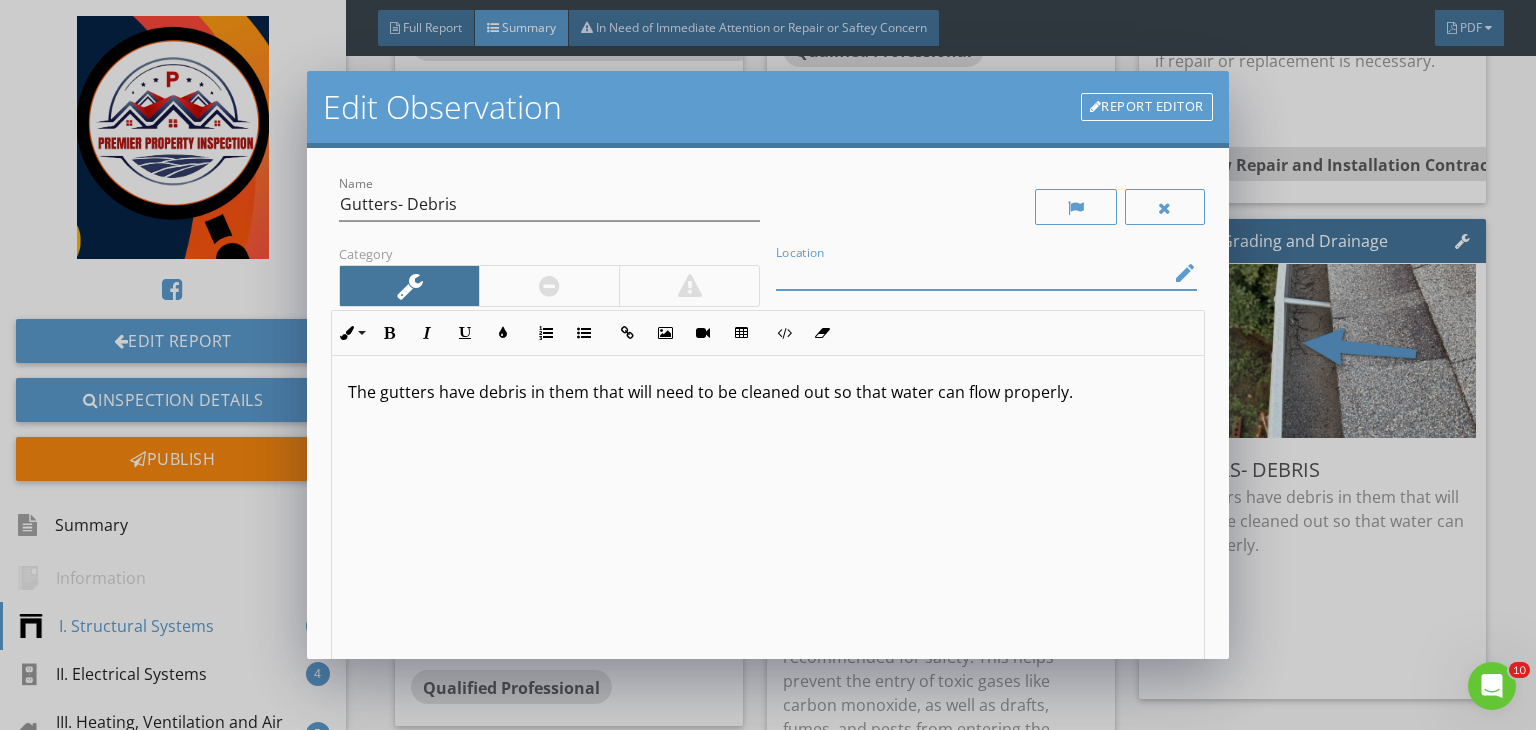 click at bounding box center (972, 273) 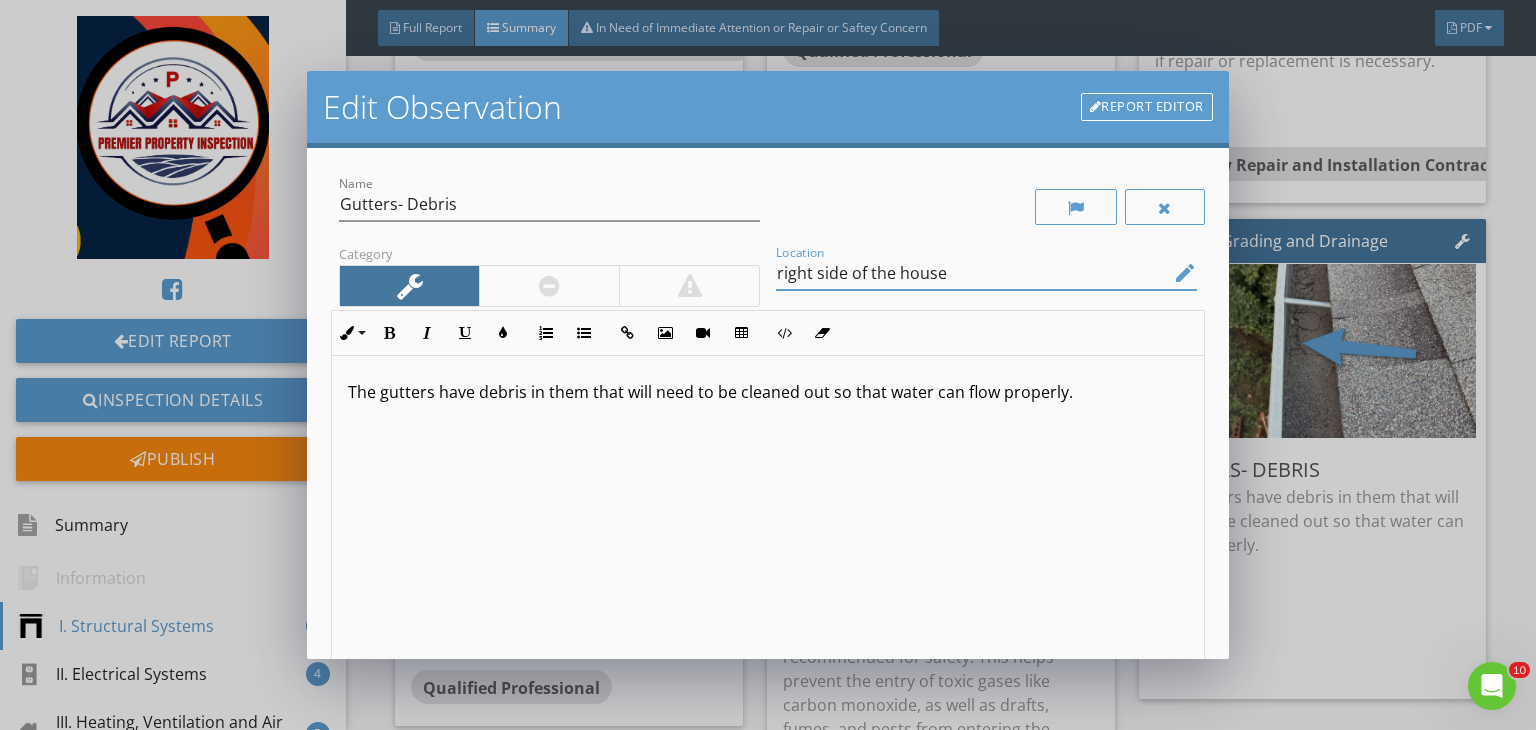 scroll, scrollTop: 0, scrollLeft: 0, axis: both 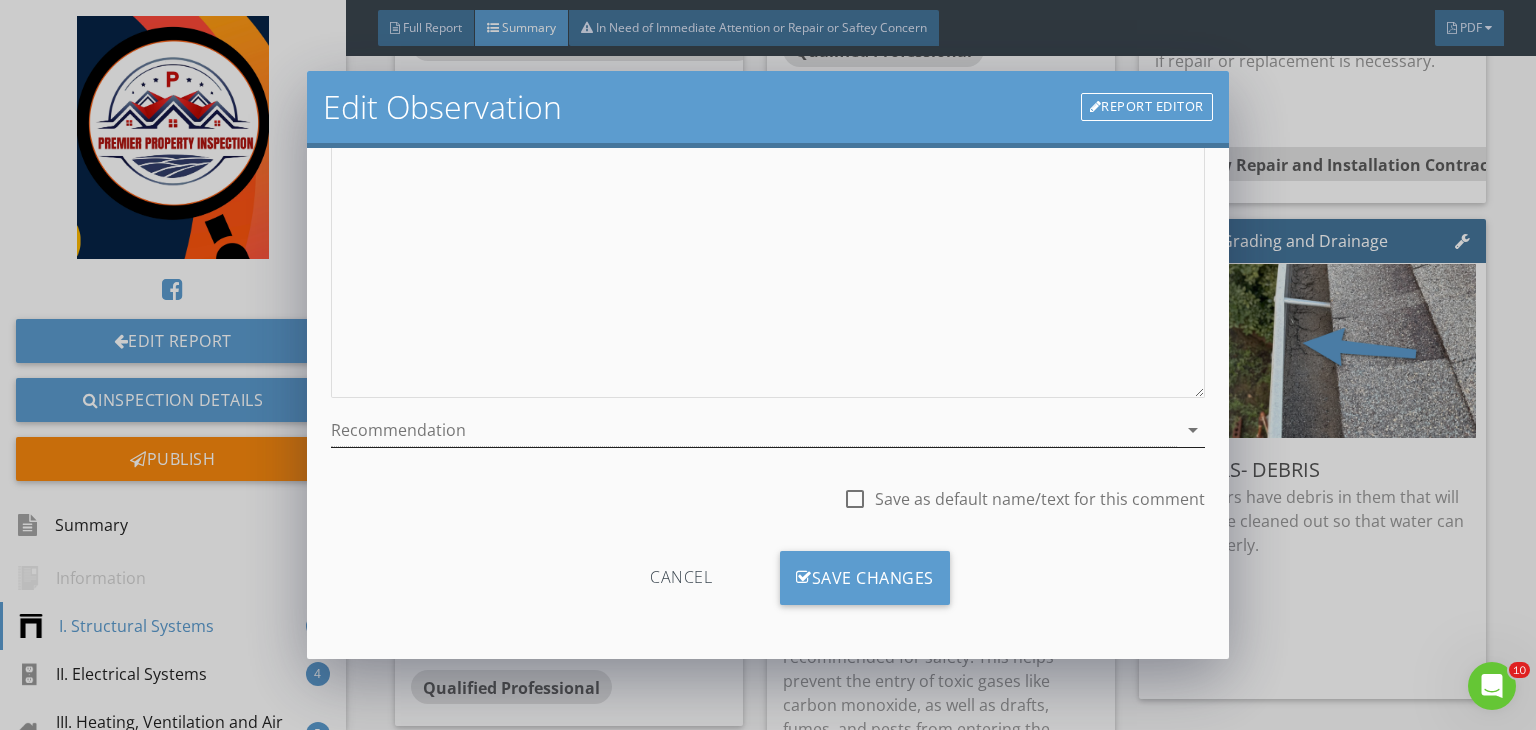 type on "right side of the house" 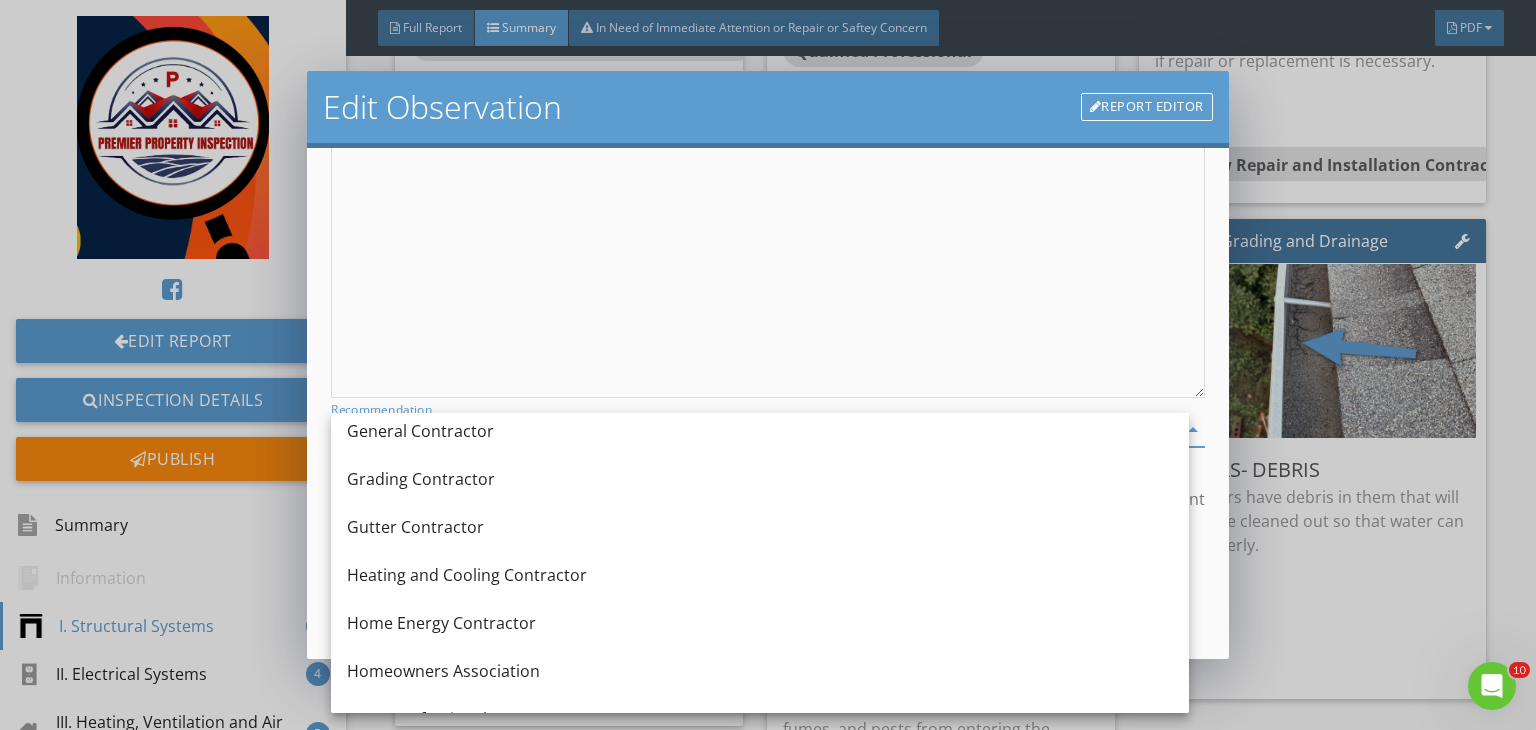 scroll, scrollTop: 1124, scrollLeft: 0, axis: vertical 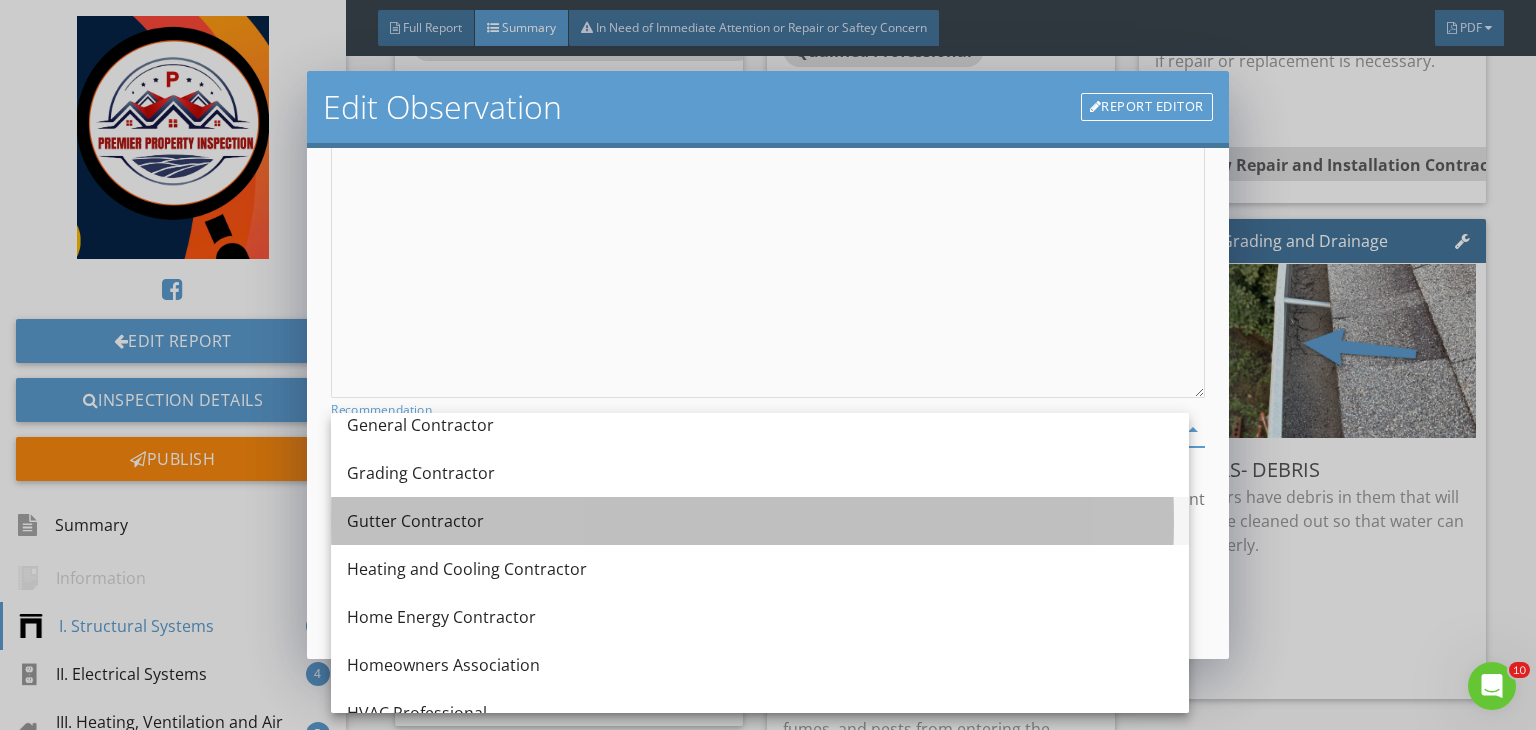 click on "Gutter Contractor" at bounding box center (760, 521) 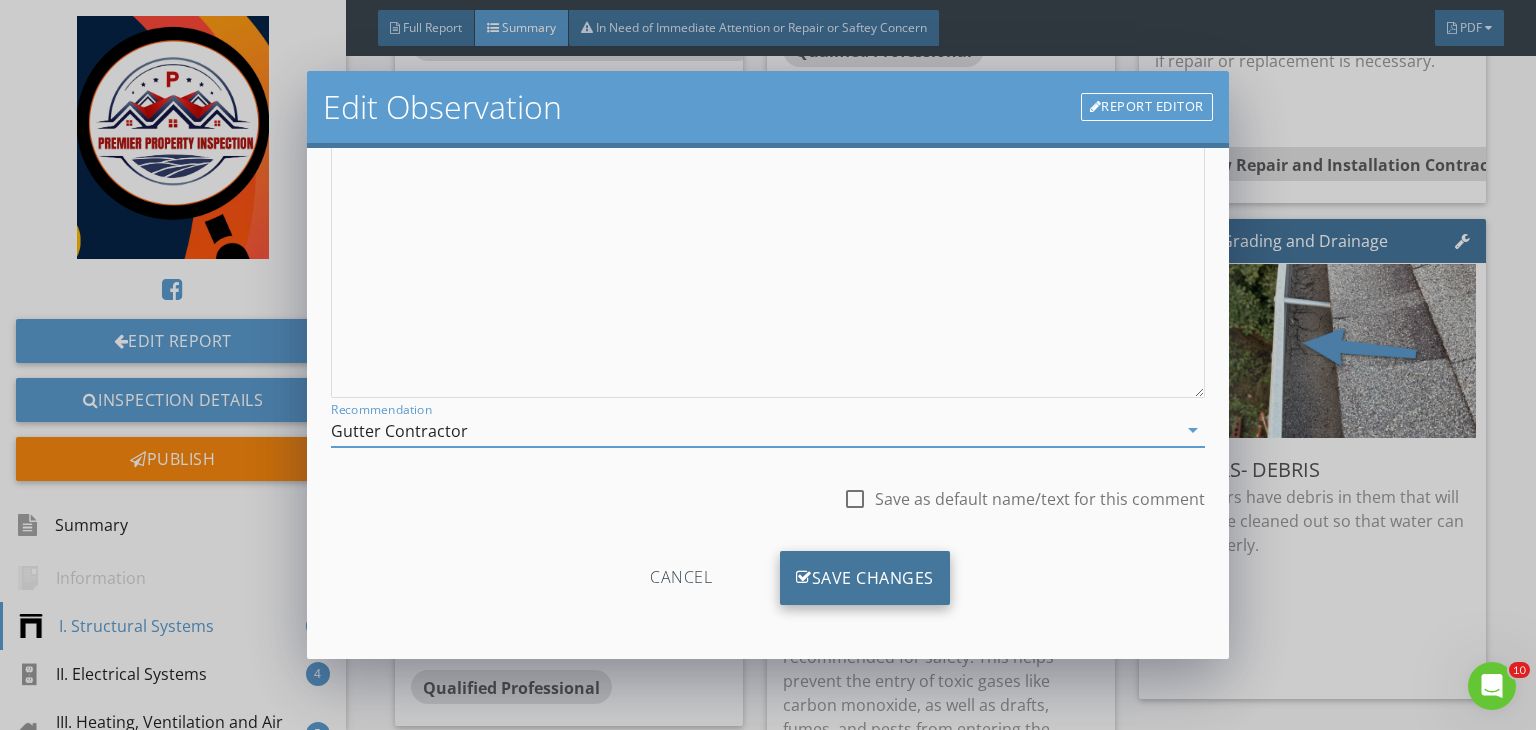 click on "Save Changes" at bounding box center (865, 578) 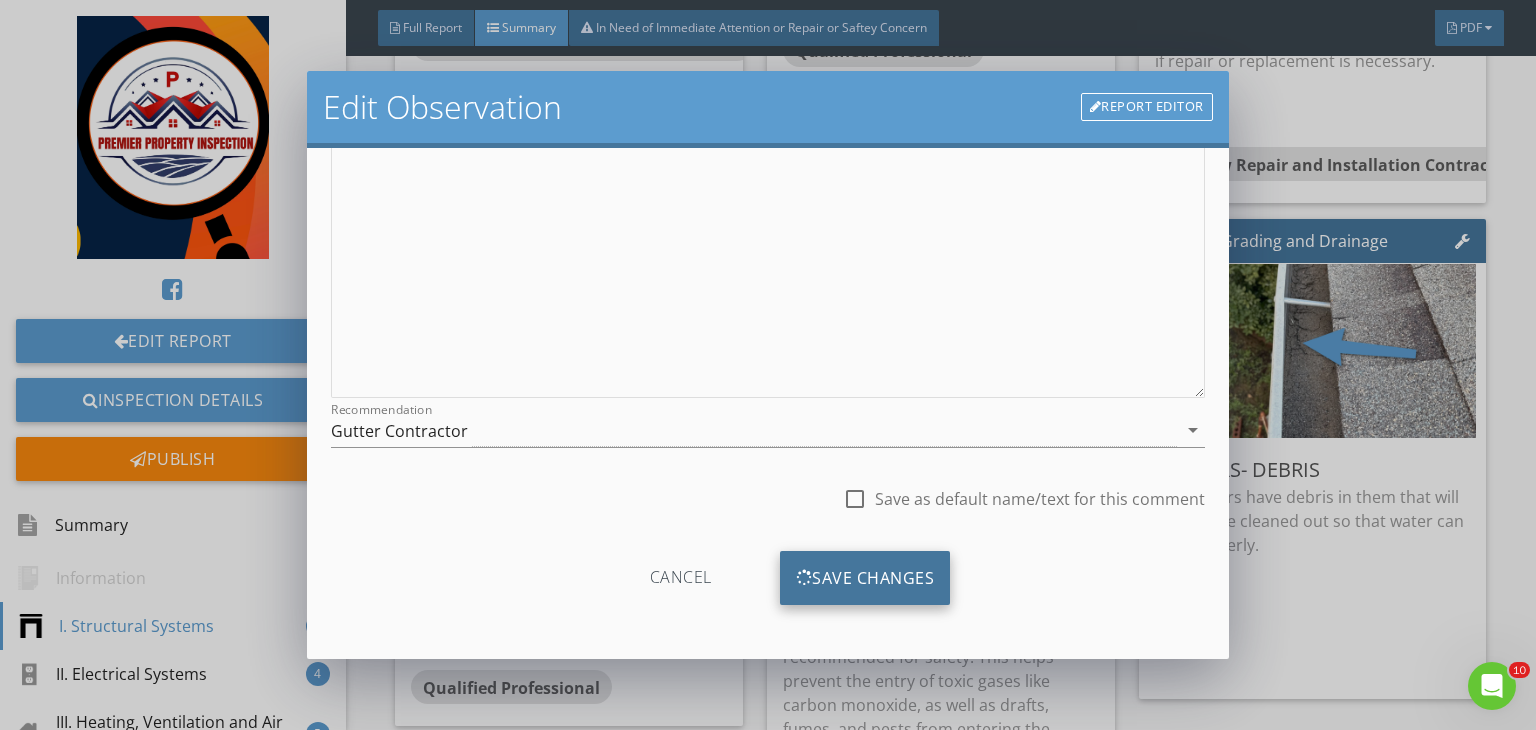 scroll, scrollTop: 39, scrollLeft: 0, axis: vertical 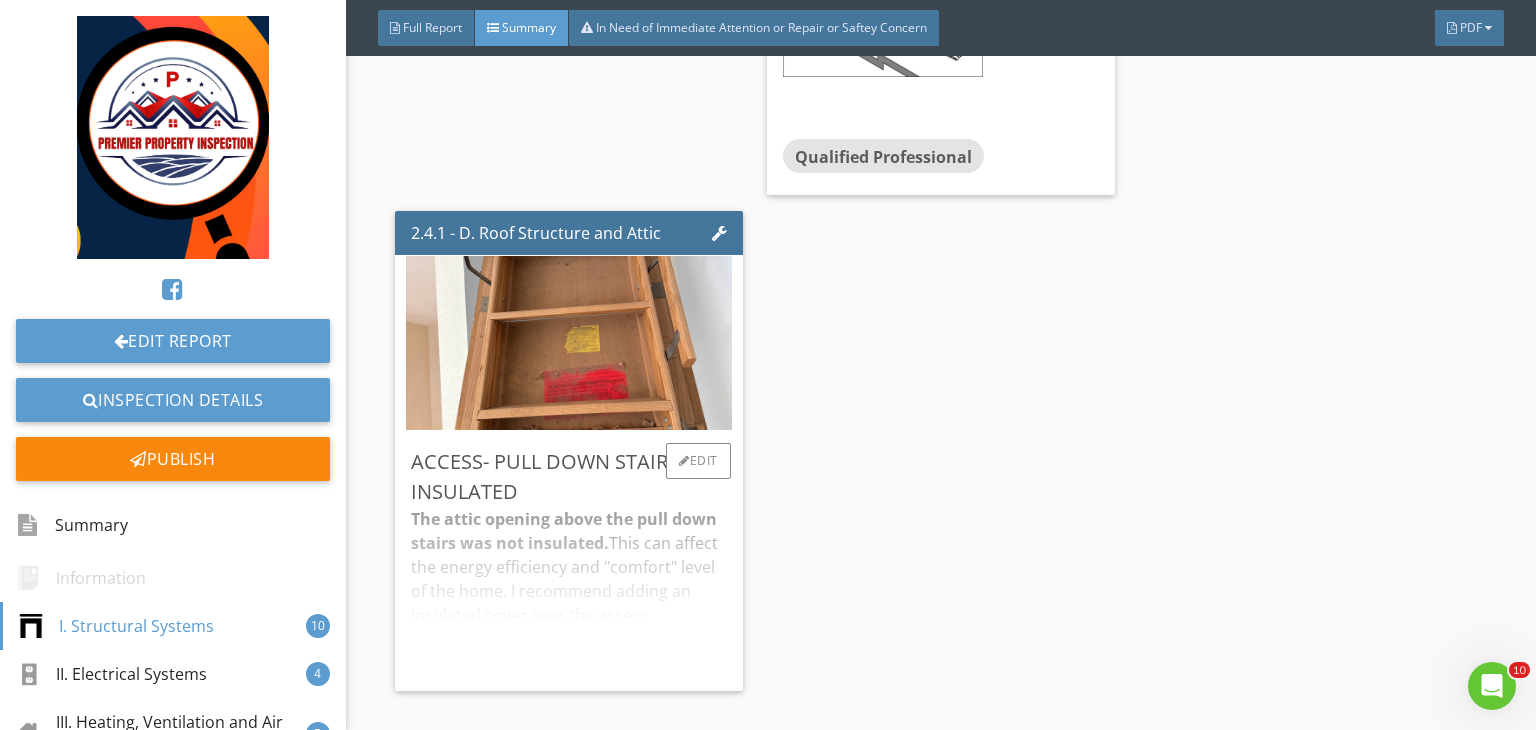 click on "Access- PULL DOWN STAIRS NOT INSULATED" at bounding box center (569, 477) 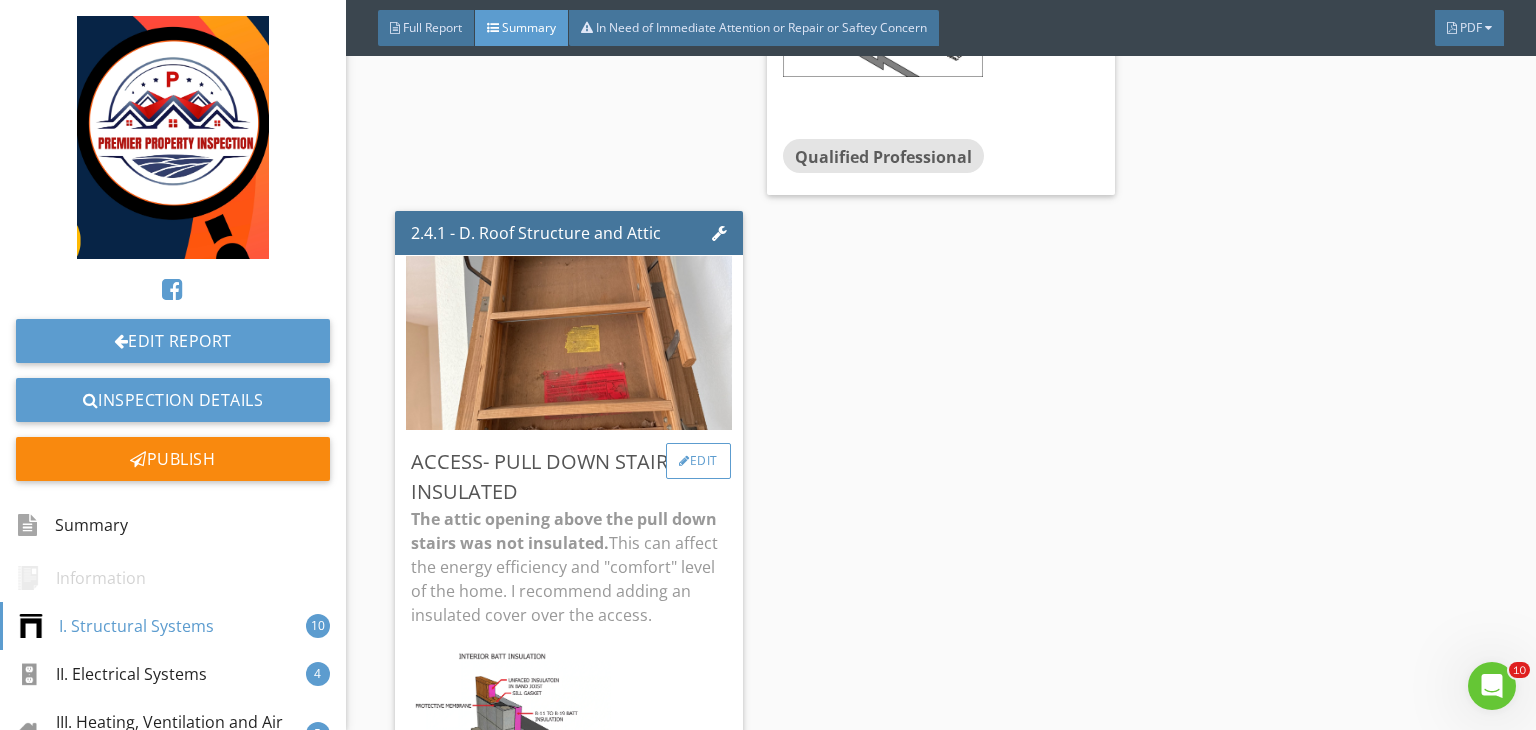 click on "Edit" at bounding box center [698, 461] 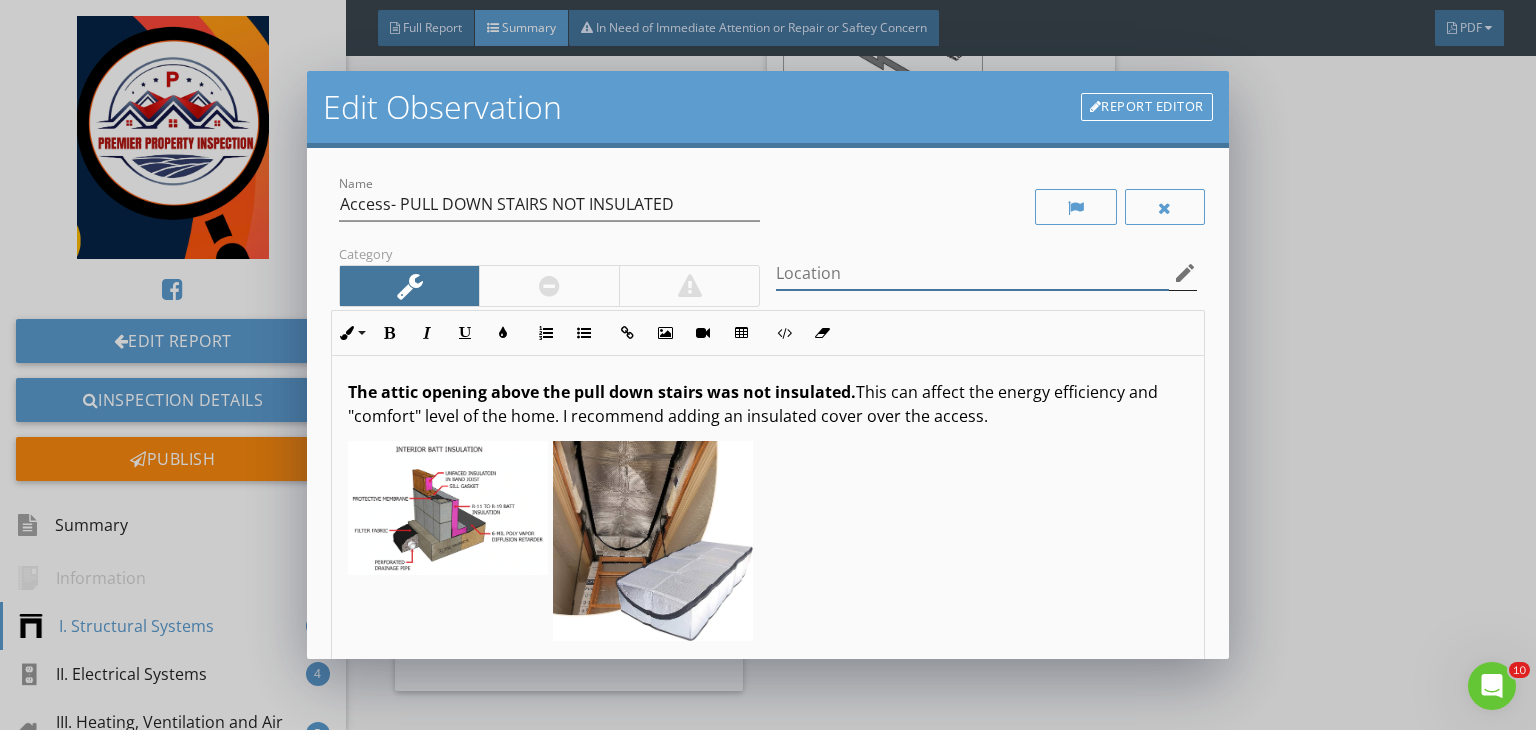 click at bounding box center [972, 273] 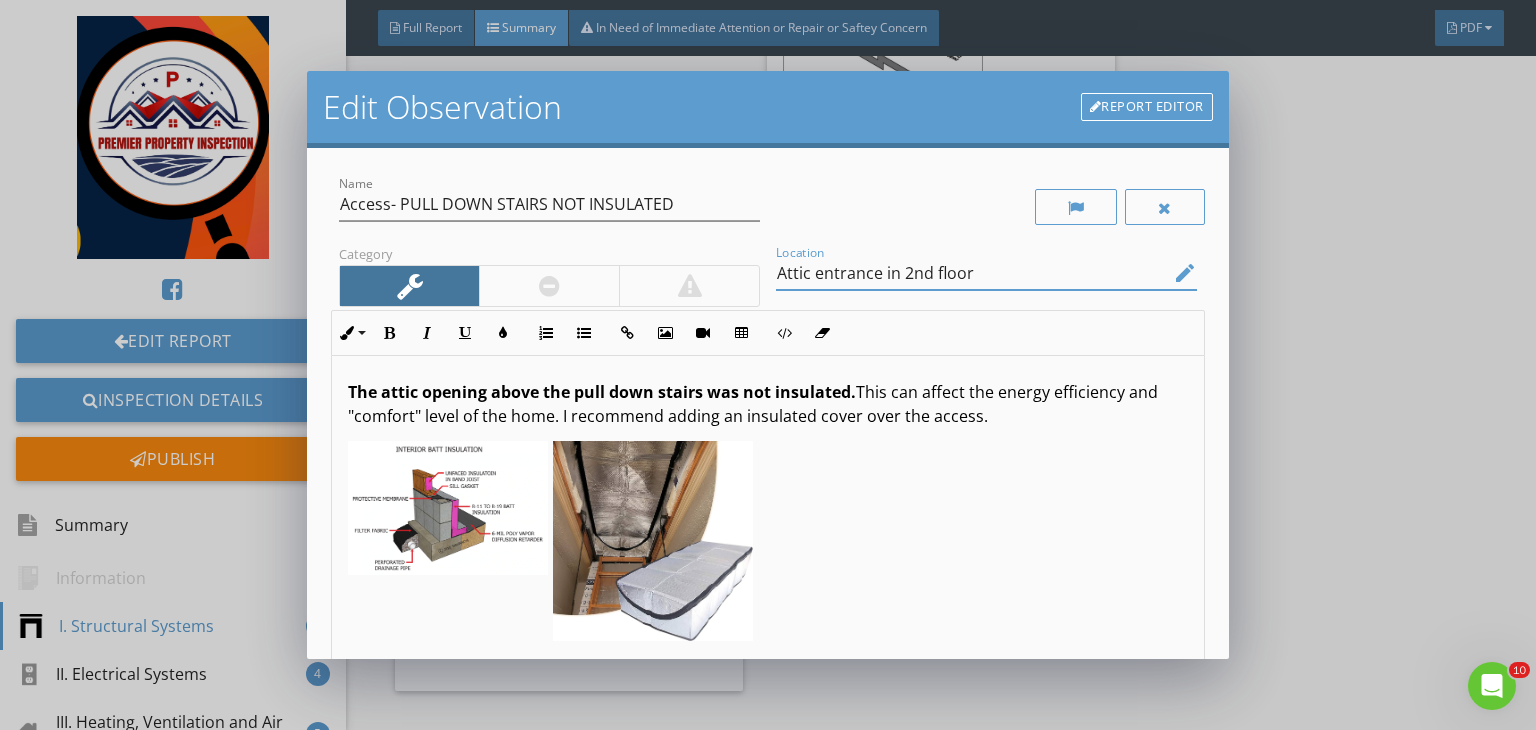 scroll, scrollTop: 0, scrollLeft: 0, axis: both 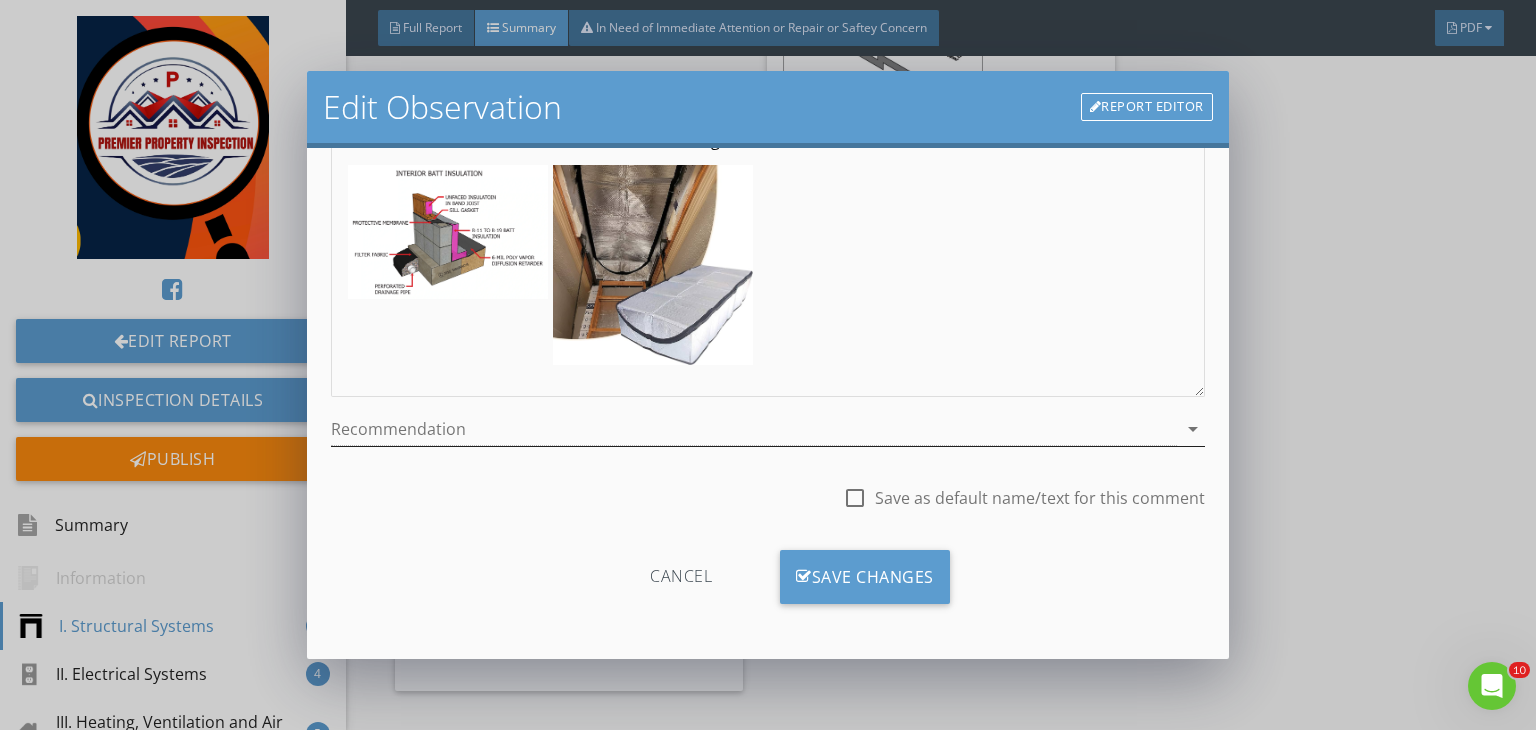 type on "Attic entrance in 2nd floor" 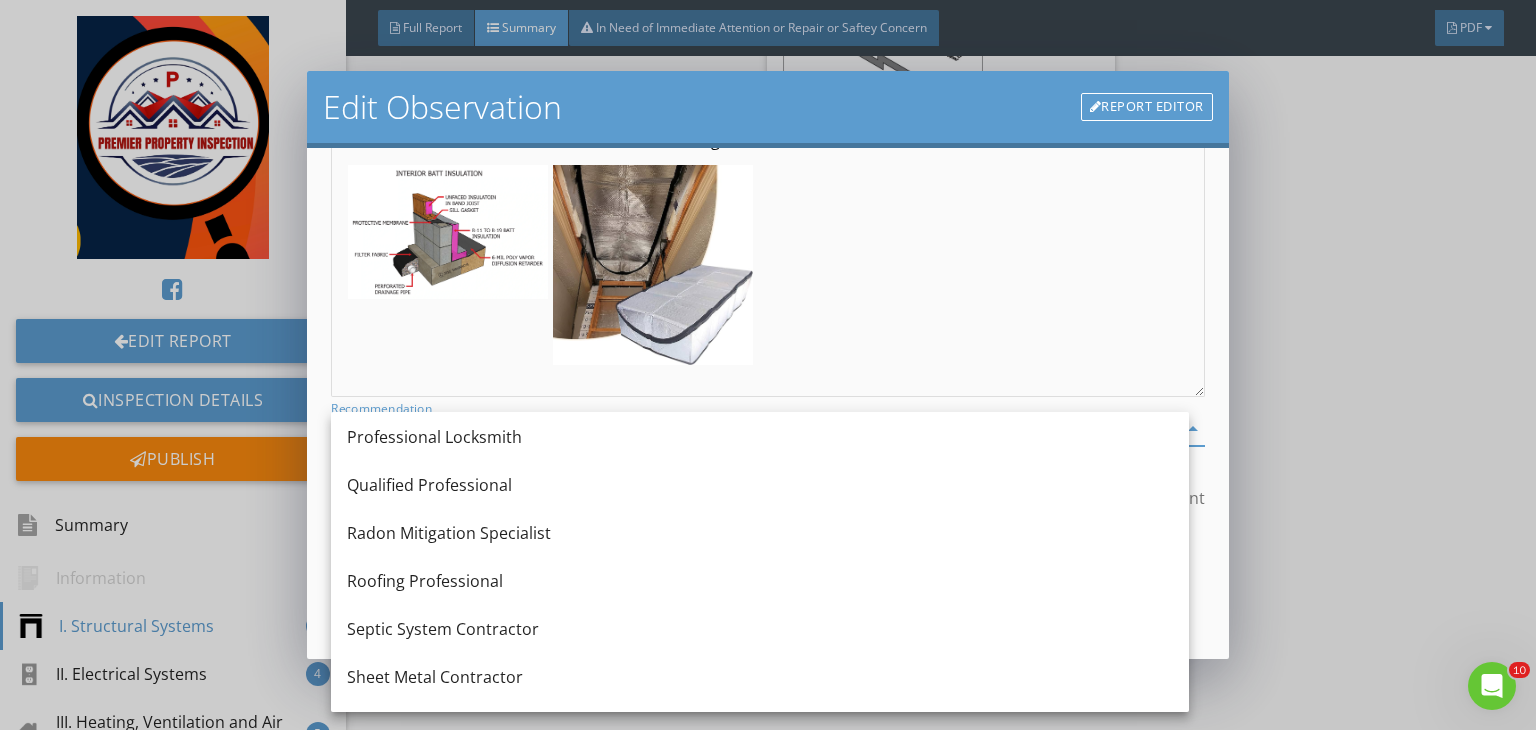 scroll, scrollTop: 2067, scrollLeft: 0, axis: vertical 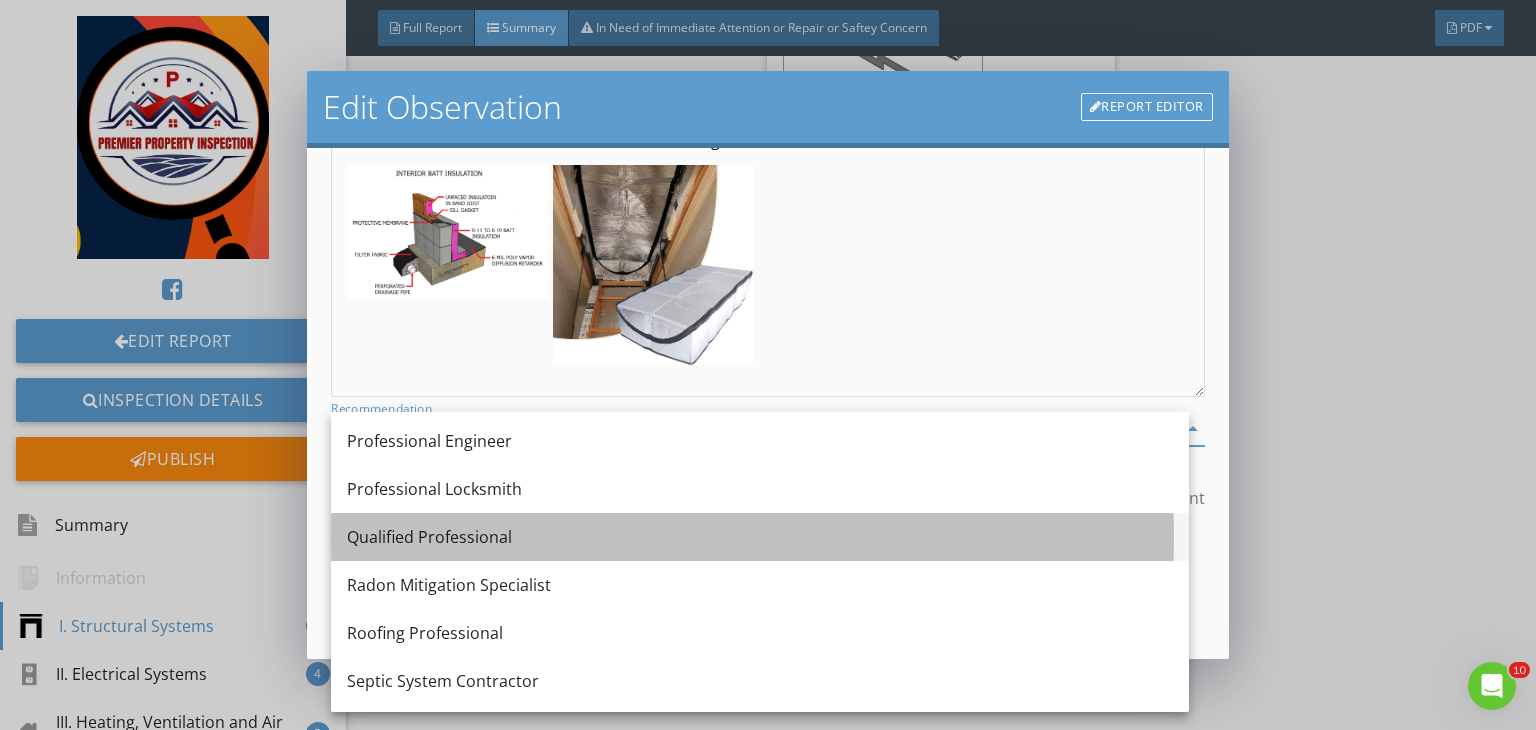 click on "Qualified Professional" at bounding box center (760, 537) 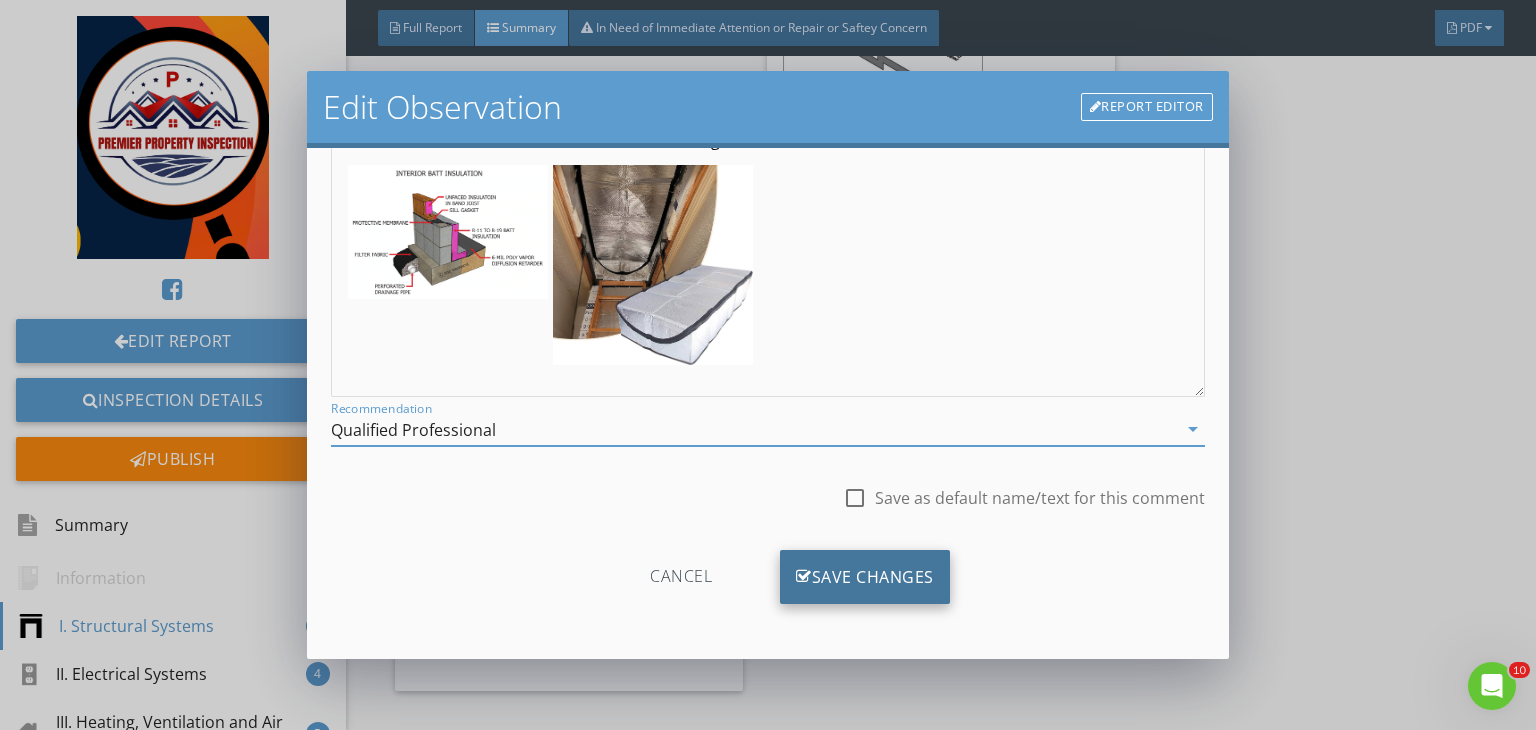 click on "Save Changes" at bounding box center (865, 577) 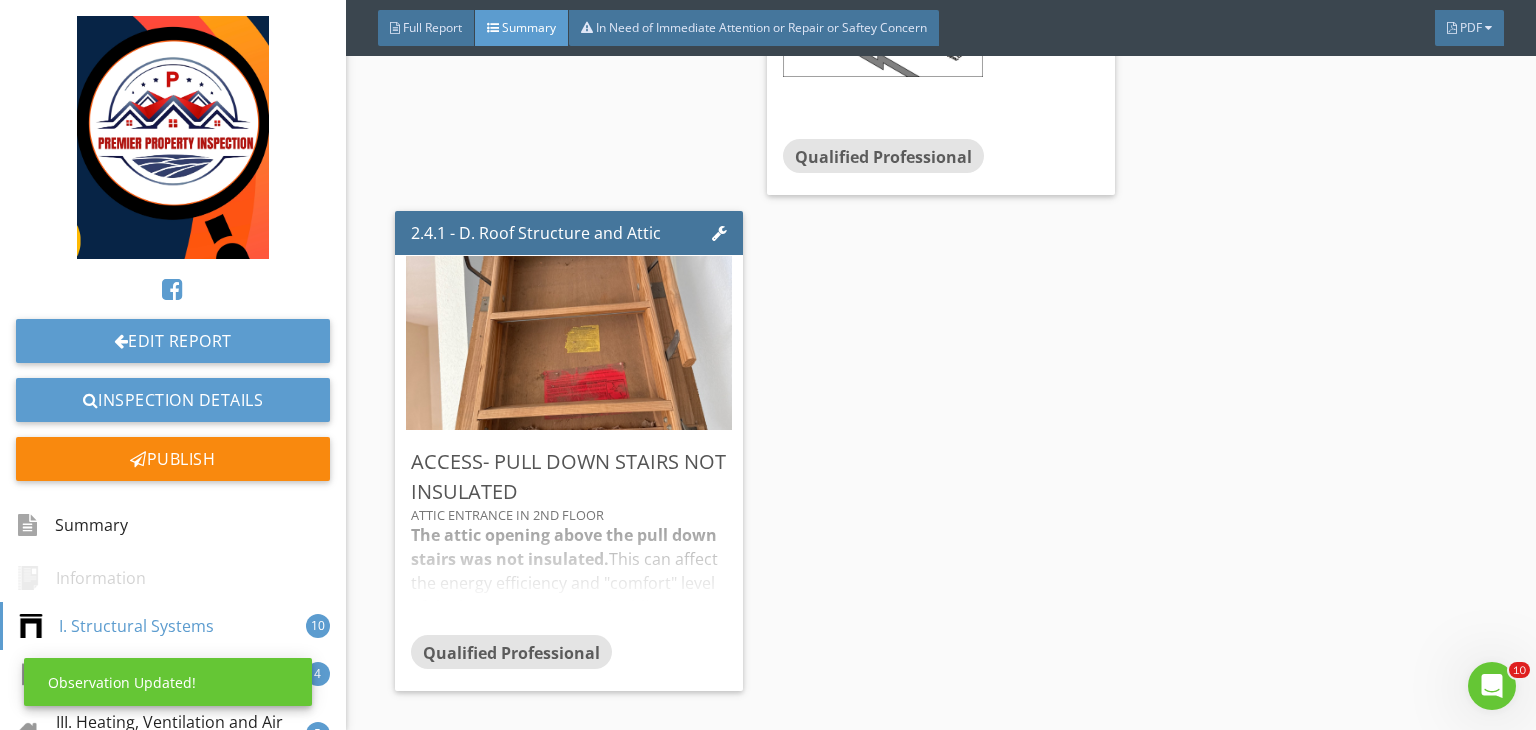 scroll, scrollTop: 39, scrollLeft: 0, axis: vertical 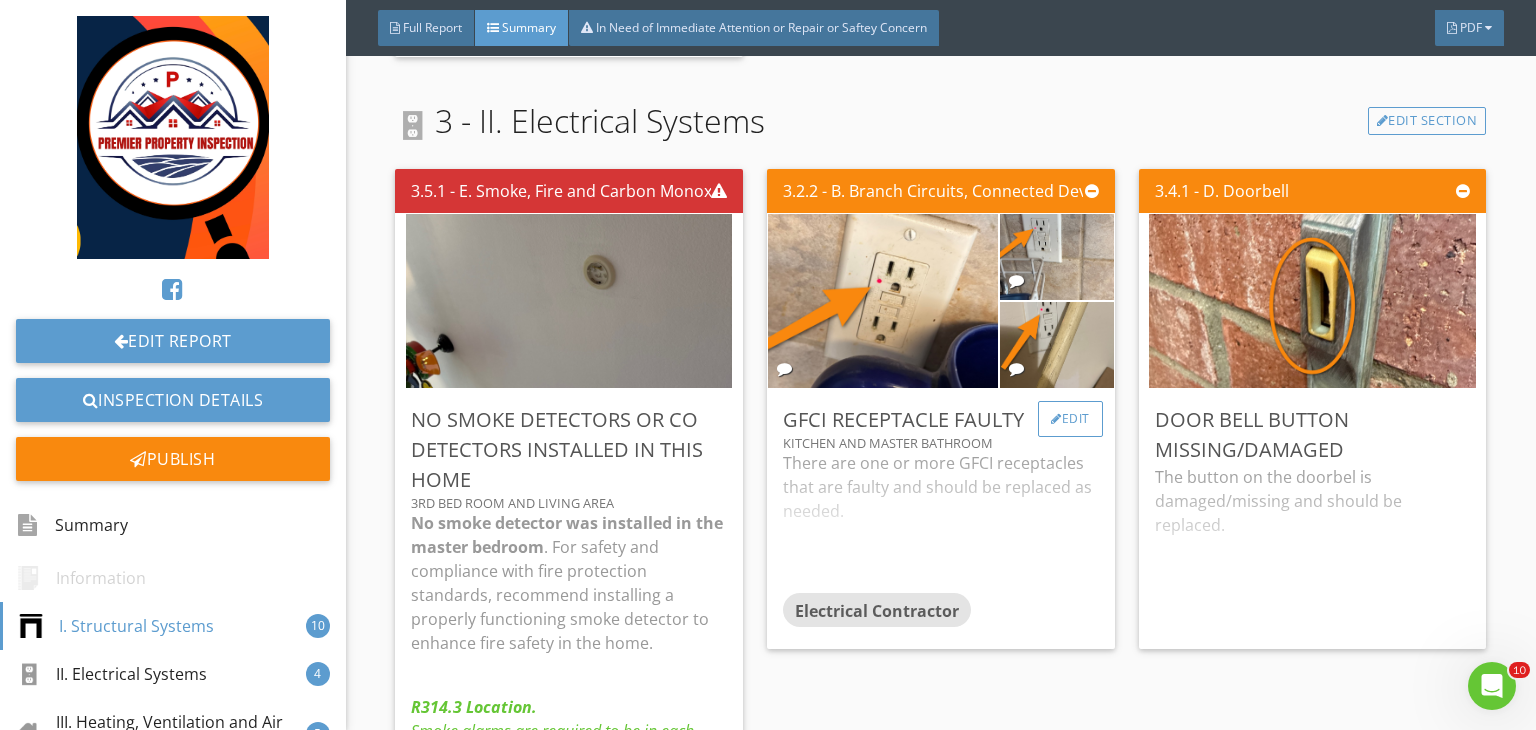 click on "Edit" at bounding box center [1070, 419] 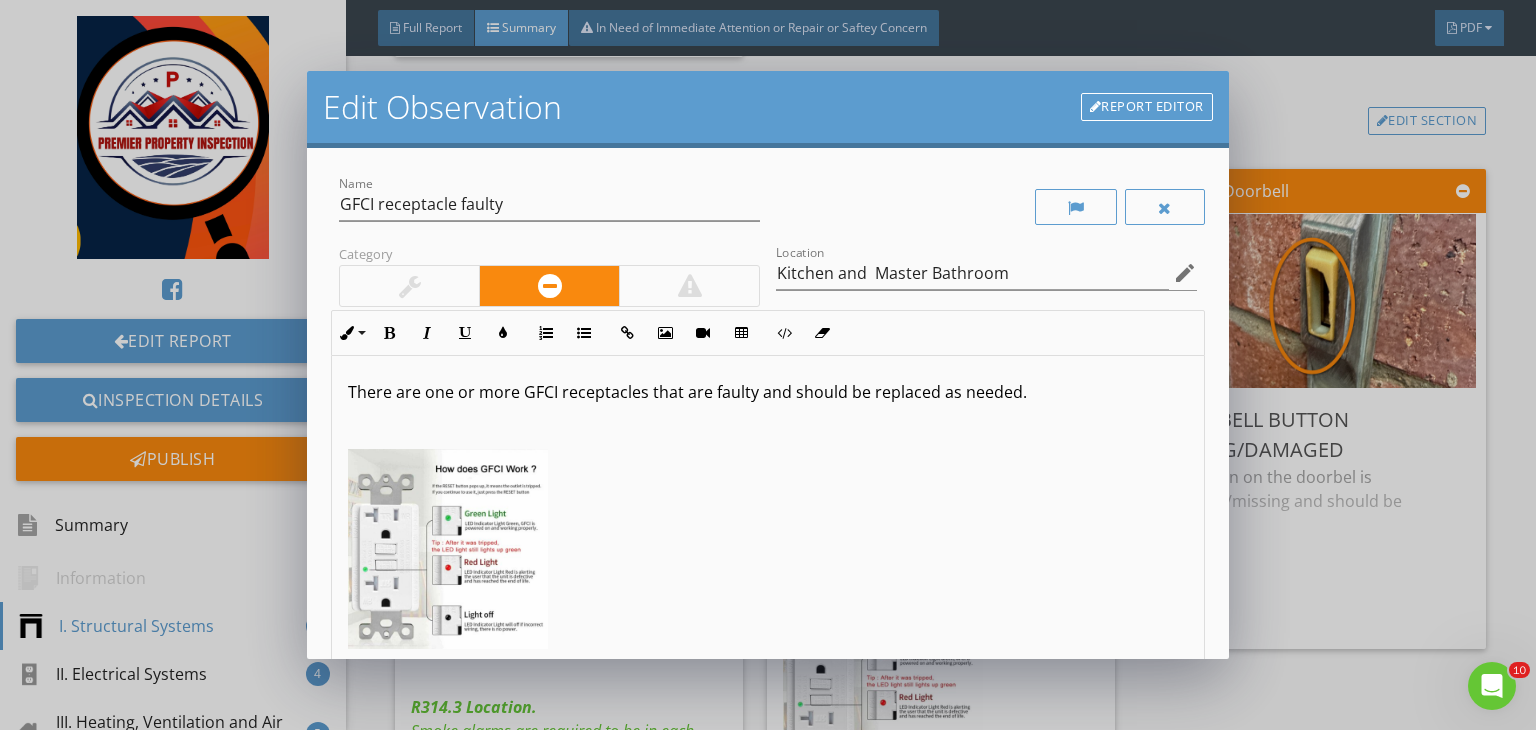 scroll, scrollTop: 0, scrollLeft: 0, axis: both 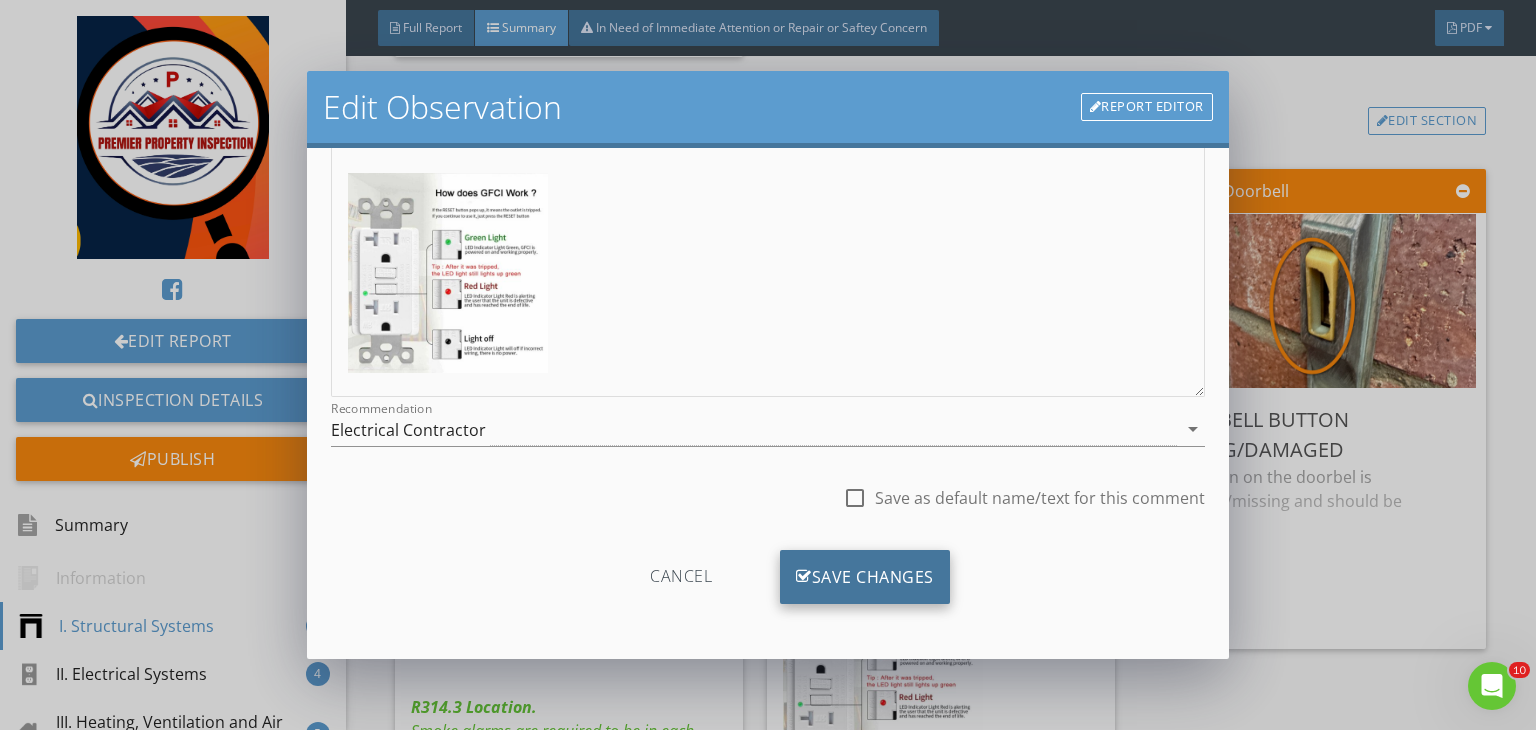 click on "Save Changes" at bounding box center [865, 577] 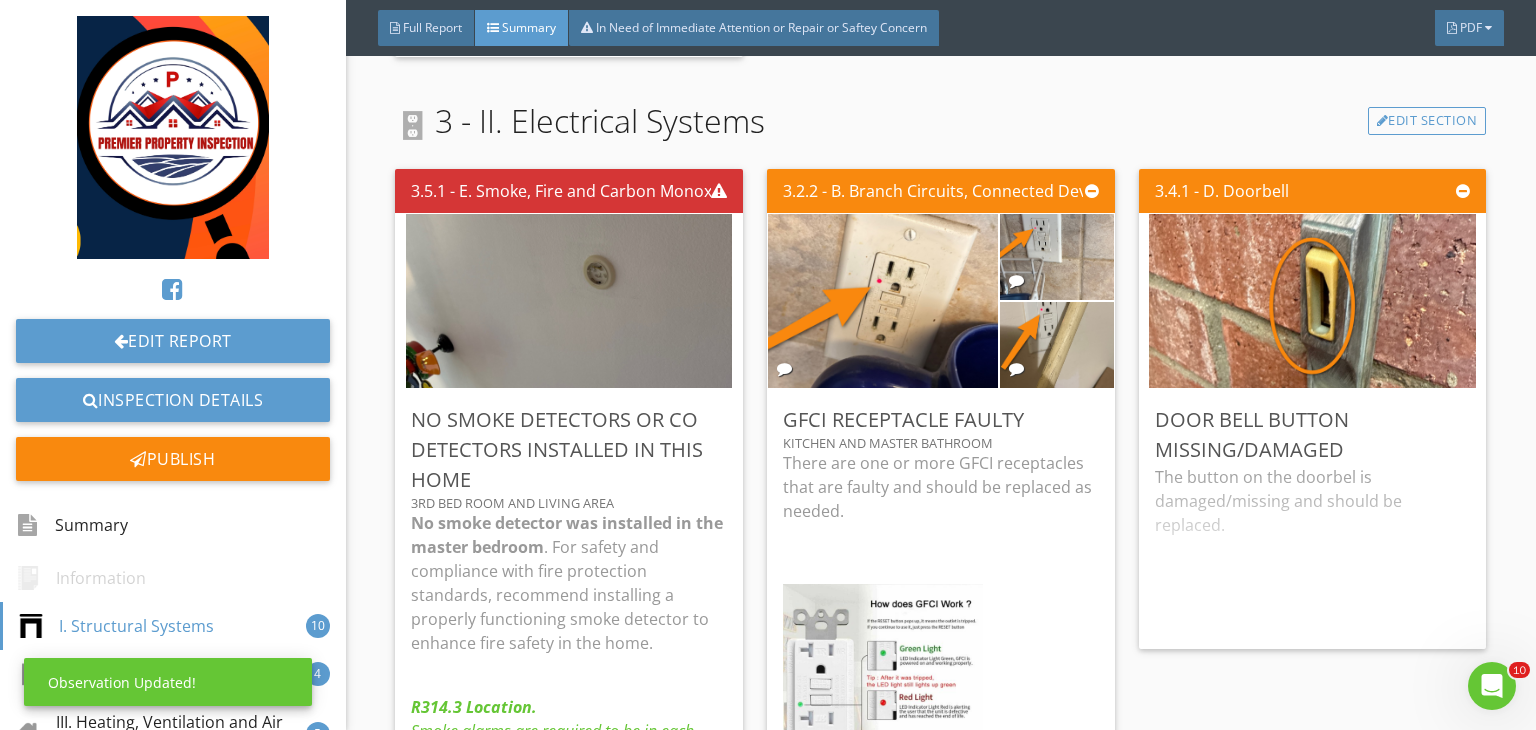 scroll, scrollTop: 39, scrollLeft: 0, axis: vertical 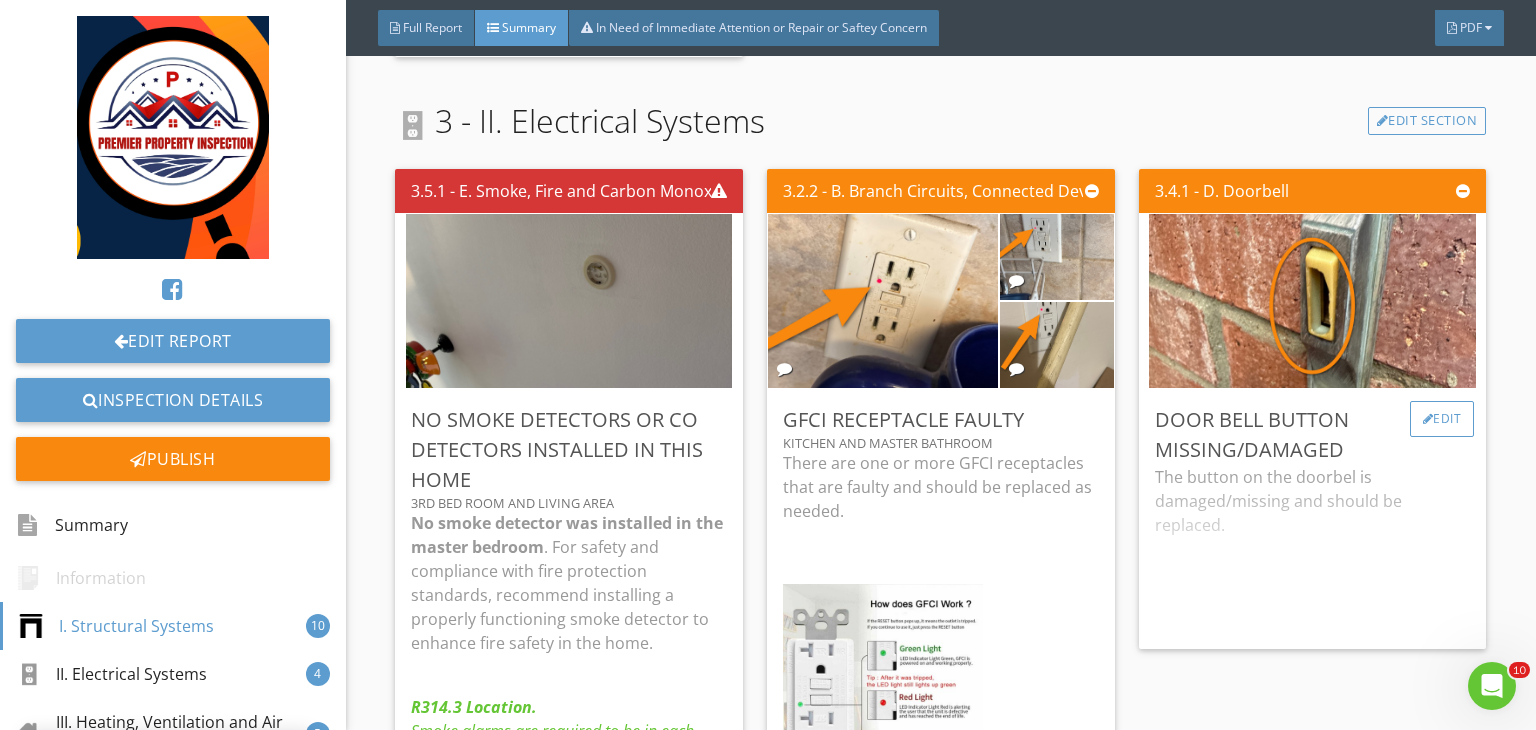 click on "Edit" at bounding box center [1442, 419] 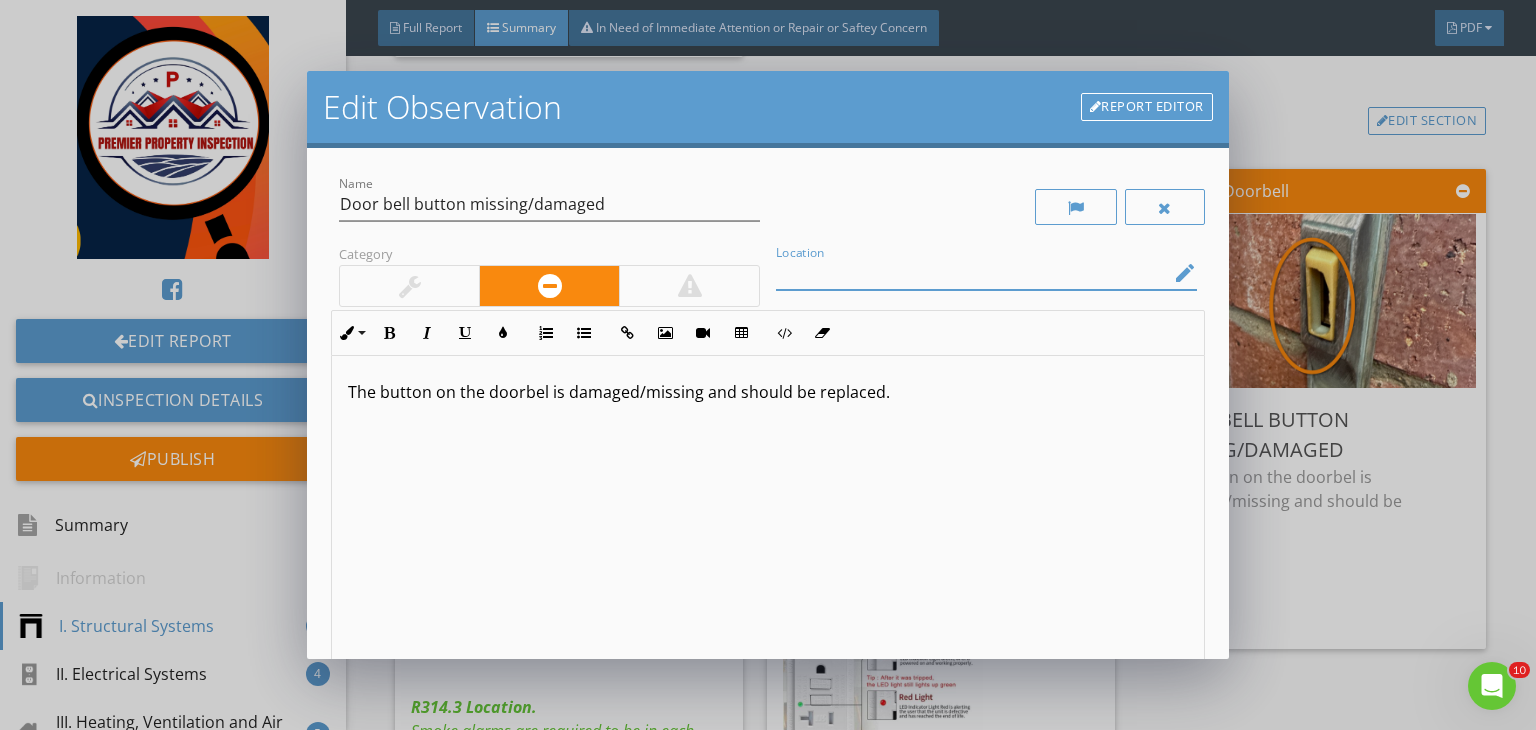 click on "Location edit" at bounding box center [986, 273] 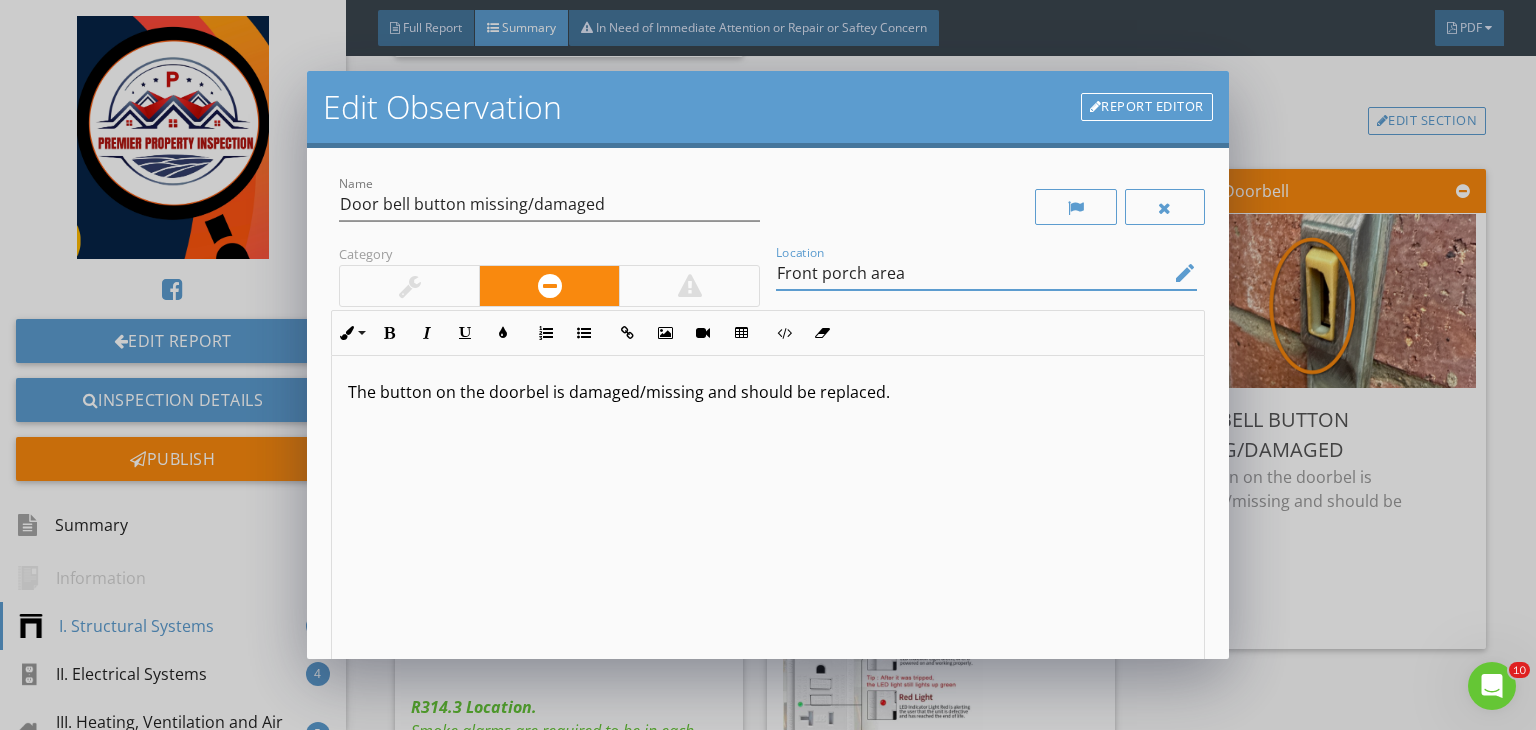 scroll, scrollTop: 0, scrollLeft: 0, axis: both 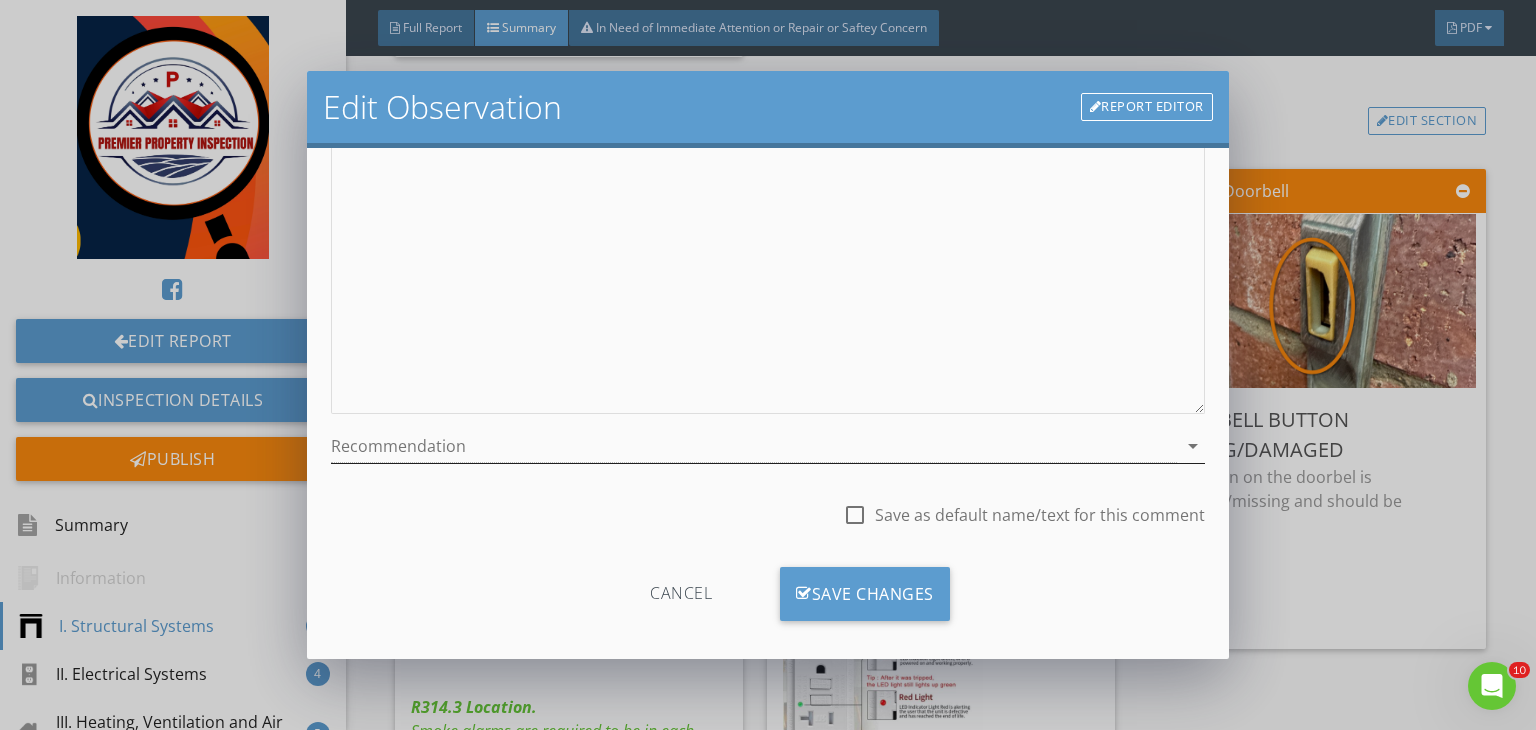 type on "Front porch area" 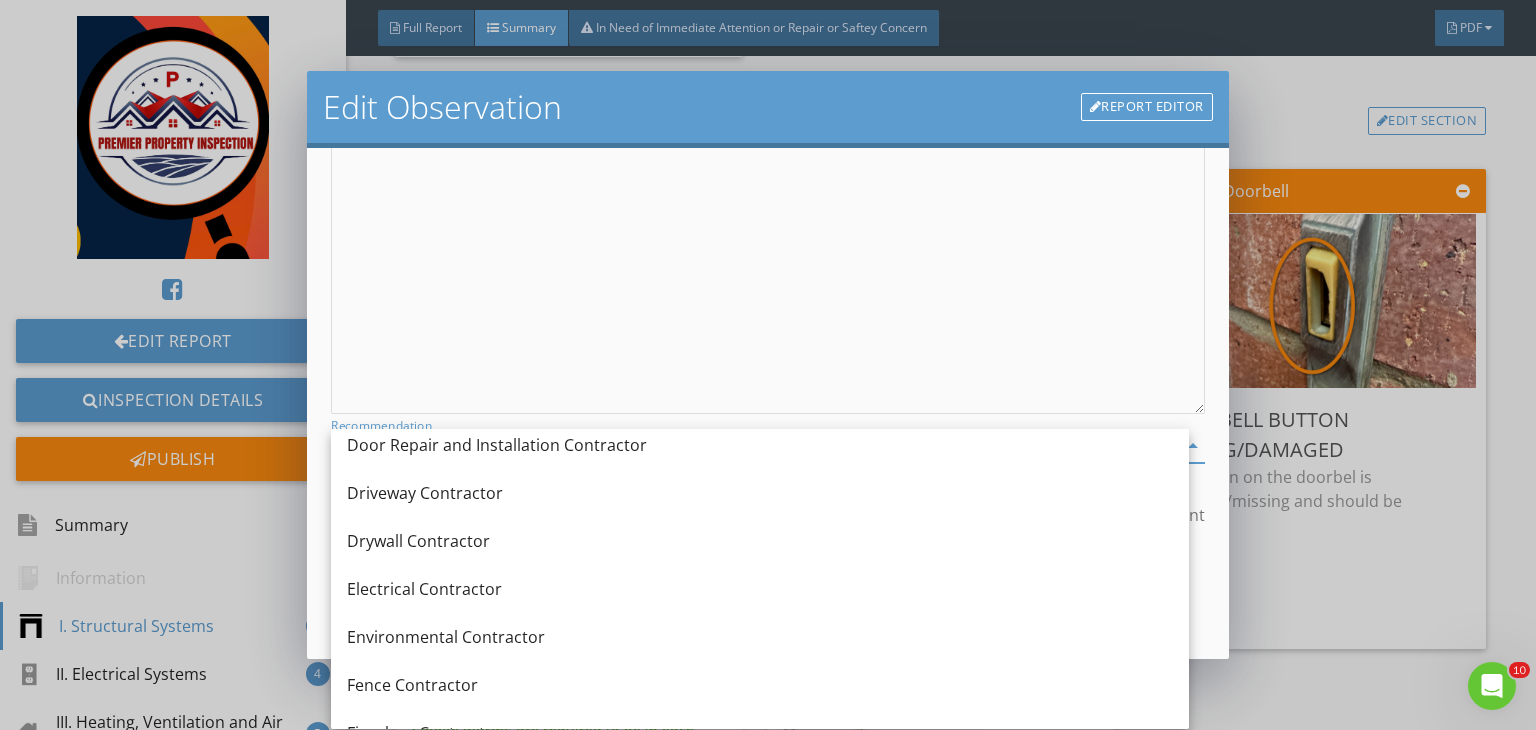 scroll, scrollTop: 592, scrollLeft: 0, axis: vertical 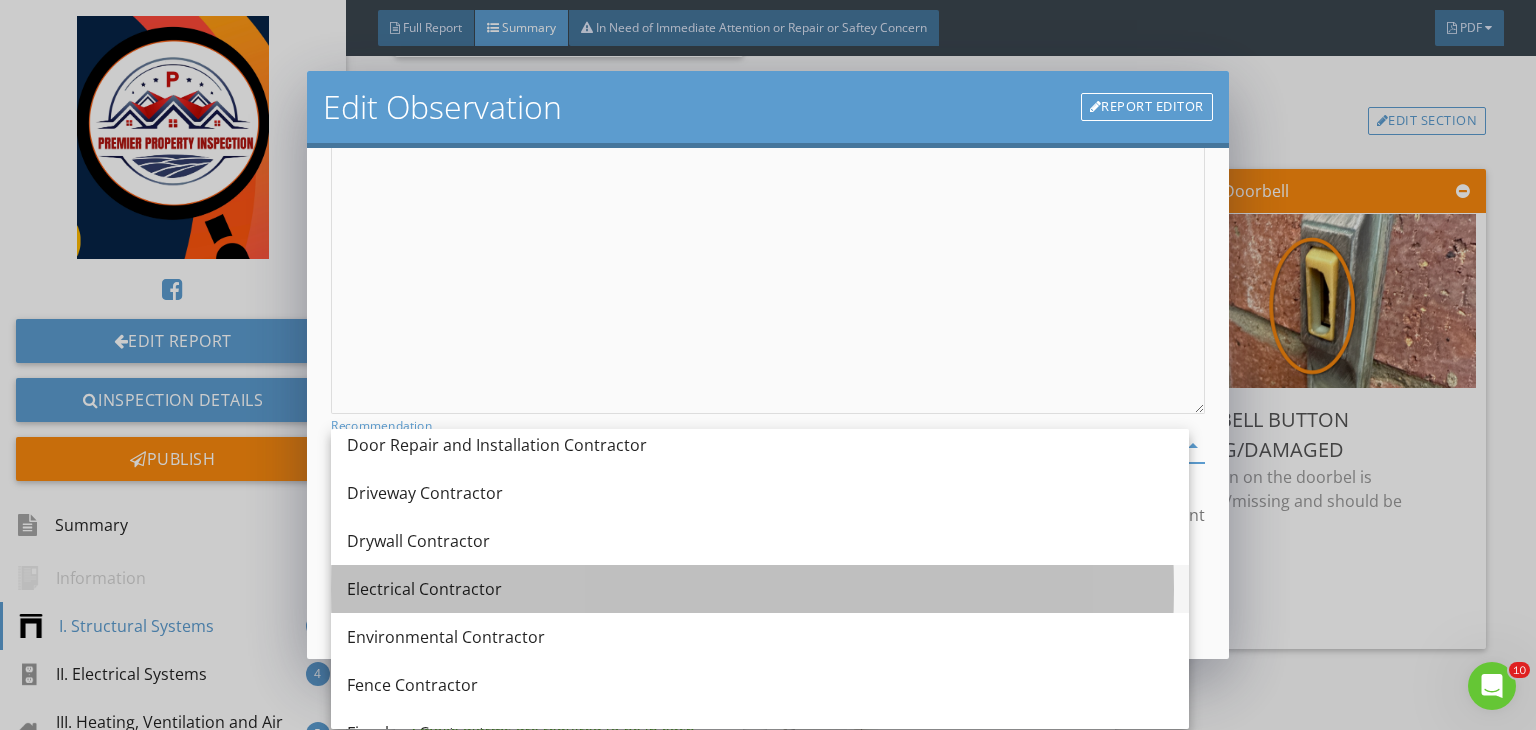 click on "Electrical Contractor" at bounding box center [760, 589] 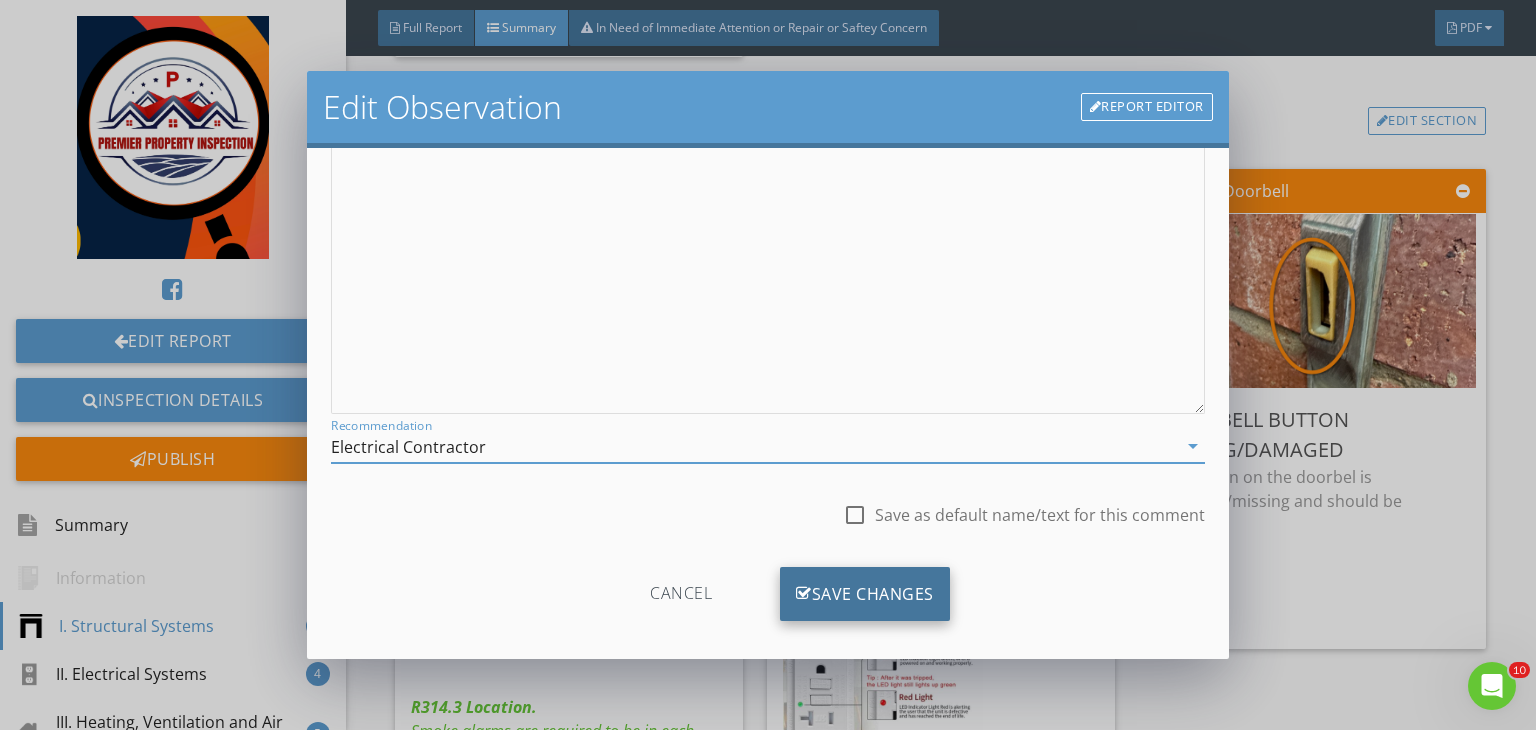 click on "Save Changes" at bounding box center (865, 594) 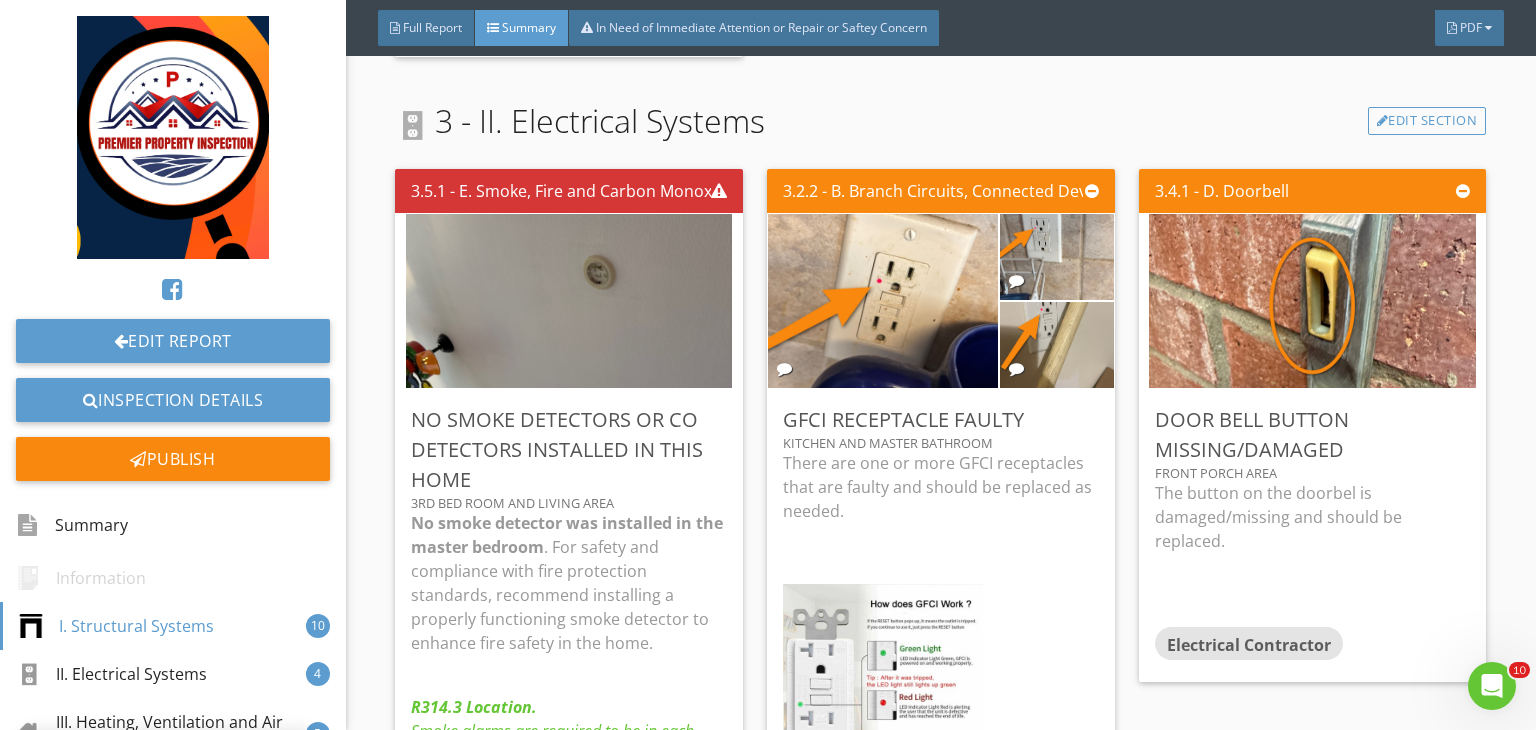 scroll, scrollTop: 39, scrollLeft: 0, axis: vertical 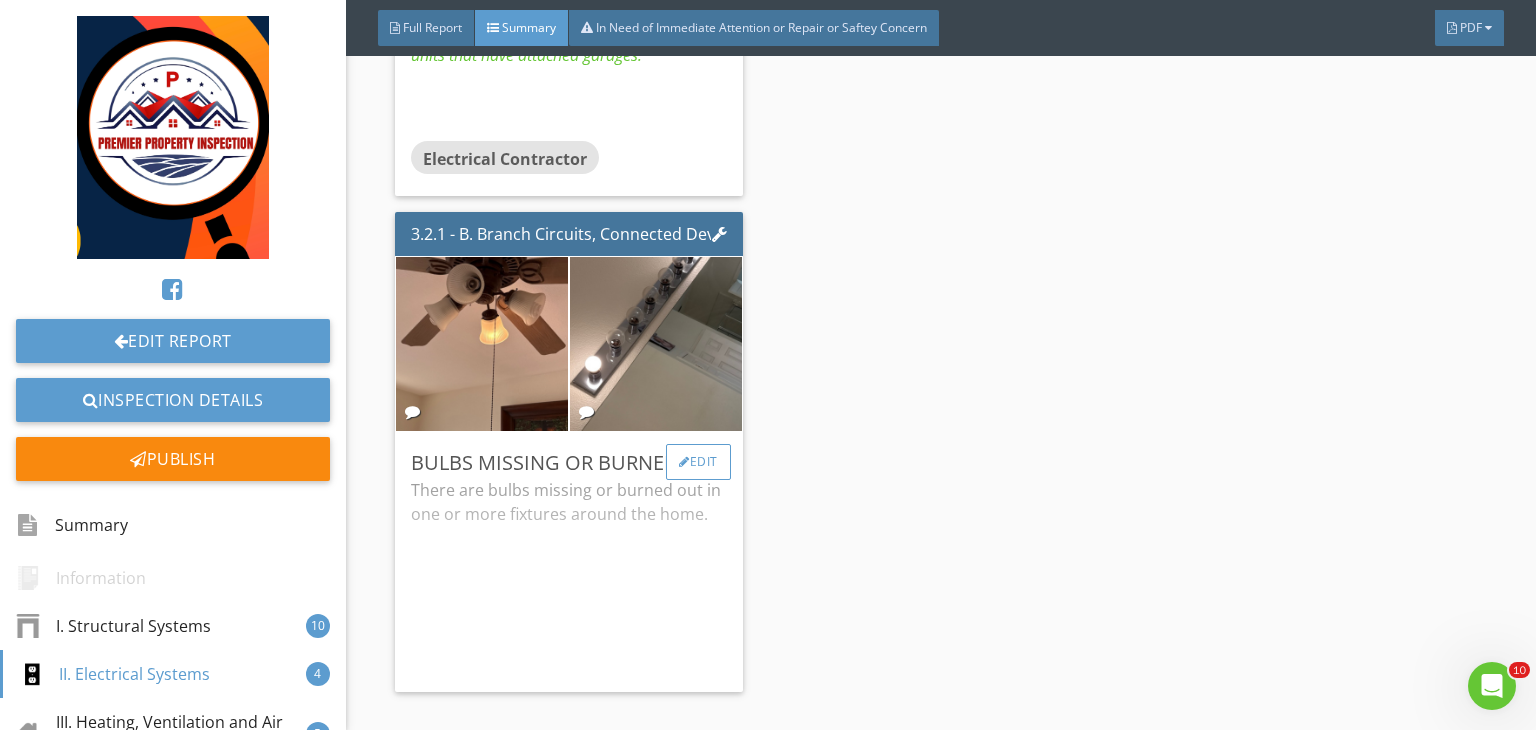 click on "Edit" at bounding box center [698, 462] 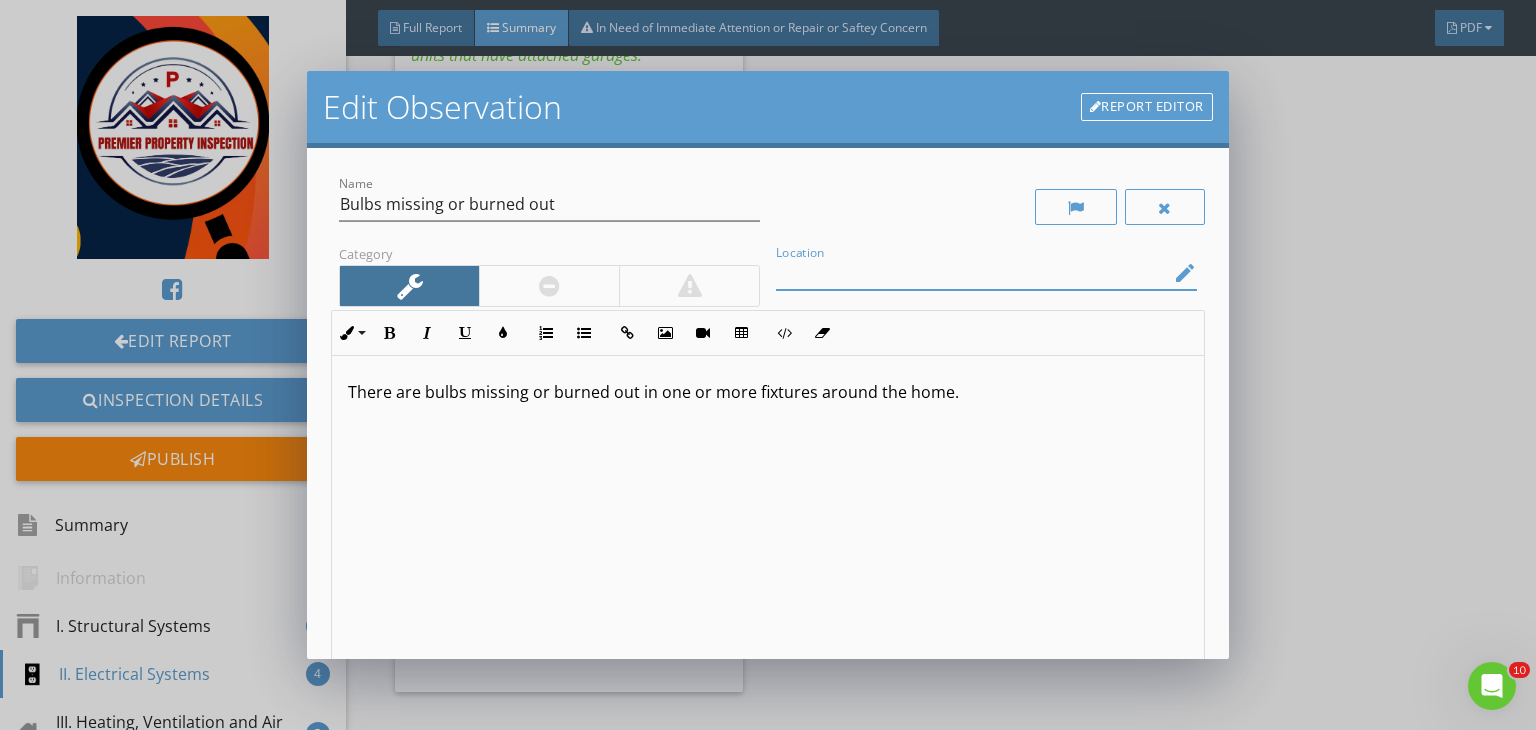 click at bounding box center (972, 273) 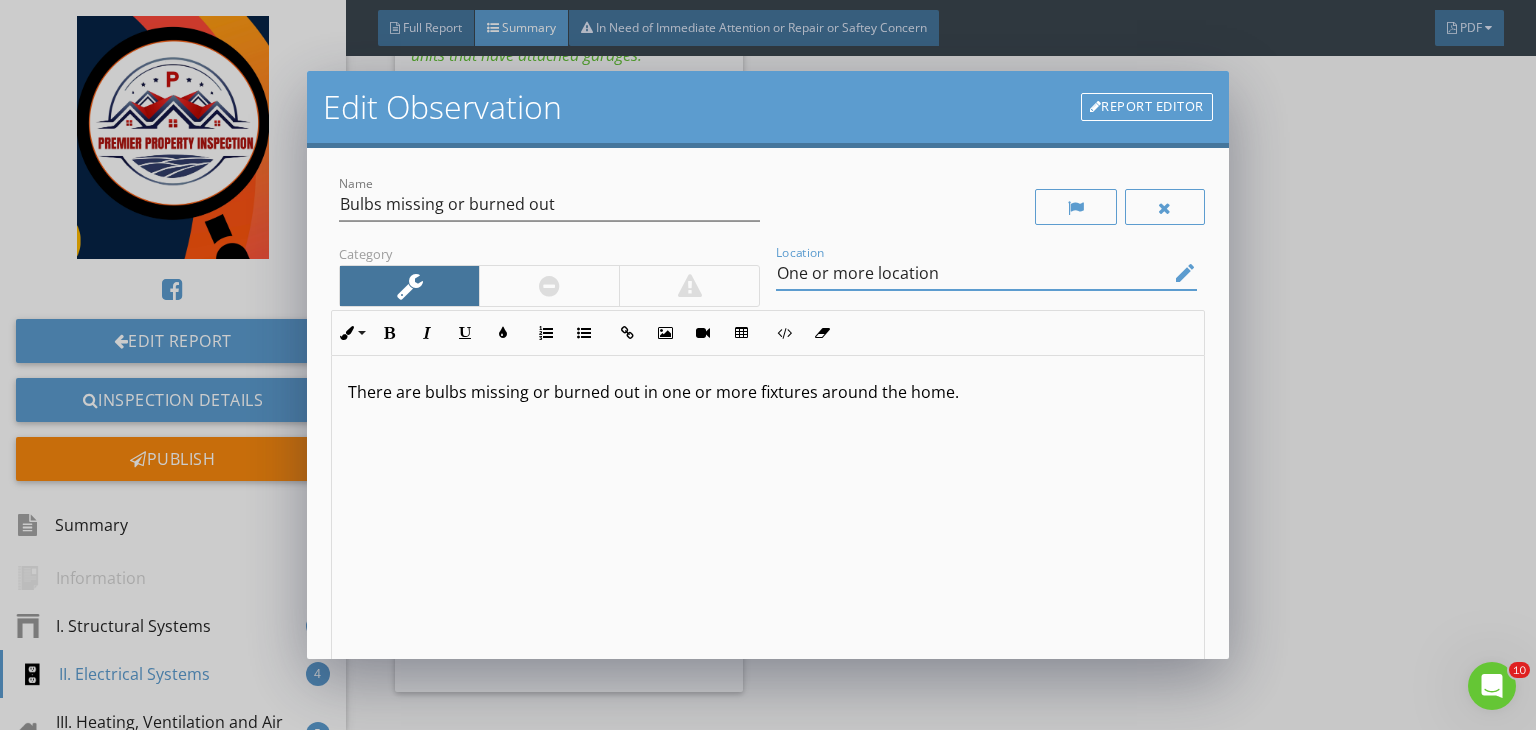 type on "One or more location" 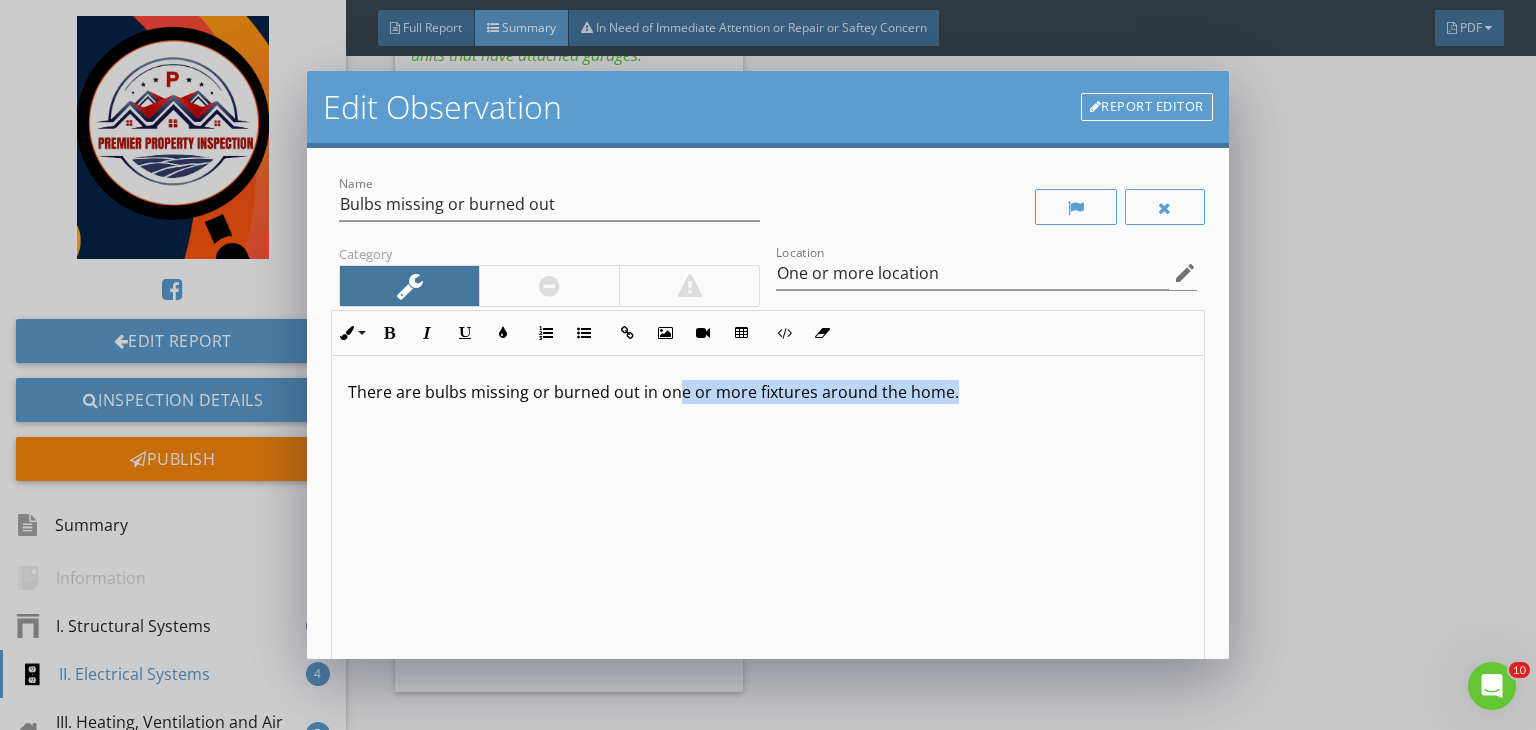 drag, startPoint x: 797, startPoint y: 490, endPoint x: 999, endPoint y: 388, distance: 226.29184 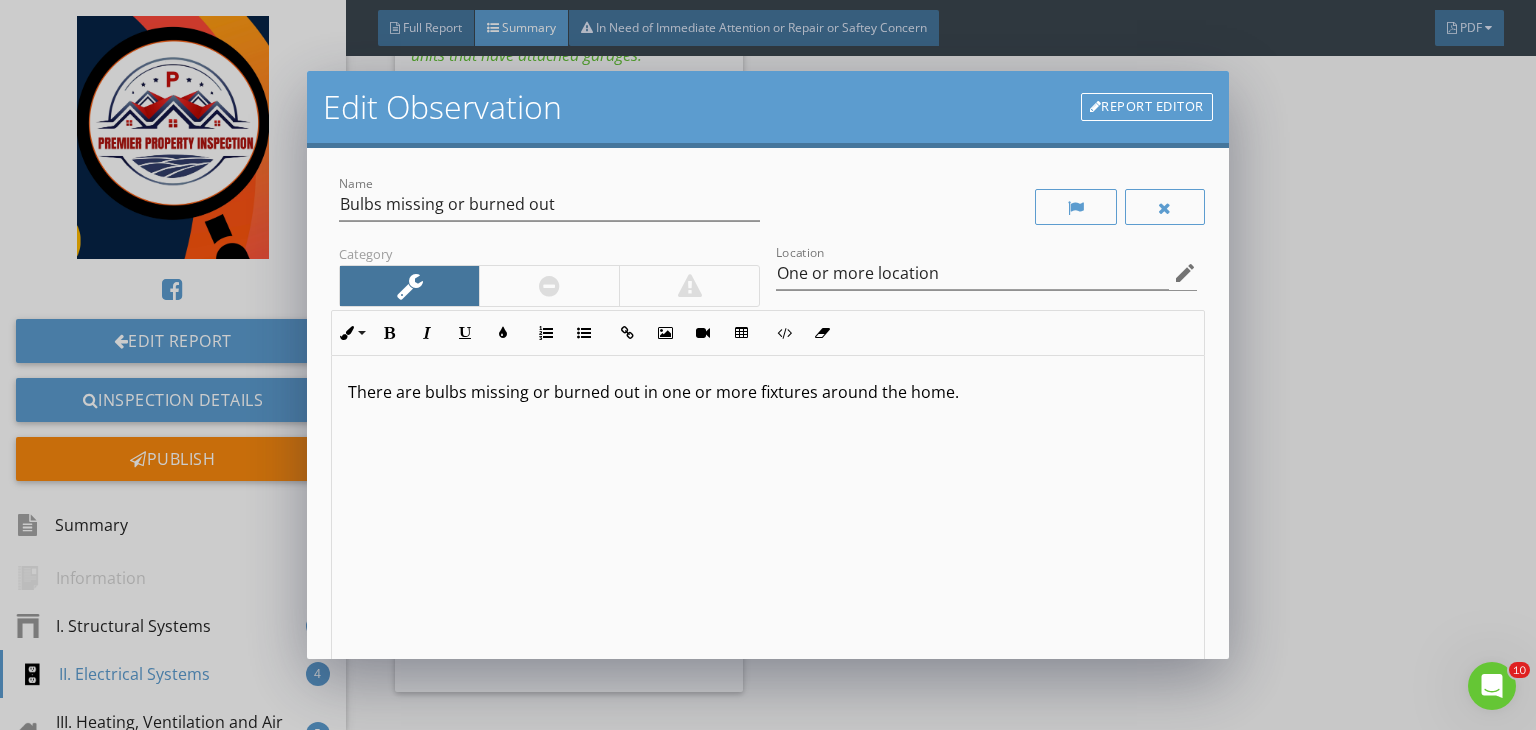 type 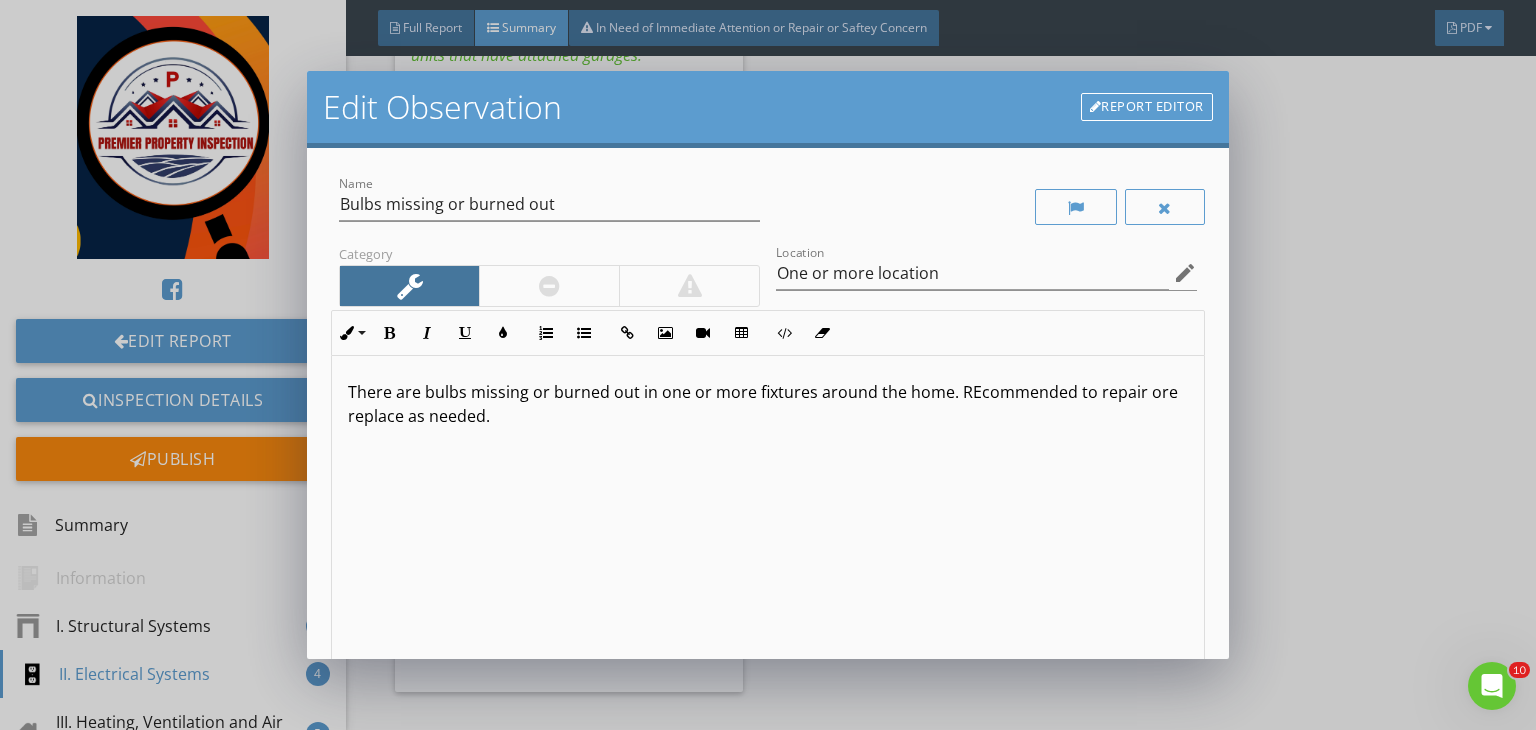 scroll, scrollTop: 276, scrollLeft: 0, axis: vertical 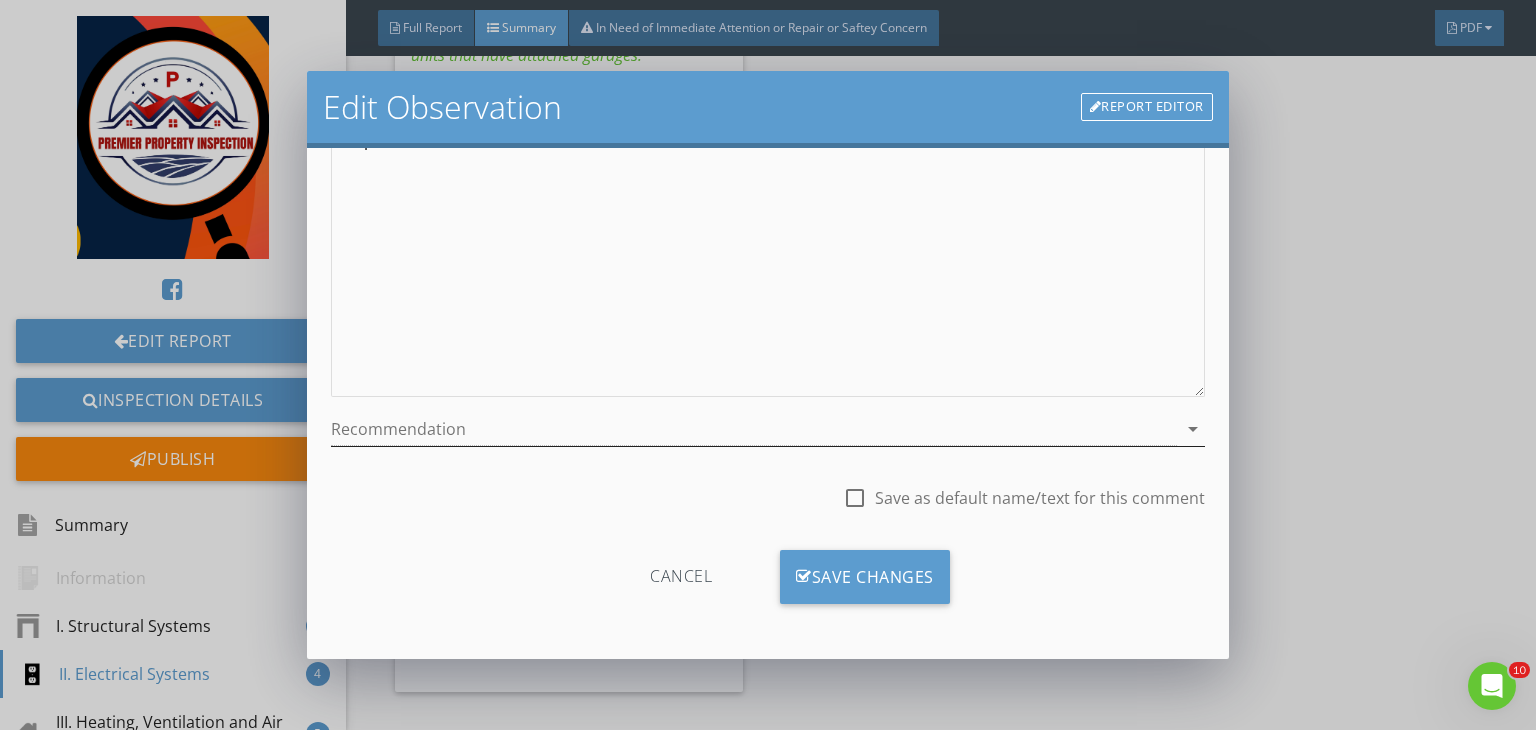 click at bounding box center (754, 429) 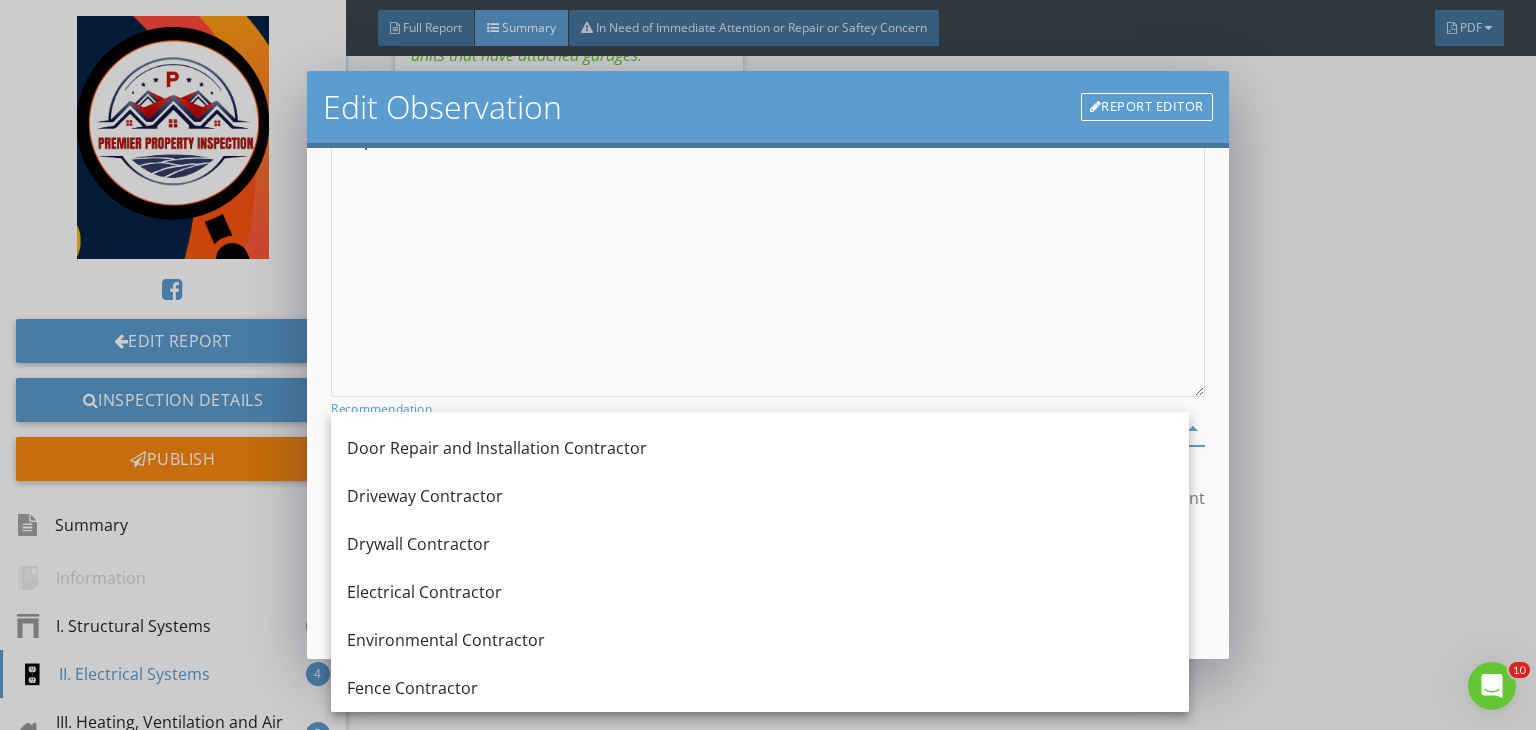 scroll, scrollTop: 592, scrollLeft: 0, axis: vertical 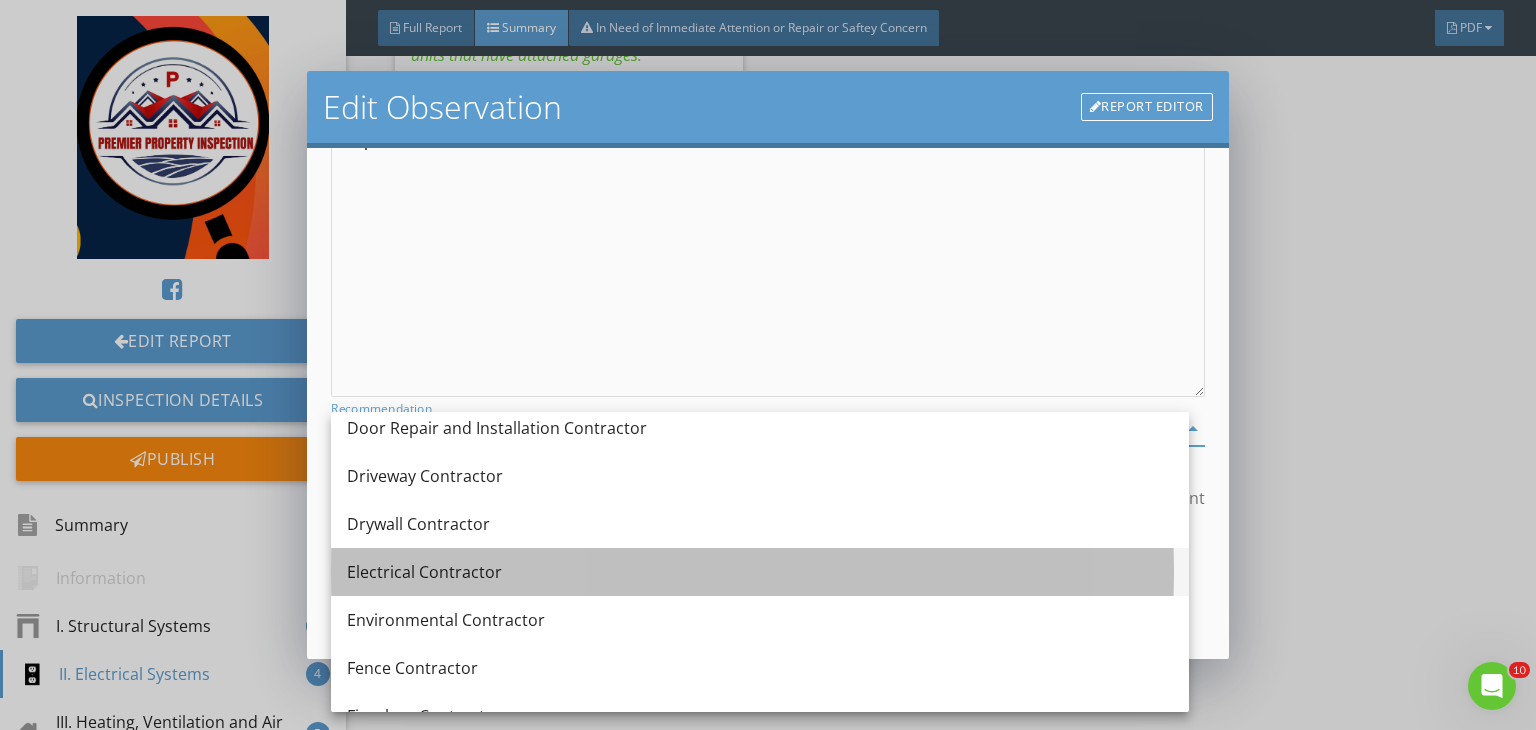 click on "Electrical Contractor" at bounding box center (760, 572) 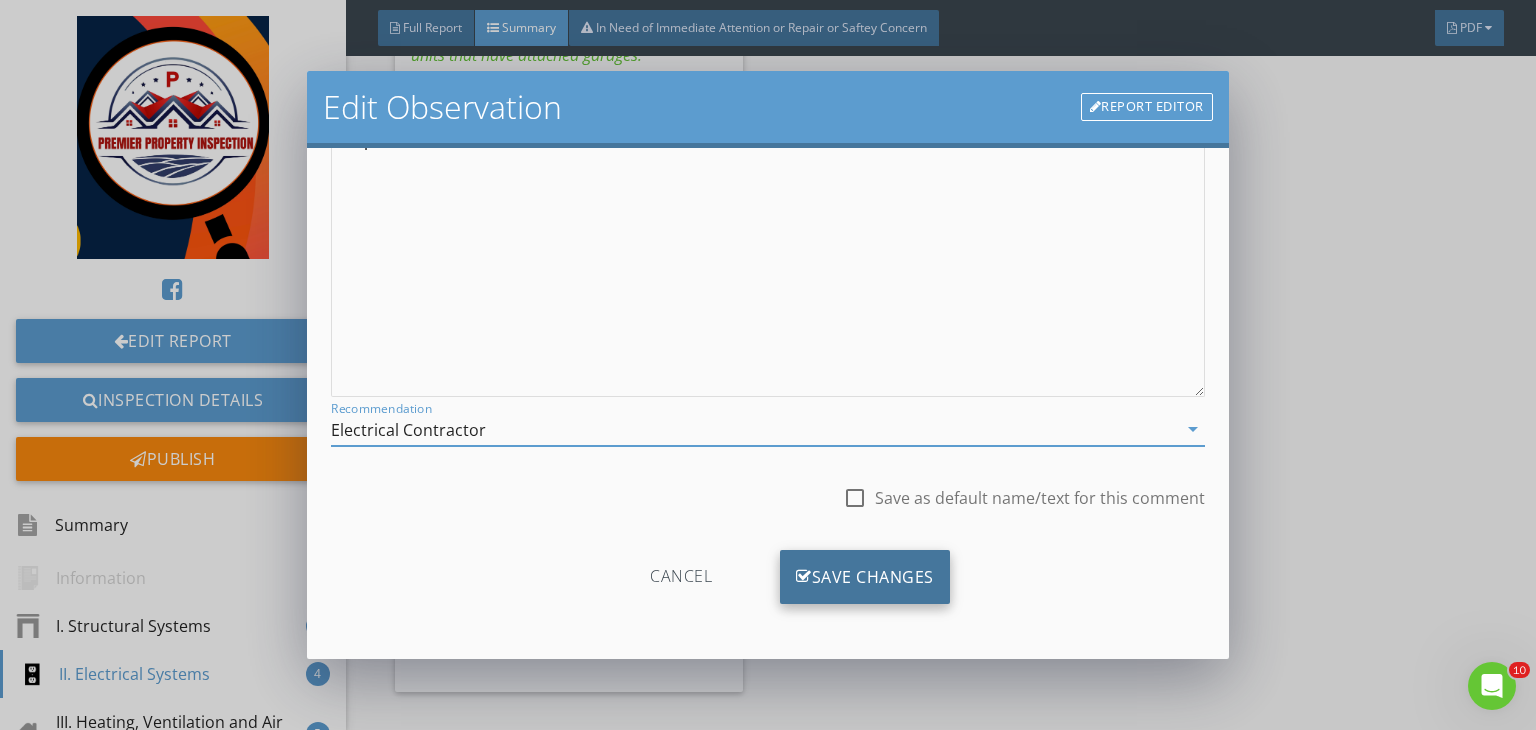 click on "Save Changes" at bounding box center [865, 577] 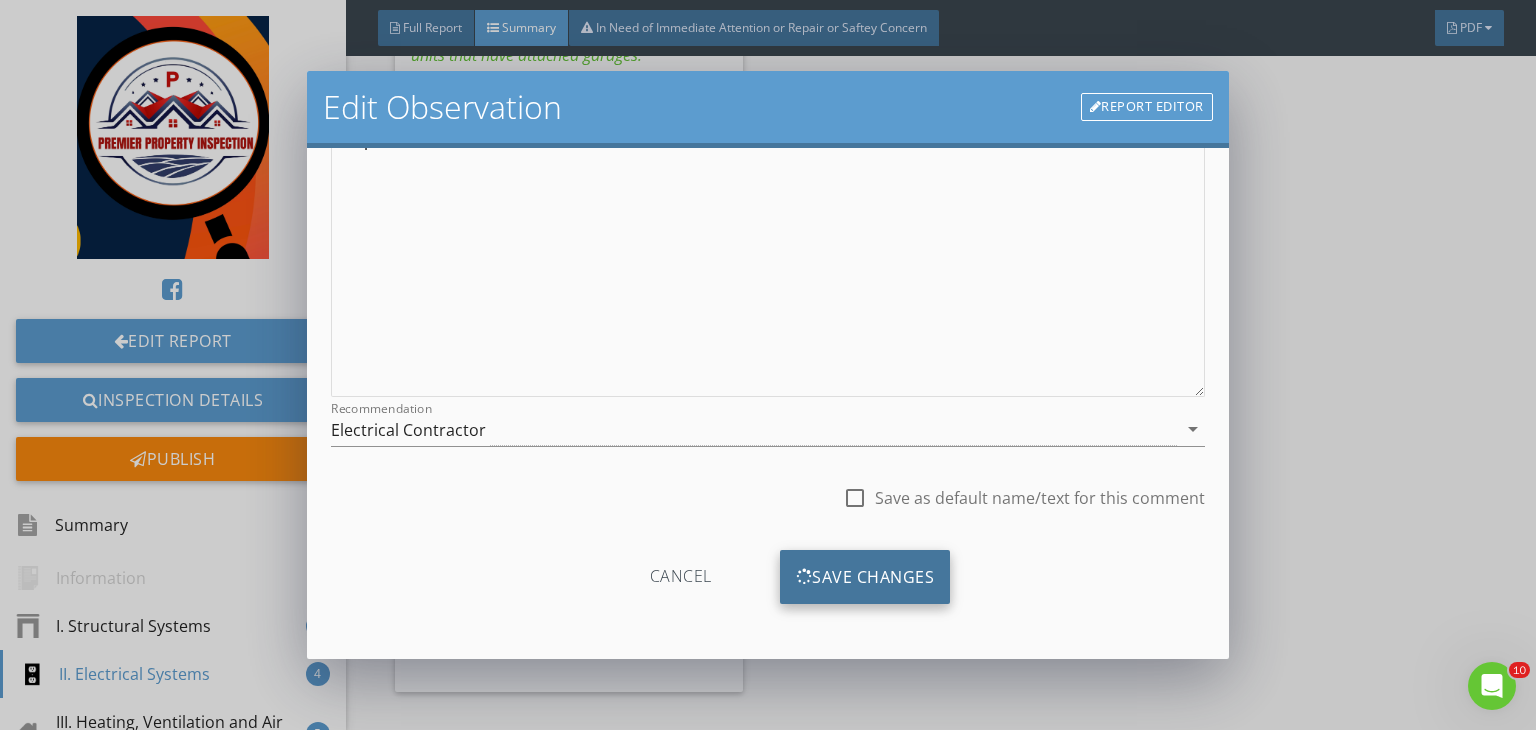 scroll, scrollTop: 39, scrollLeft: 0, axis: vertical 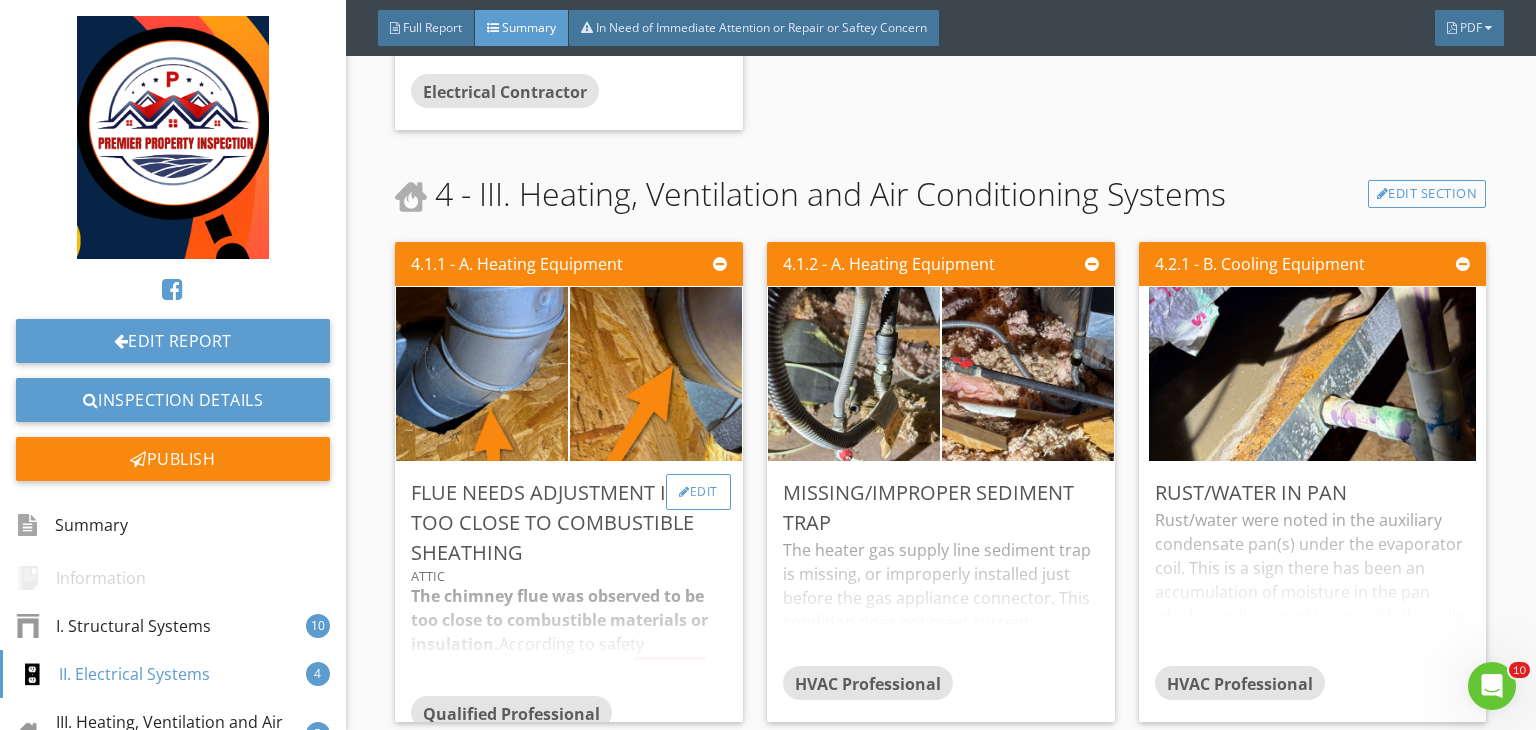 click on "Edit" at bounding box center (698, 492) 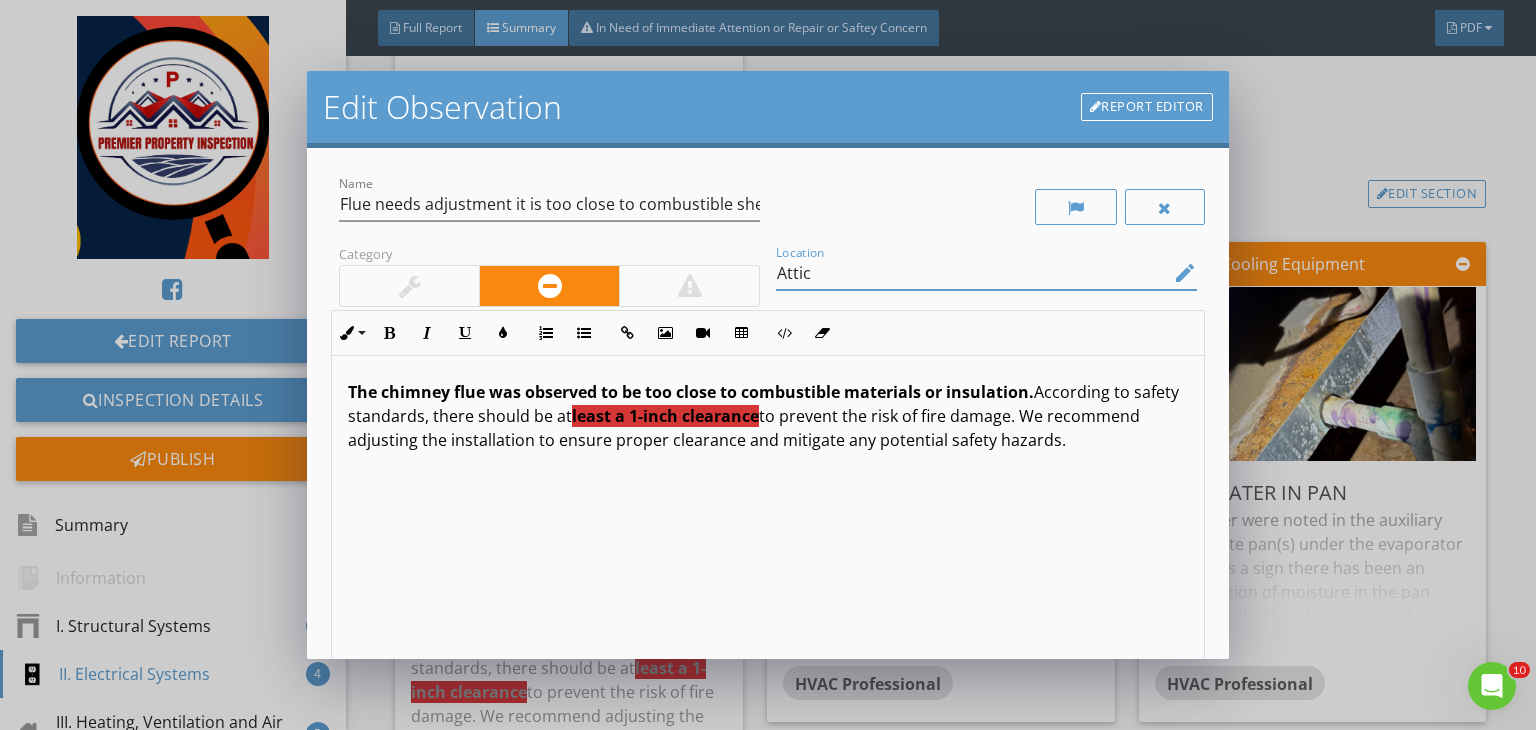 click on "Attic" at bounding box center [972, 273] 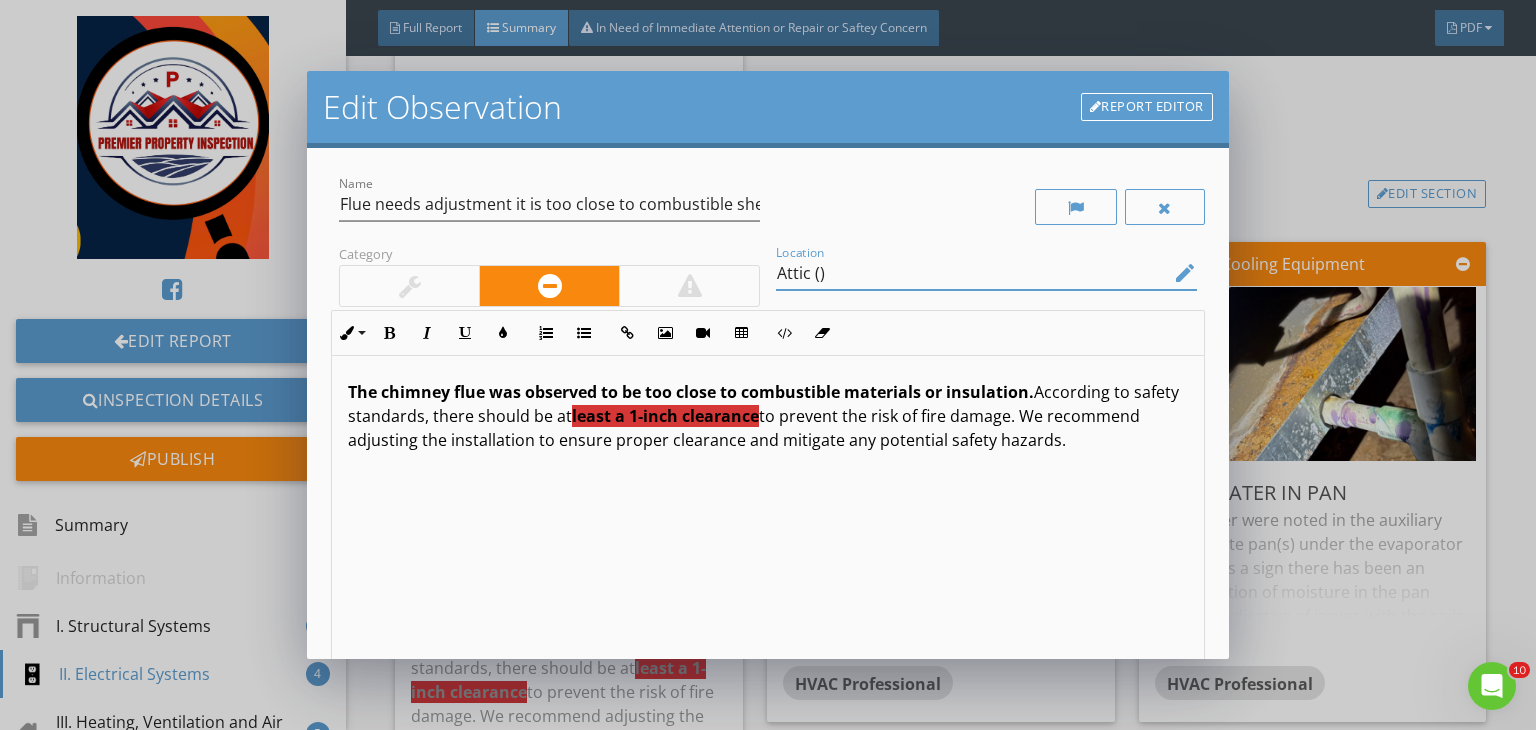 click on "Attic ()" at bounding box center [972, 273] 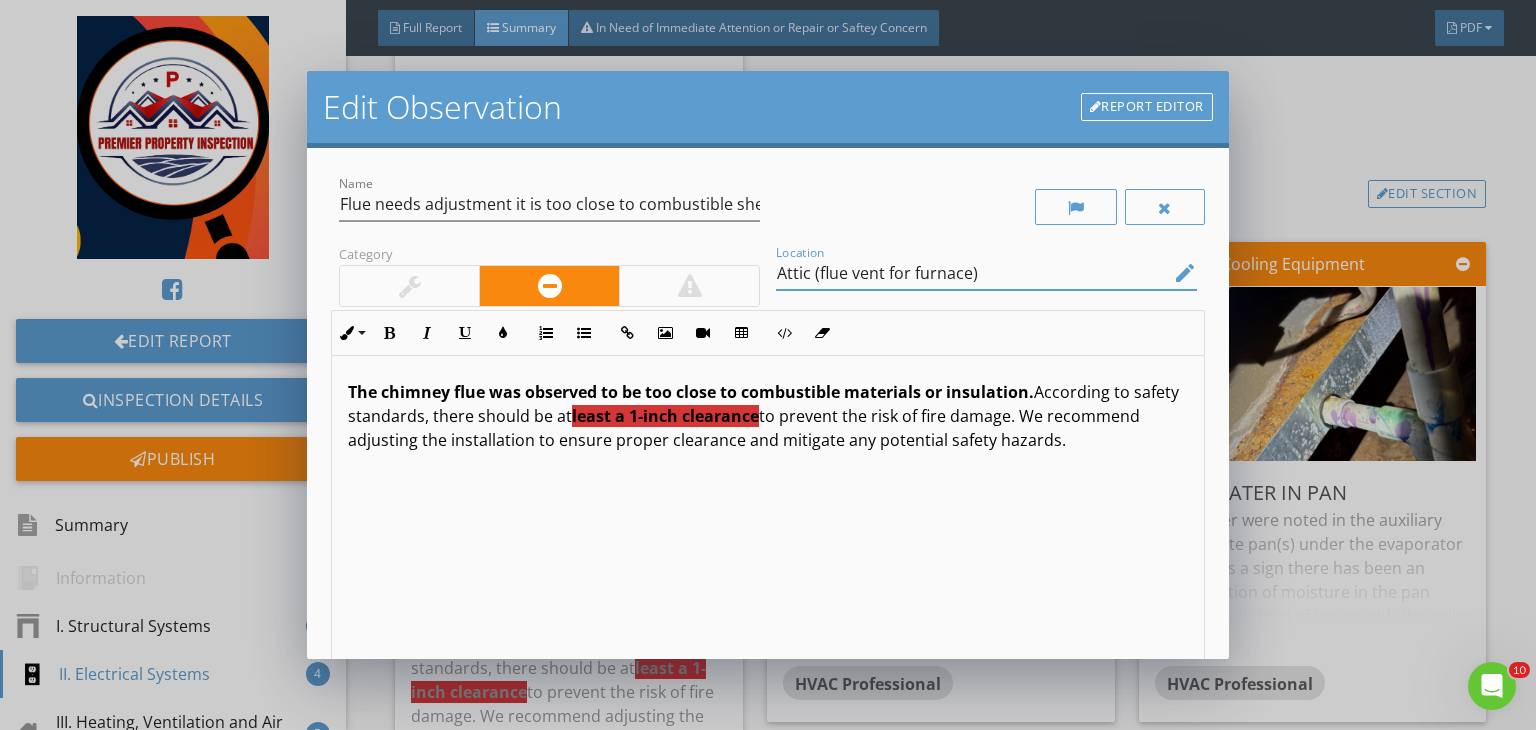 scroll, scrollTop: 0, scrollLeft: 0, axis: both 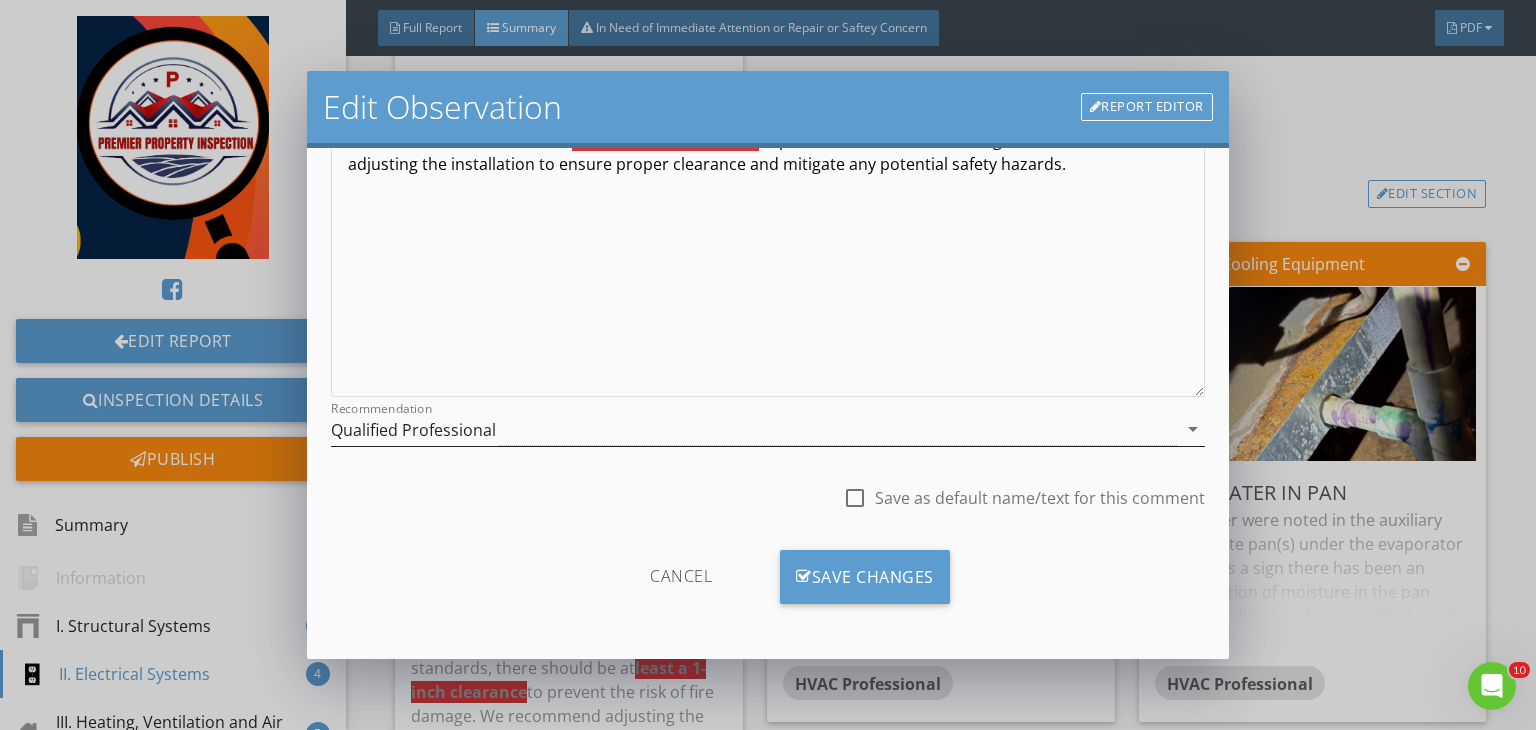 type on "Attic (flue vent for furnace)" 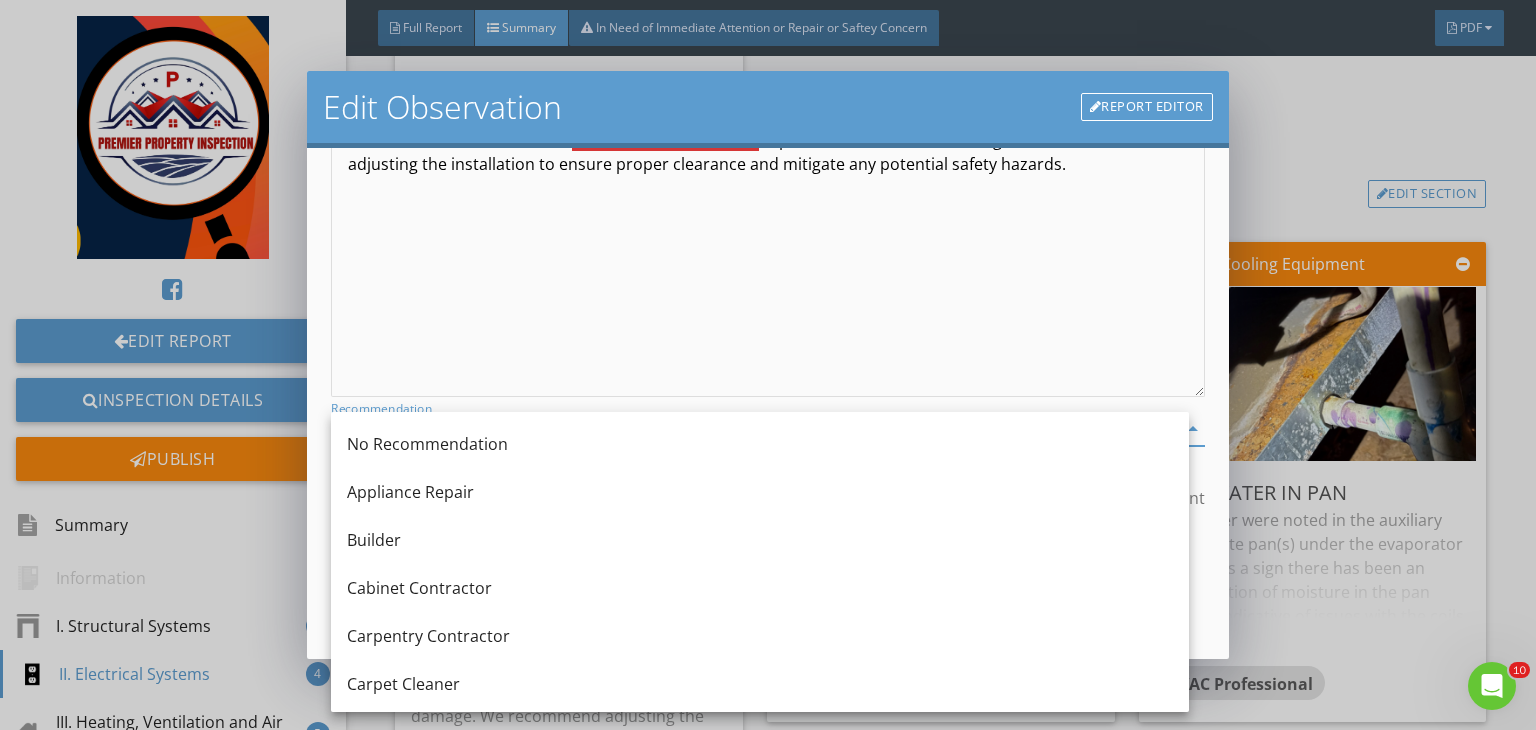 click on "The chimney flue was observed to be too close to combustible materials or insulation.  According to safety standards, there should be at  least a 1-inch clearance  to prevent the risk of fire damage. We recommend adjusting the installation to ensure proper clearance and mitigate any potential safety hazards." at bounding box center (768, 238) 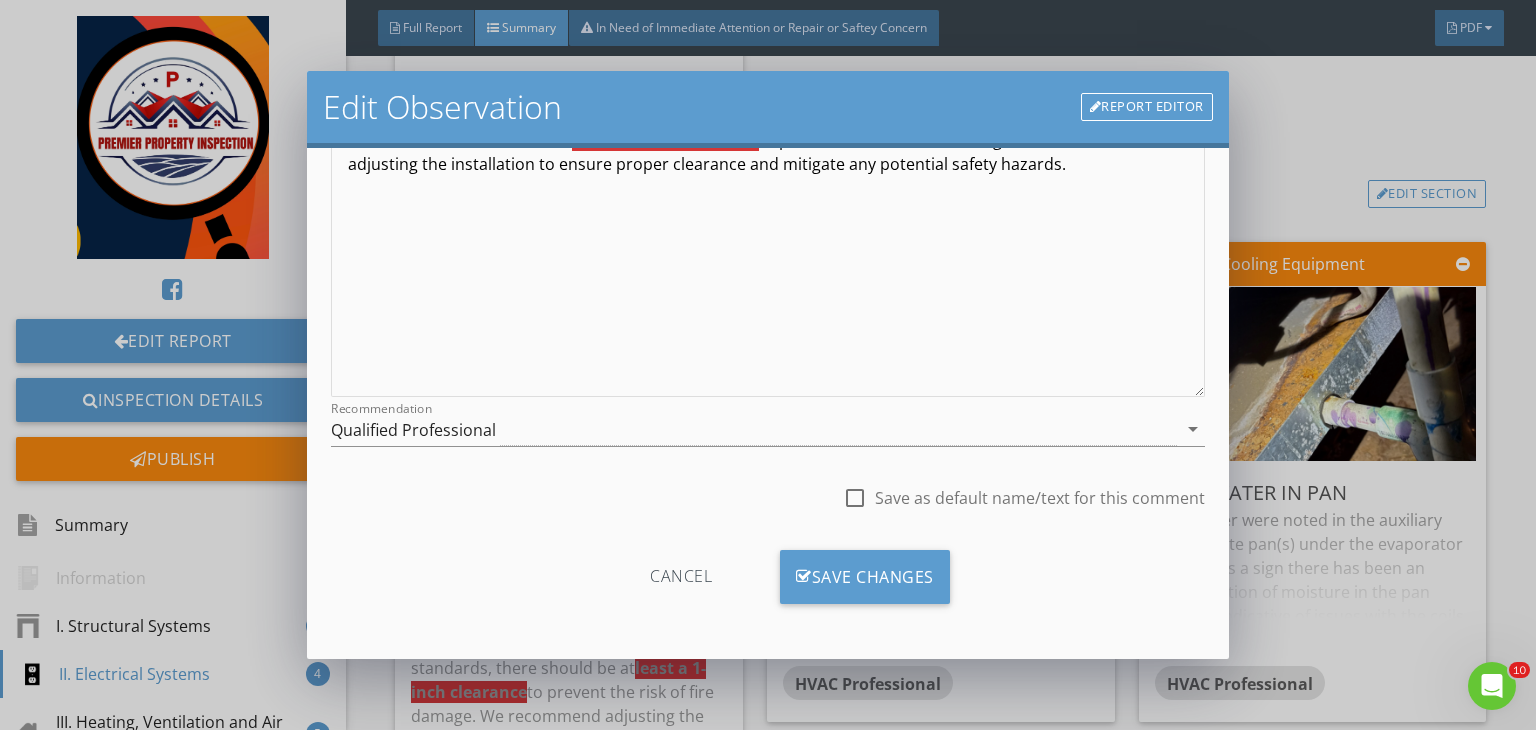 scroll, scrollTop: 0, scrollLeft: 0, axis: both 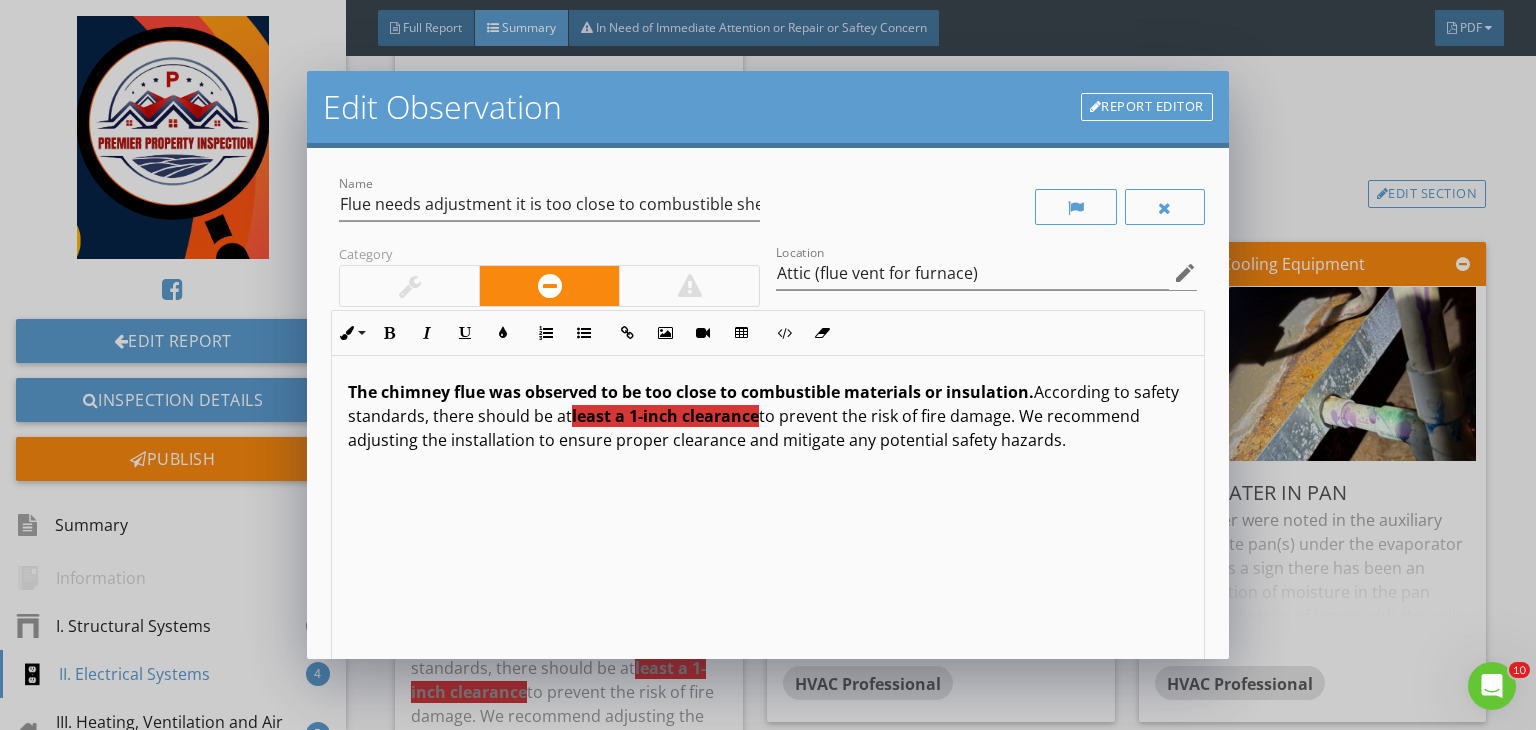 click at bounding box center [689, 286] 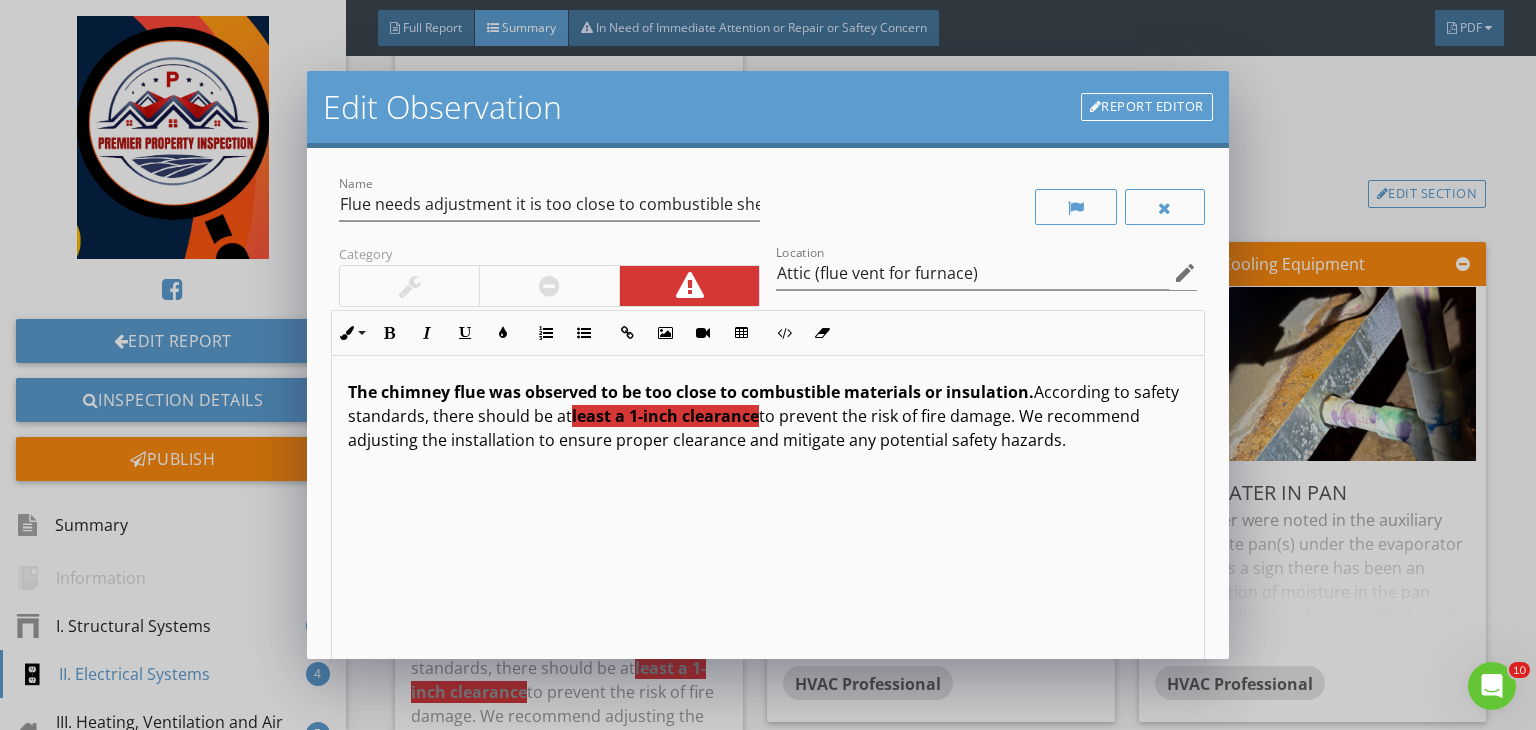 scroll, scrollTop: 0, scrollLeft: 0, axis: both 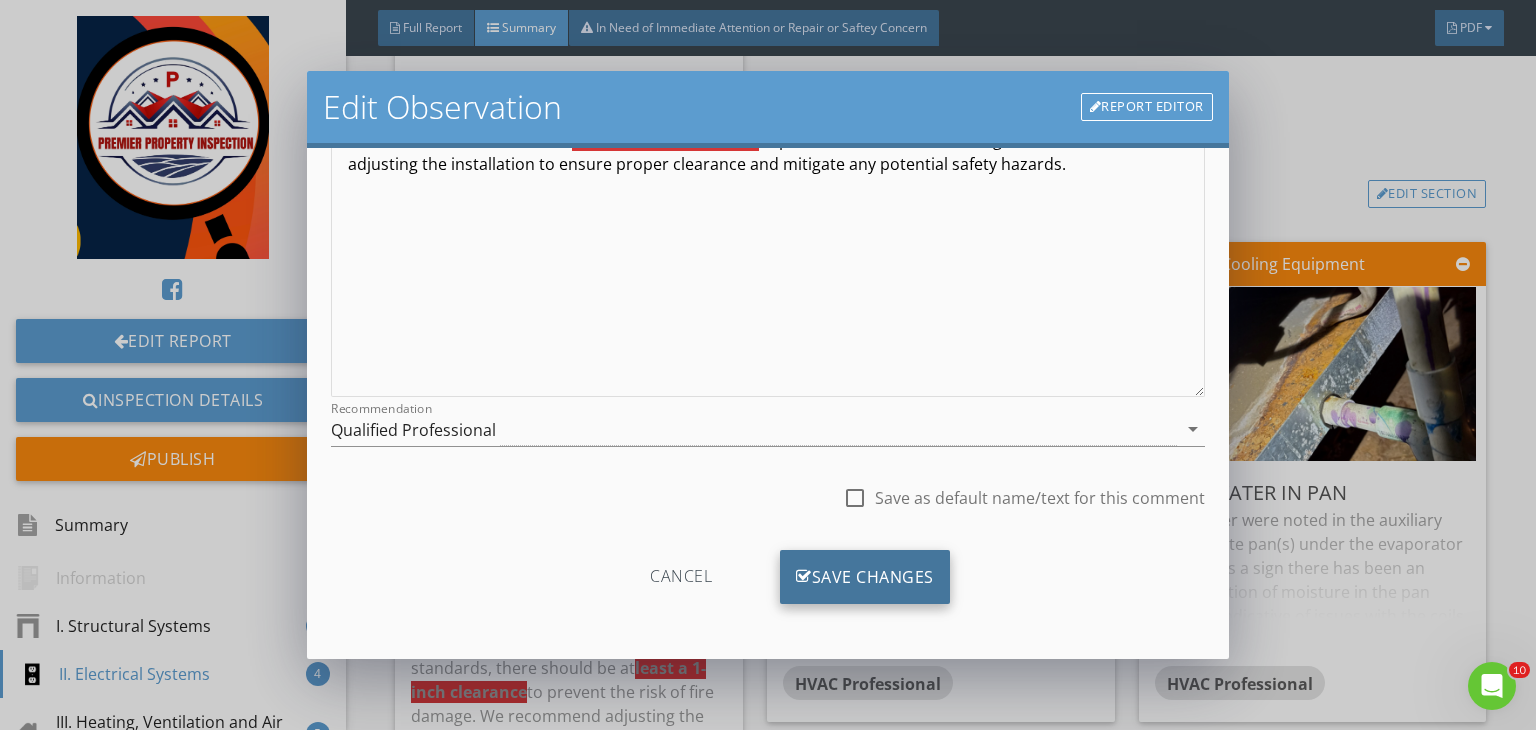 click on "Save Changes" at bounding box center (865, 577) 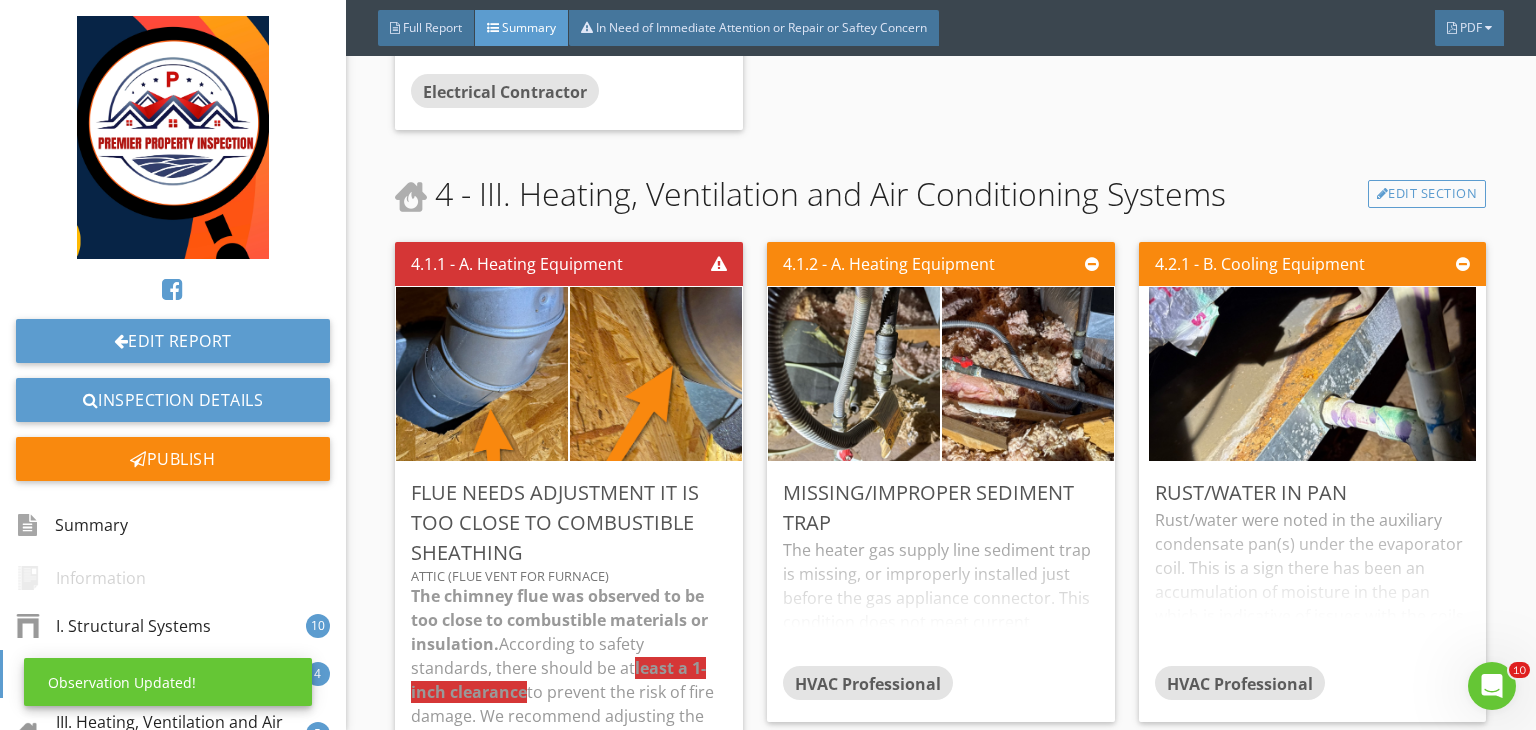 scroll, scrollTop: 39, scrollLeft: 0, axis: vertical 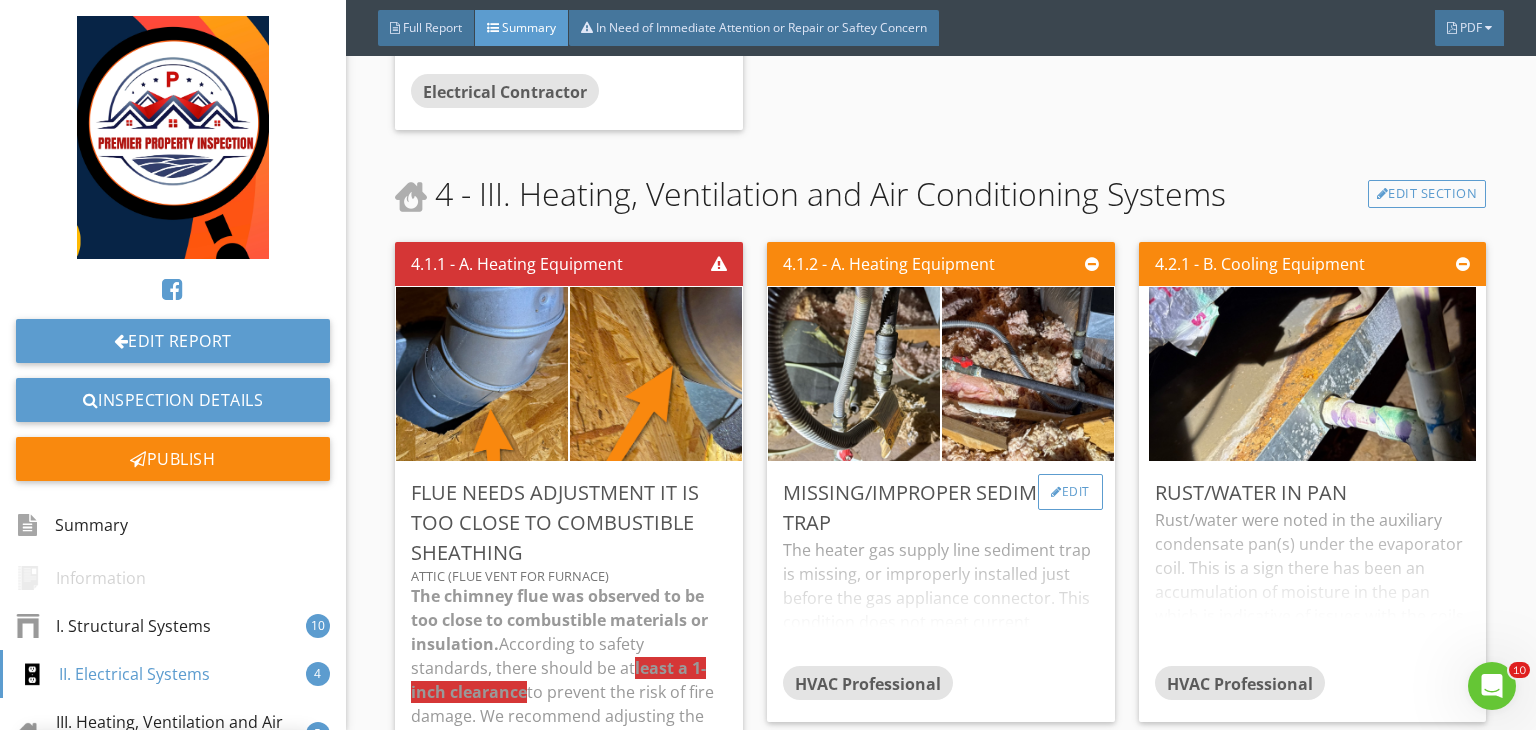 click on "Edit" at bounding box center (1070, 492) 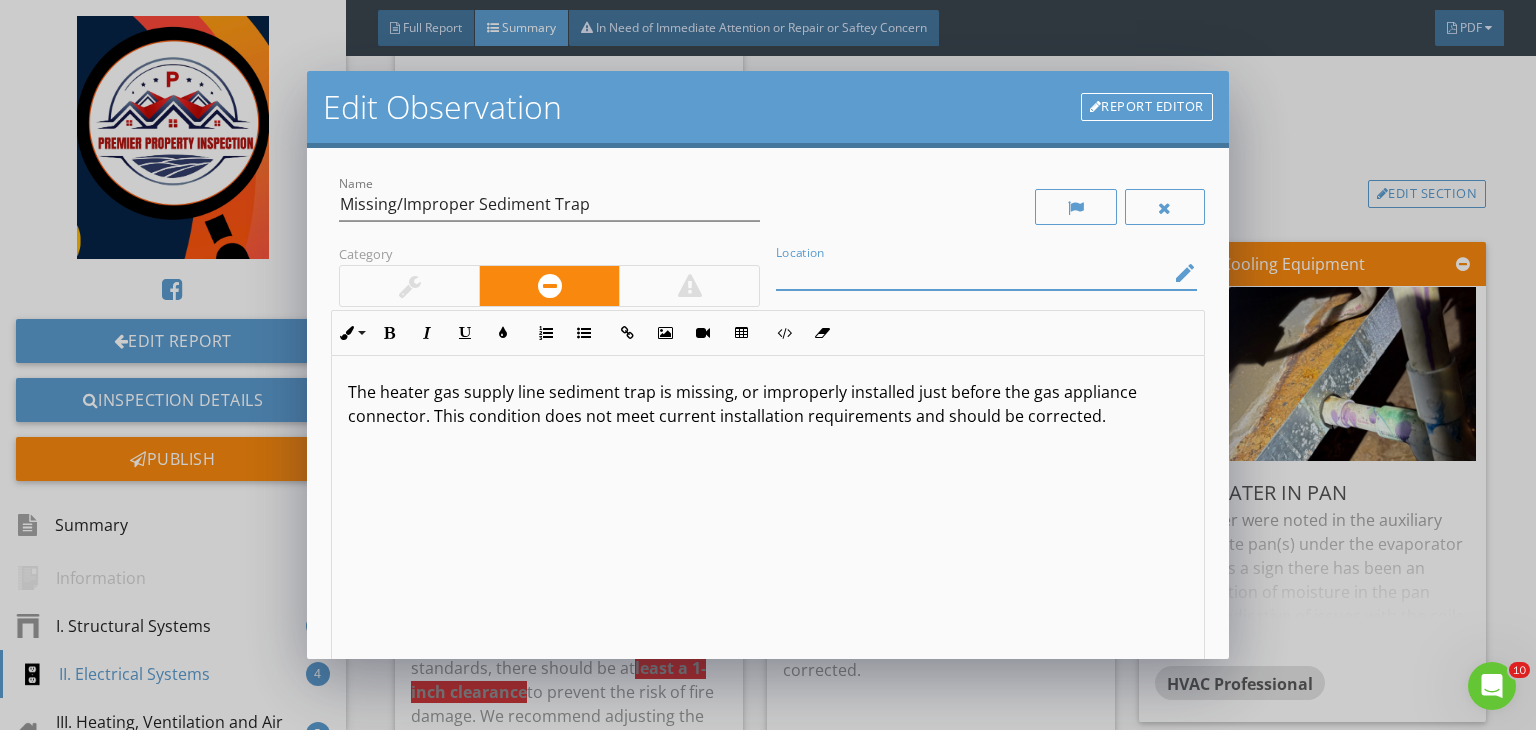 click at bounding box center (972, 273) 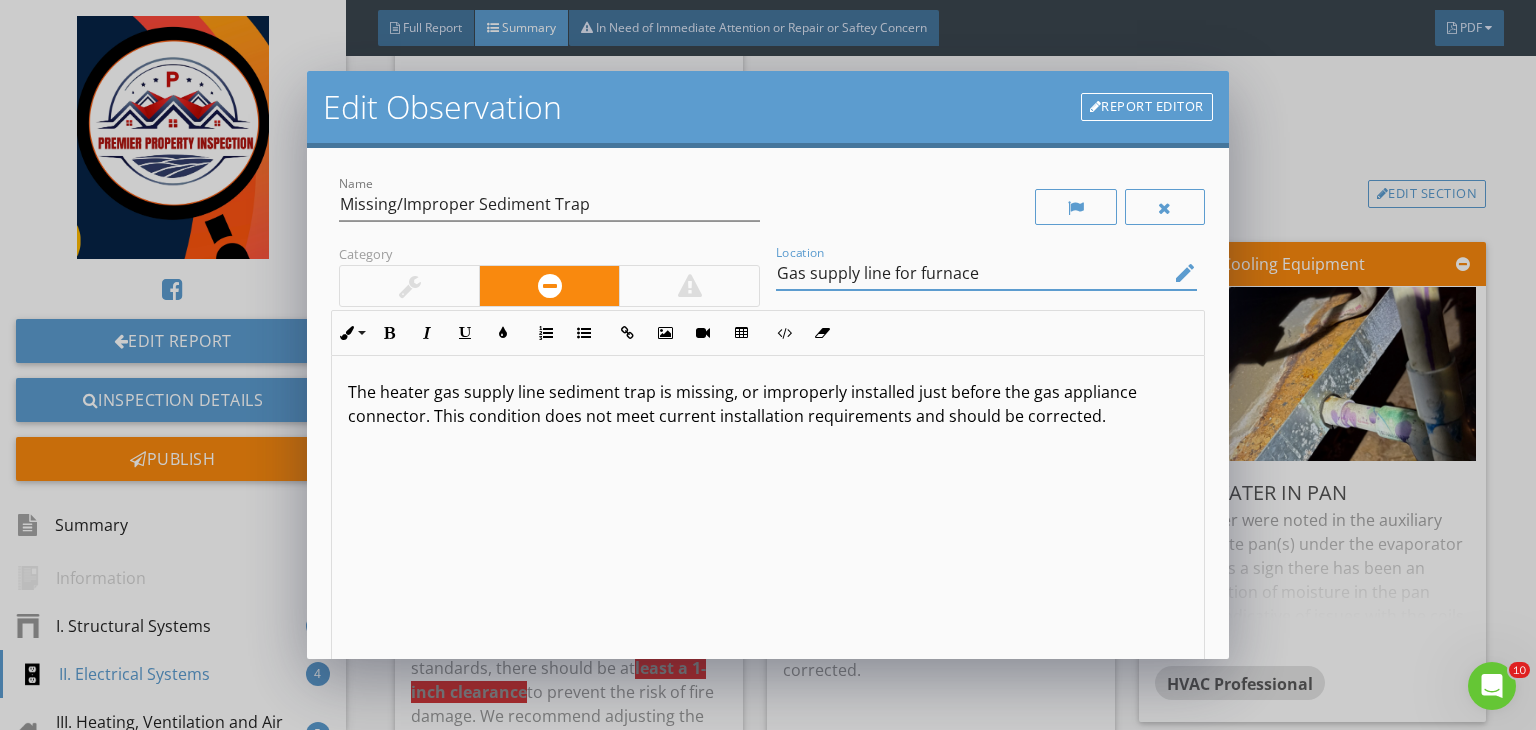 type on "Gas supply line for furnace" 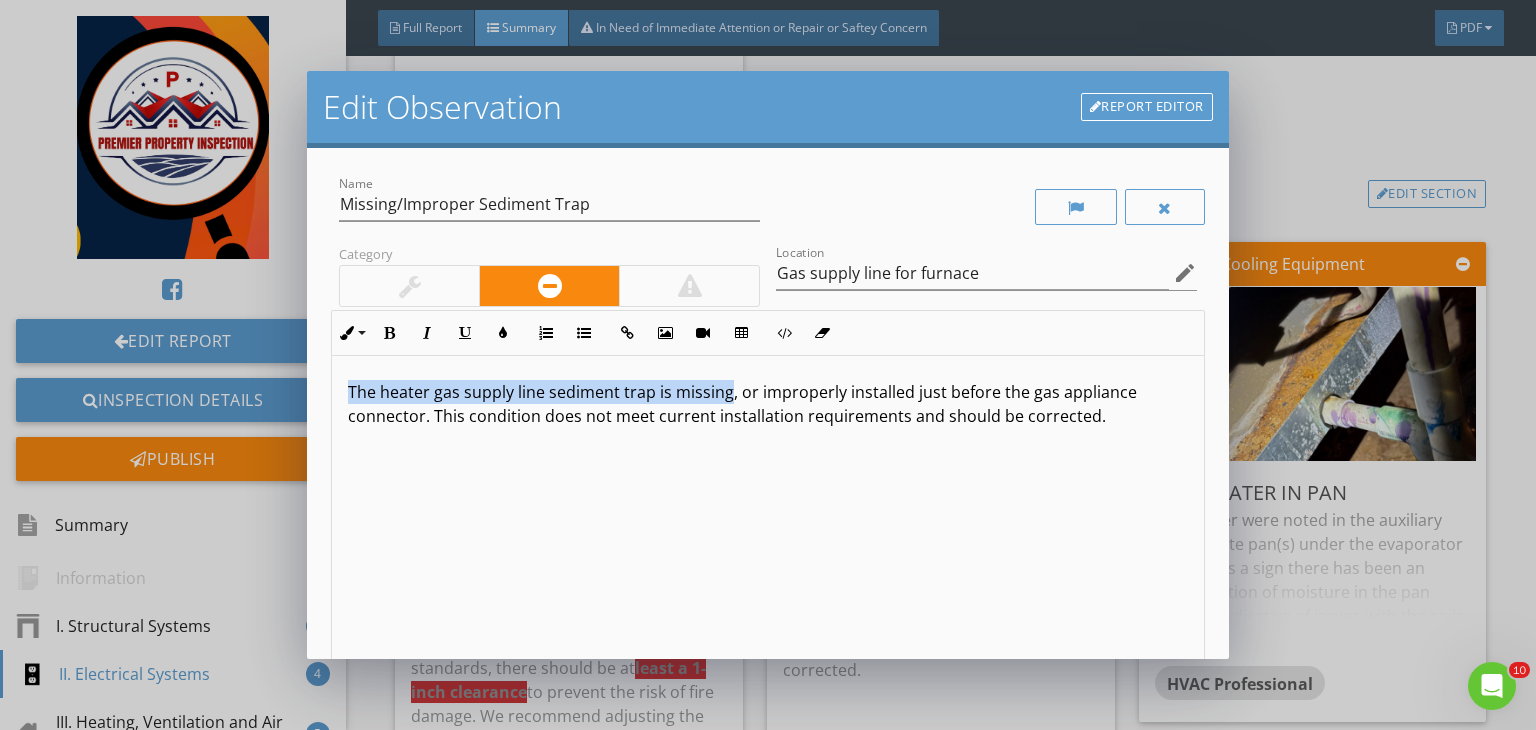 drag, startPoint x: 728, startPoint y: 391, endPoint x: 317, endPoint y: 382, distance: 411.09854 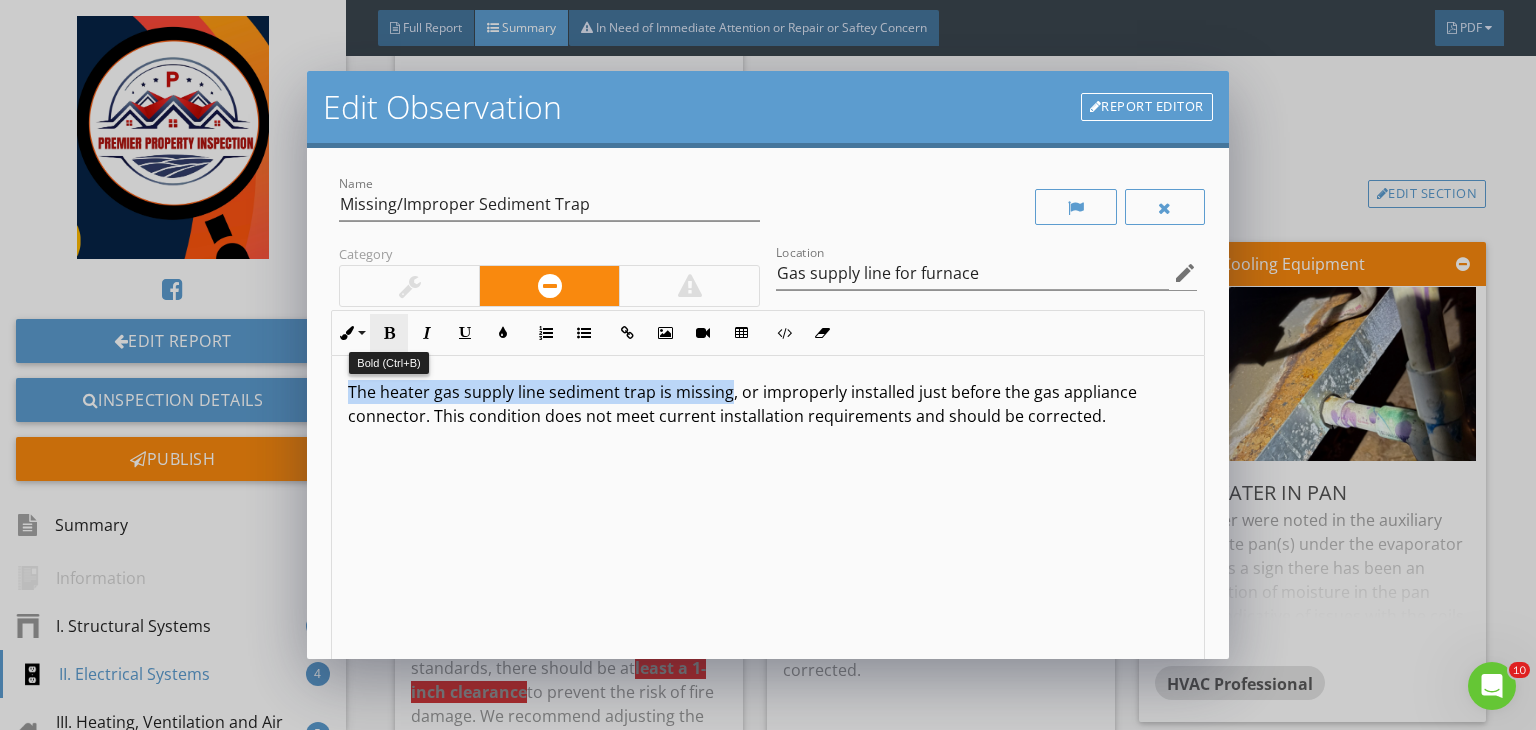 click on "Bold" at bounding box center (389, 333) 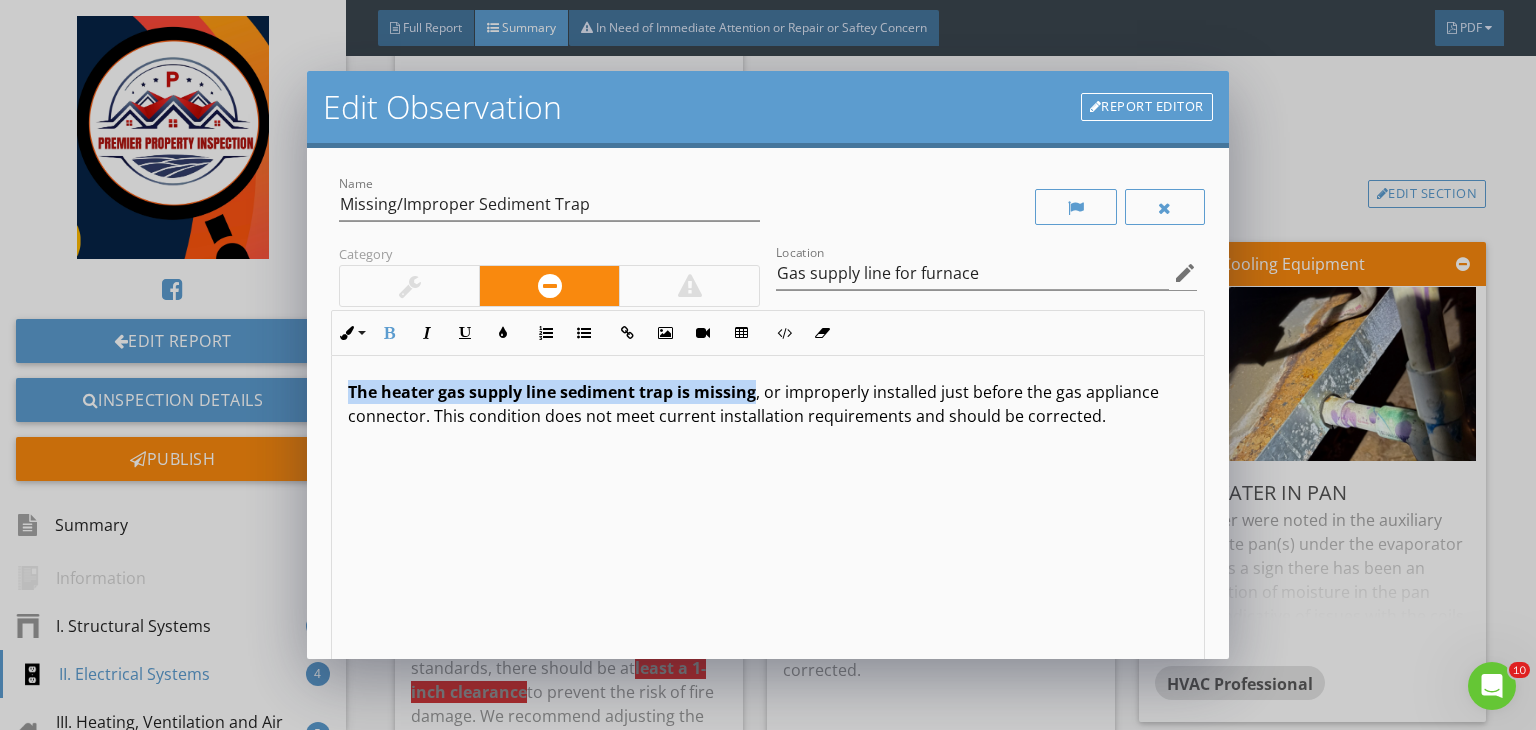 scroll, scrollTop: 0, scrollLeft: 0, axis: both 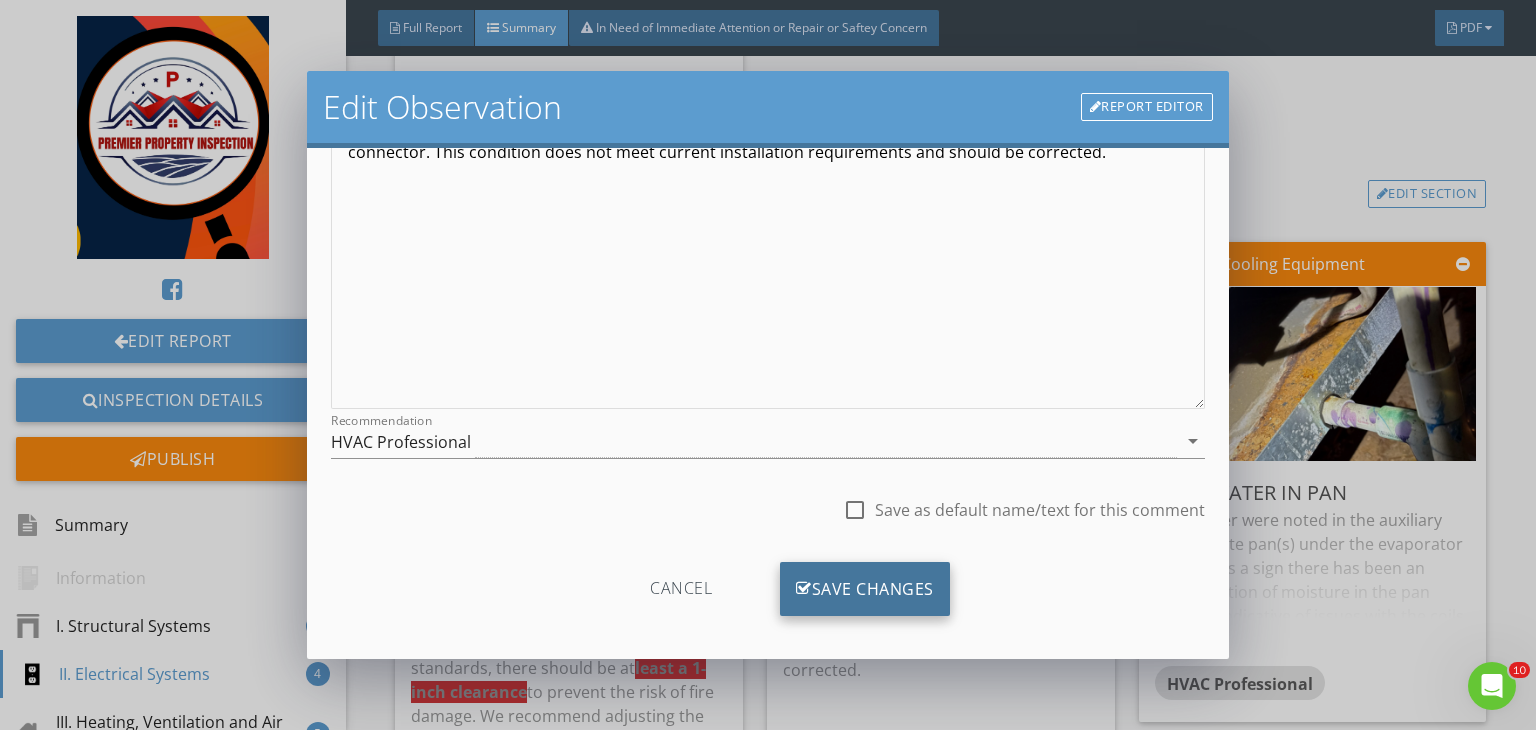 click on "Save Changes" at bounding box center [865, 589] 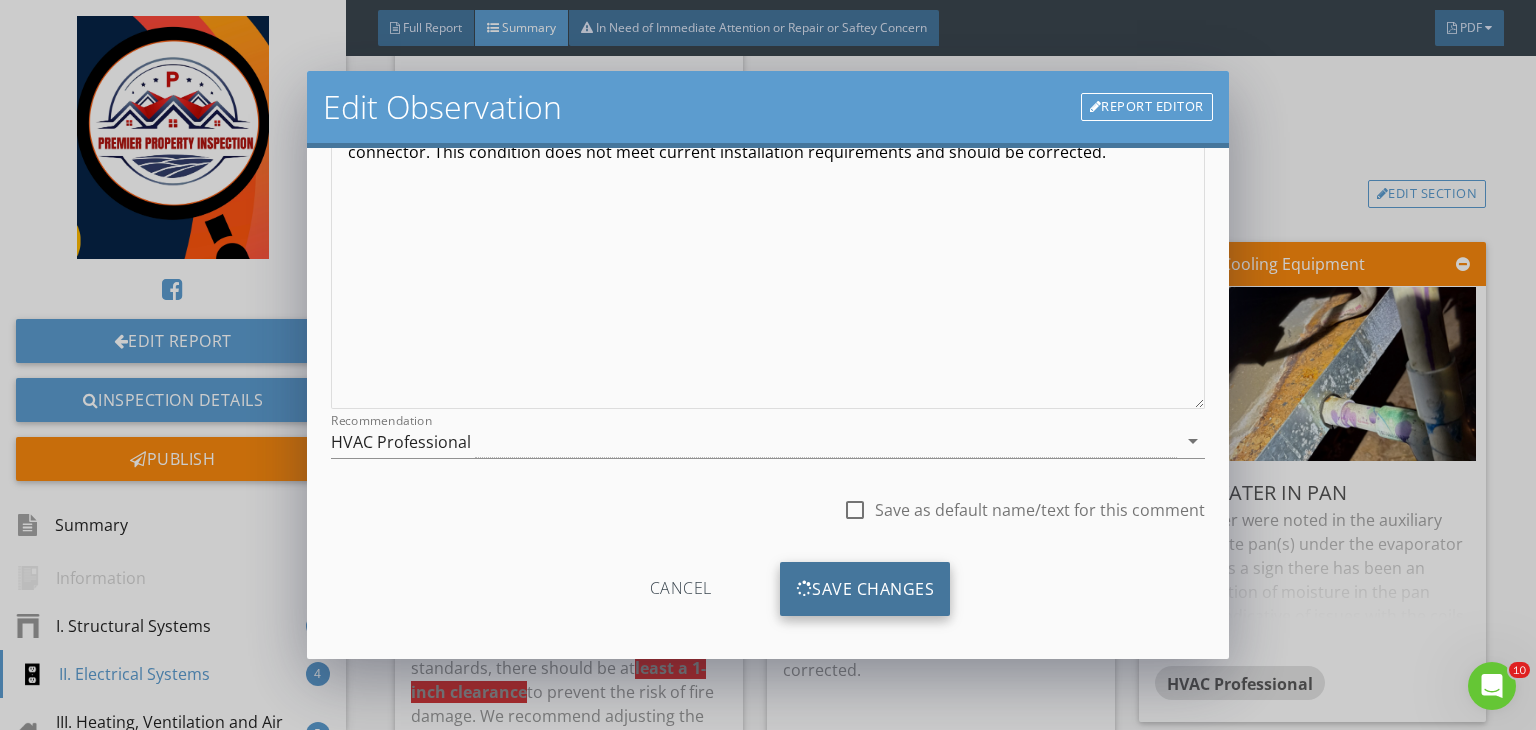 scroll, scrollTop: 39, scrollLeft: 0, axis: vertical 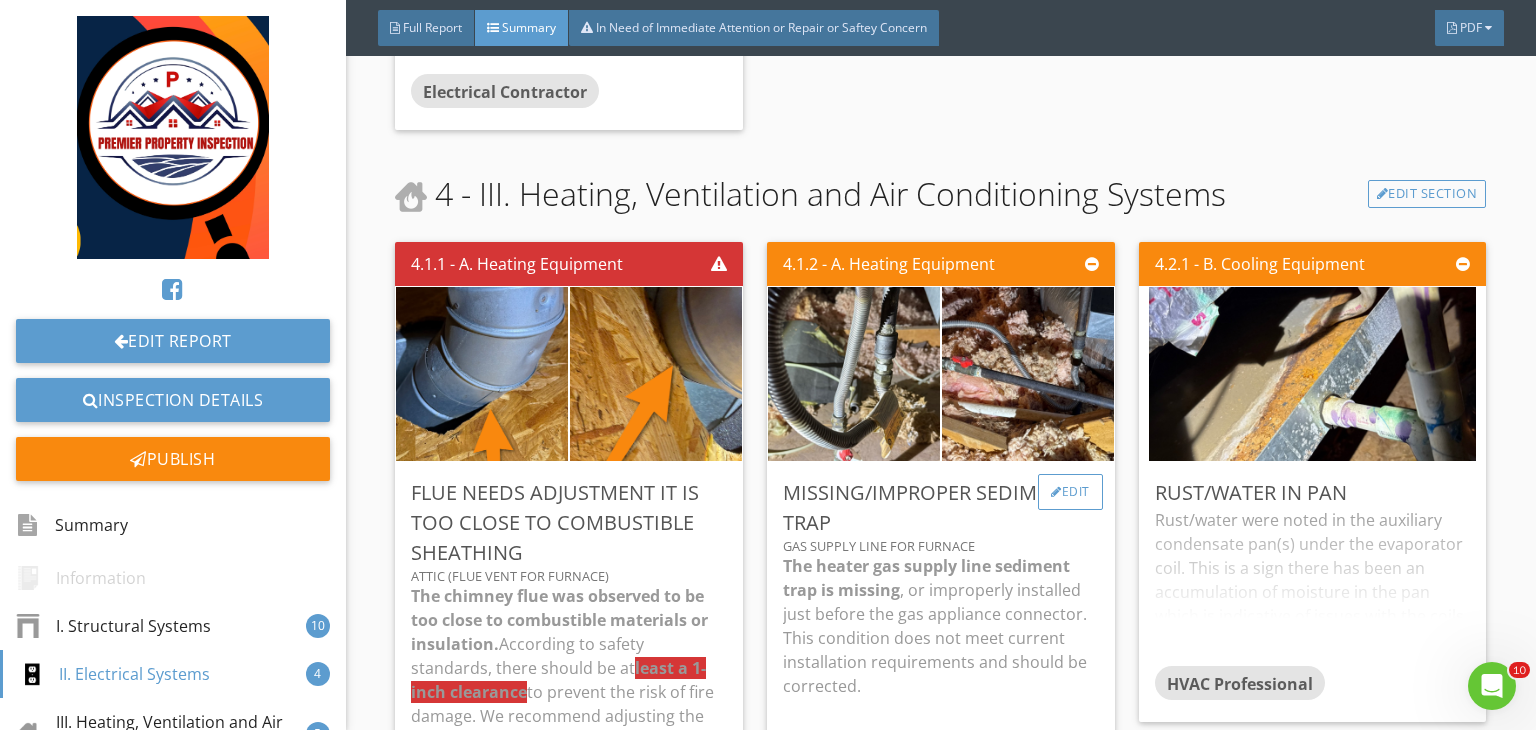 click on "Edit" at bounding box center [1070, 492] 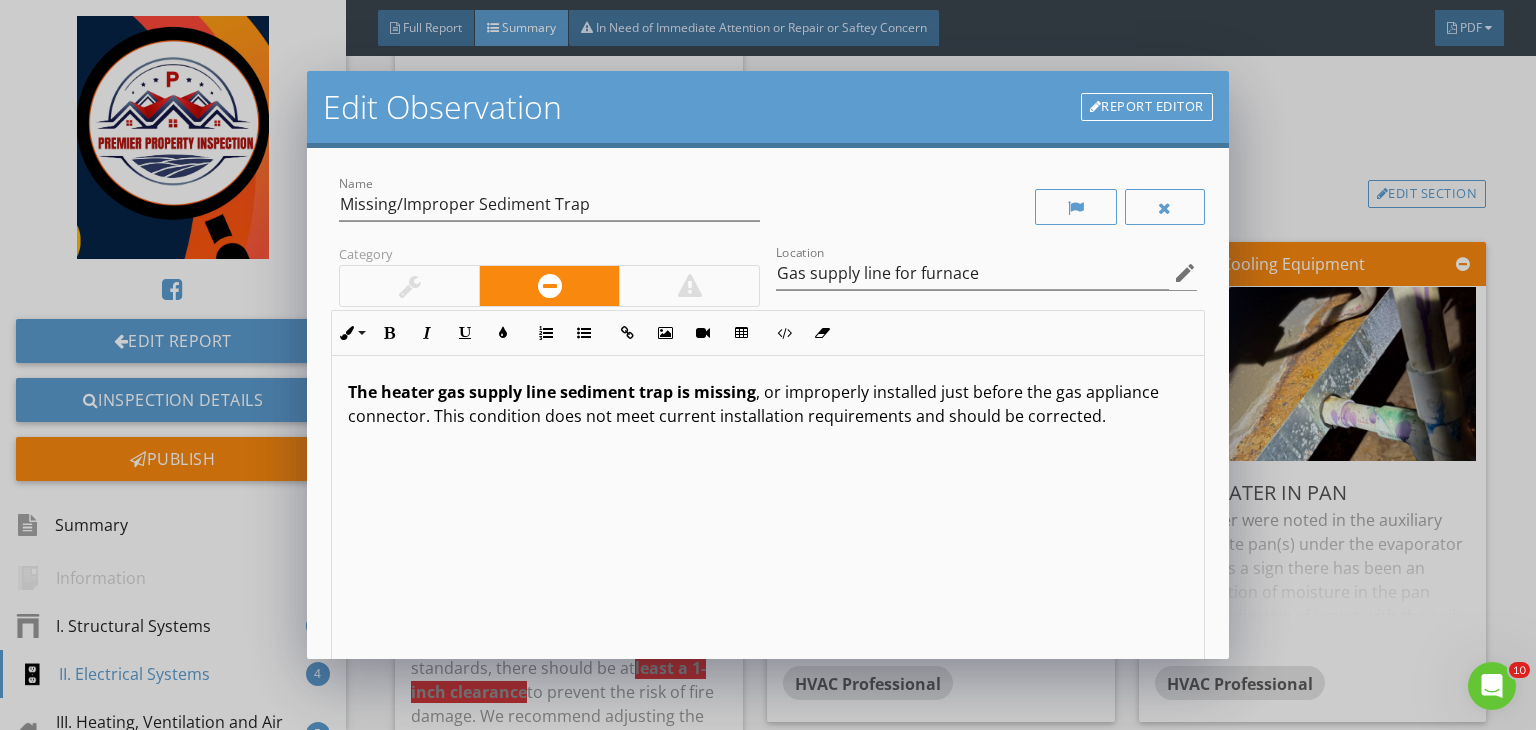 scroll, scrollTop: 0, scrollLeft: 0, axis: both 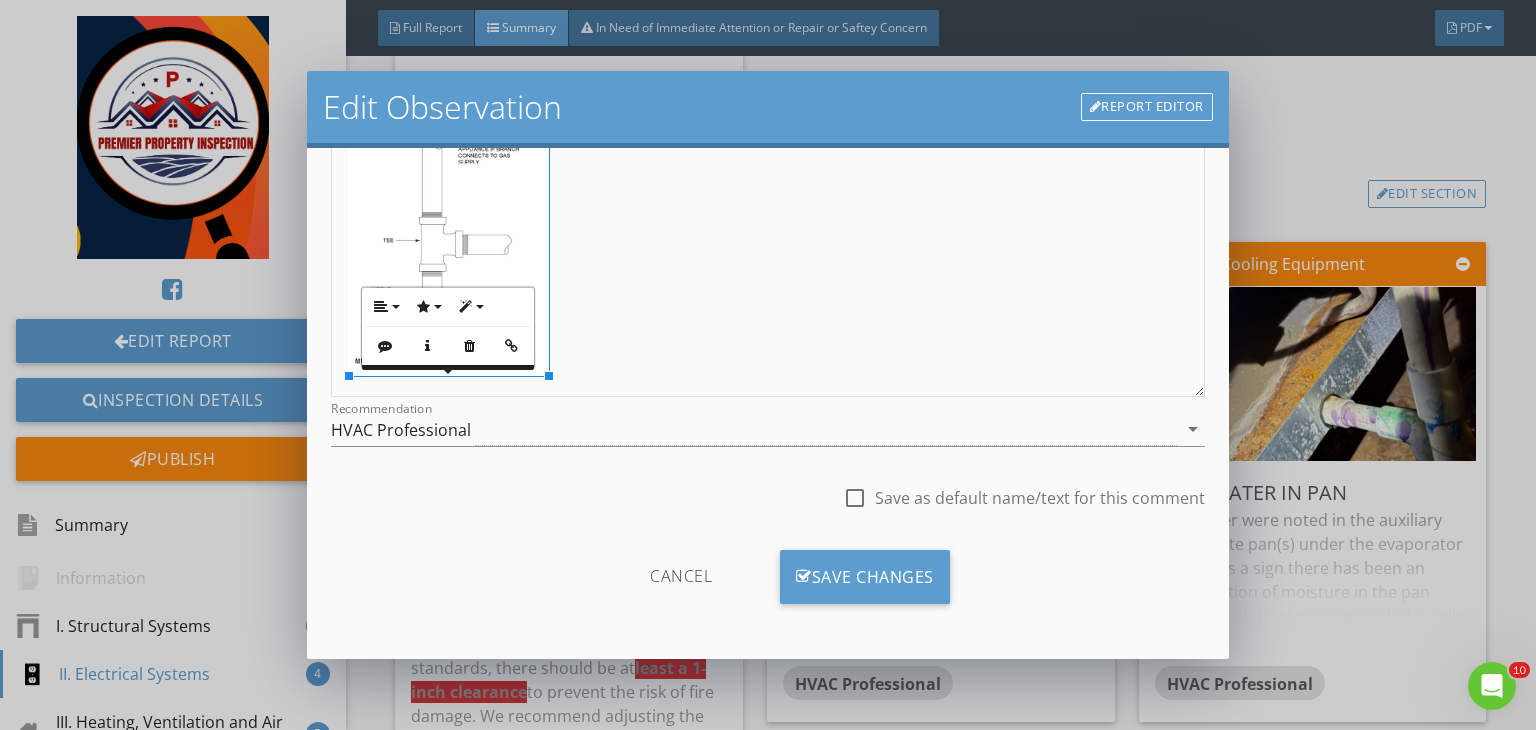 click at bounding box center [855, 498] 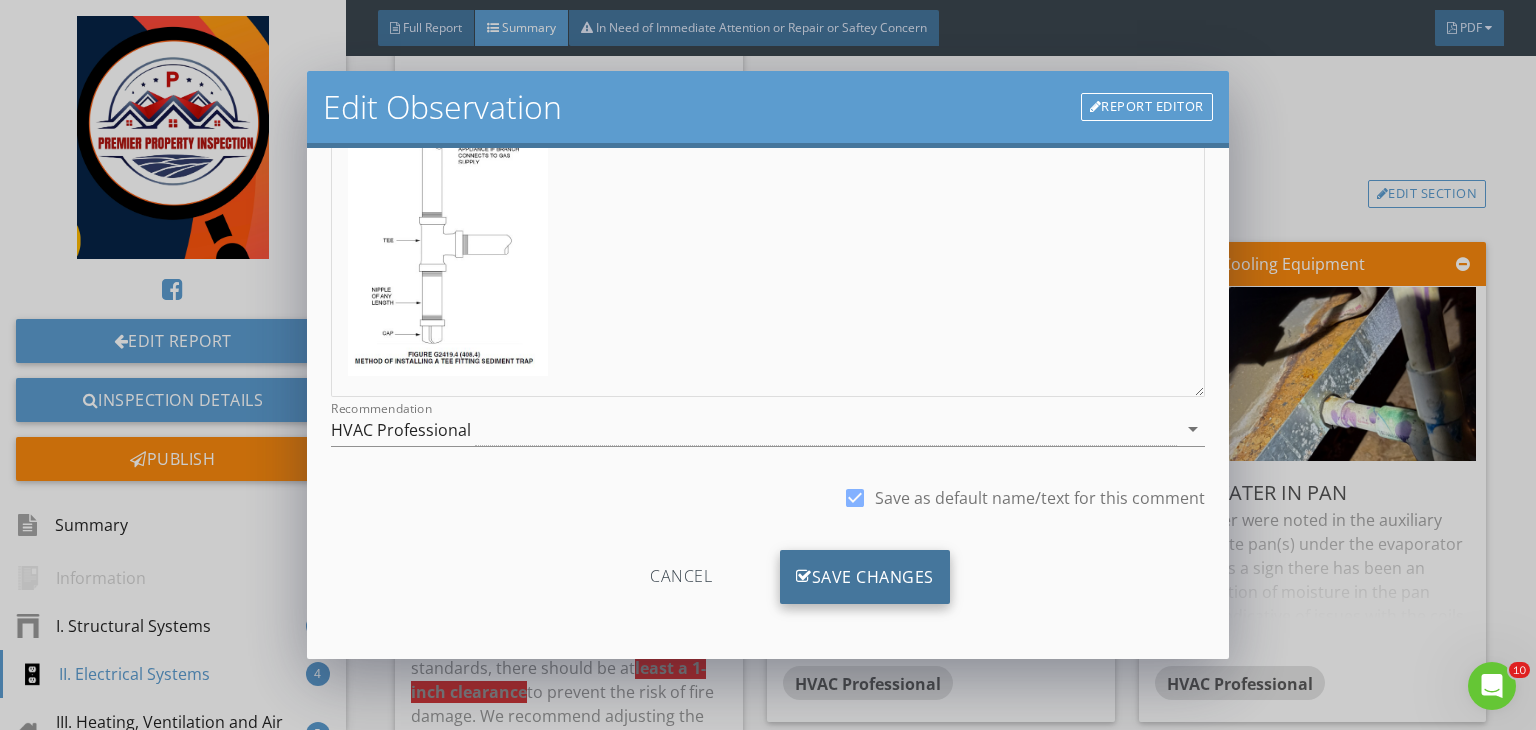 click on "Save Changes" at bounding box center [865, 577] 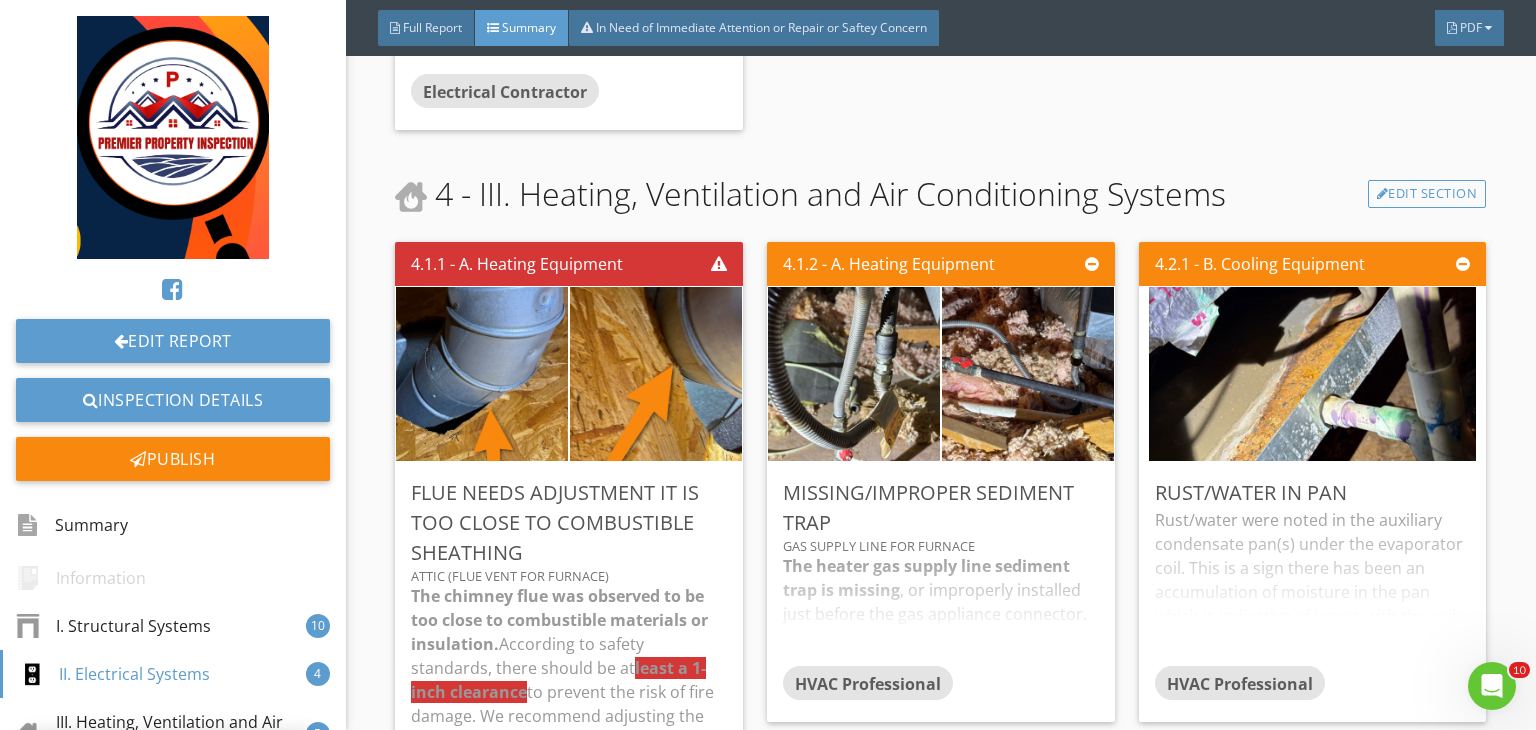 scroll, scrollTop: 39, scrollLeft: 0, axis: vertical 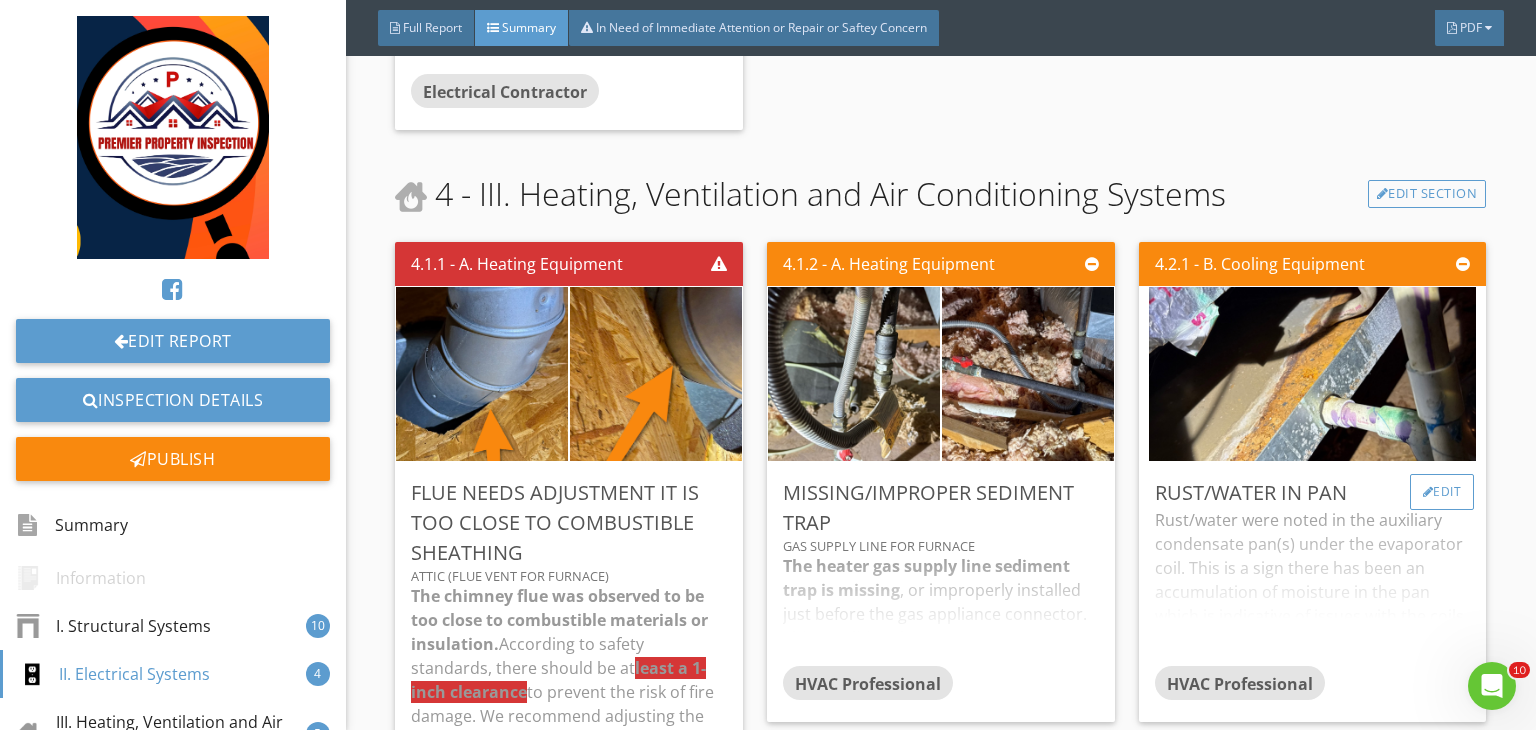 click on "Edit" at bounding box center (1442, 492) 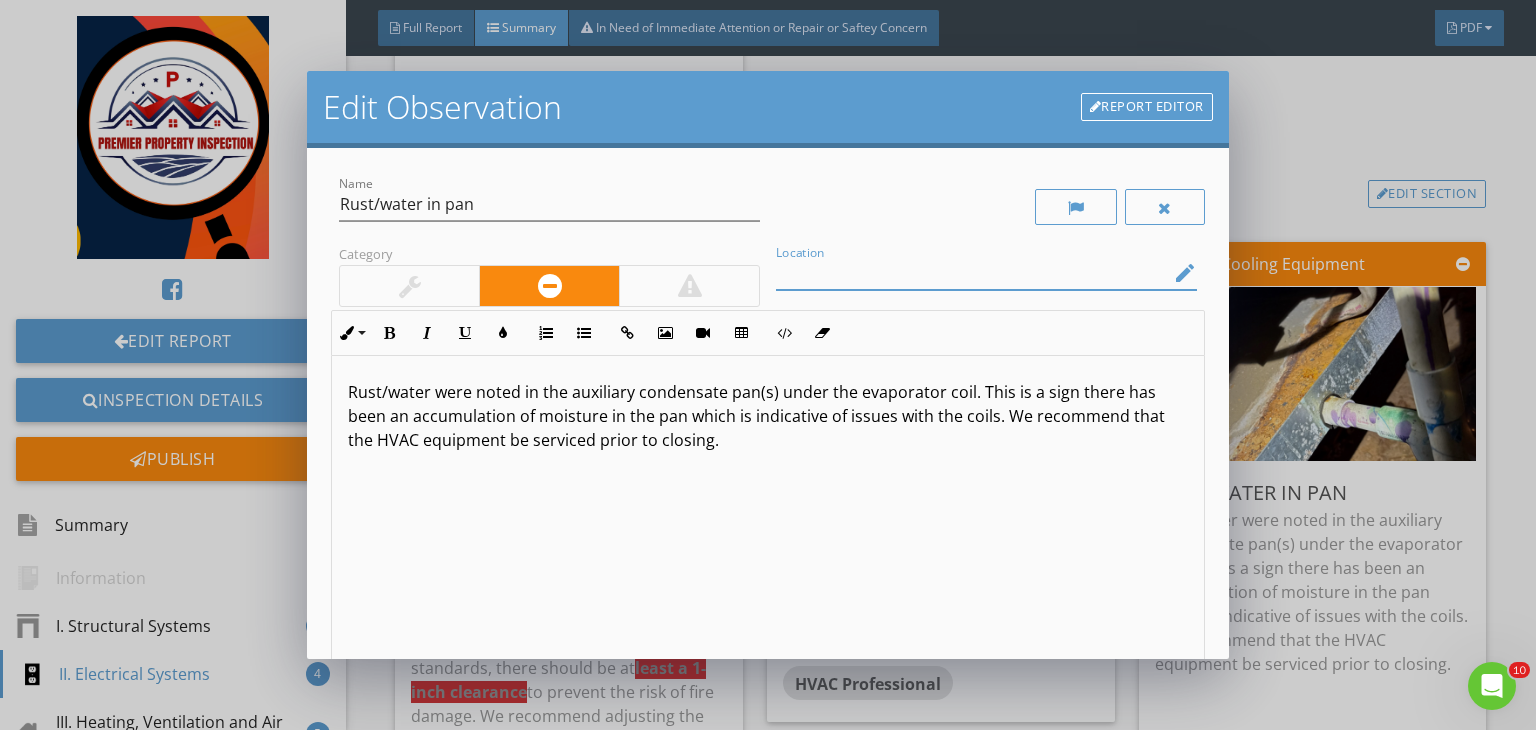 click at bounding box center [972, 273] 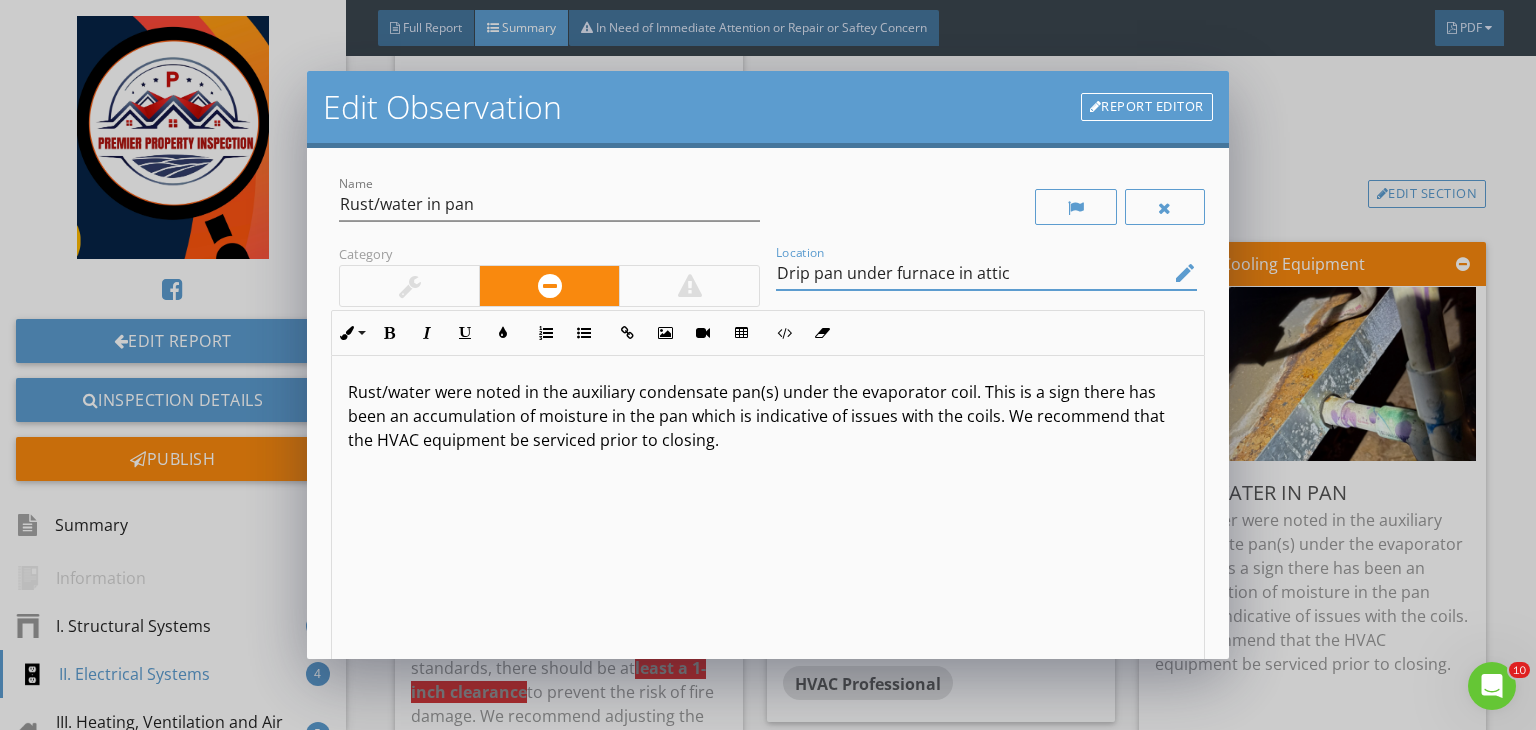 type on "Drip pan under furnace in attic" 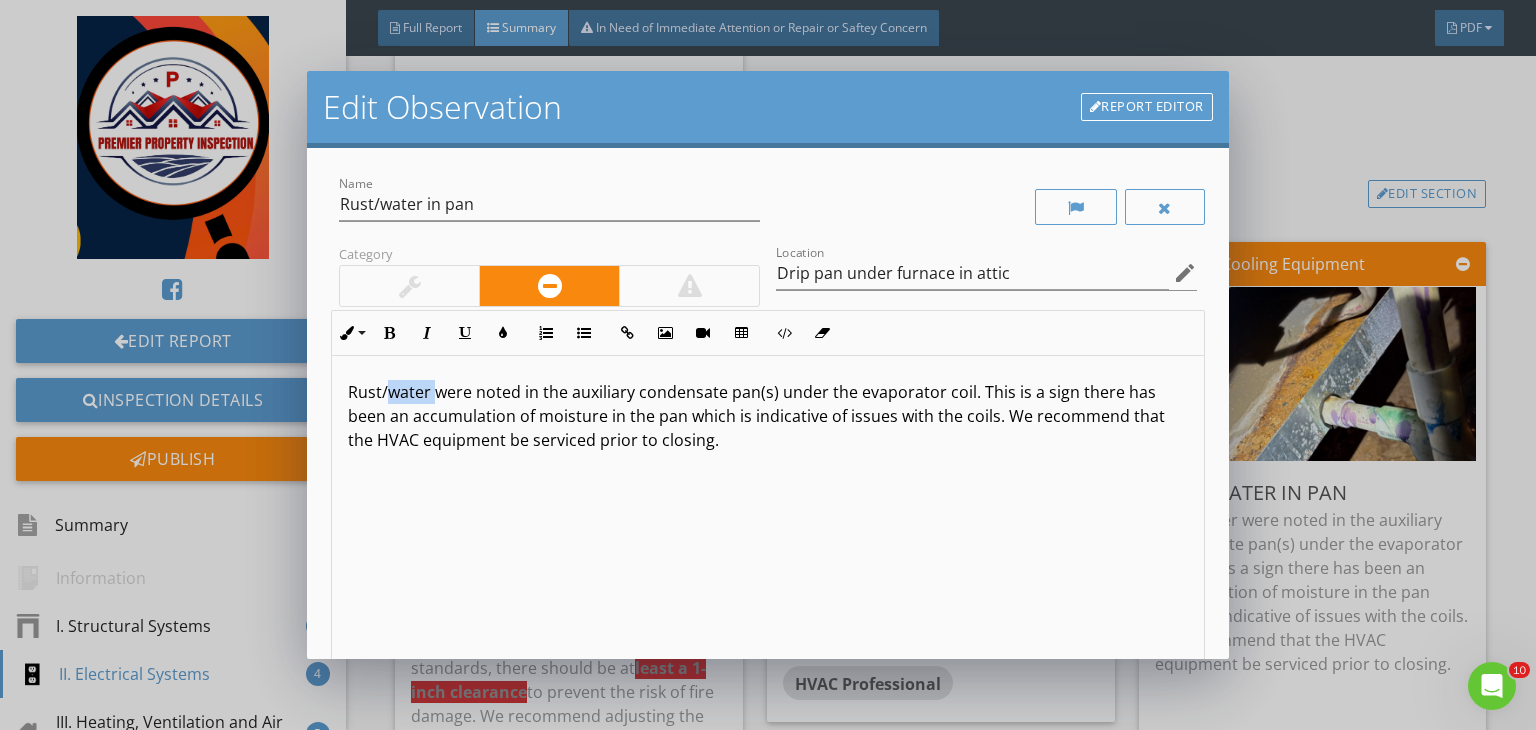 click on "Rust/water were noted in the auxiliary condensate pan(s) under the evaporator coil. This is a sign there has been an accumulation of moisture in the pan which is indicative of issues with the coils. We recommend that the HVAC equipment be serviced prior to closing." at bounding box center (768, 416) 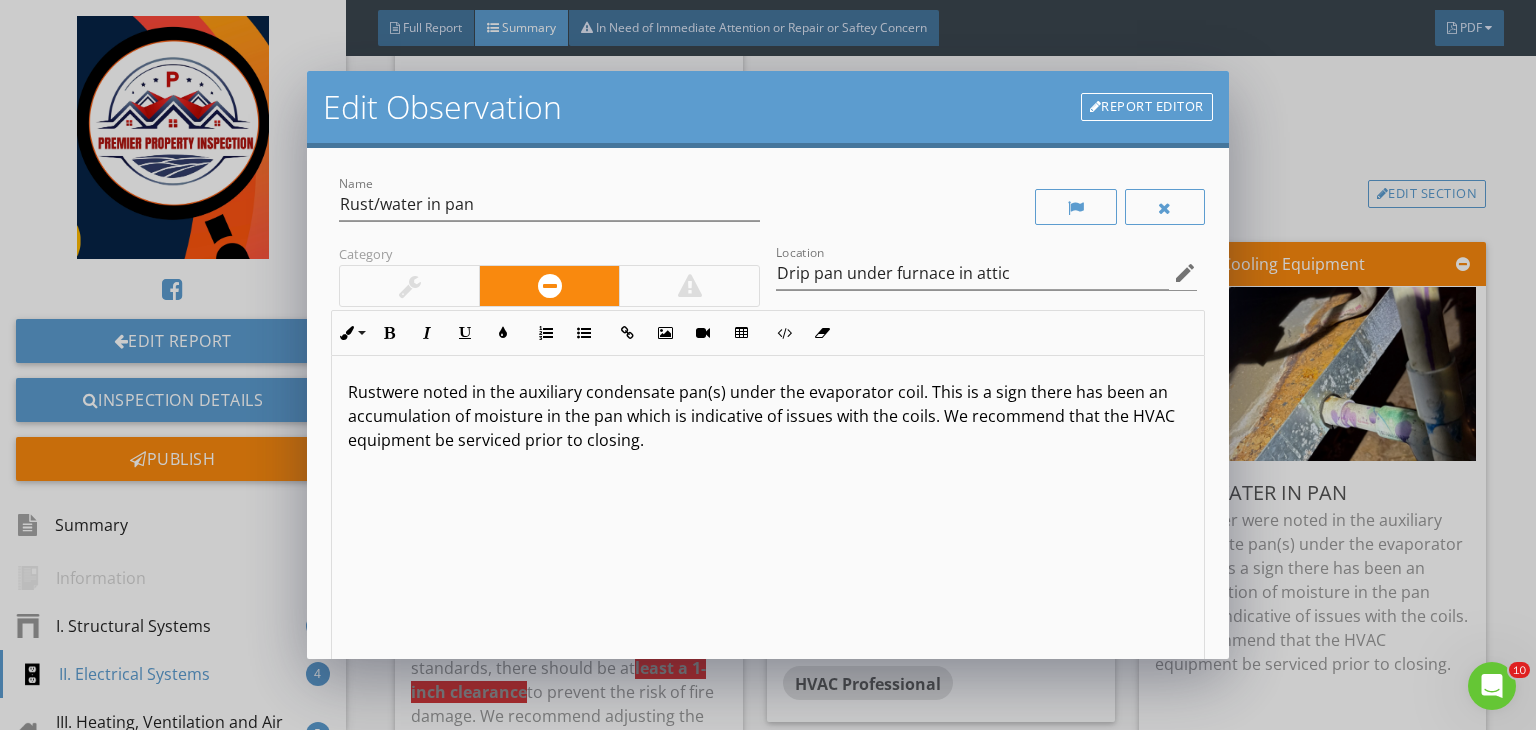 type 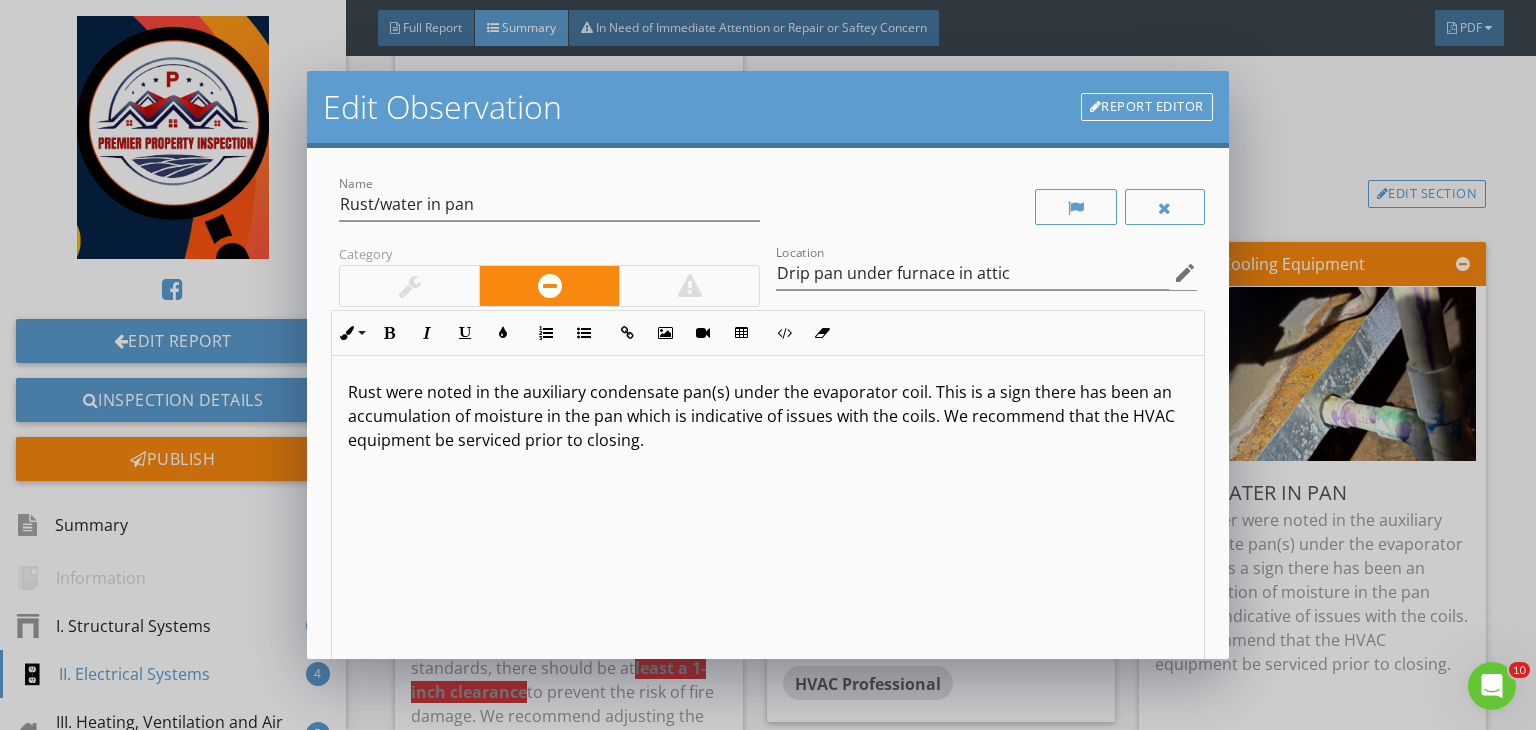 click on "Rust were noted in the auxiliary condensate pan(s) under the evaporator coil. This is a sign there has been an accumulation of moisture in the pan which is indicative of issues with the coils. We recommend that the HVAC equipment be serviced prior to closing." at bounding box center [768, 416] 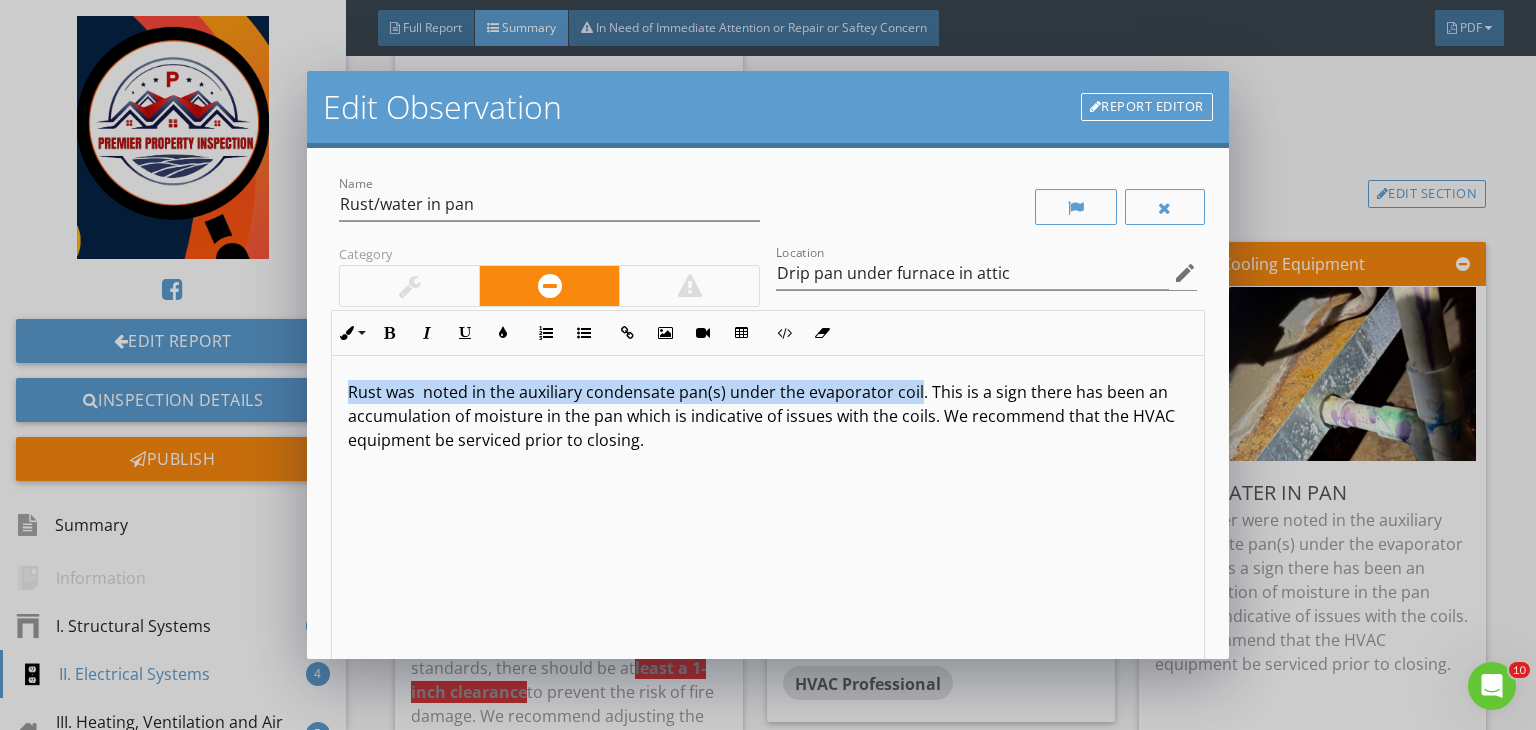 drag, startPoint x: 913, startPoint y: 388, endPoint x: 323, endPoint y: 373, distance: 590.1907 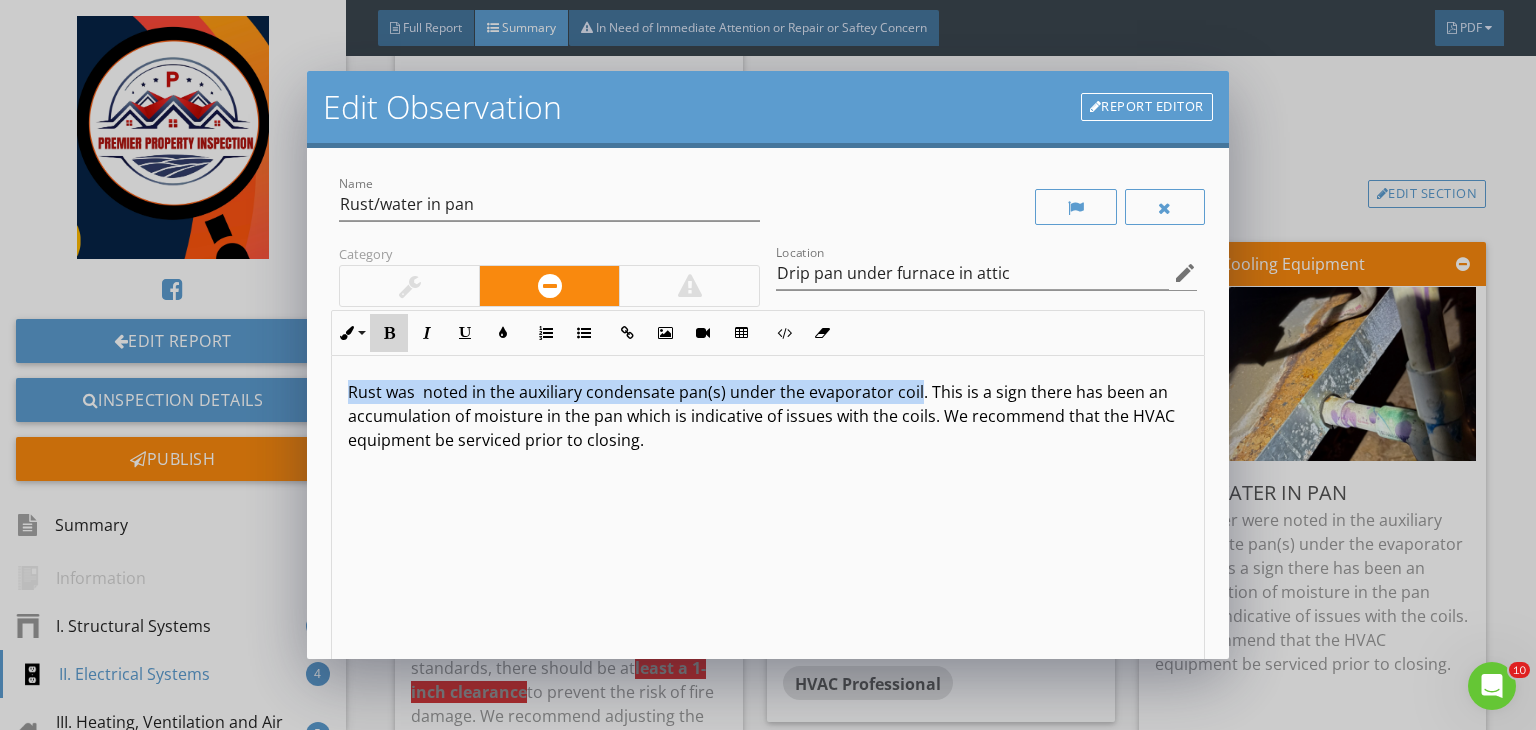 click at bounding box center (389, 333) 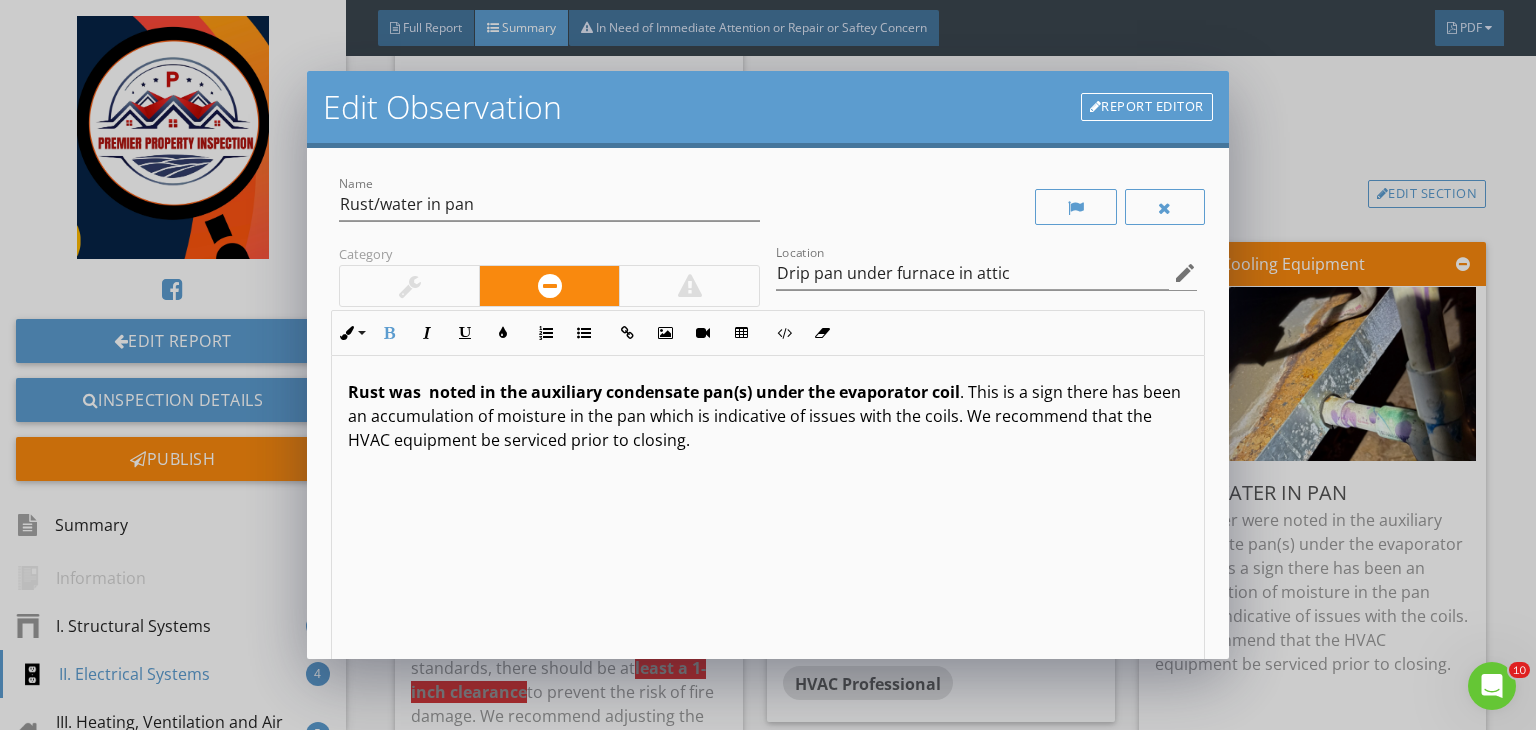scroll, scrollTop: 0, scrollLeft: 0, axis: both 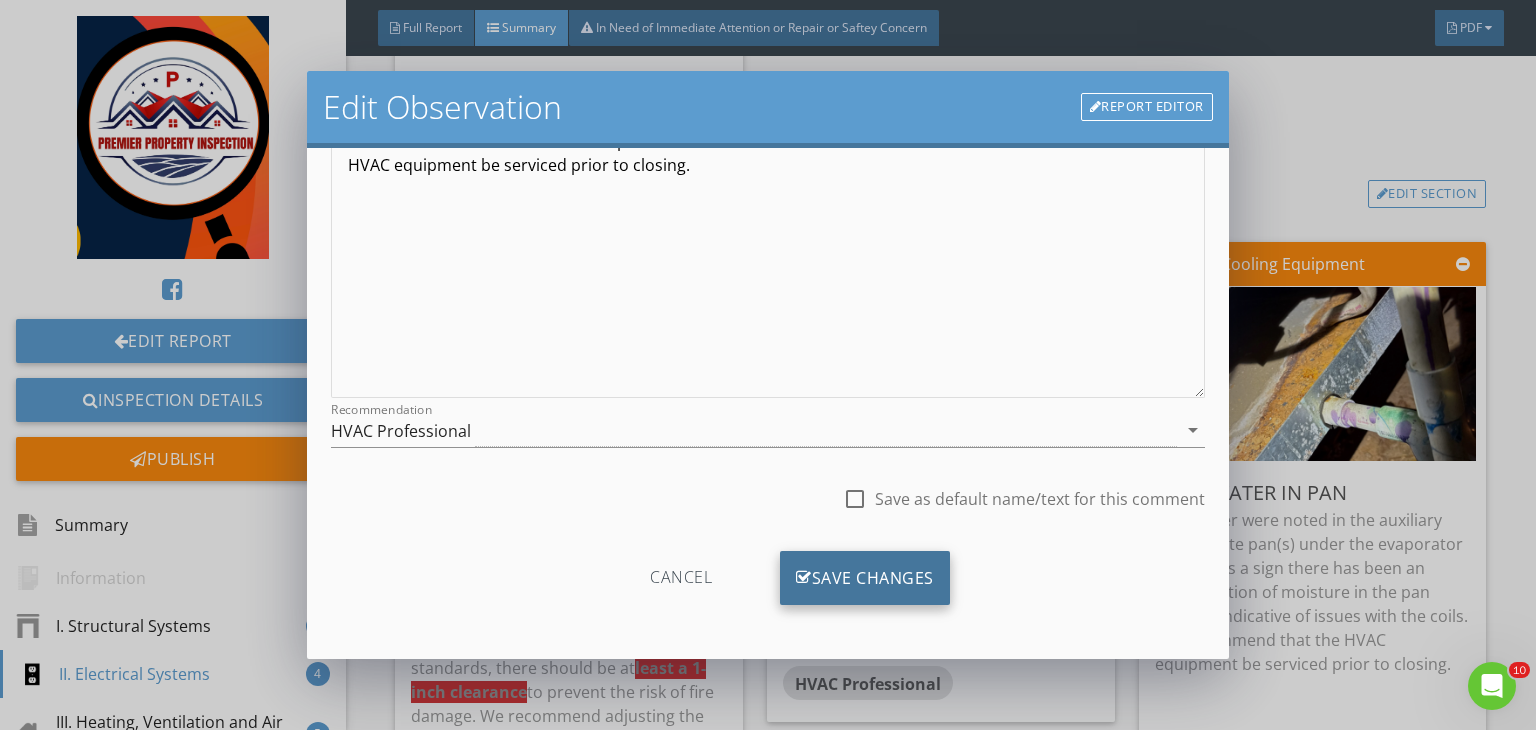 click on "Save Changes" at bounding box center (865, 578) 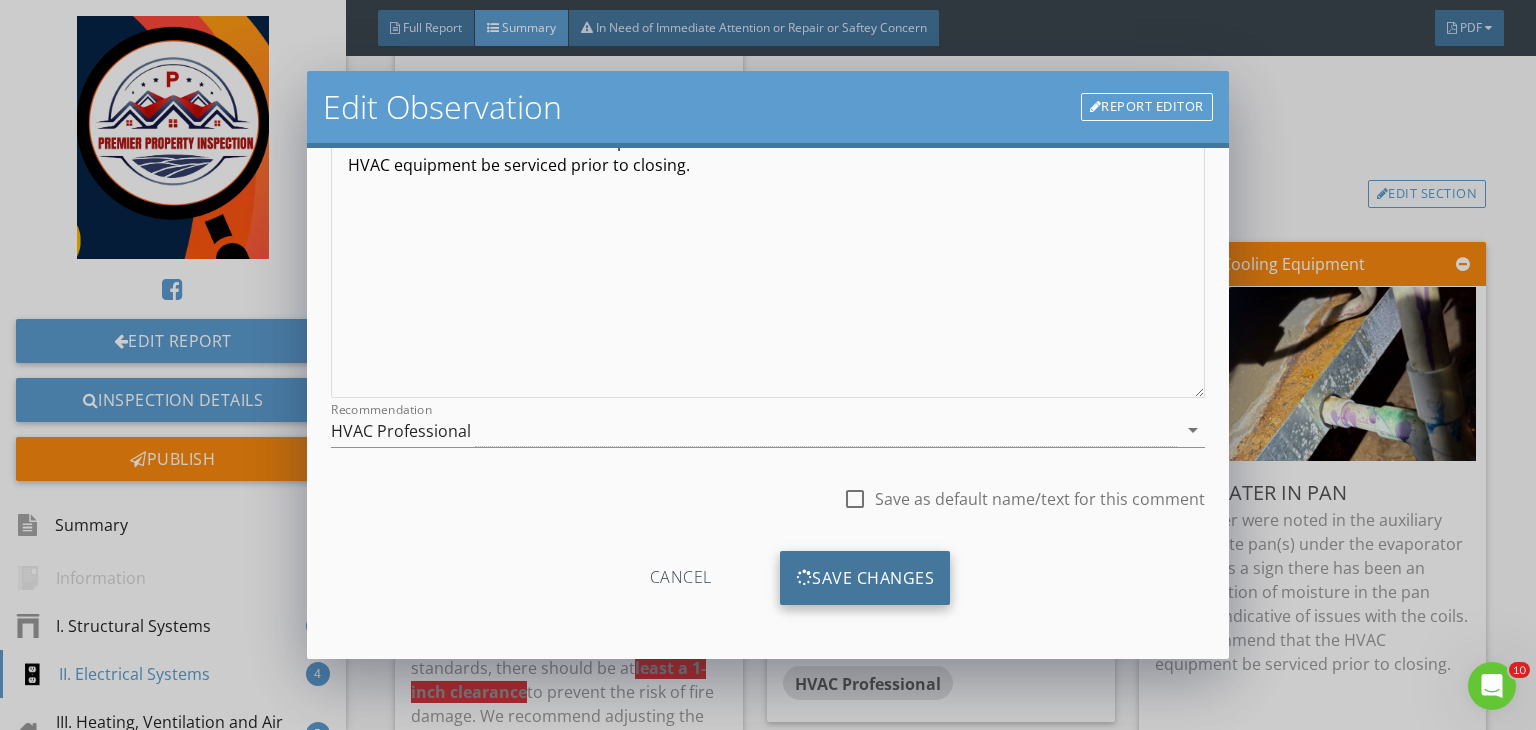 scroll, scrollTop: 39, scrollLeft: 0, axis: vertical 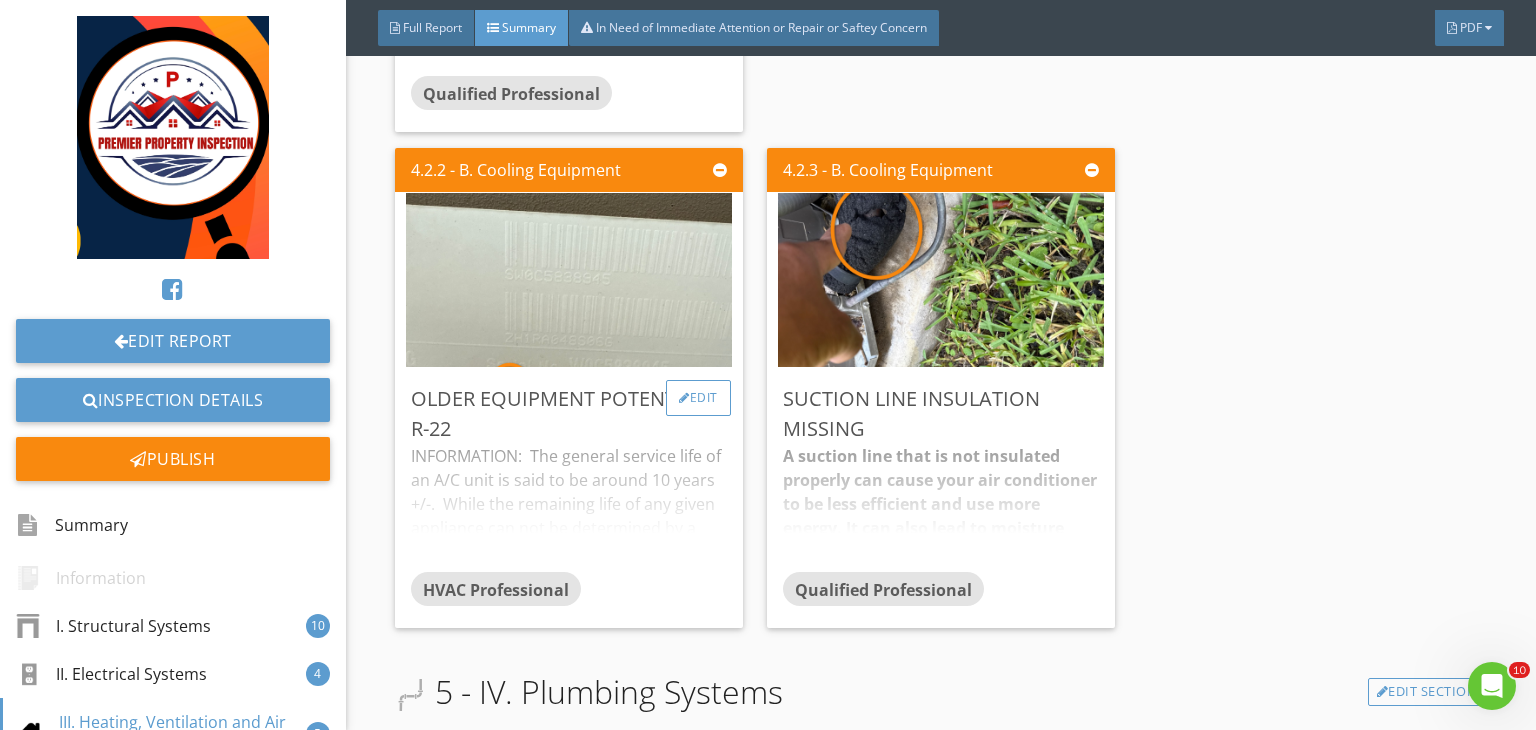 click on "Edit" at bounding box center (698, 398) 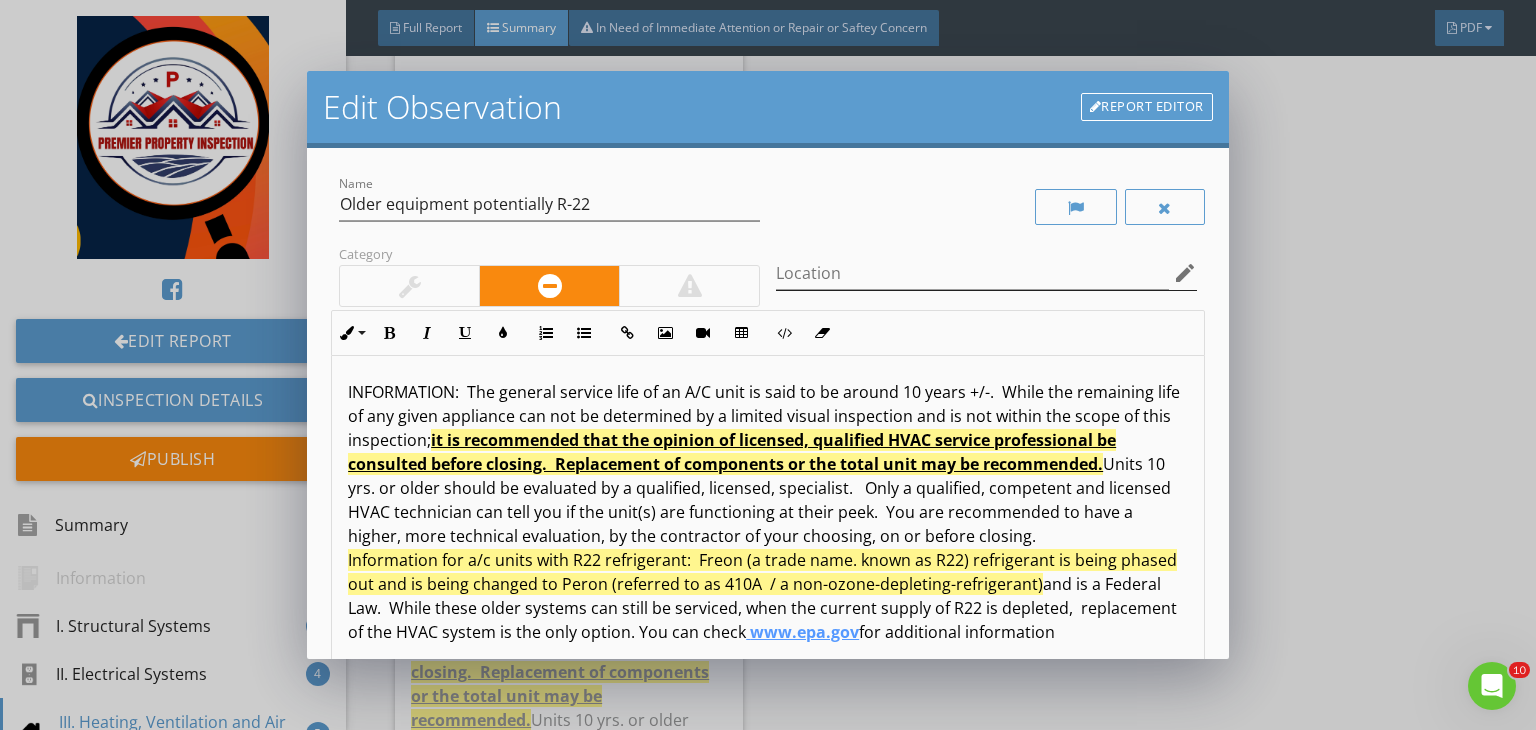 scroll, scrollTop: 276, scrollLeft: 0, axis: vertical 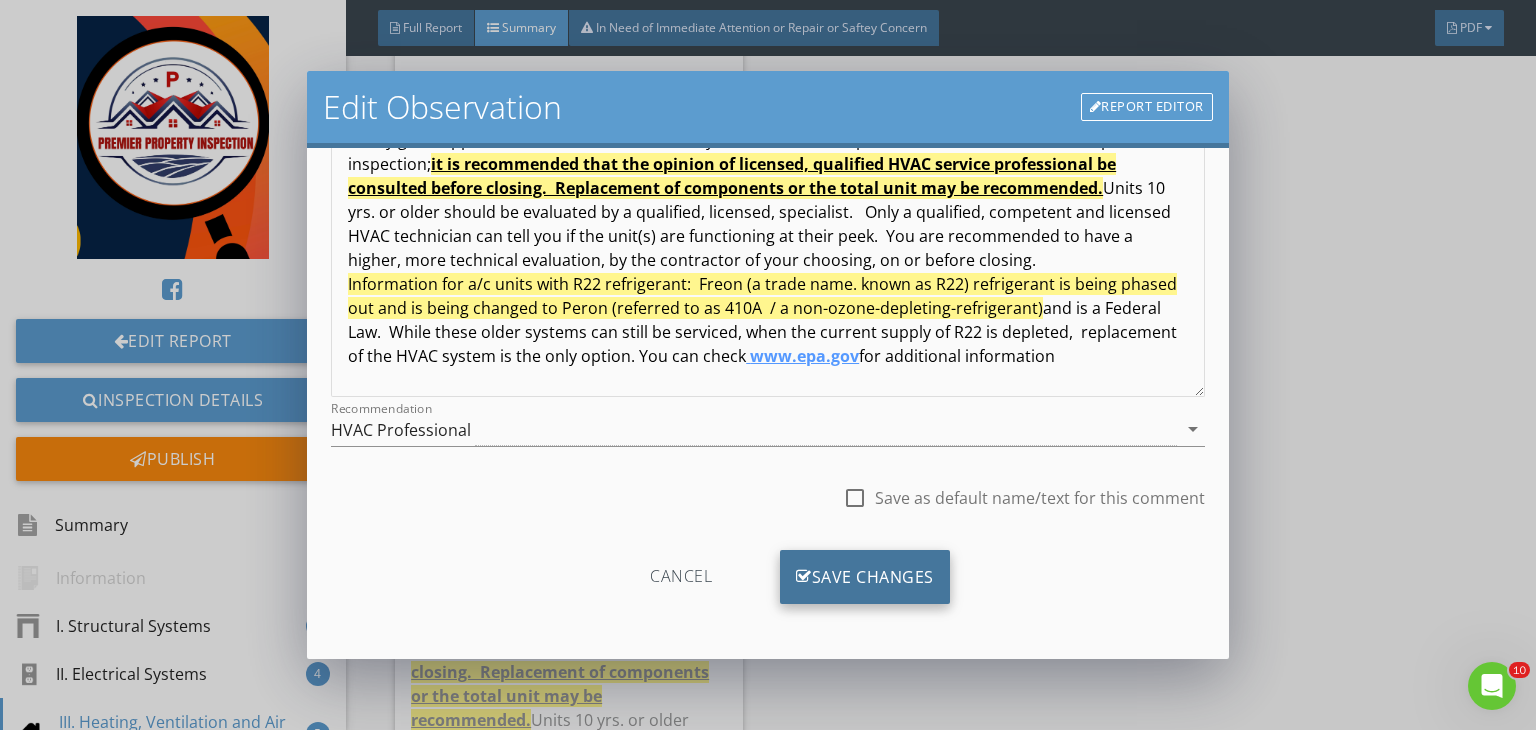 click on "Save Changes" at bounding box center (865, 577) 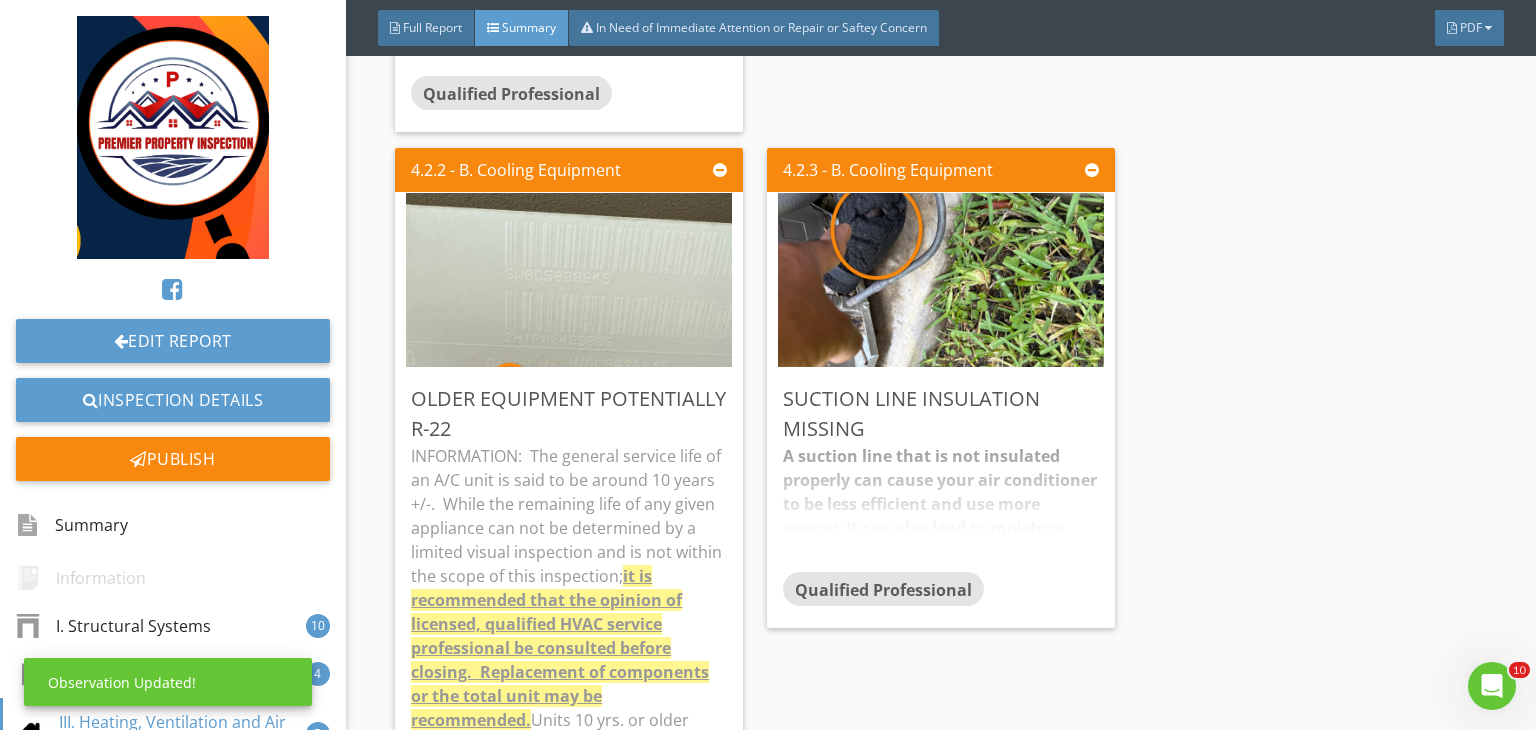 scroll, scrollTop: 39, scrollLeft: 0, axis: vertical 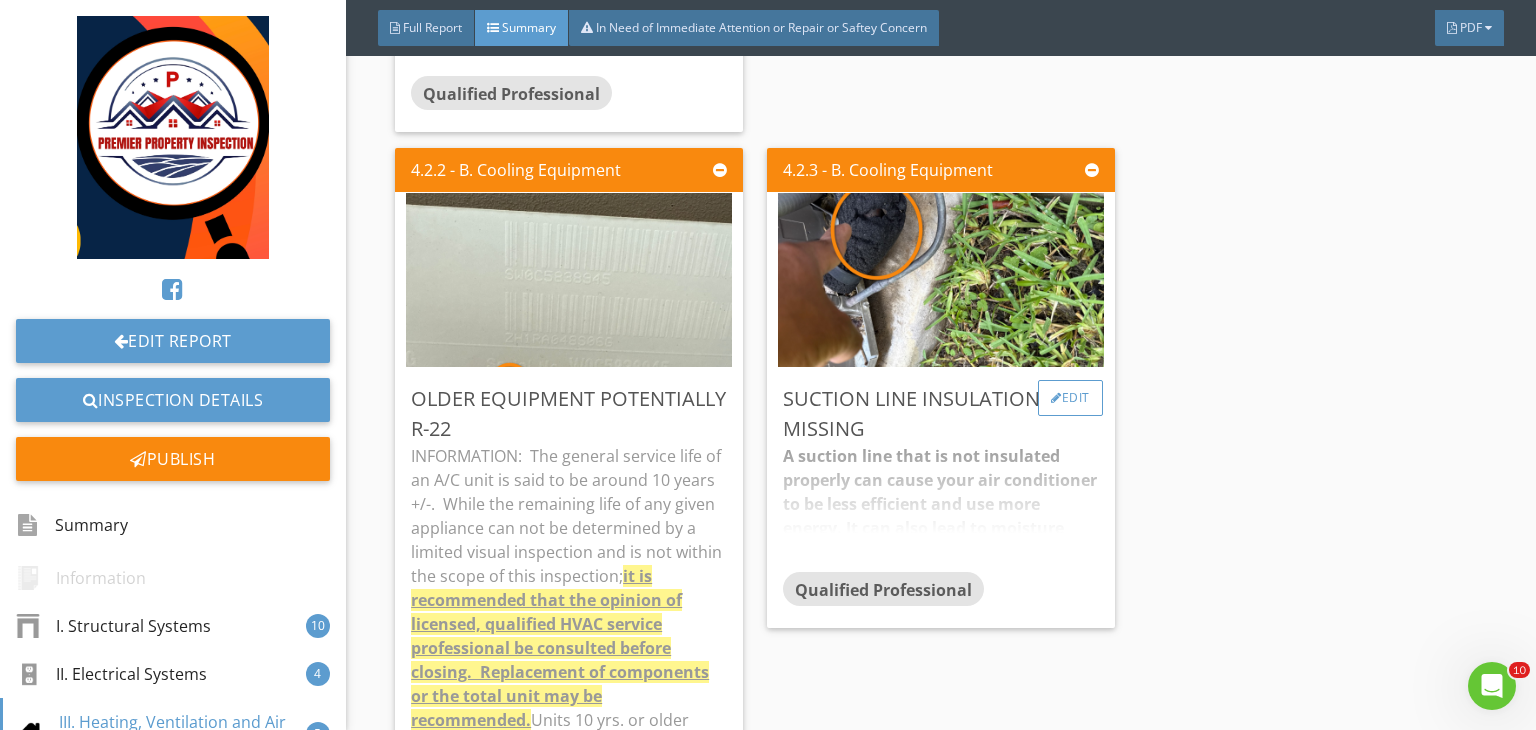 click on "Edit" at bounding box center (1070, 398) 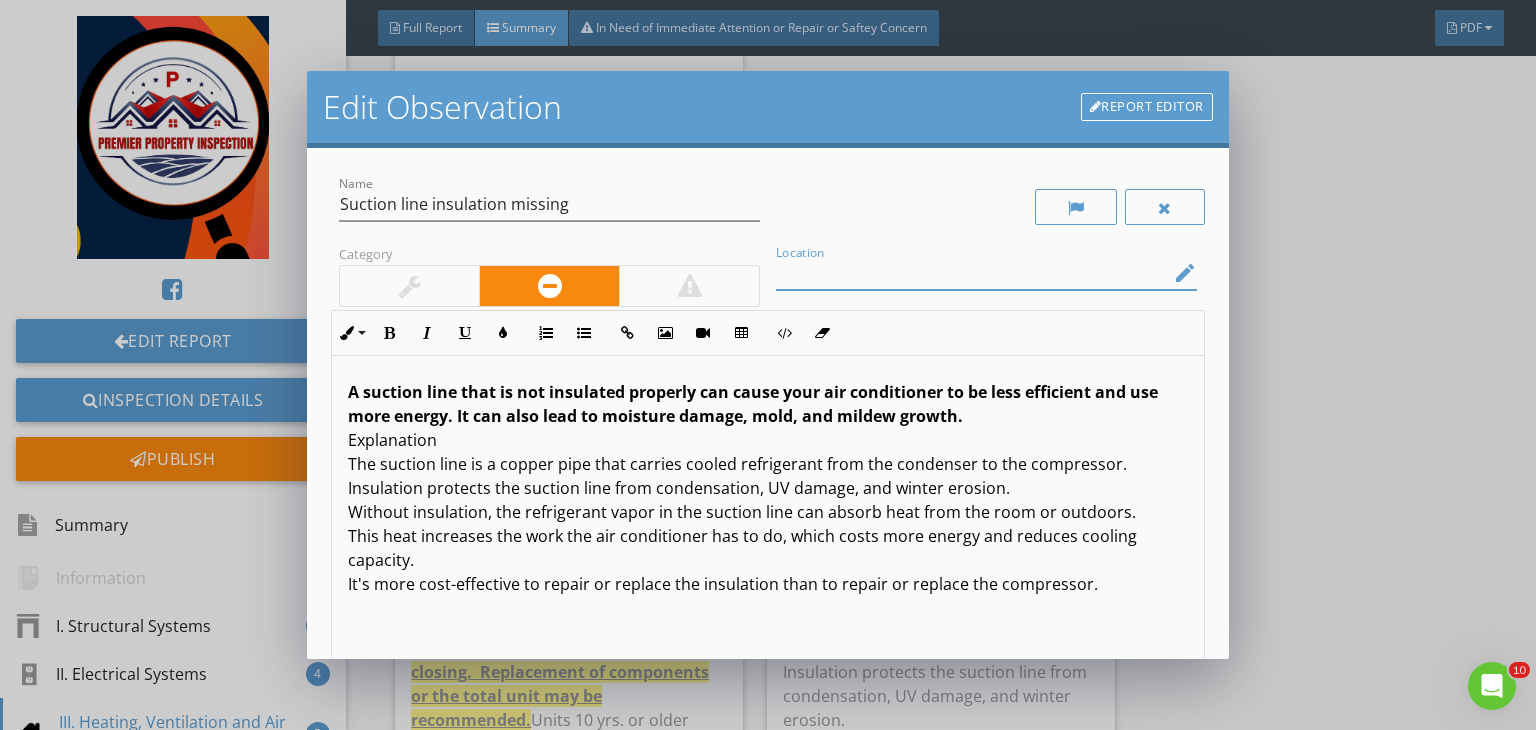 click at bounding box center (972, 273) 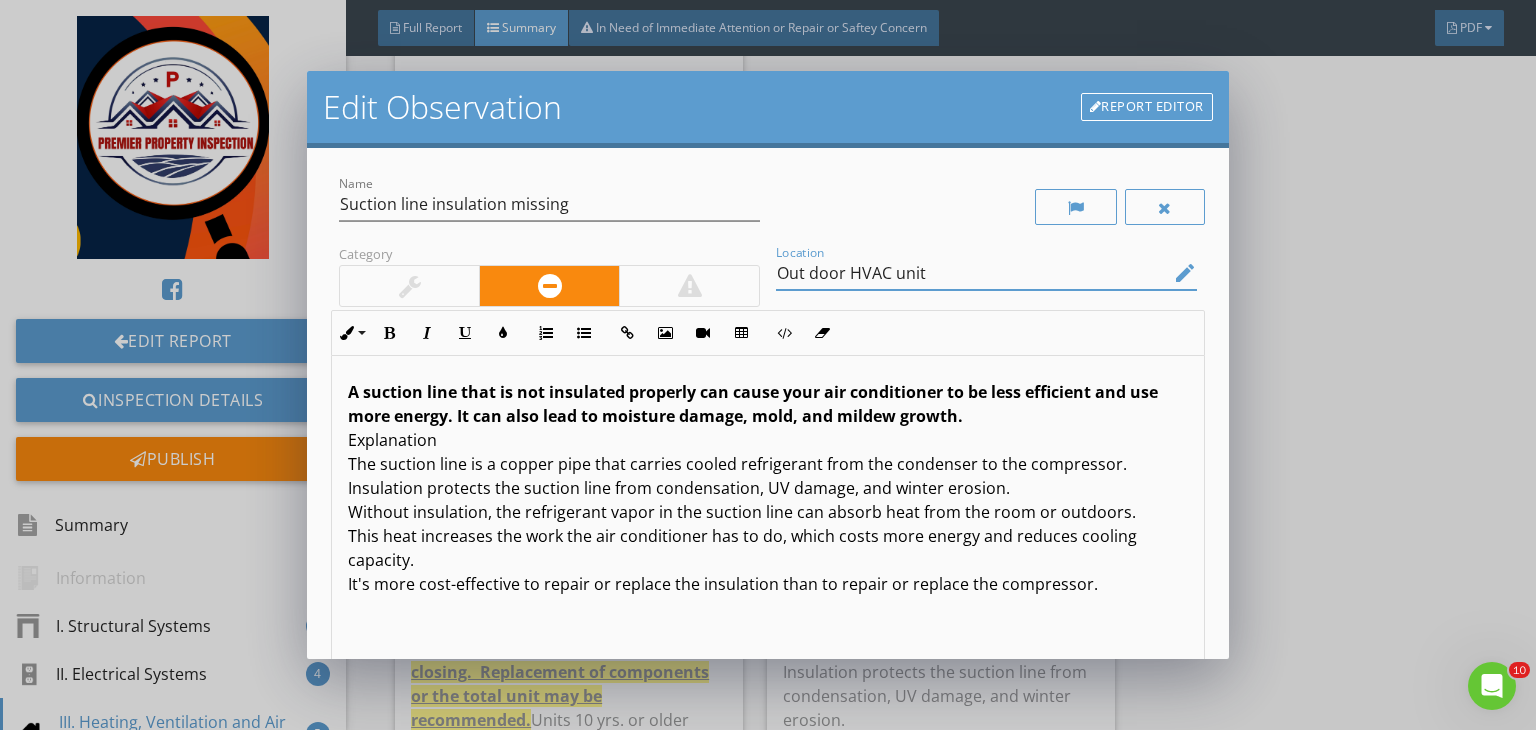 scroll, scrollTop: 0, scrollLeft: 0, axis: both 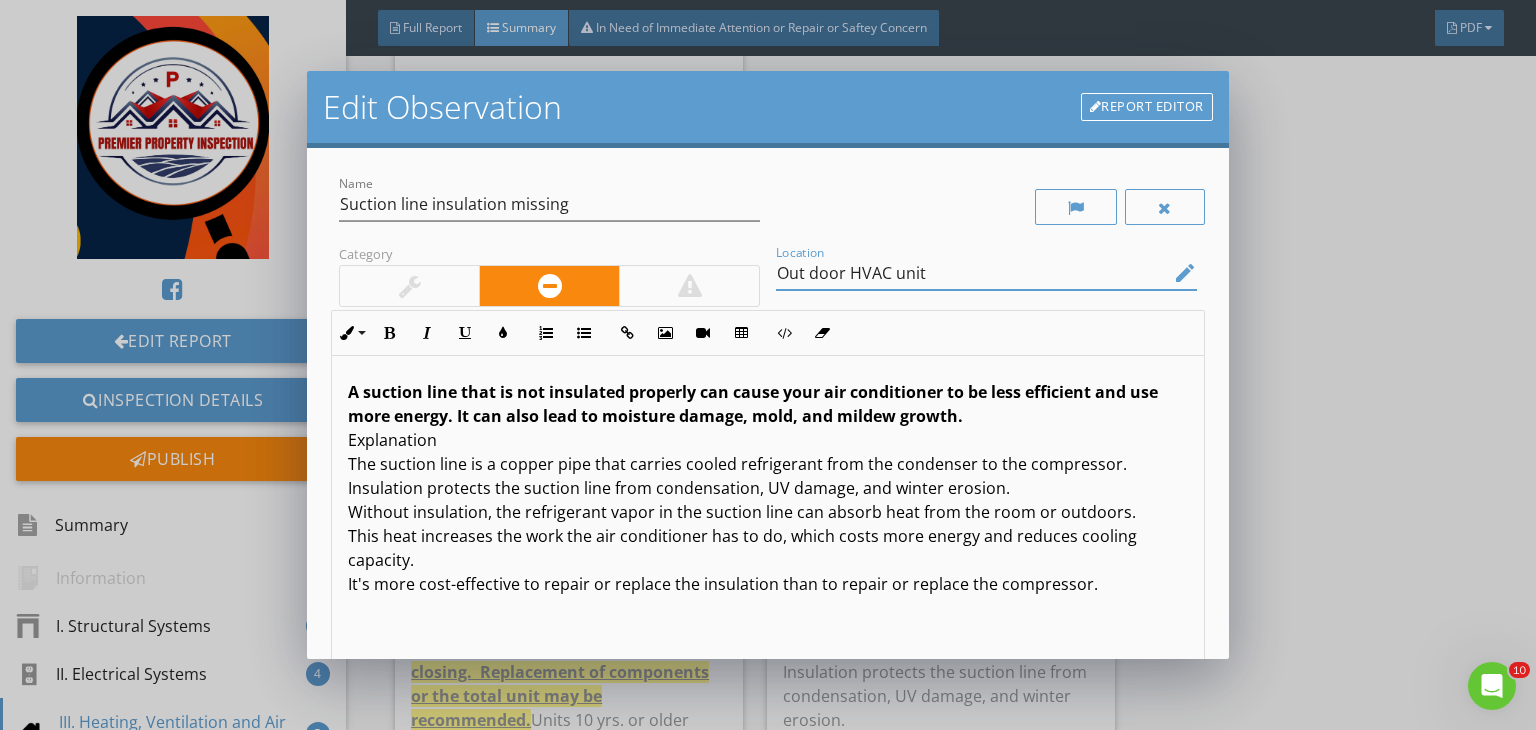 type on "Out door HVAC unit" 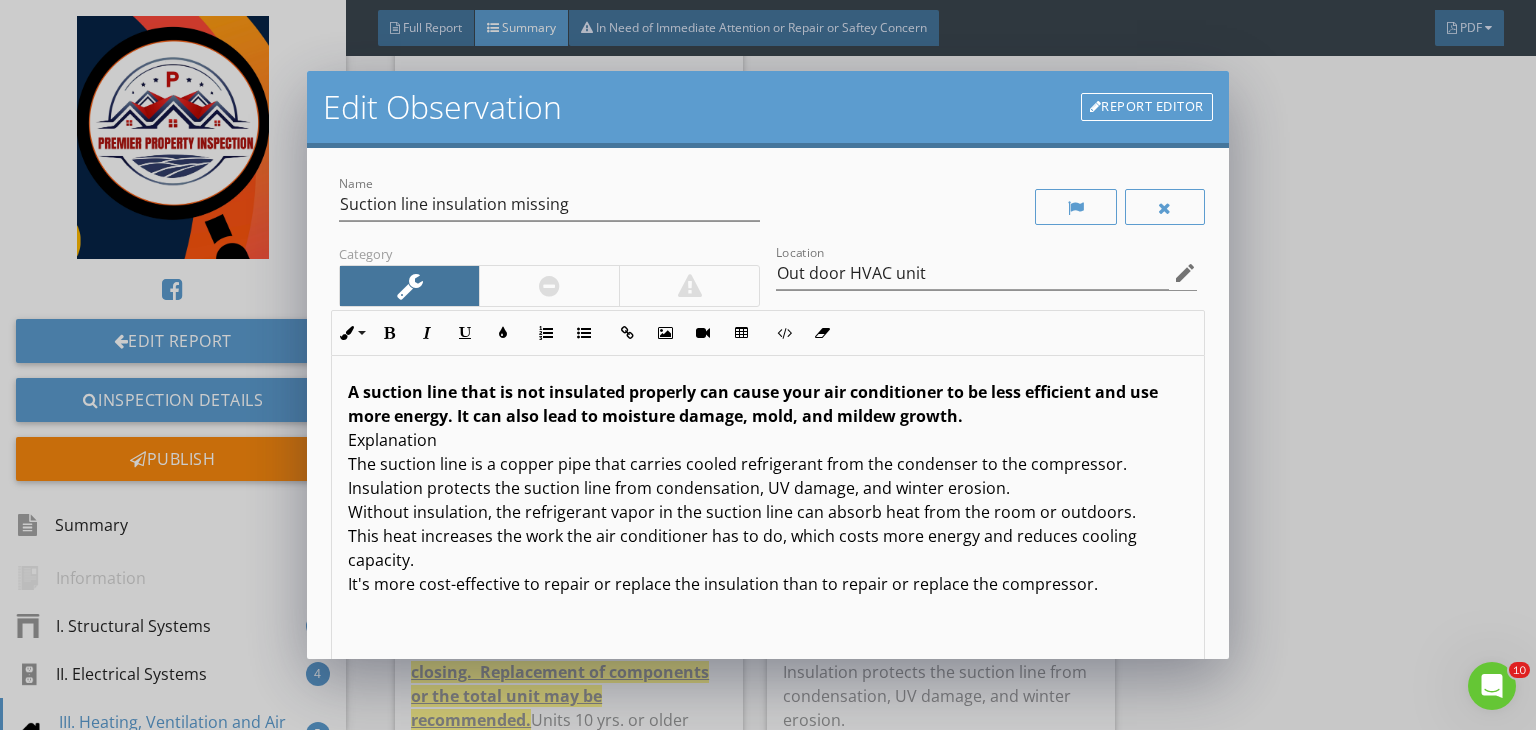 scroll, scrollTop: 0, scrollLeft: 0, axis: both 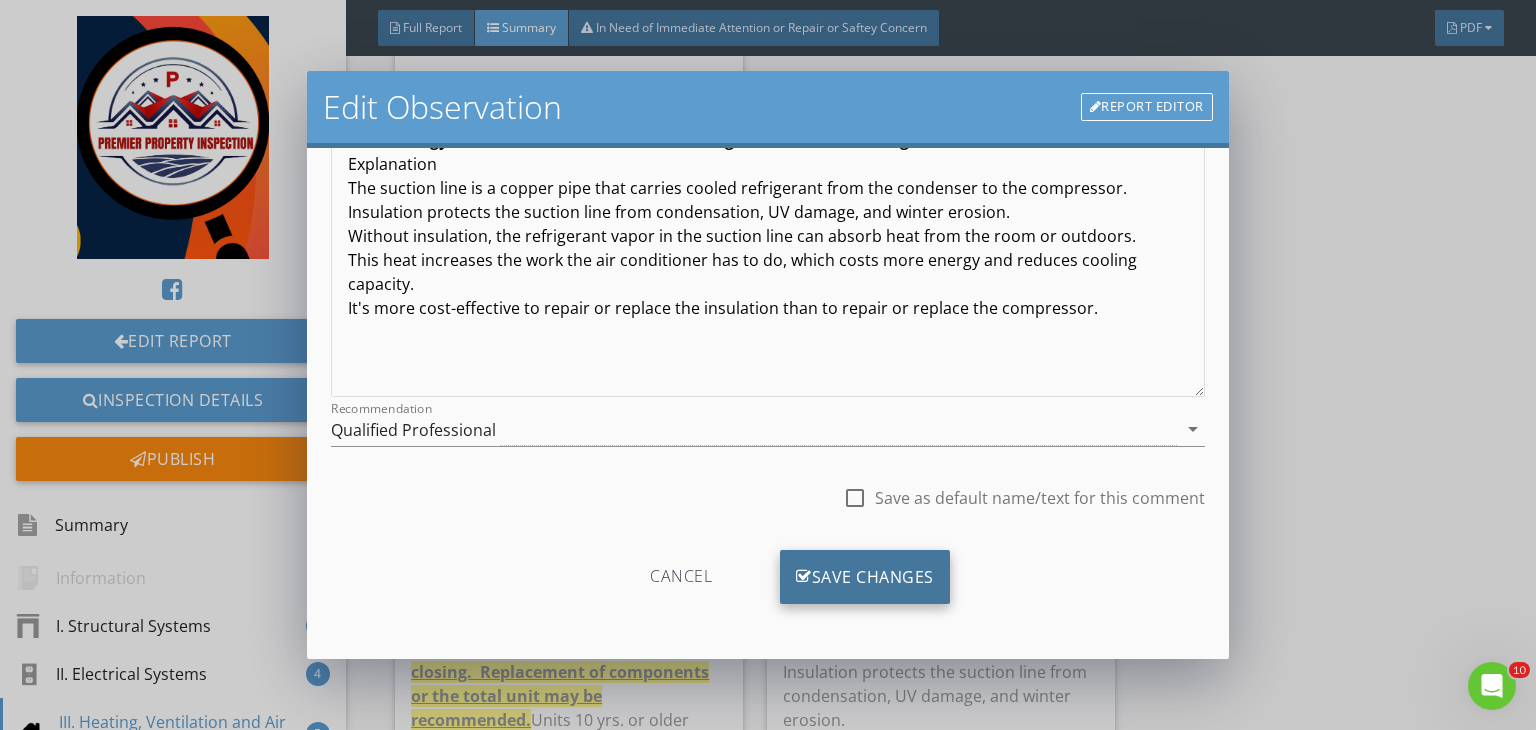click on "Save Changes" at bounding box center (865, 577) 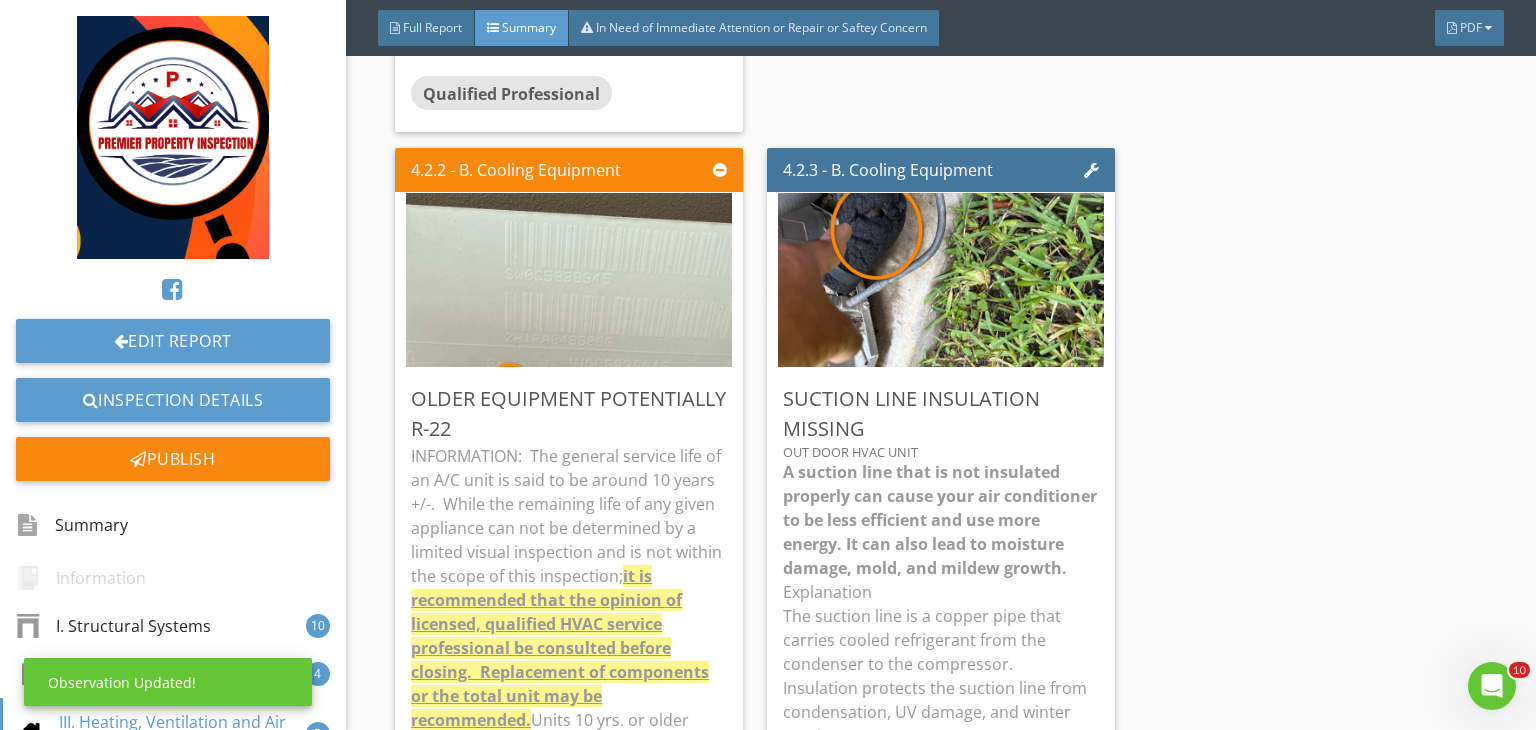 scroll, scrollTop: 39, scrollLeft: 0, axis: vertical 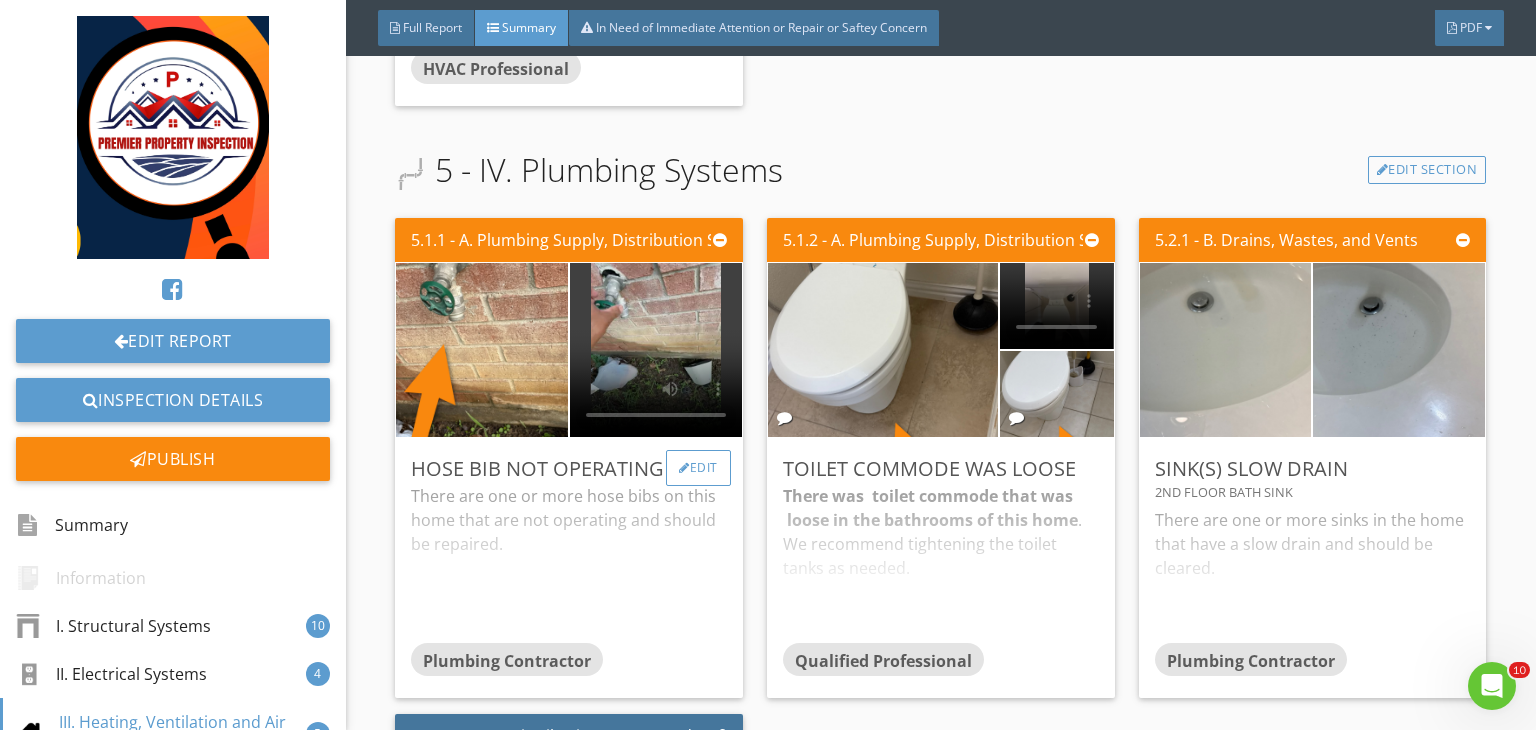 click on "Edit" at bounding box center [698, 468] 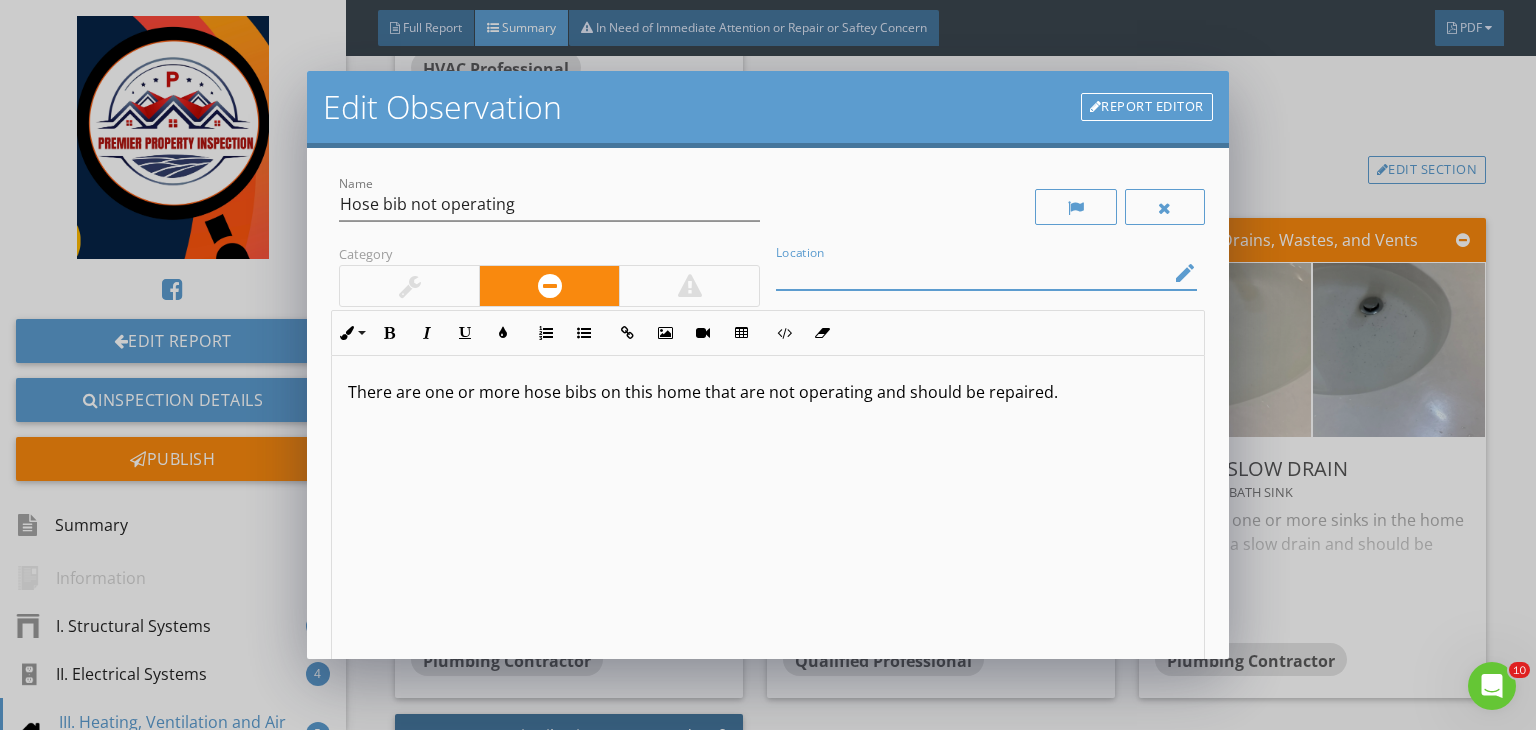 click at bounding box center [972, 273] 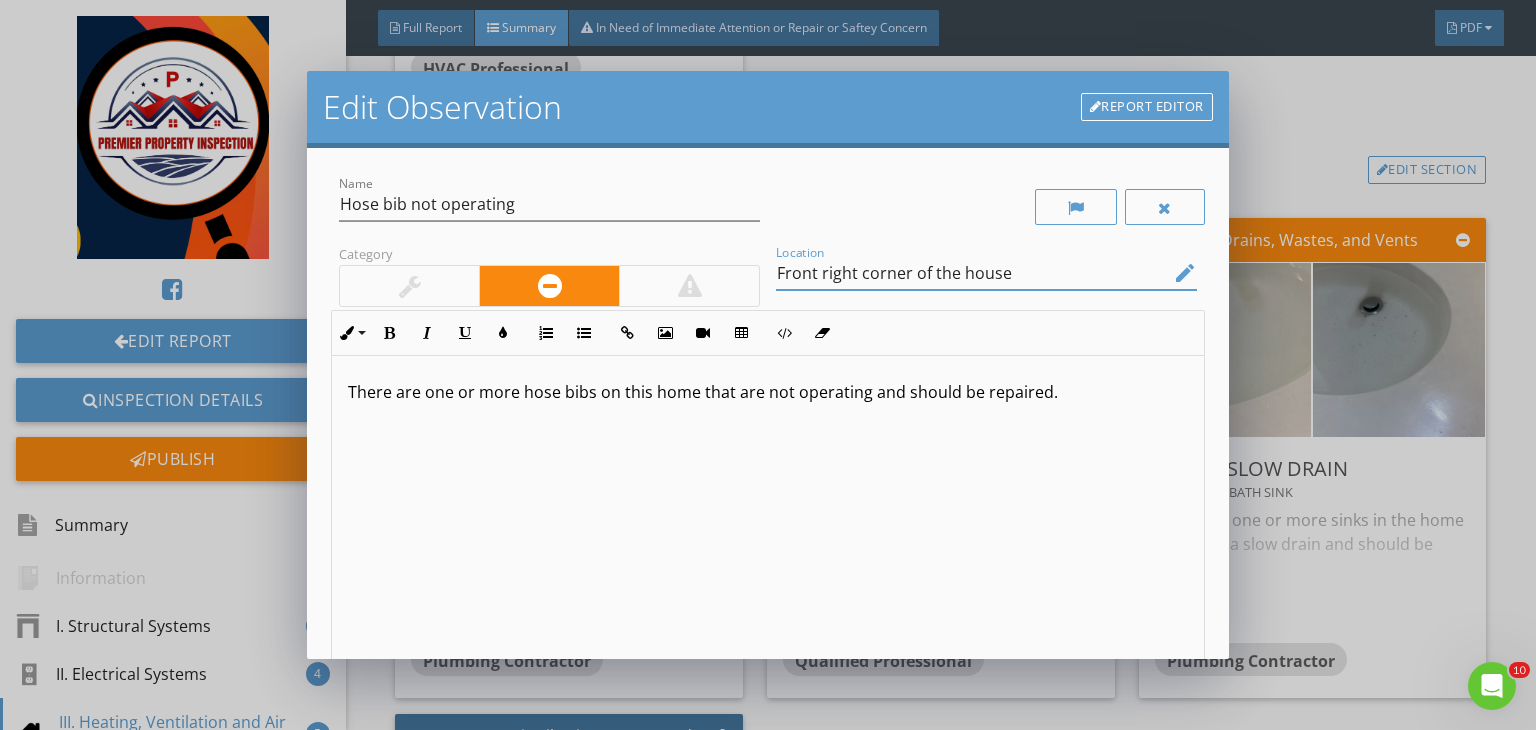 type on "Front right corner of the house" 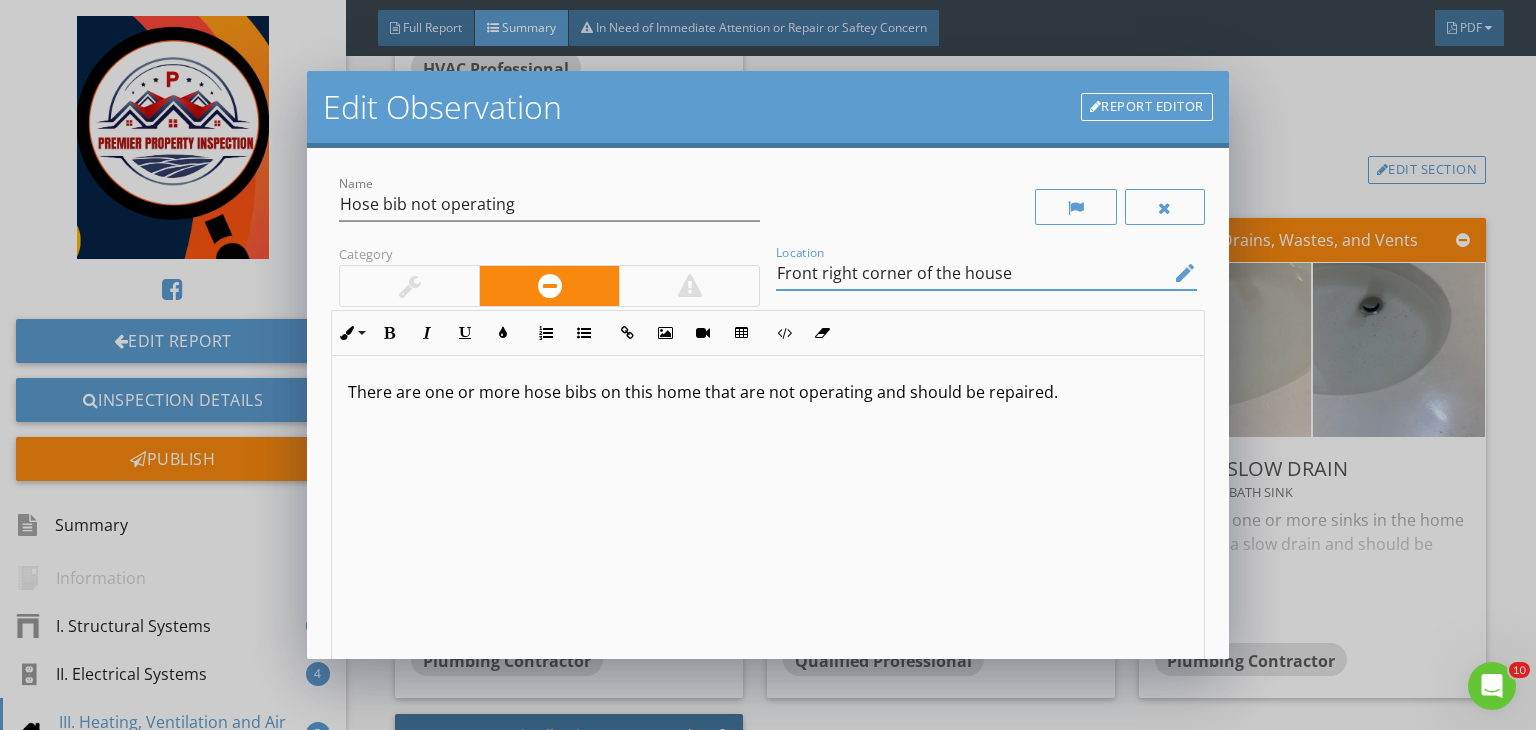click on "There are one or more hose bibs on this home that are not operating and should be repaired." at bounding box center [768, 392] 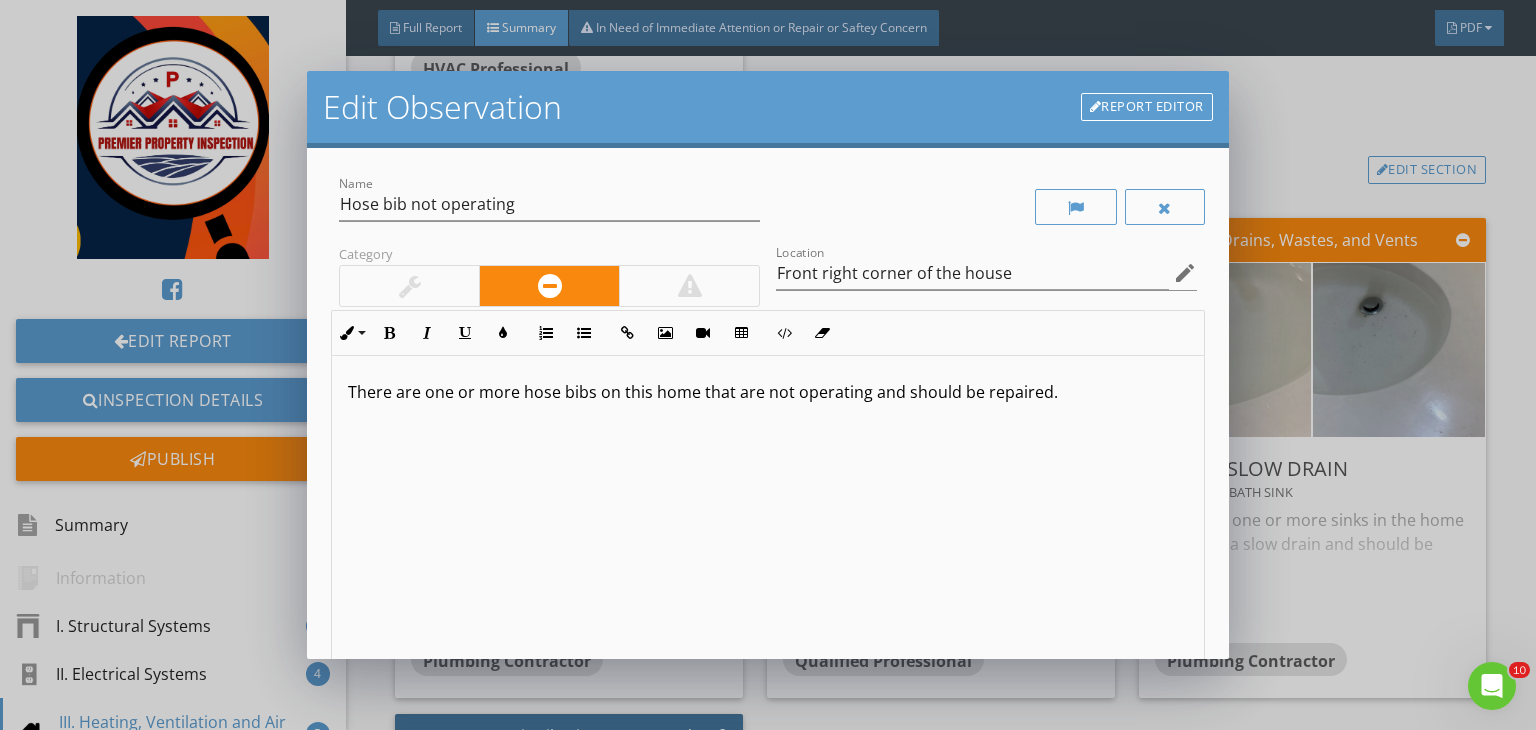 click on "There are one or more hose bibs on this home that are not operating and should be repaired." at bounding box center (768, 392) 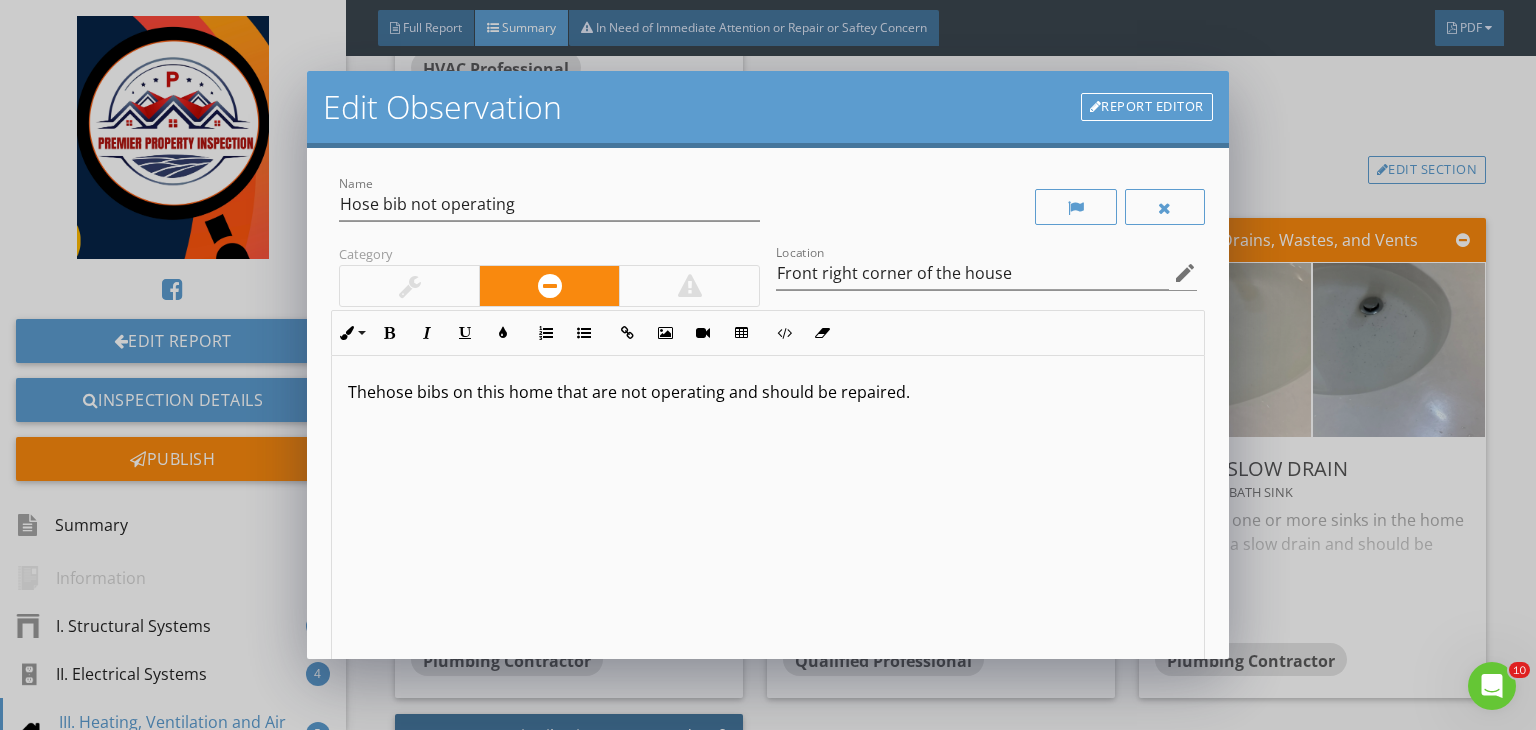 type 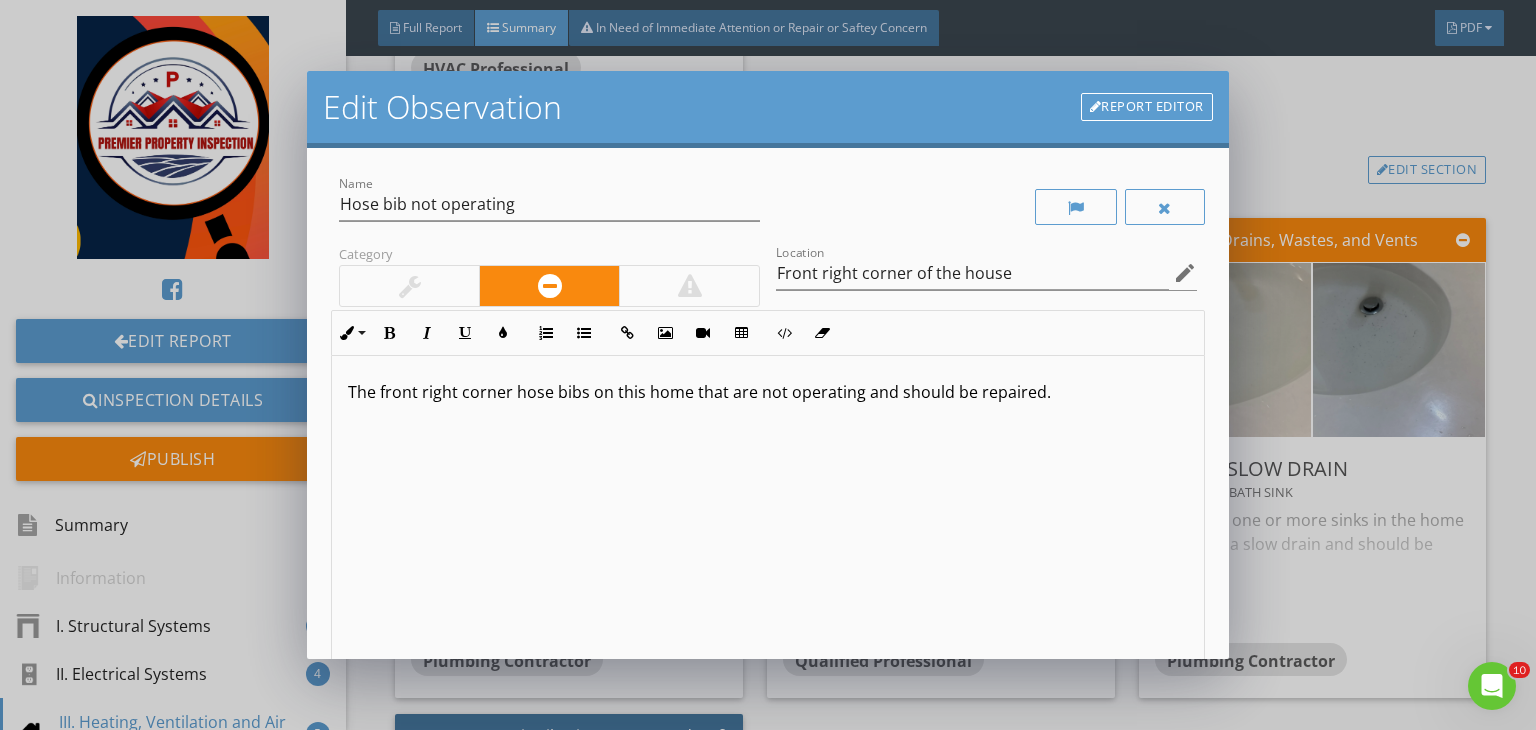 click on "The front right corner hose bibs on this home that are not operating and should be repaired." at bounding box center (768, 392) 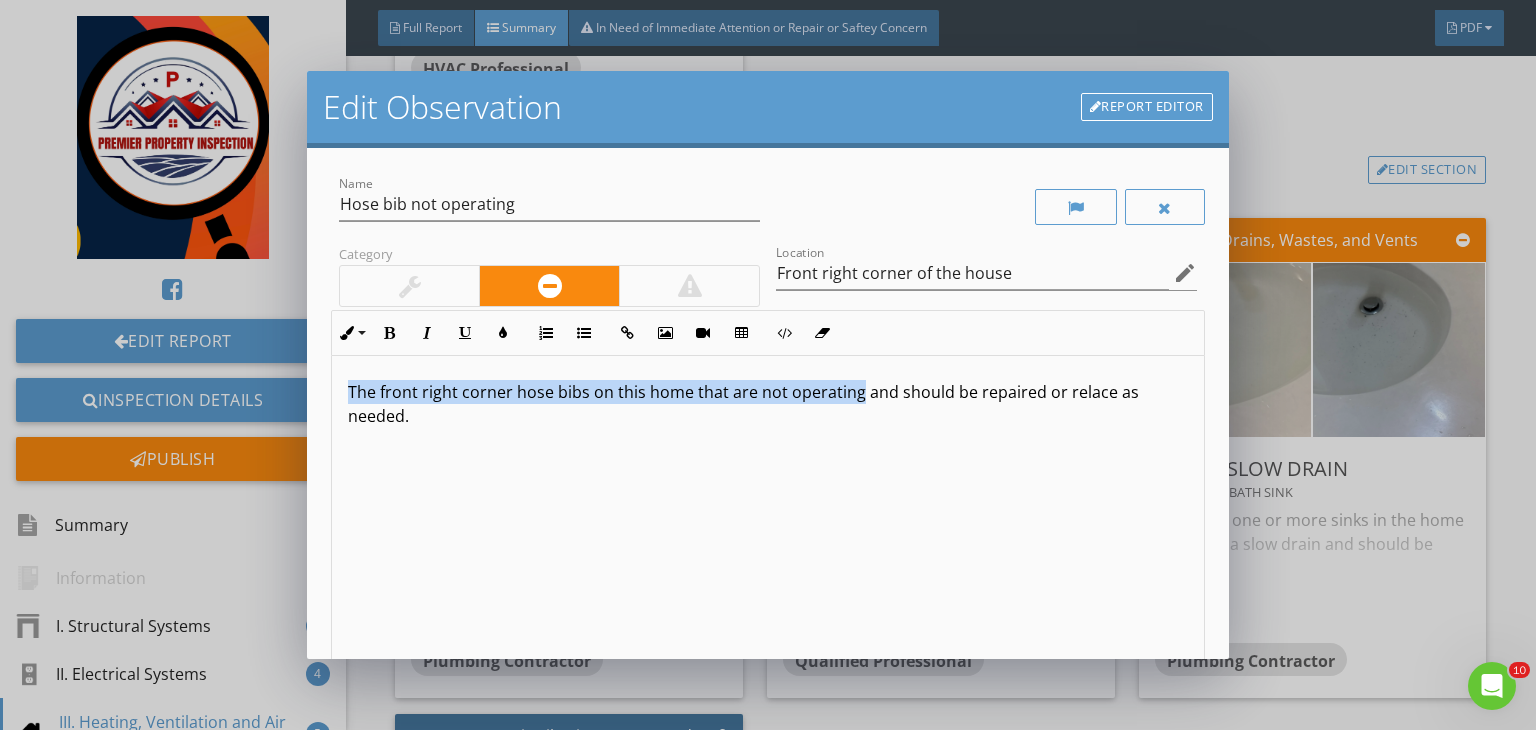 drag, startPoint x: 856, startPoint y: 389, endPoint x: 349, endPoint y: 385, distance: 507.01578 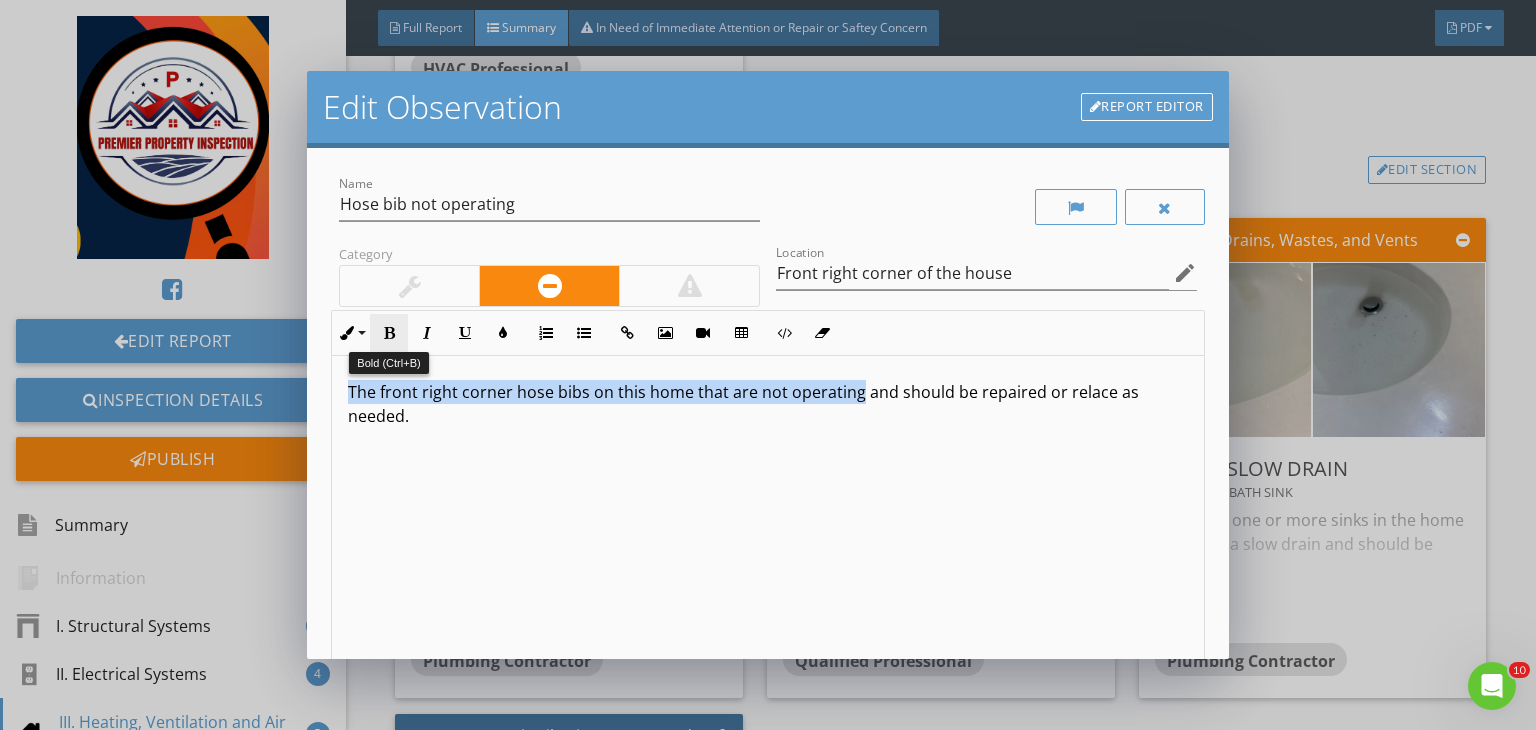 click on "Bold" at bounding box center (389, 333) 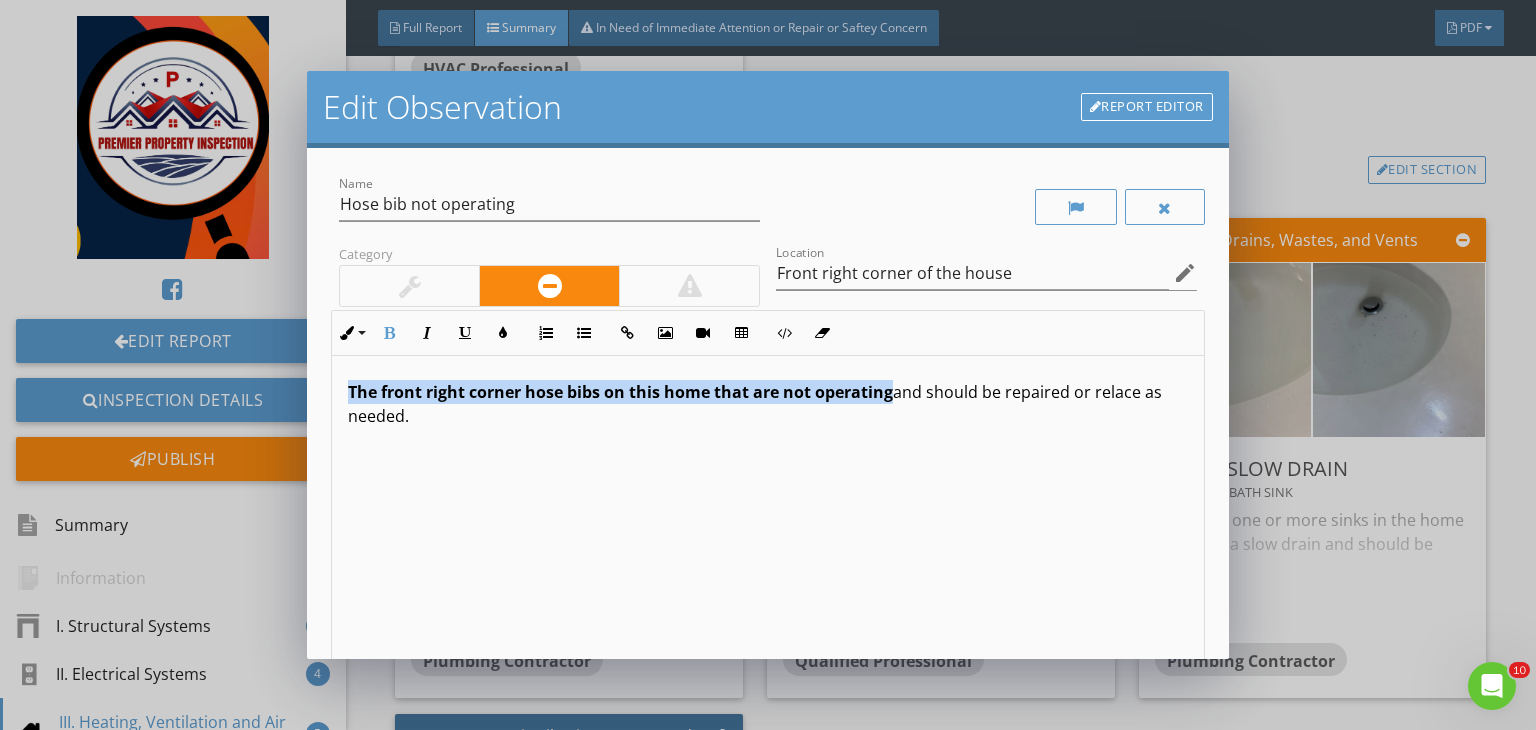 scroll, scrollTop: 0, scrollLeft: 0, axis: both 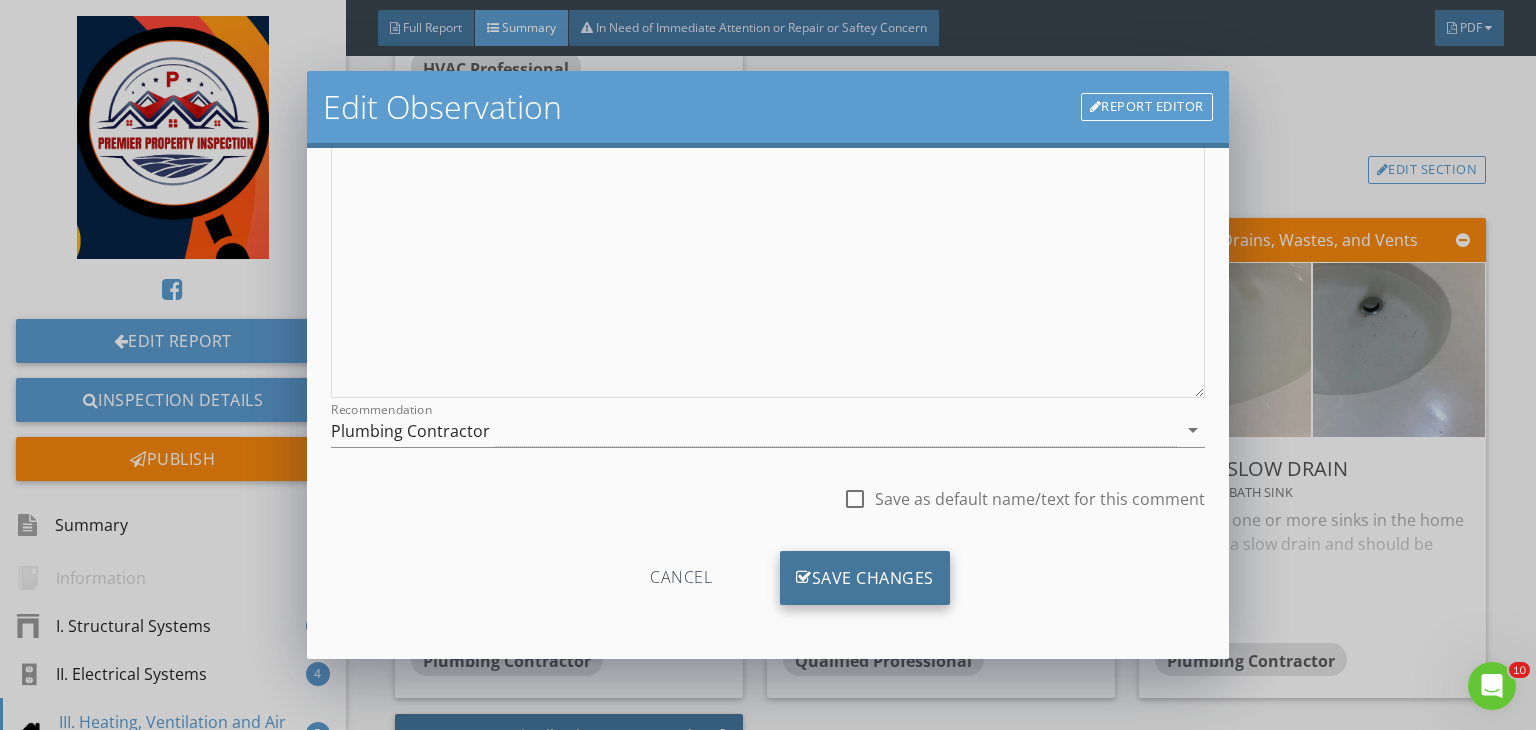 click on "Save Changes" at bounding box center (865, 578) 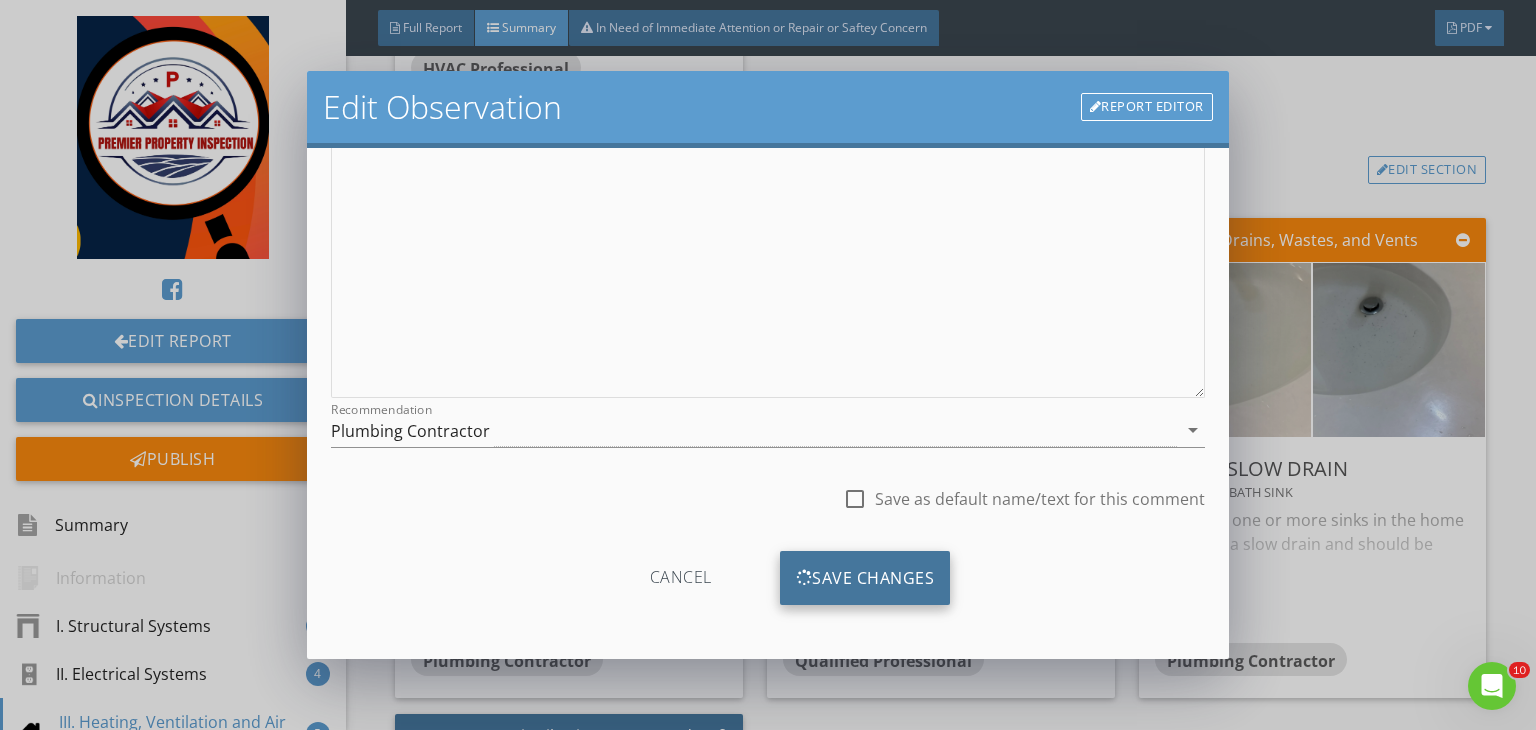 scroll, scrollTop: 39, scrollLeft: 0, axis: vertical 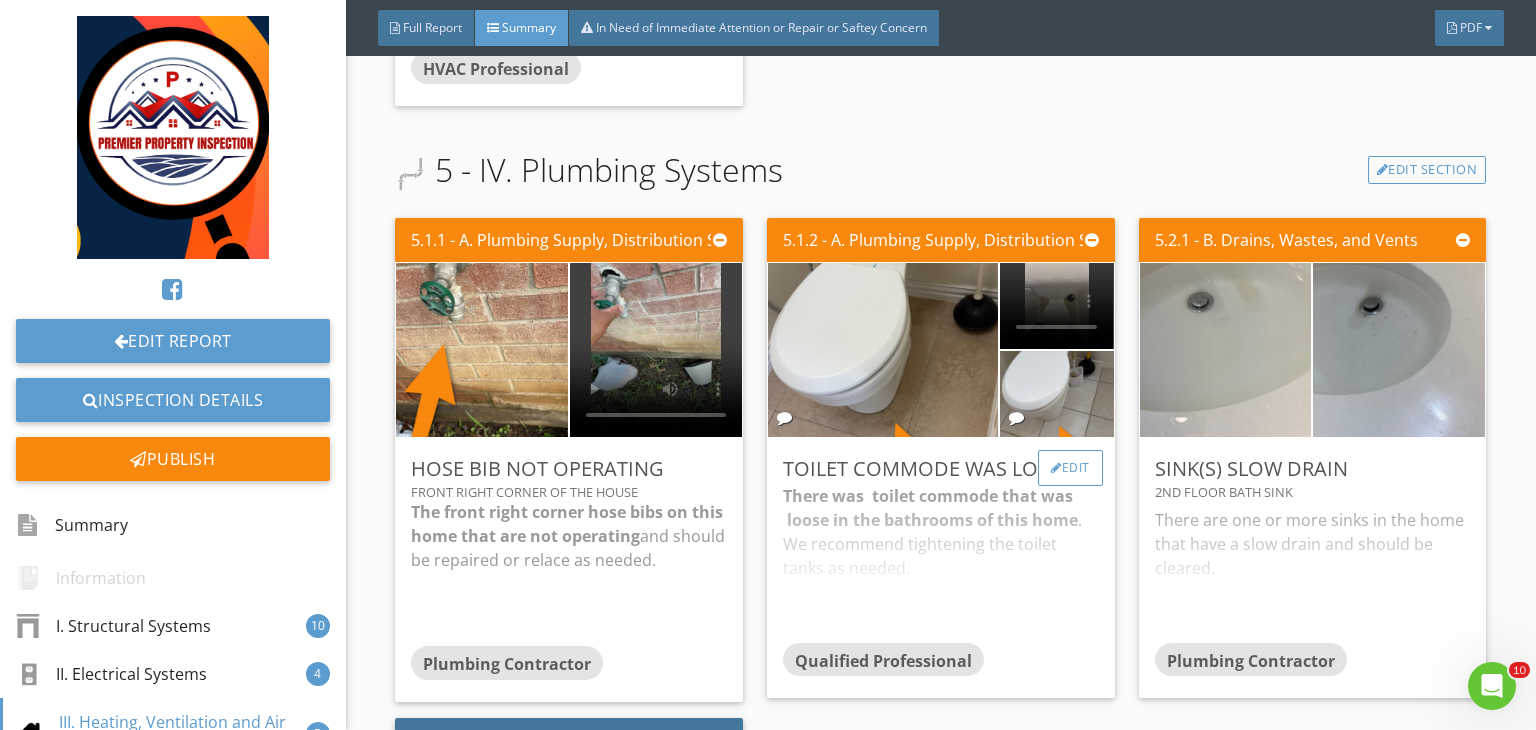 click on "Edit" at bounding box center [1070, 468] 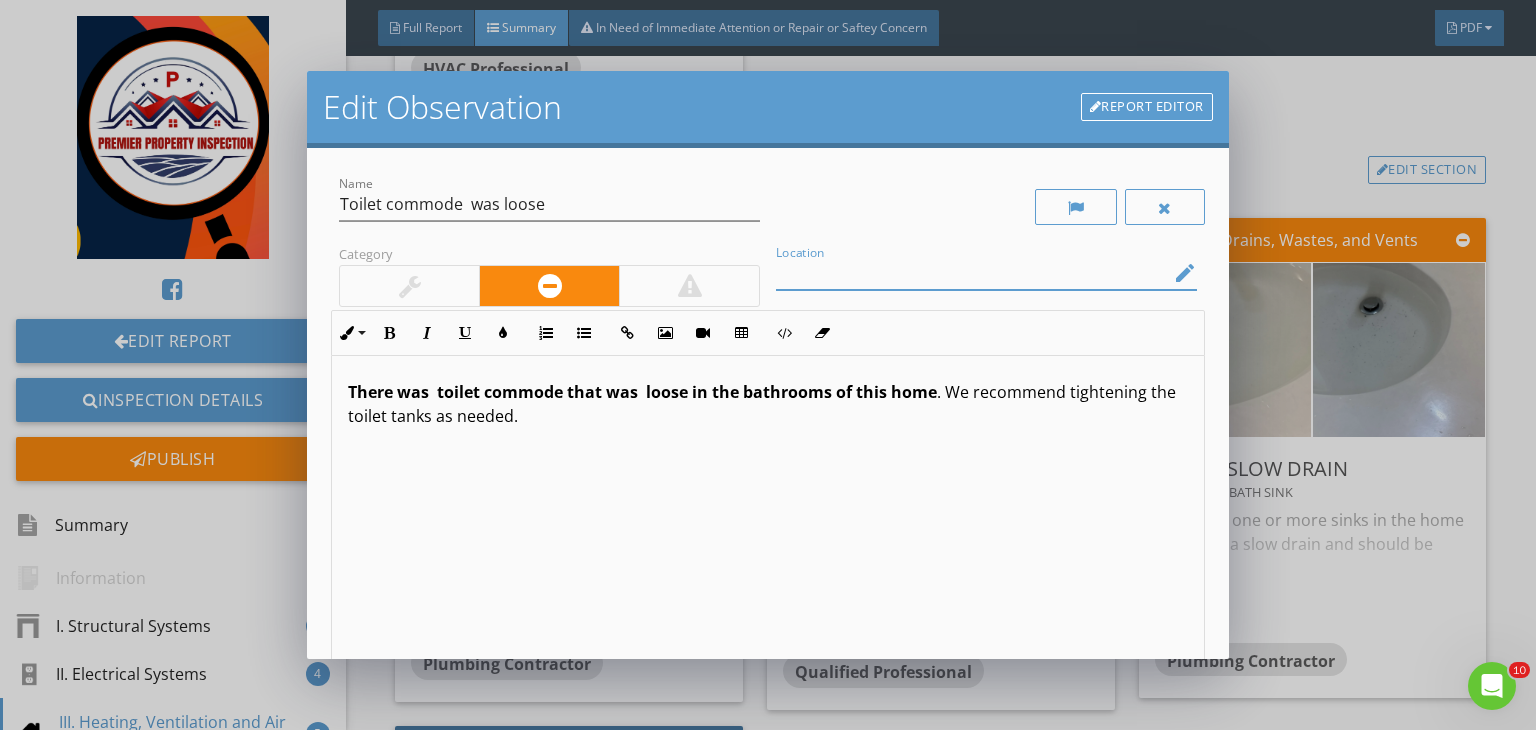 click at bounding box center [972, 273] 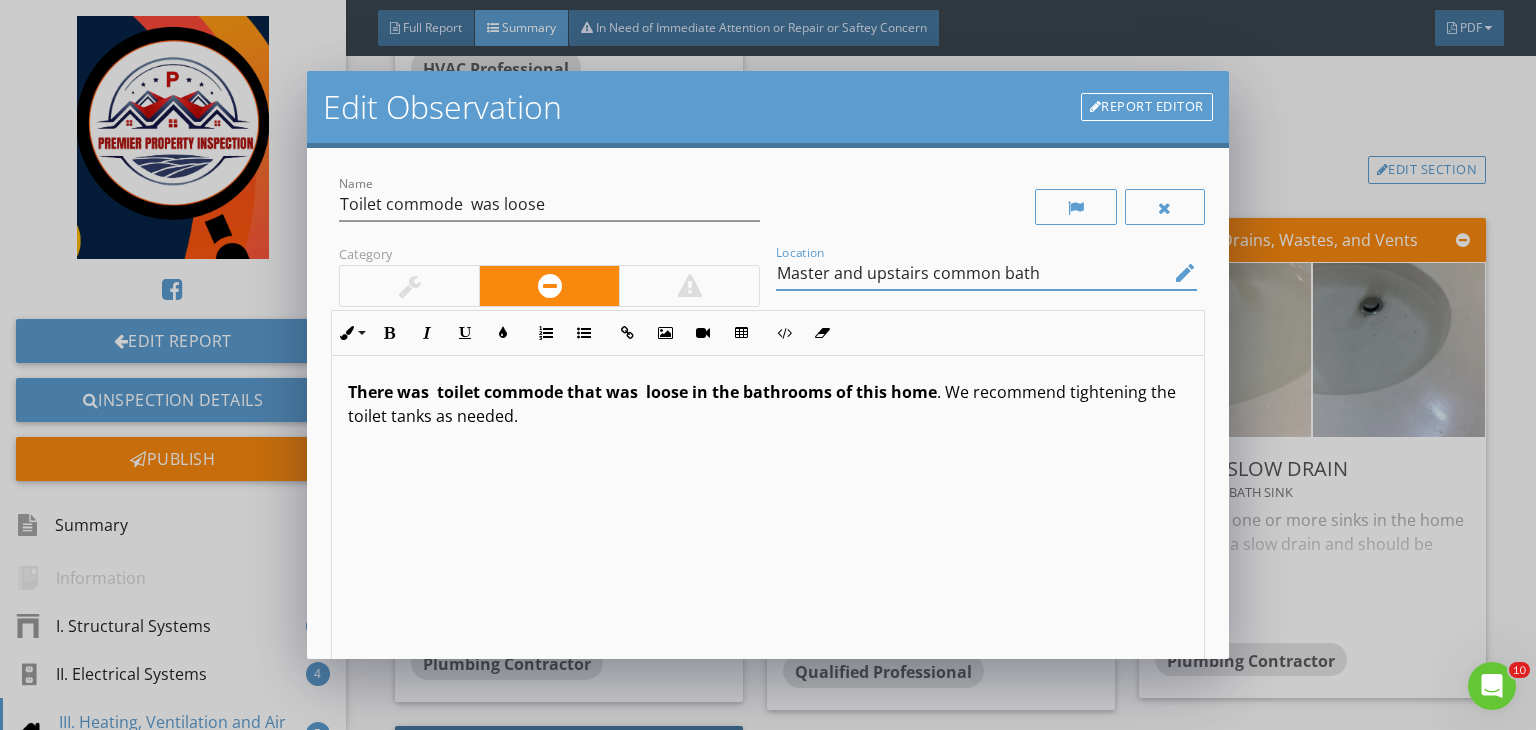 click on "Master and upstairs common bath" at bounding box center (972, 273) 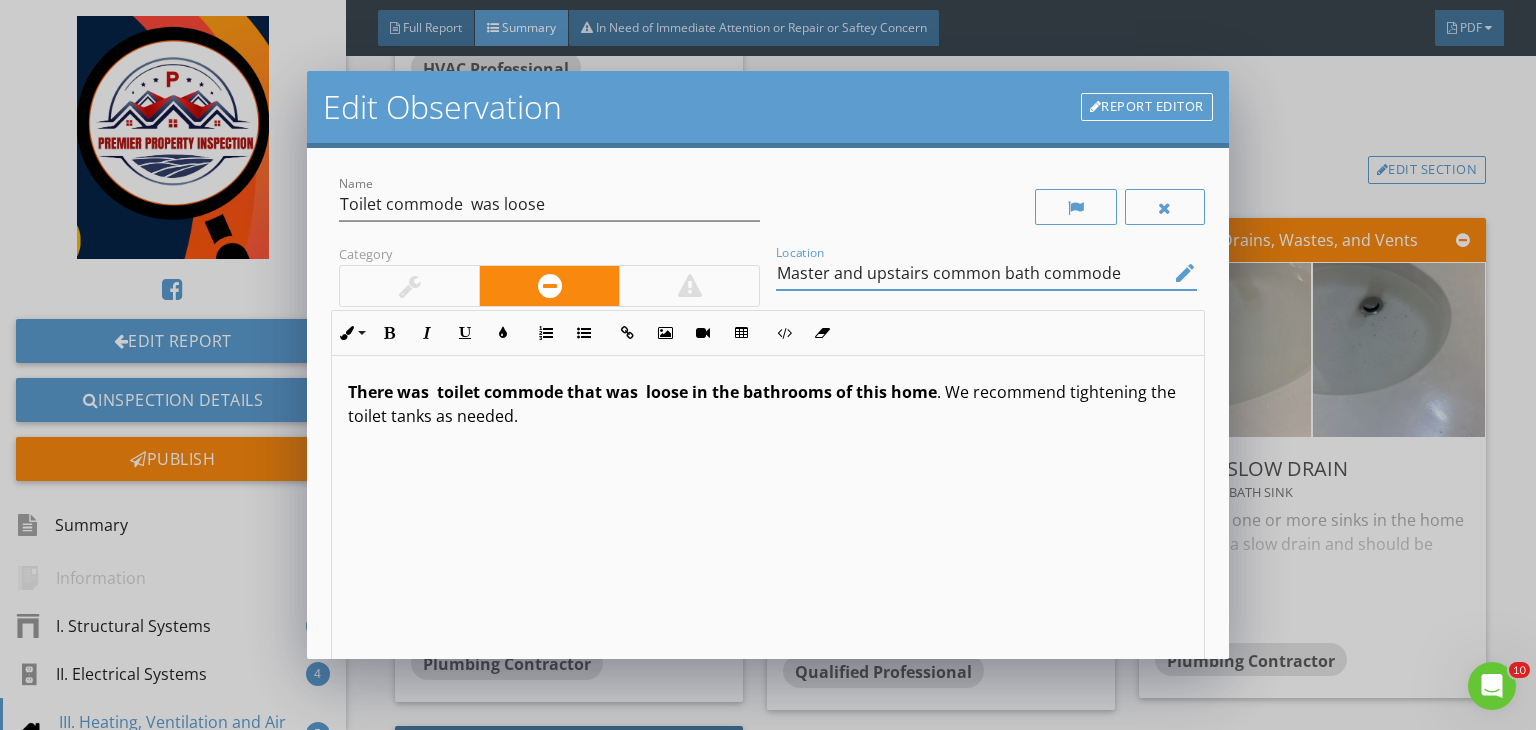 scroll, scrollTop: 0, scrollLeft: 0, axis: both 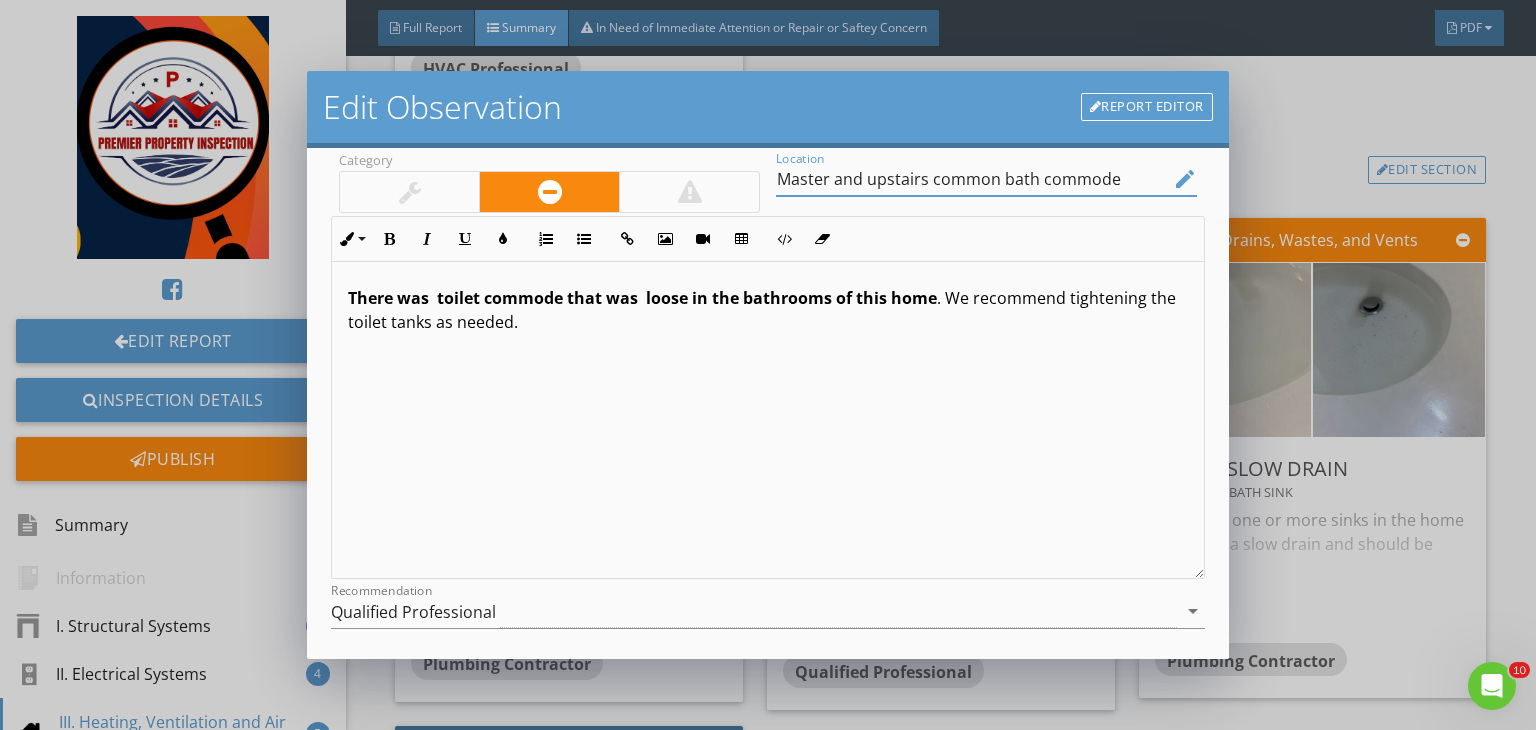 type on "Master and upstairs common bath commode" 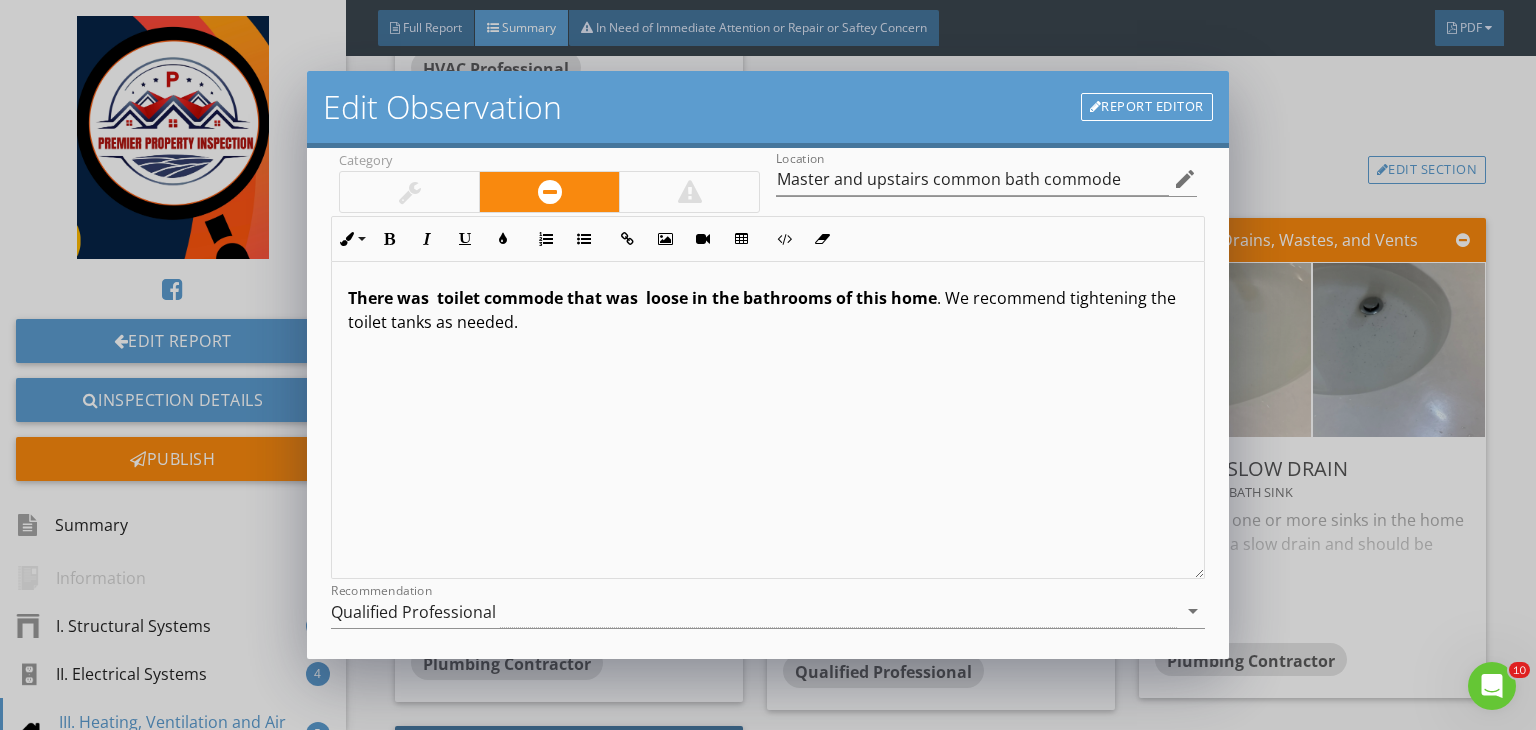 click on "There was  toilet commode that was  loose in the bathrooms of this home . We recommend tightening the toilet tanks as needed." at bounding box center (768, 310) 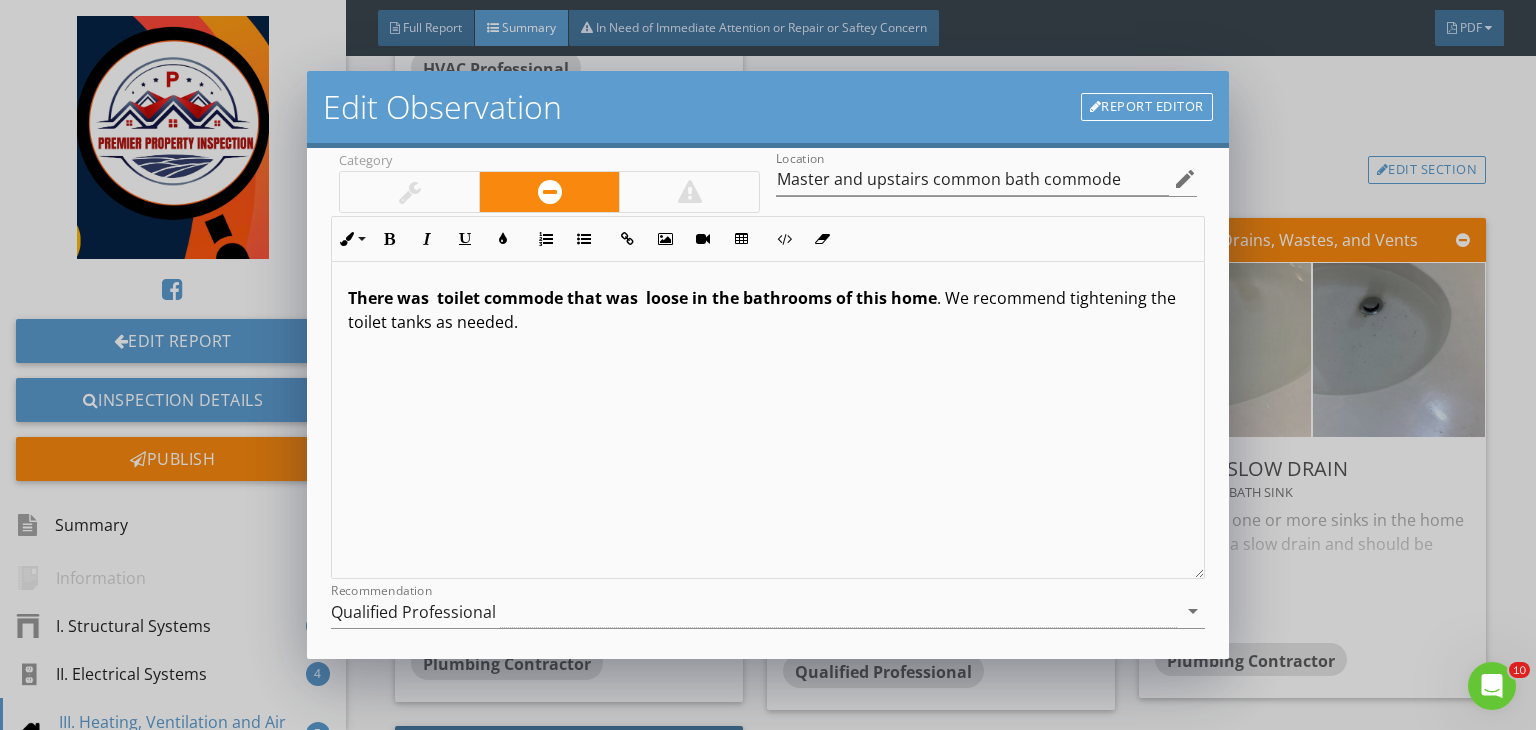 click on "There was  toilet commode that was  loose in the bathrooms of this home . We recommend tightening the toilet tanks as needed." at bounding box center [768, 310] 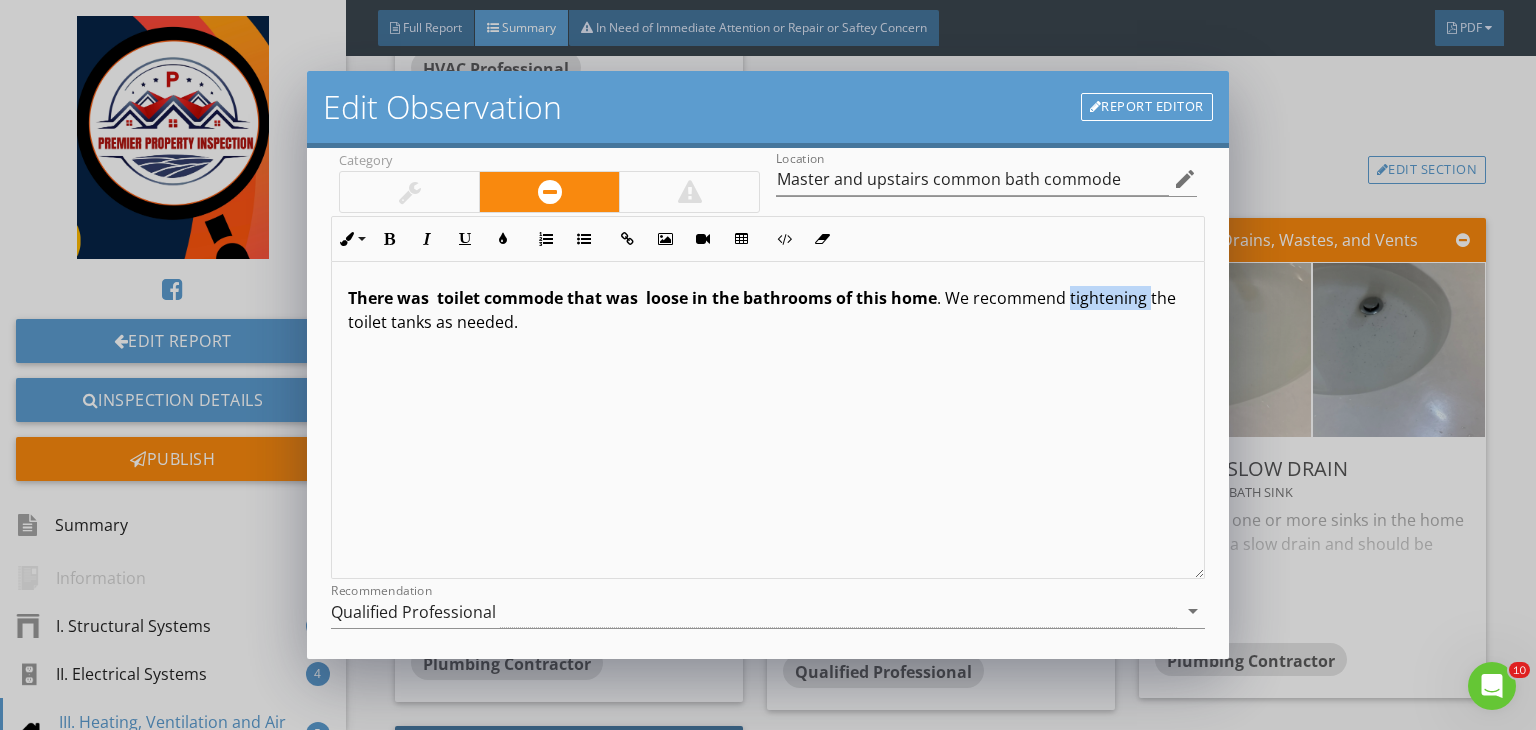 click on "There was  toilet commode that was  loose in the bathrooms of this home . We recommend tightening the toilet tanks as needed." at bounding box center [768, 310] 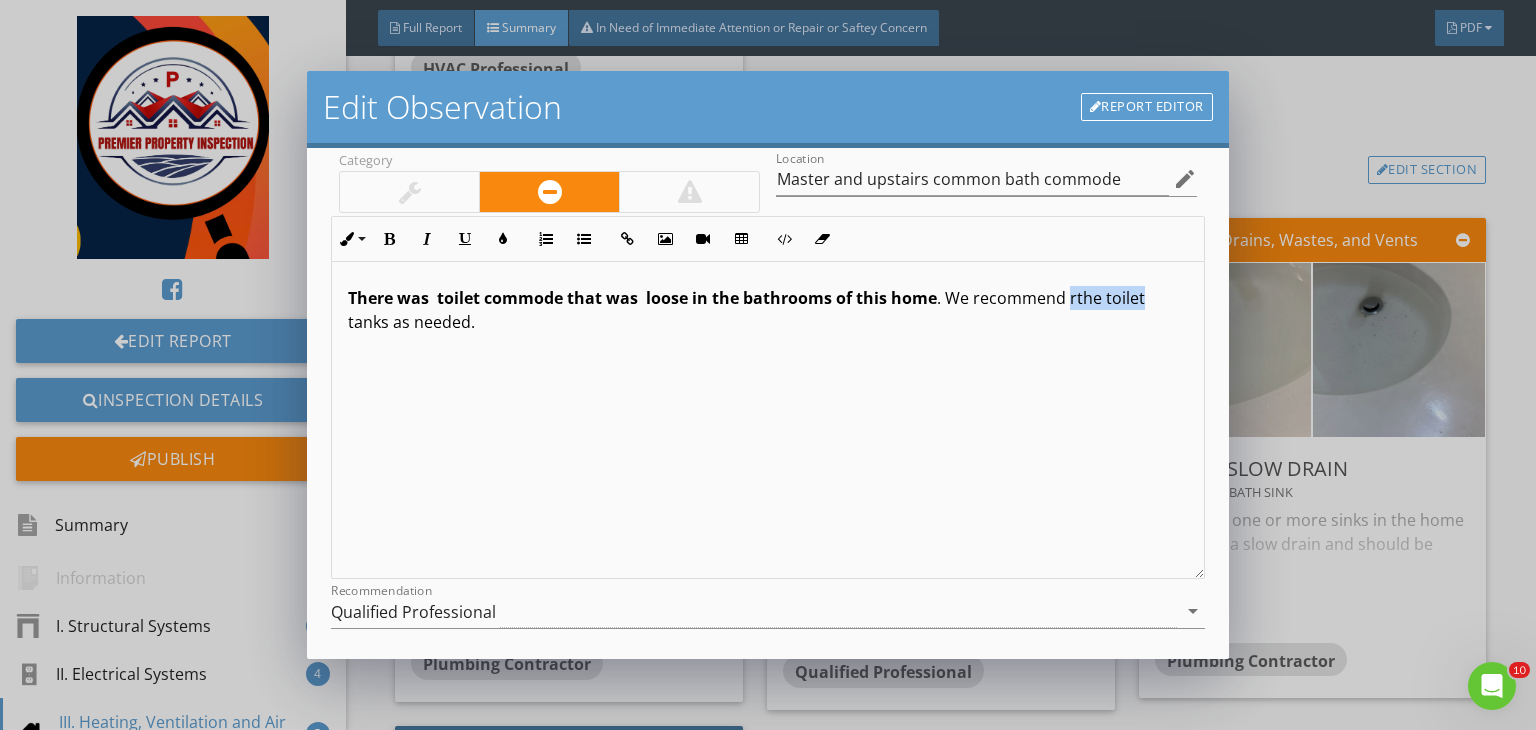 type 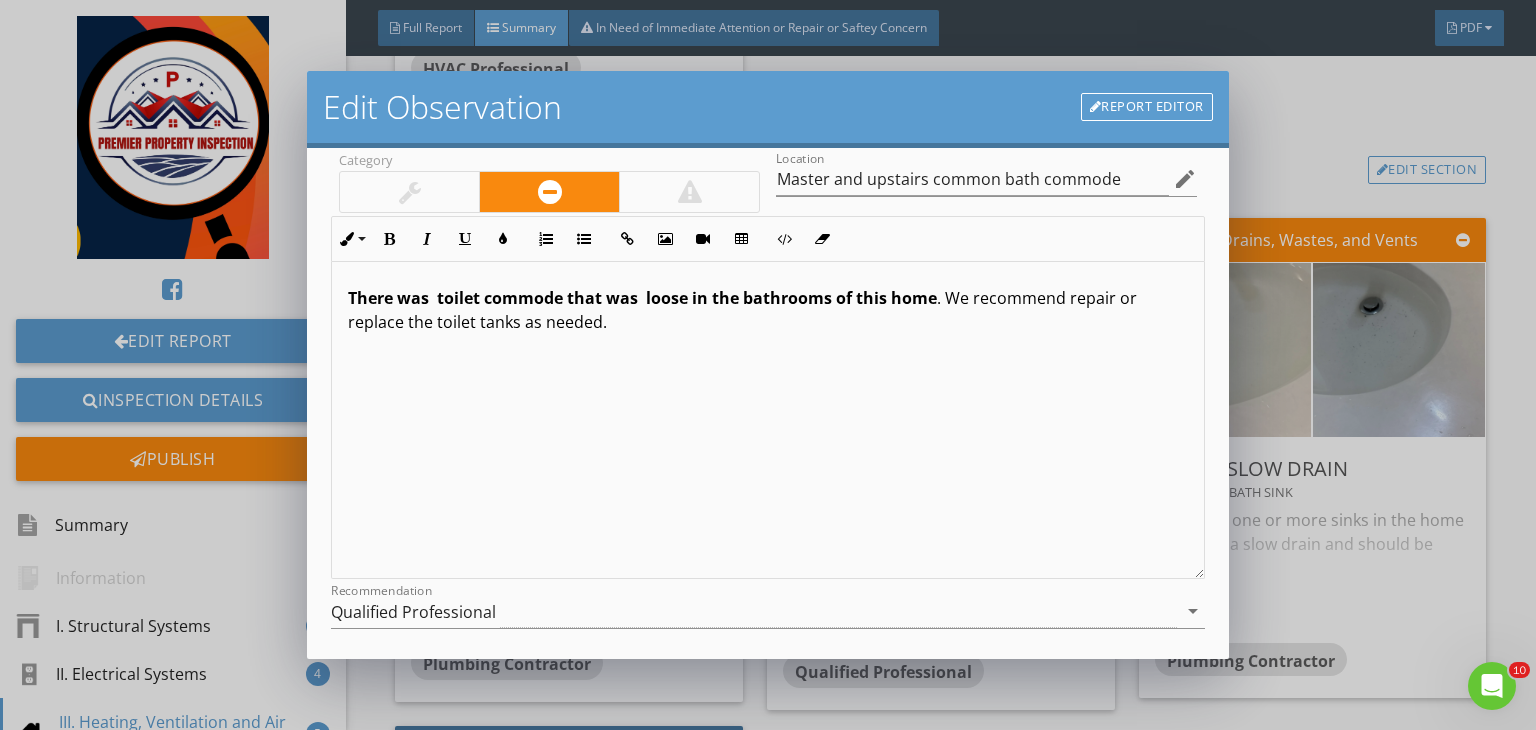 click on "There was  toilet commode that was  loose in the bathrooms of this home . We recommend repair or replace the toilet tanks as needed." at bounding box center [768, 420] 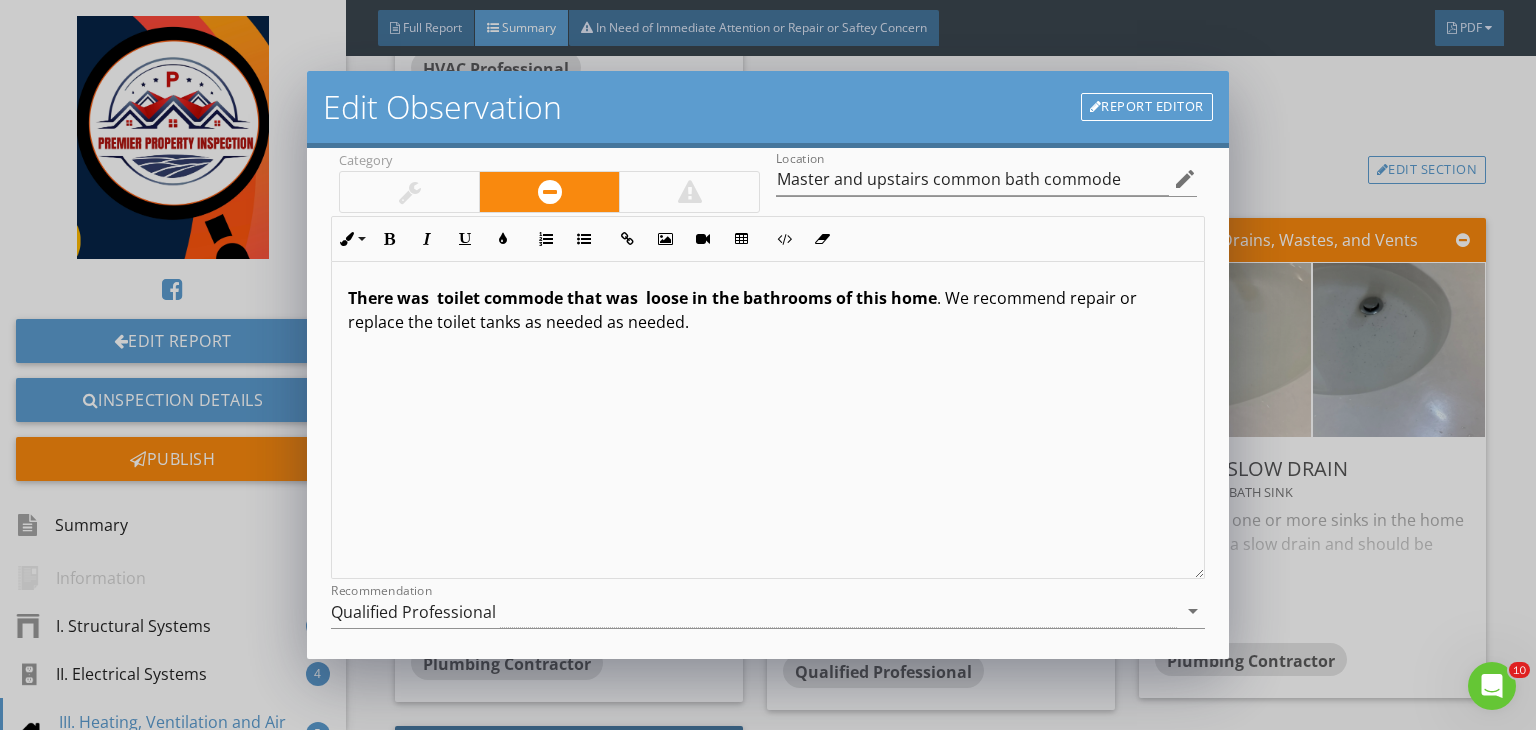 scroll, scrollTop: 276, scrollLeft: 0, axis: vertical 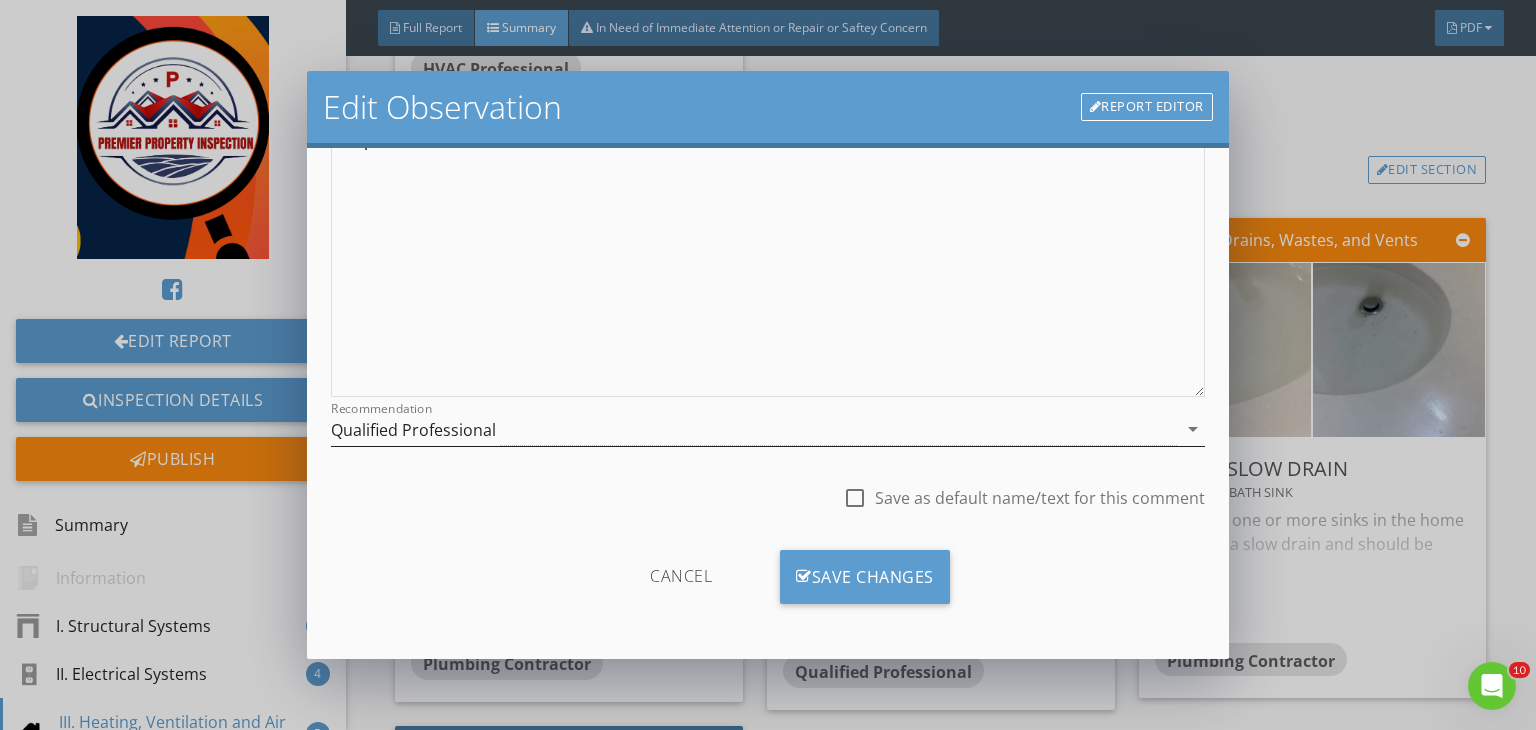 click on "Qualified Professional" at bounding box center [754, 429] 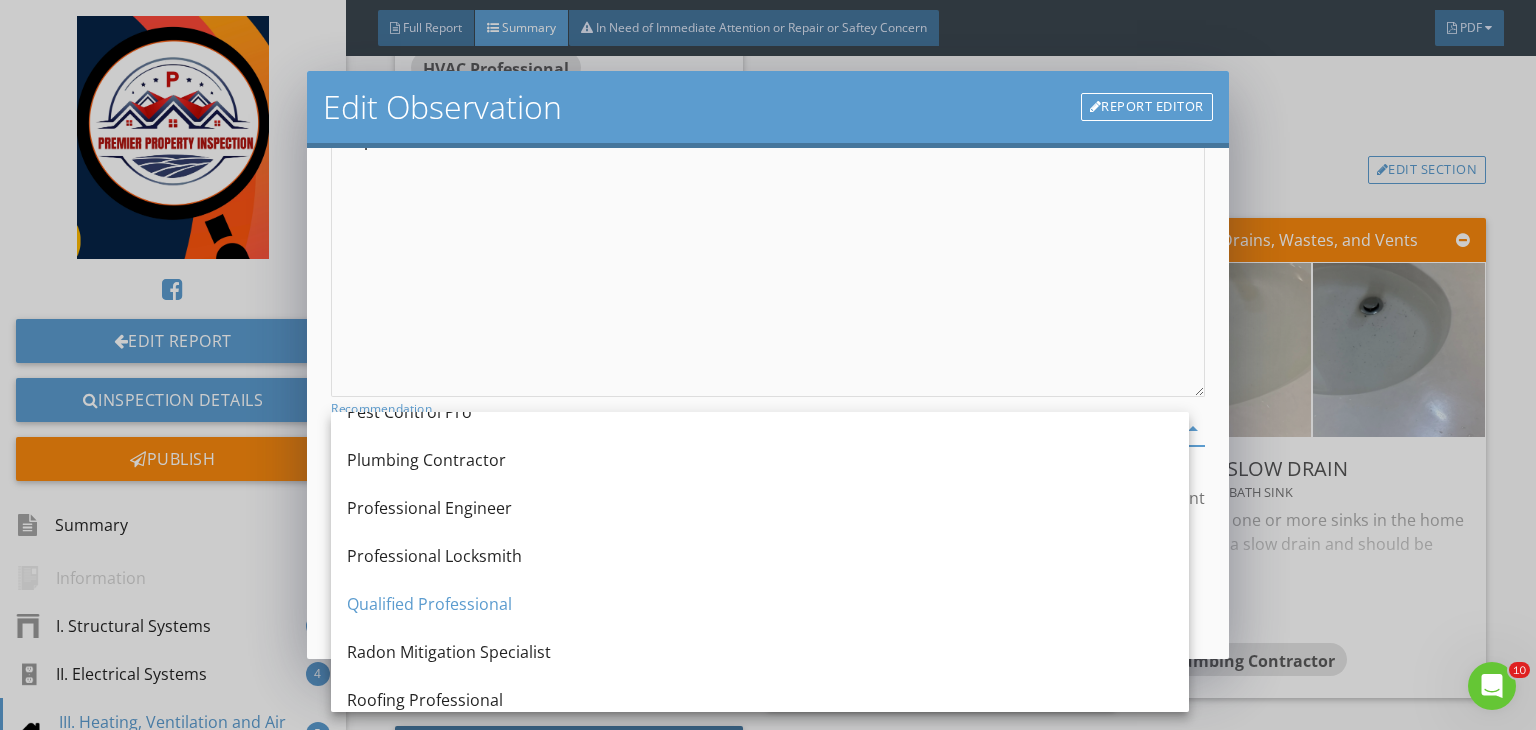 scroll, scrollTop: 2018, scrollLeft: 0, axis: vertical 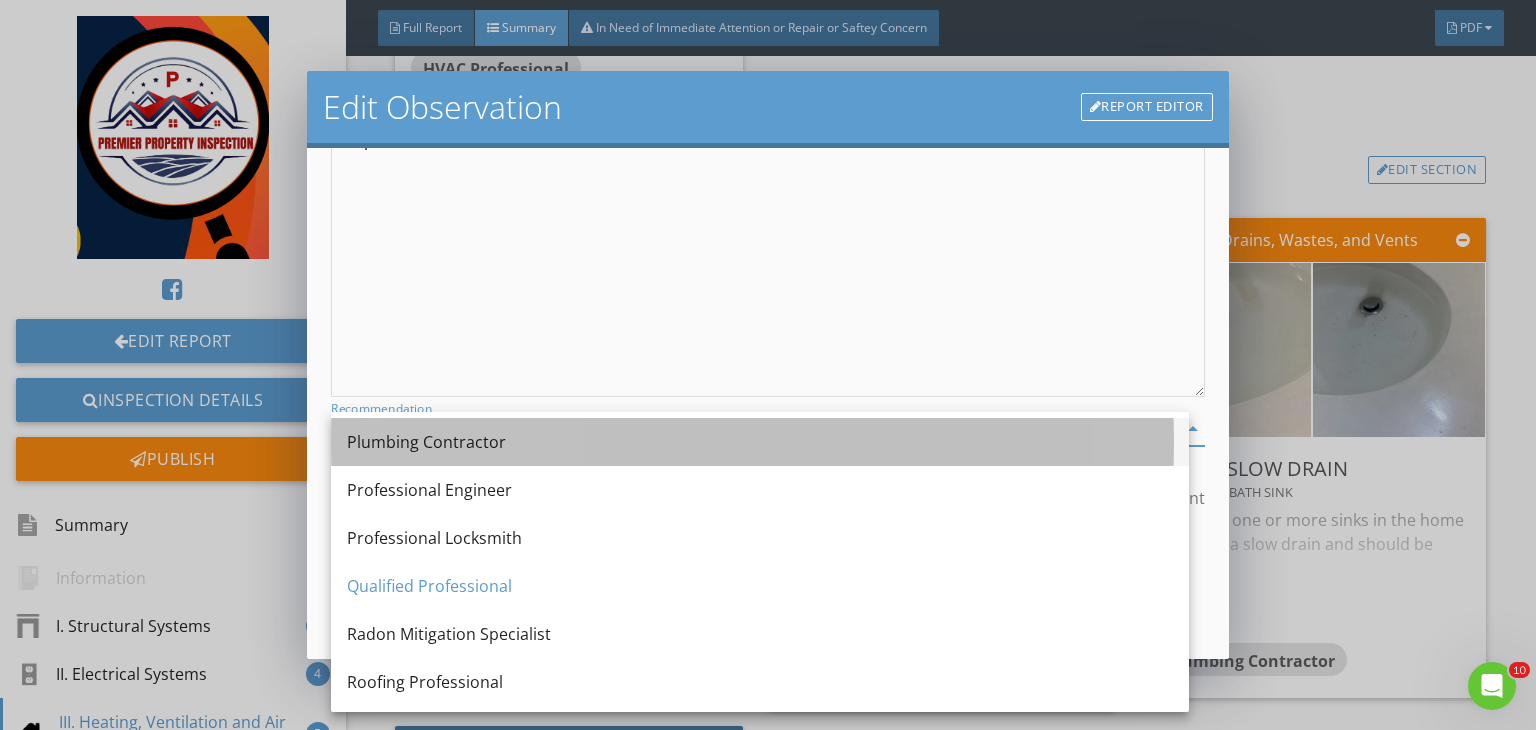click on "Plumbing Contractor" at bounding box center (760, 442) 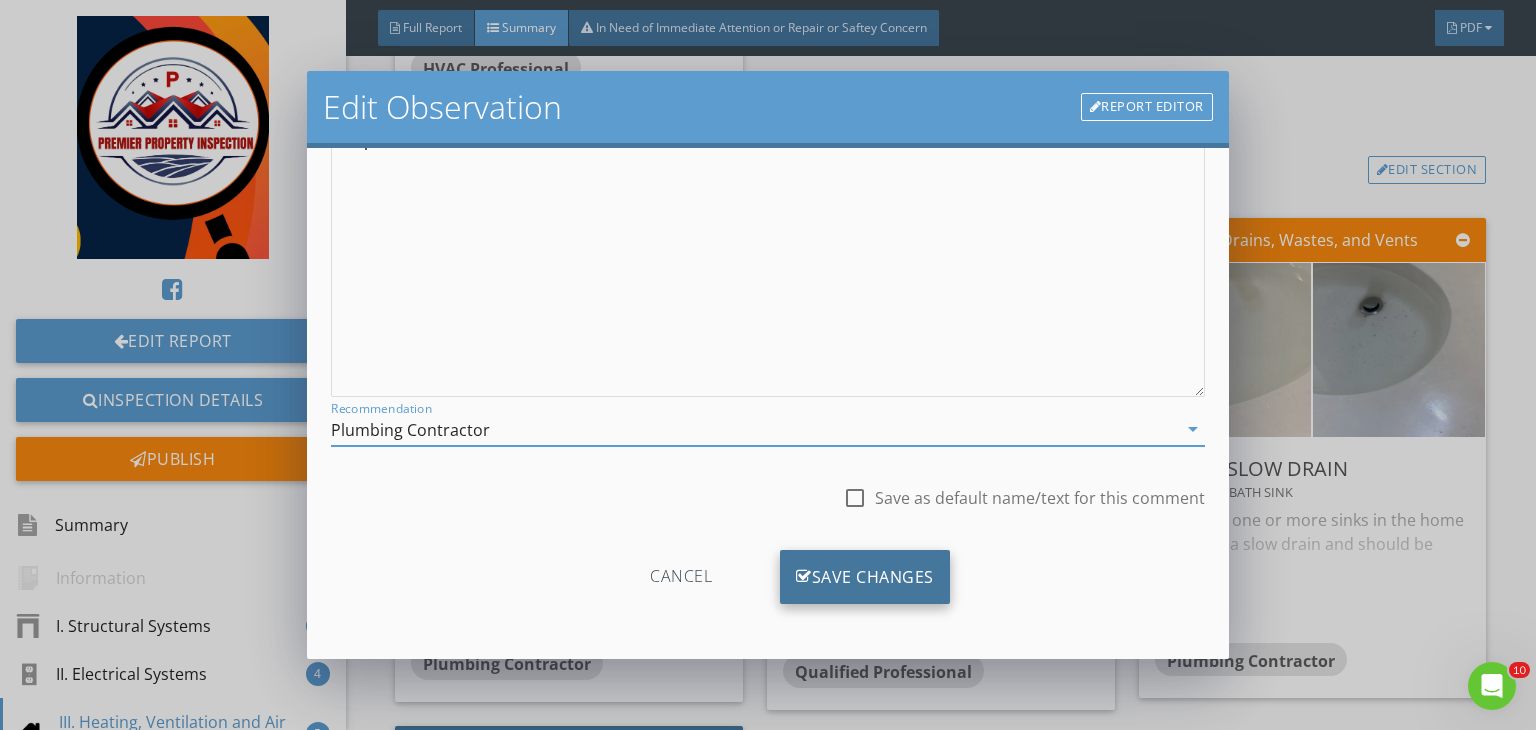 click on "Save Changes" at bounding box center [865, 577] 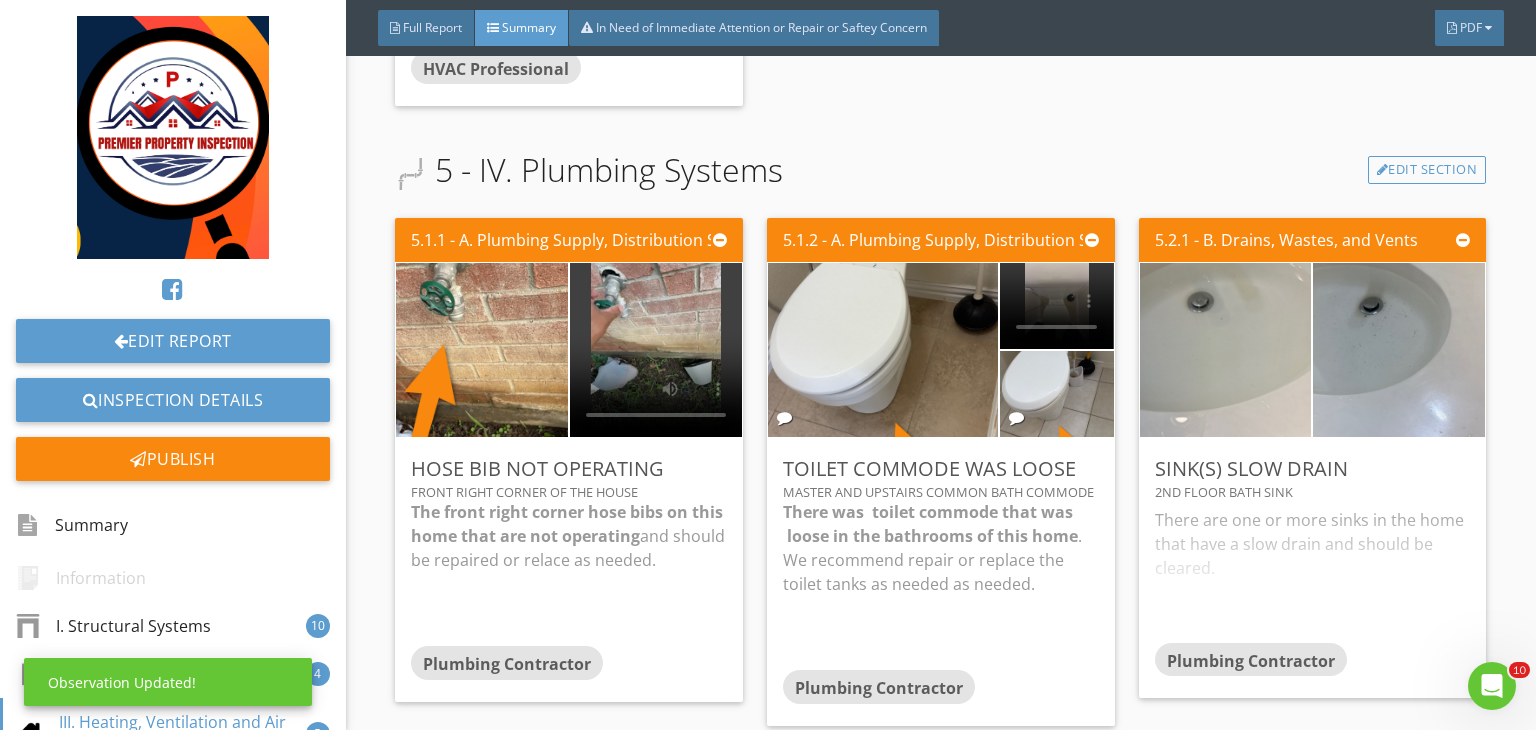 scroll, scrollTop: 0, scrollLeft: 0, axis: both 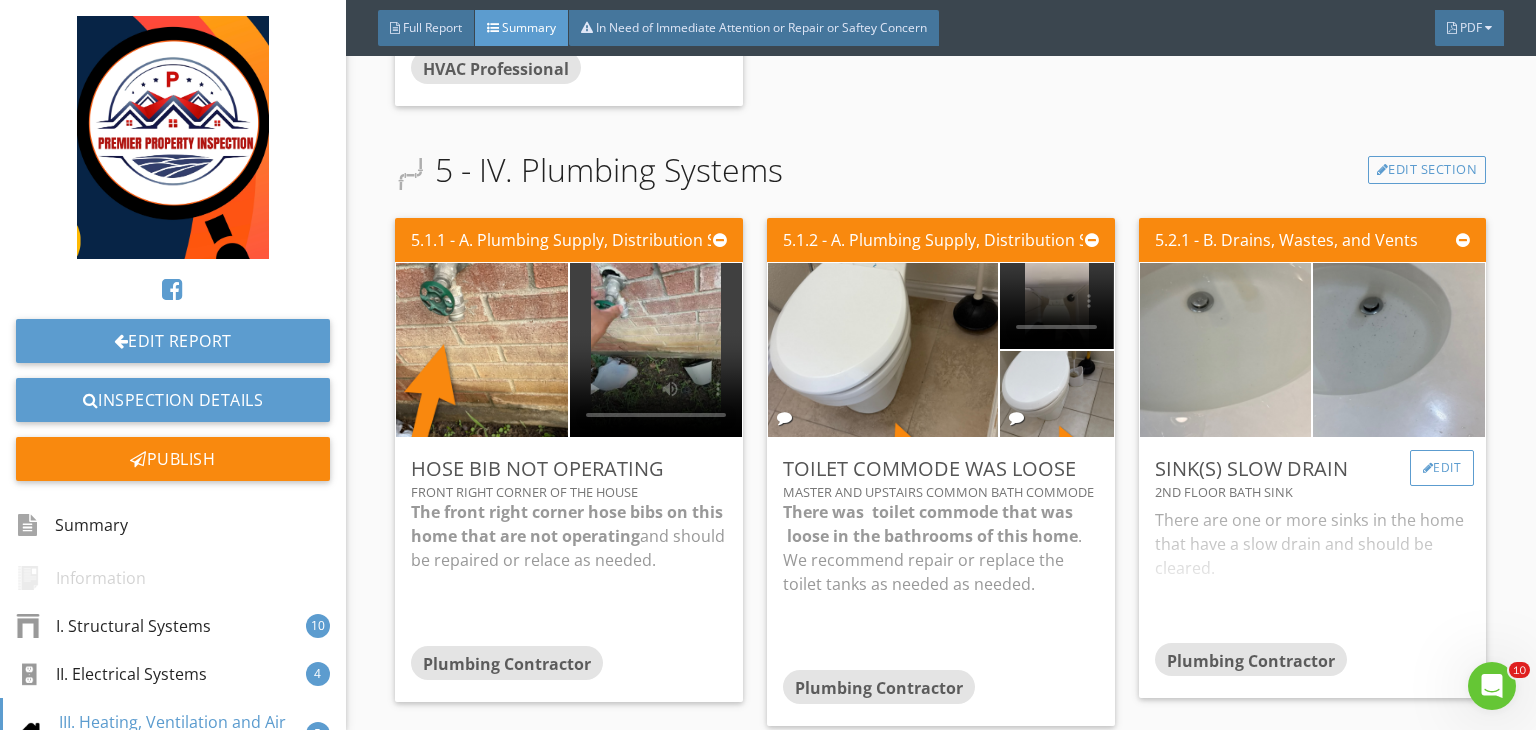 click on "Edit" at bounding box center [1442, 468] 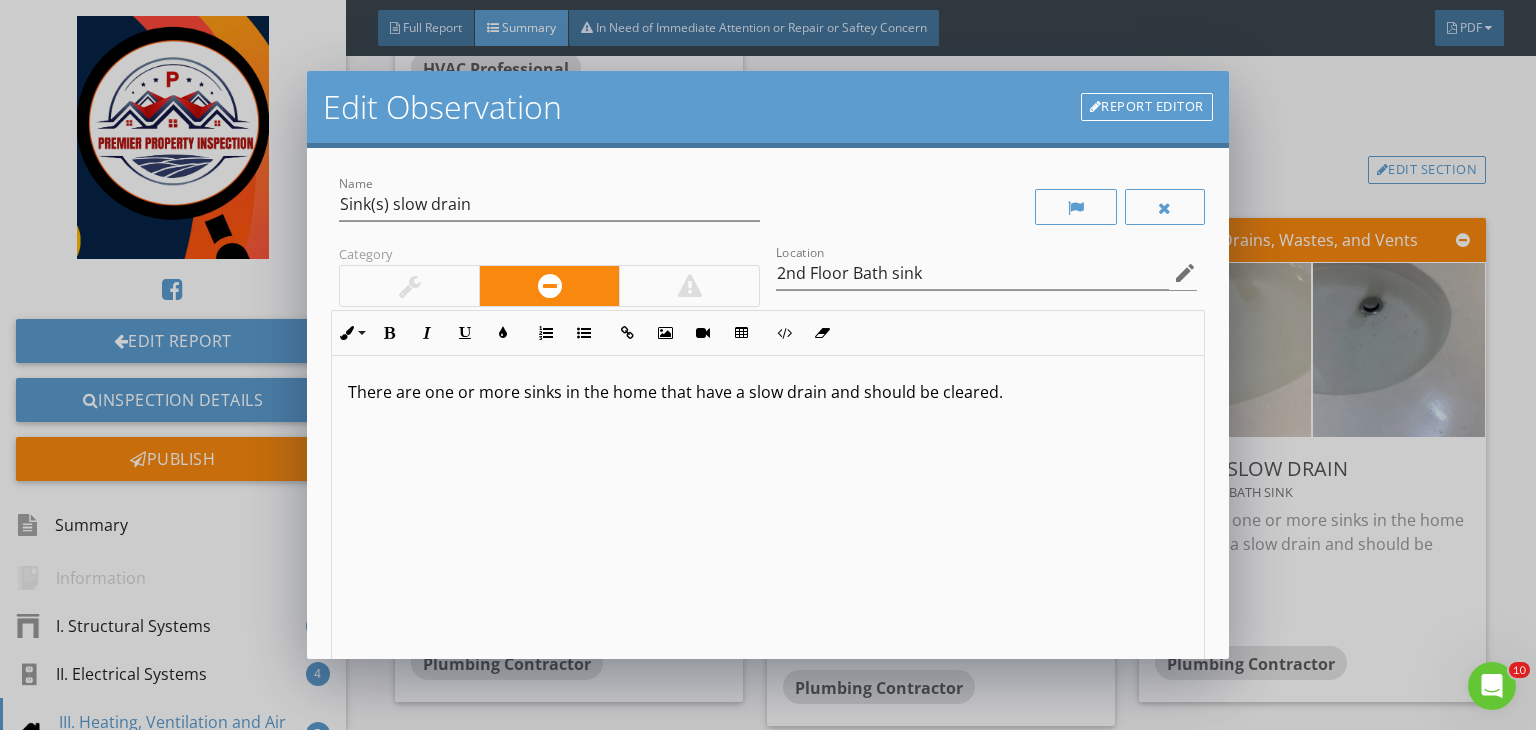 click on "There are one or more sinks in the home that have a slow drain and should be cleared." at bounding box center (768, 392) 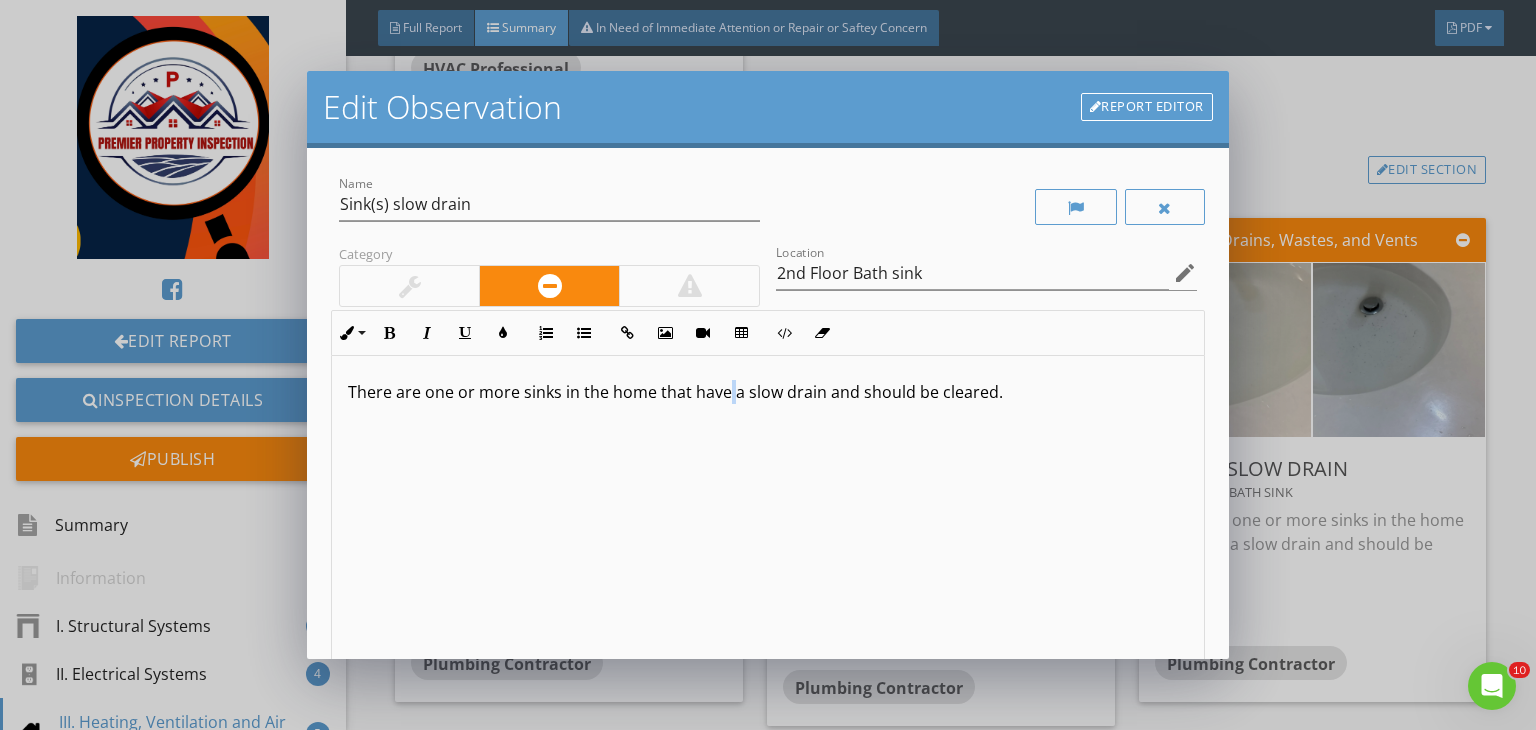 click on "There are one or more sinks in the home that have a slow drain and should be cleared." at bounding box center [768, 392] 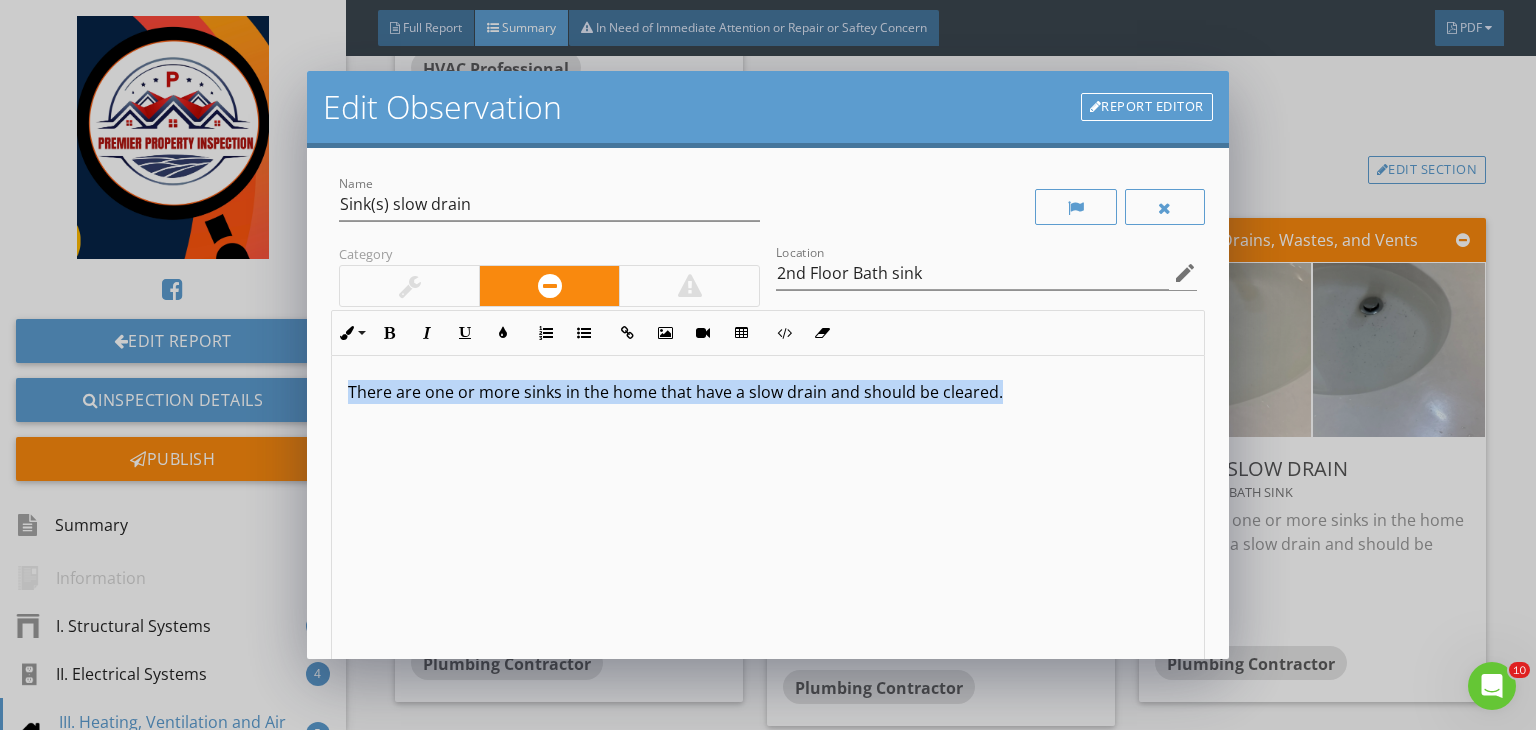 click on "There are one or more sinks in the home that have a slow drain and should be cleared." at bounding box center [768, 392] 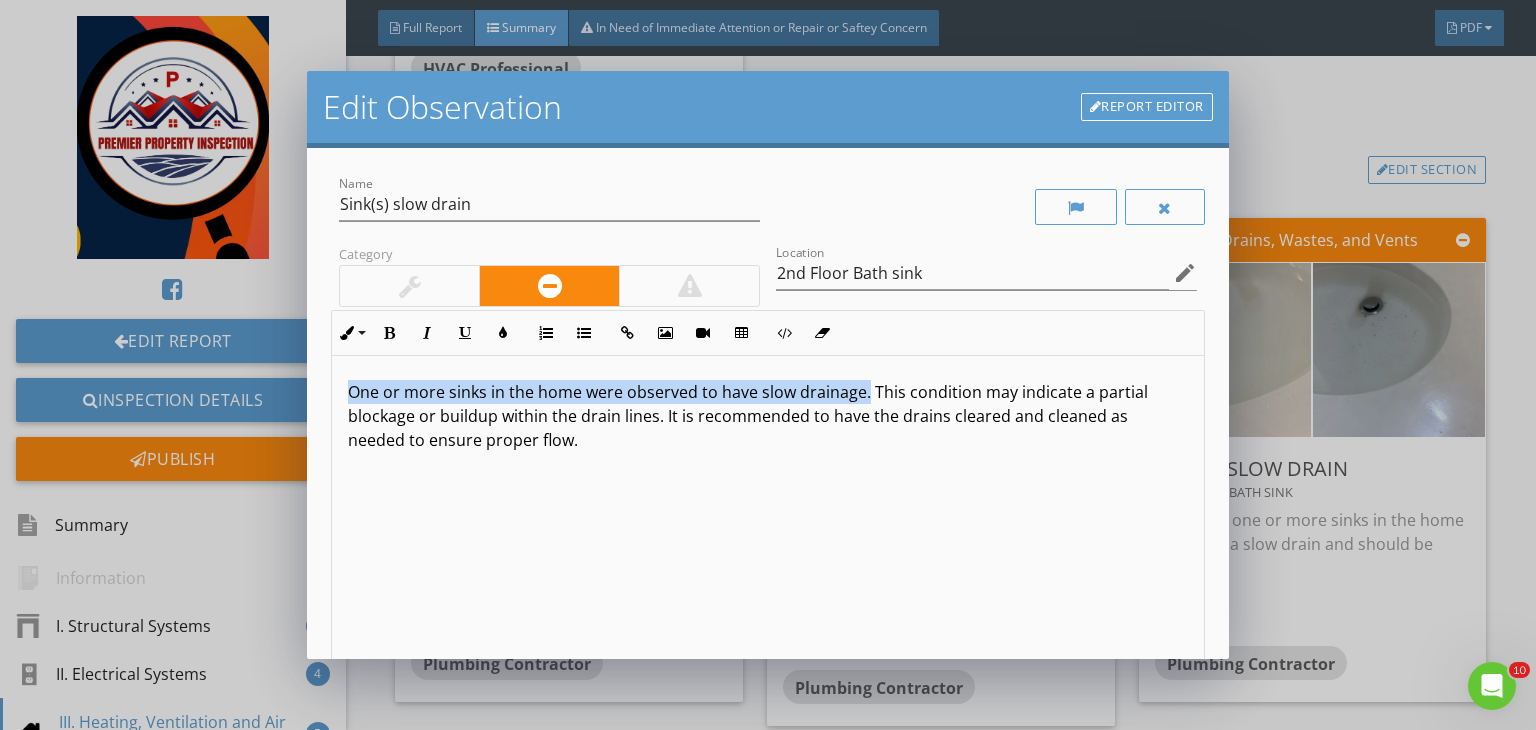 drag, startPoint x: 865, startPoint y: 389, endPoint x: 331, endPoint y: 392, distance: 534.0084 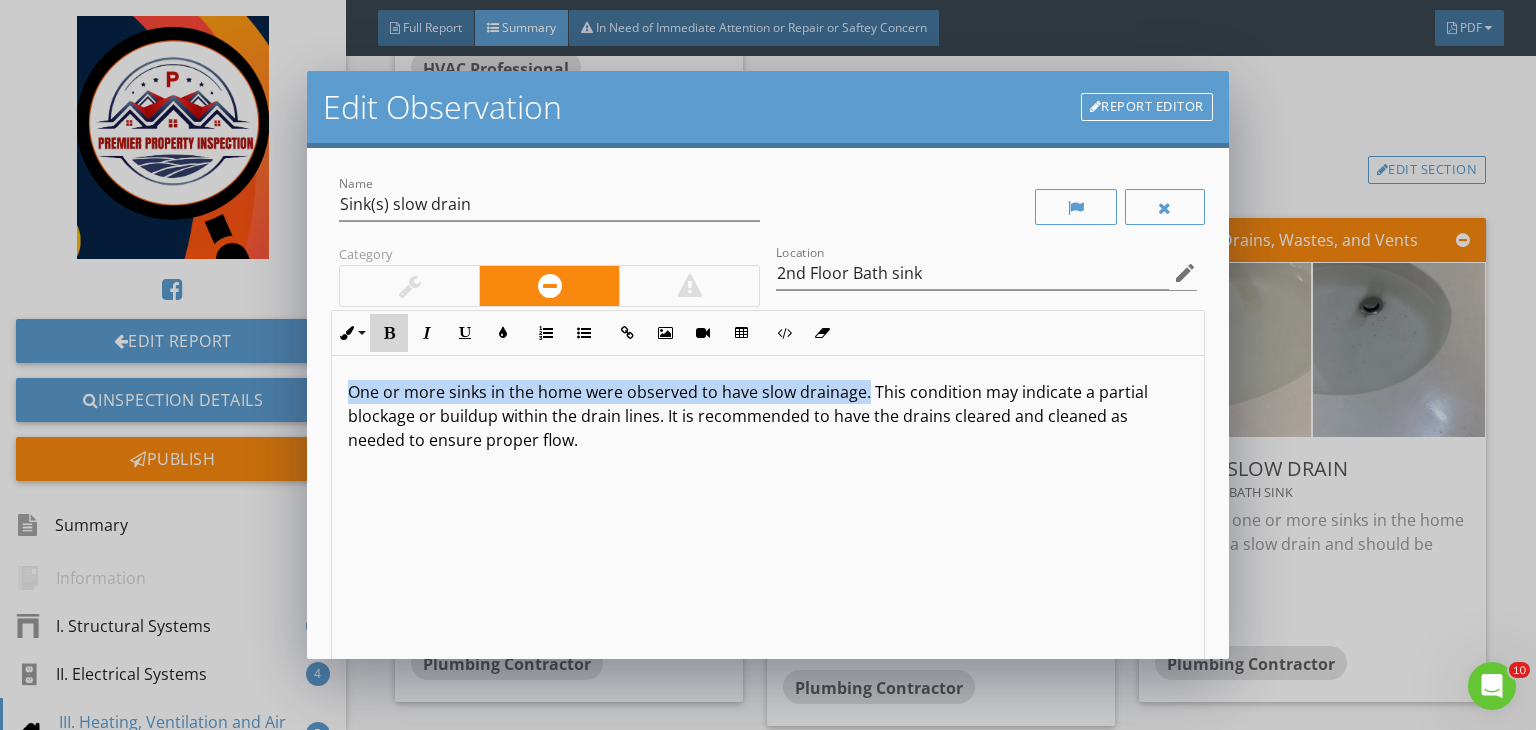 click at bounding box center [389, 333] 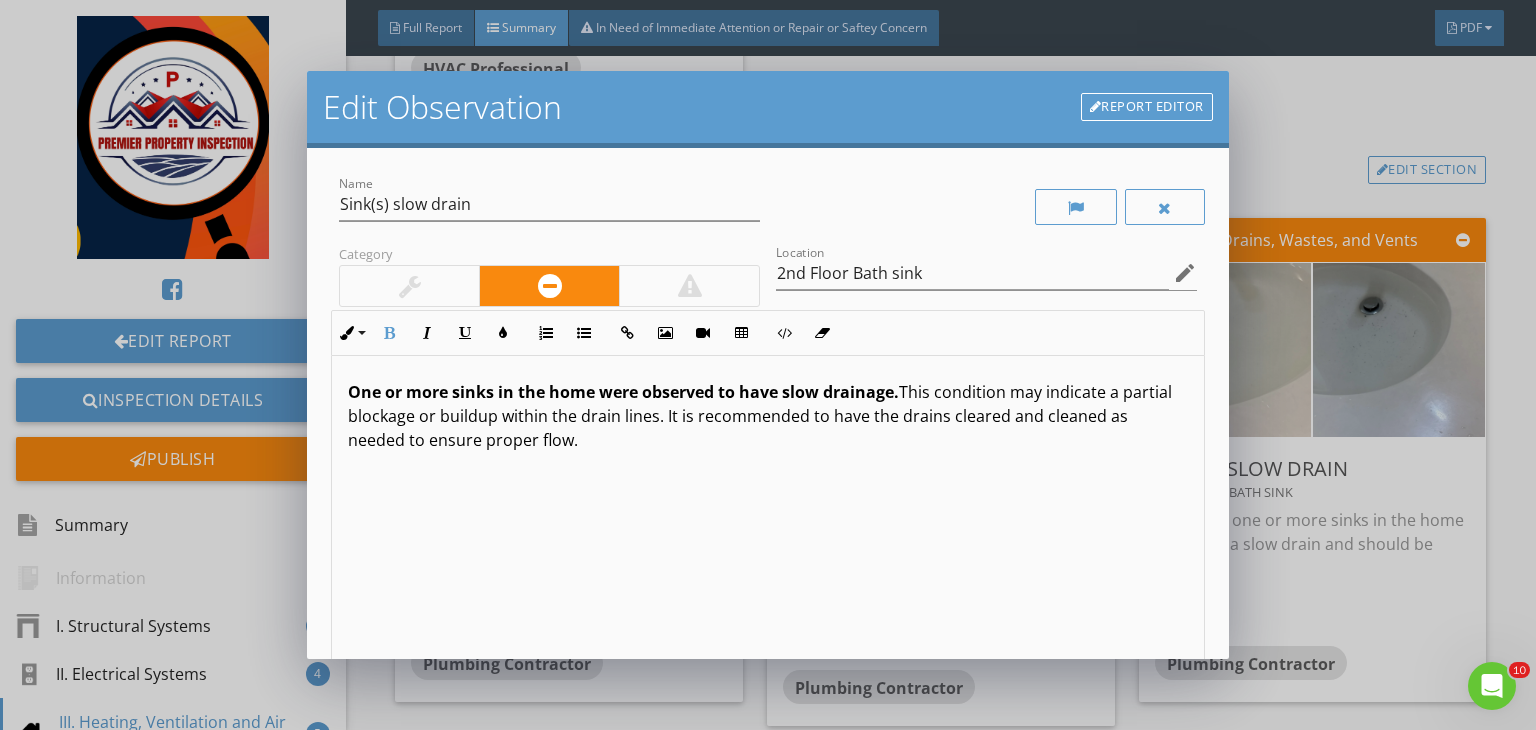 scroll, scrollTop: 0, scrollLeft: 0, axis: both 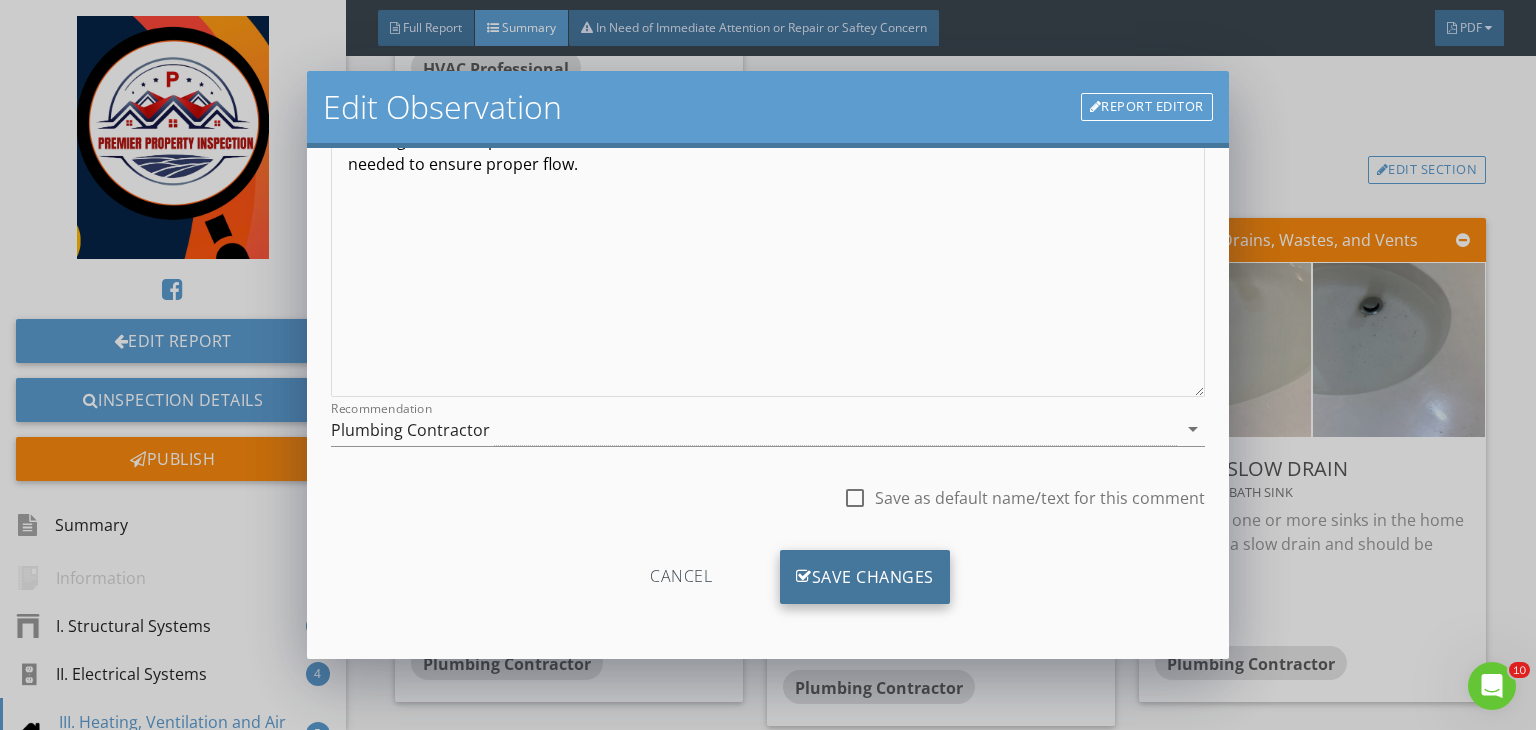 click on "Save Changes" at bounding box center (865, 577) 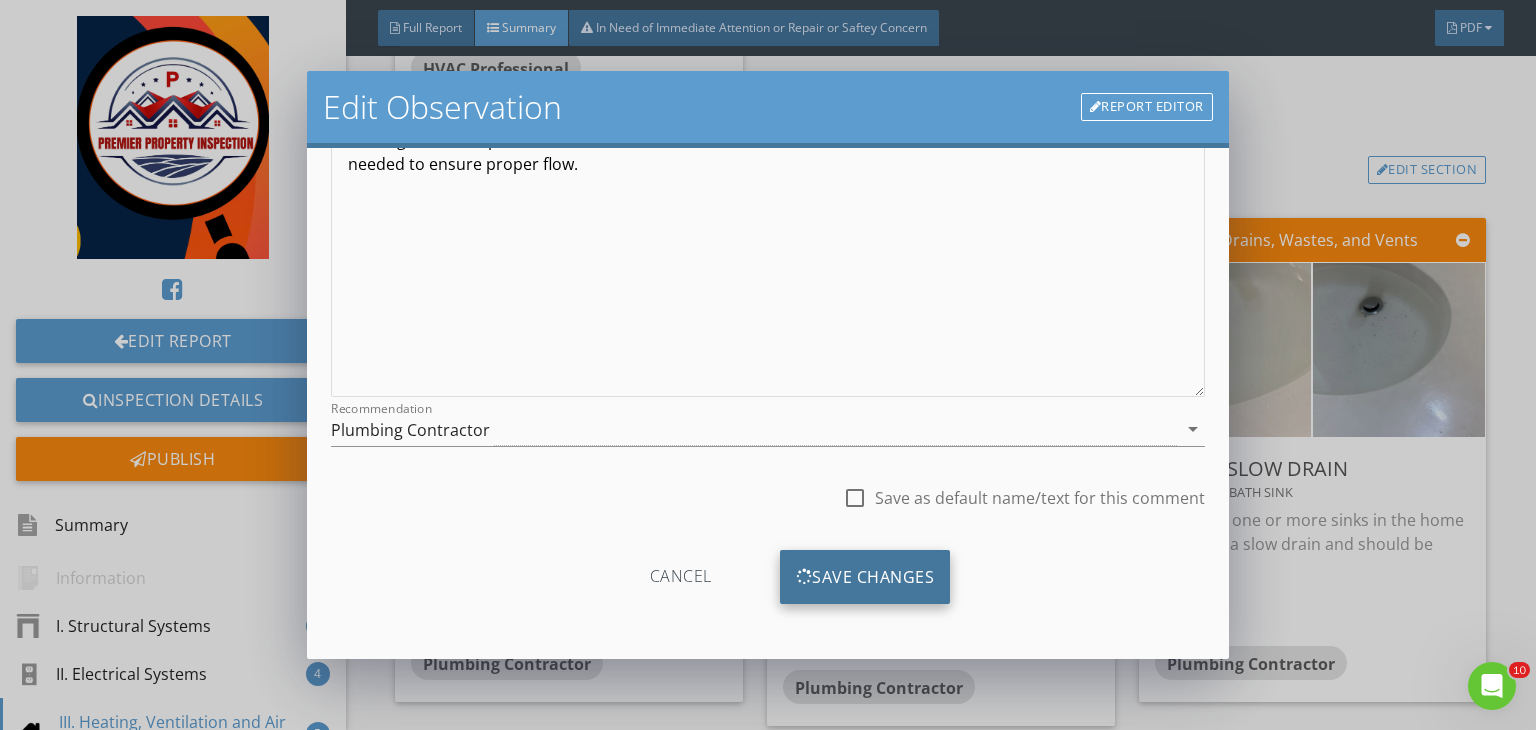 scroll, scrollTop: 39, scrollLeft: 0, axis: vertical 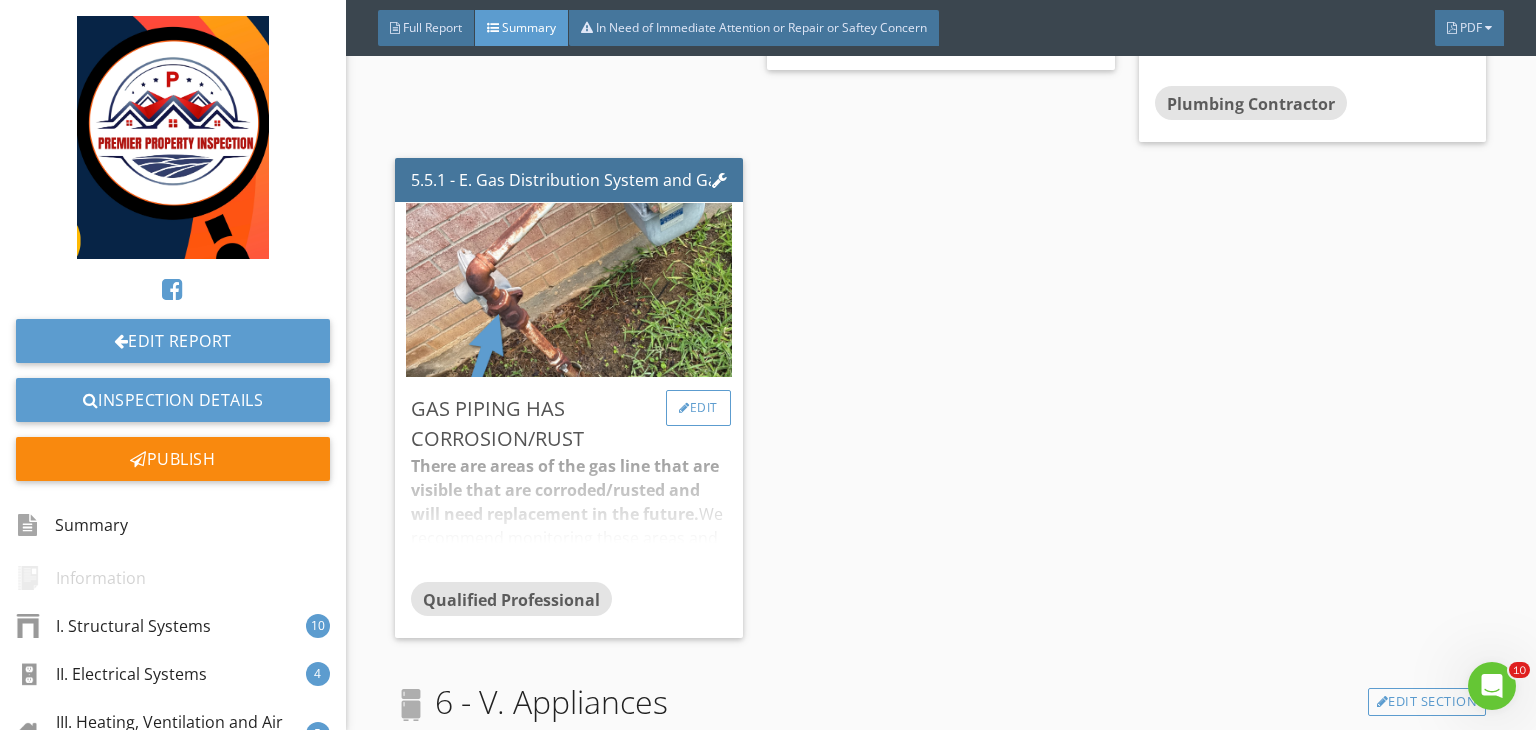 click on "Edit" at bounding box center (698, 408) 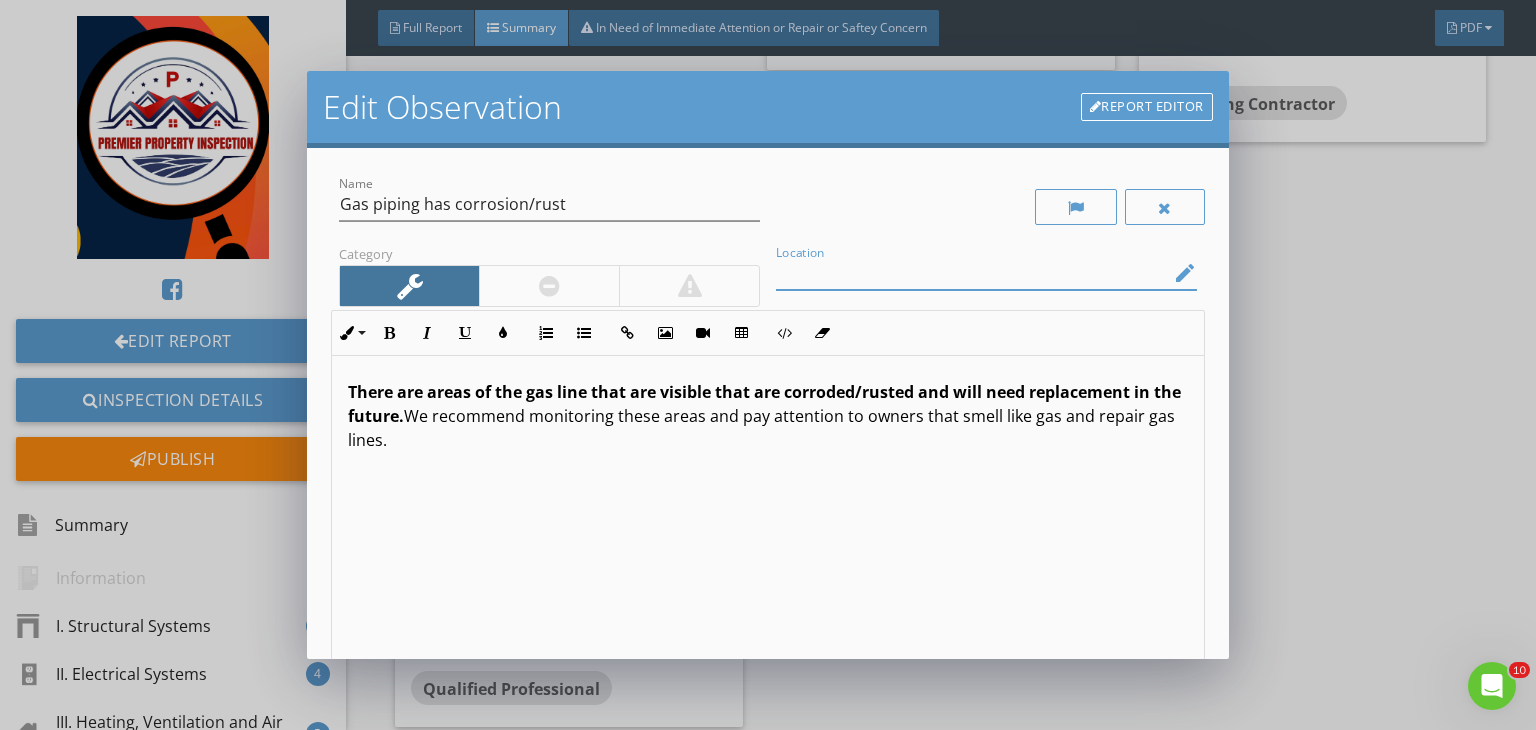 click at bounding box center [972, 273] 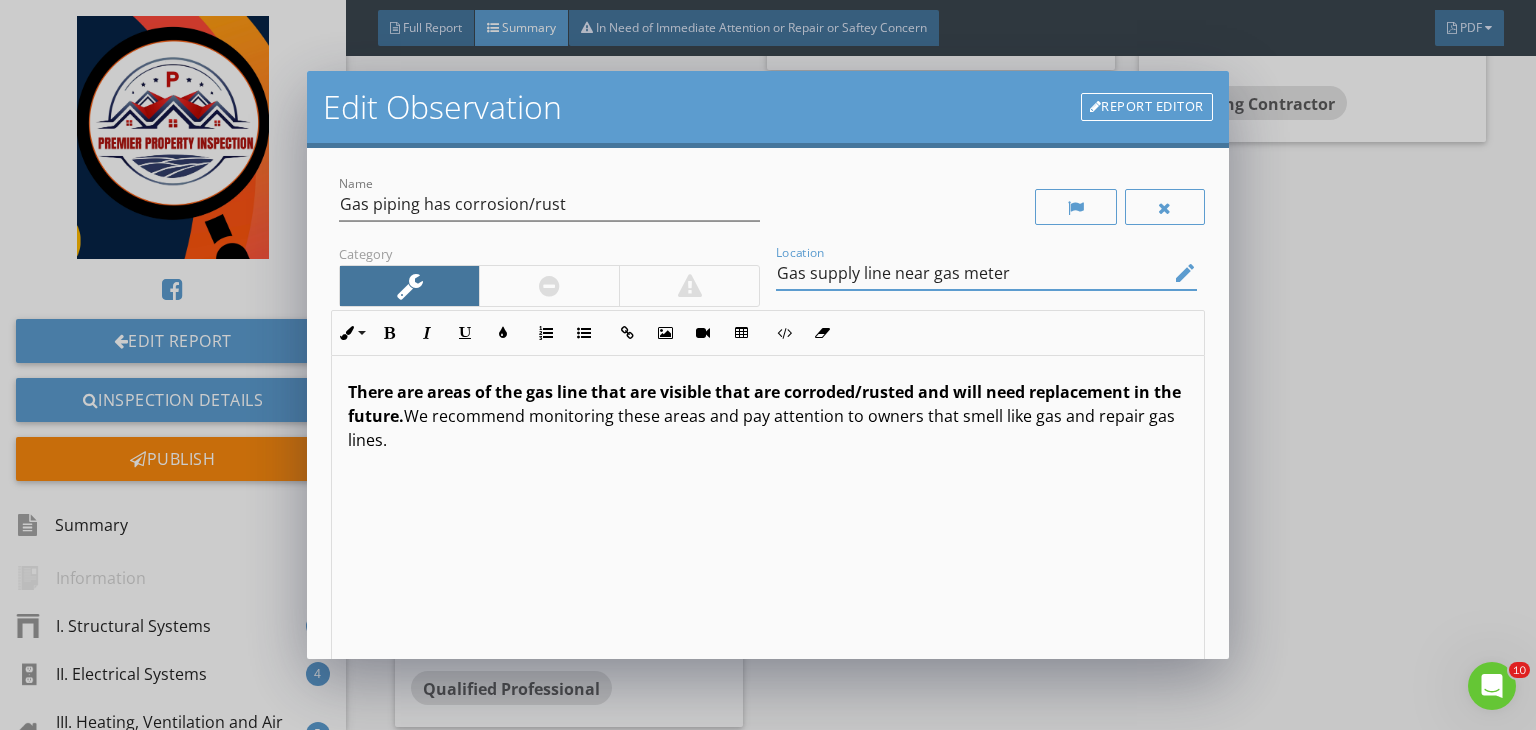 type on "Gas supply line near gas meter" 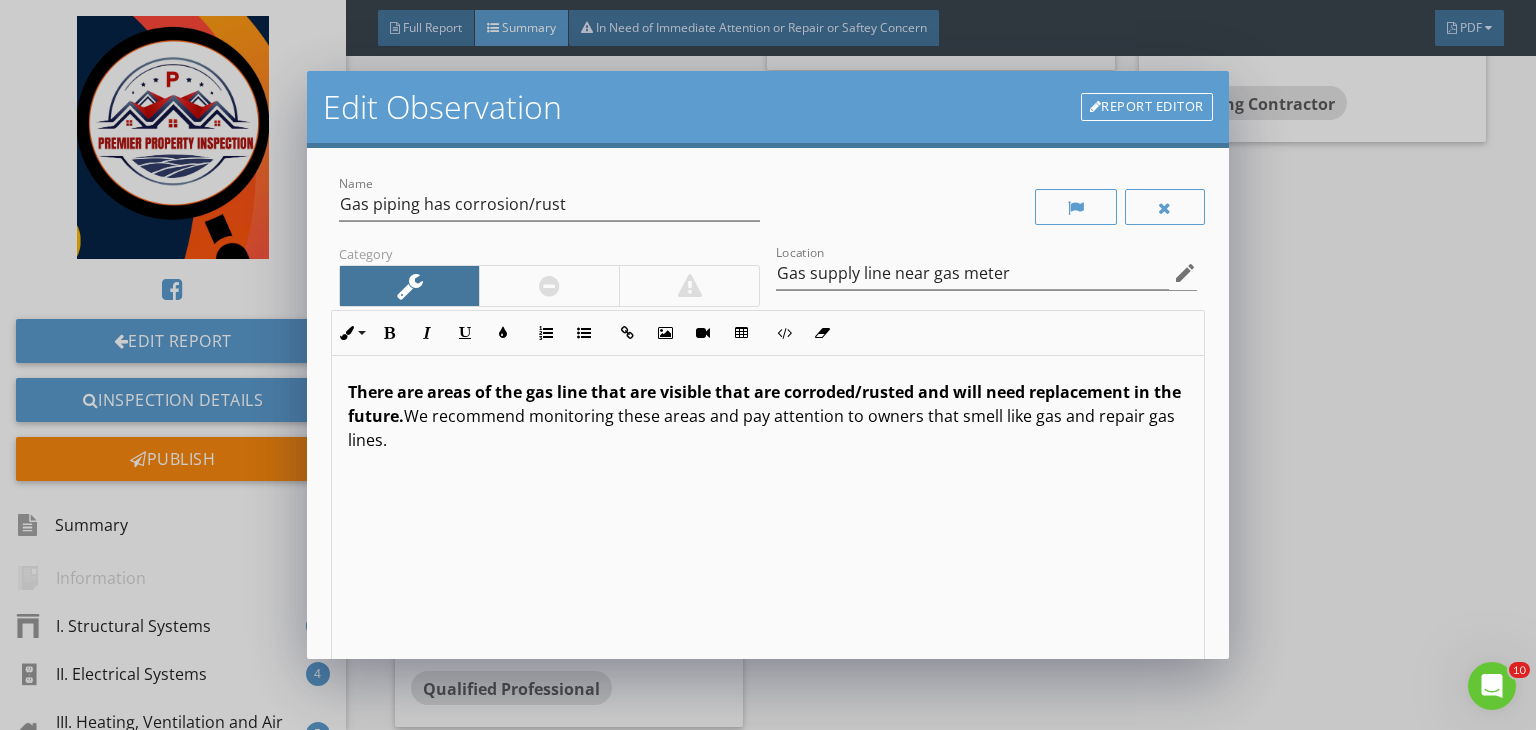 scroll, scrollTop: 0, scrollLeft: 0, axis: both 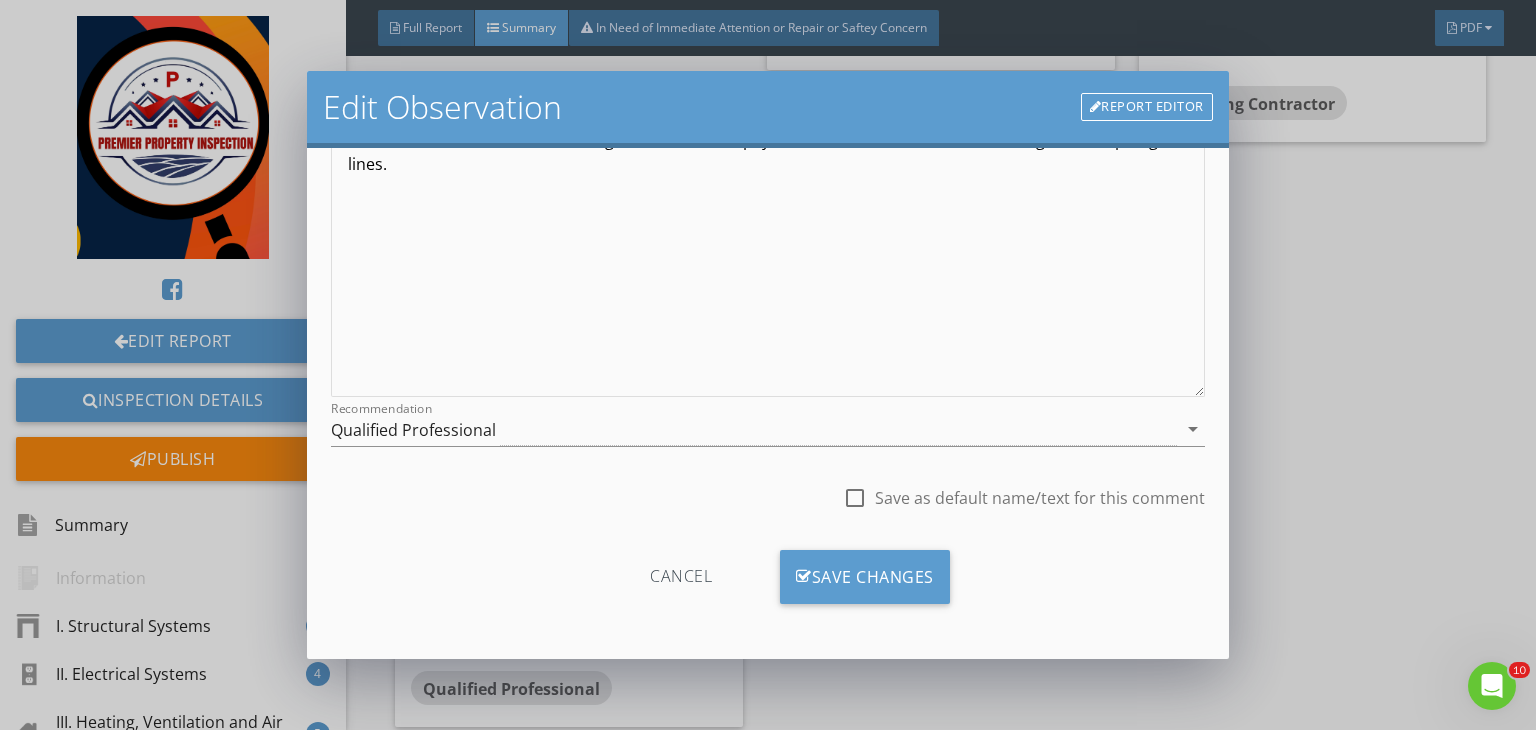 drag, startPoint x: 651, startPoint y: 468, endPoint x: 560, endPoint y: 446, distance: 93.62158 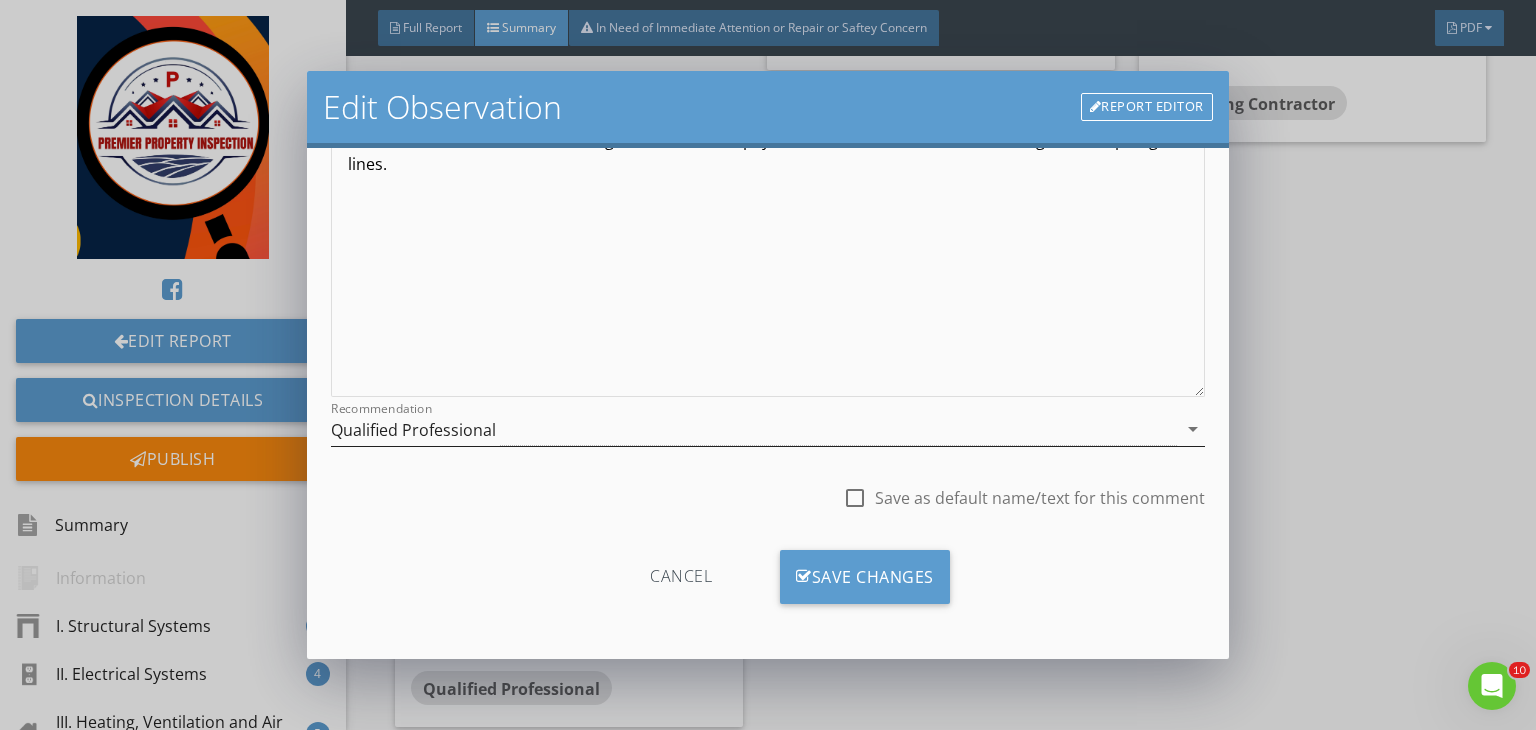 click on "Qualified Professional" at bounding box center (754, 429) 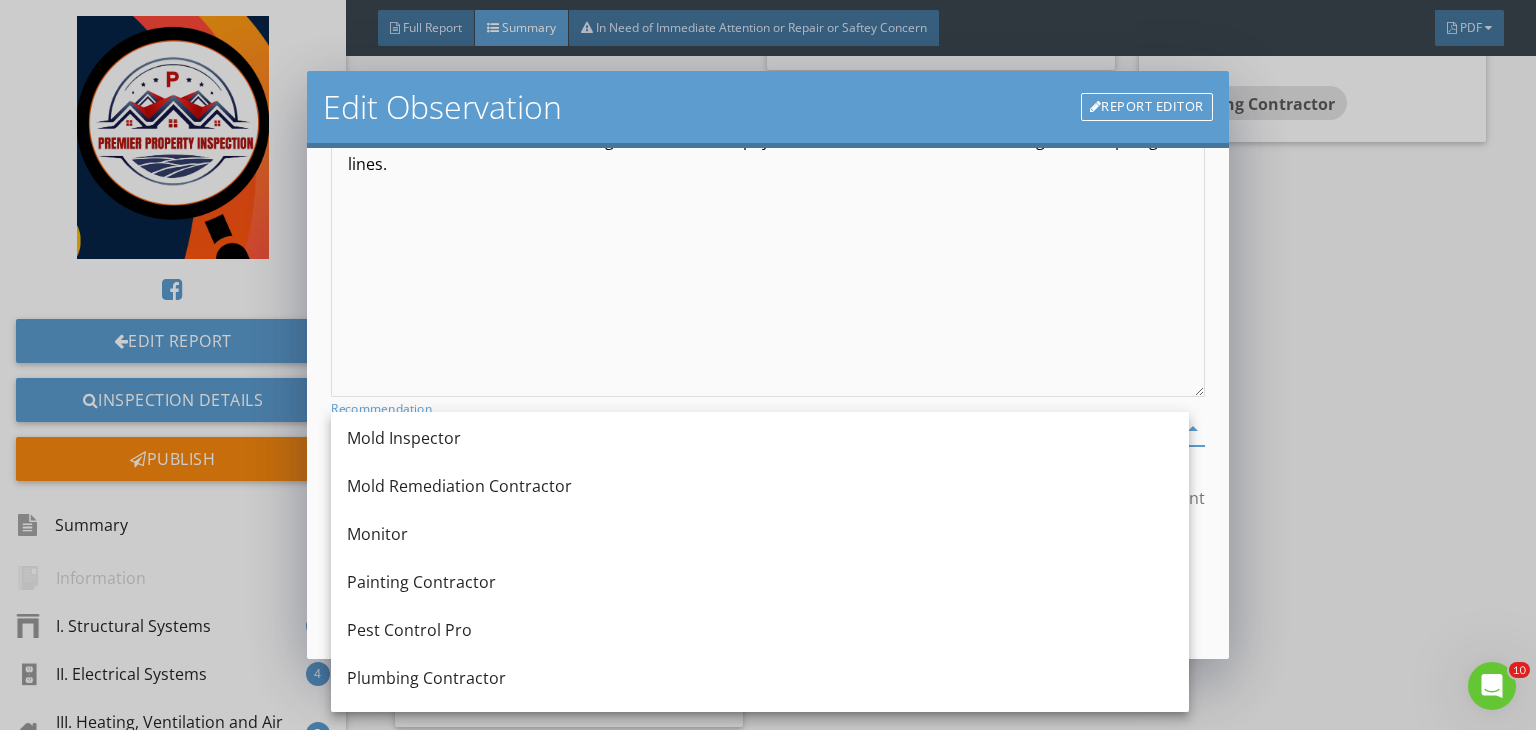 scroll, scrollTop: 1860, scrollLeft: 0, axis: vertical 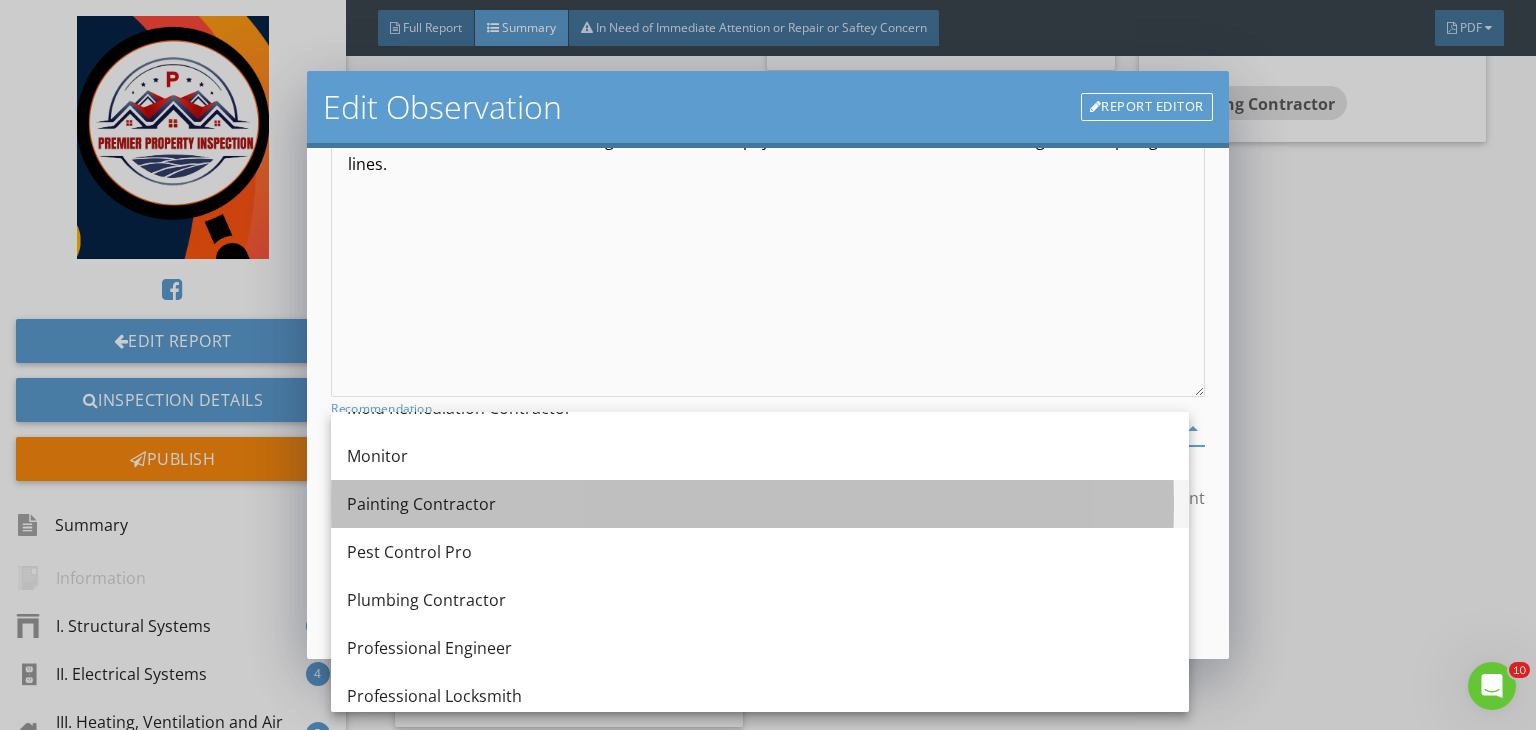 click on "Painting Contractor" at bounding box center [760, 504] 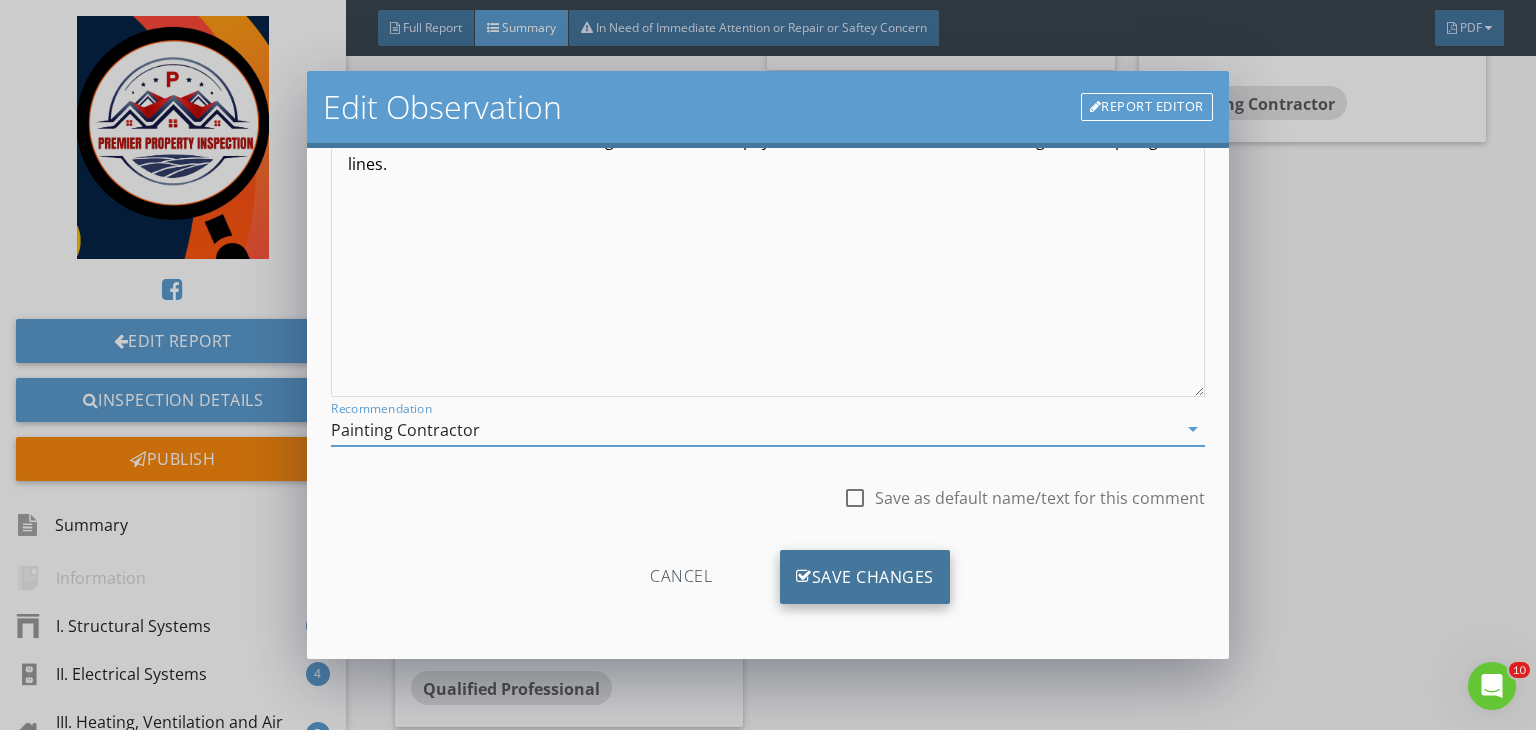 click on "Save Changes" at bounding box center (865, 577) 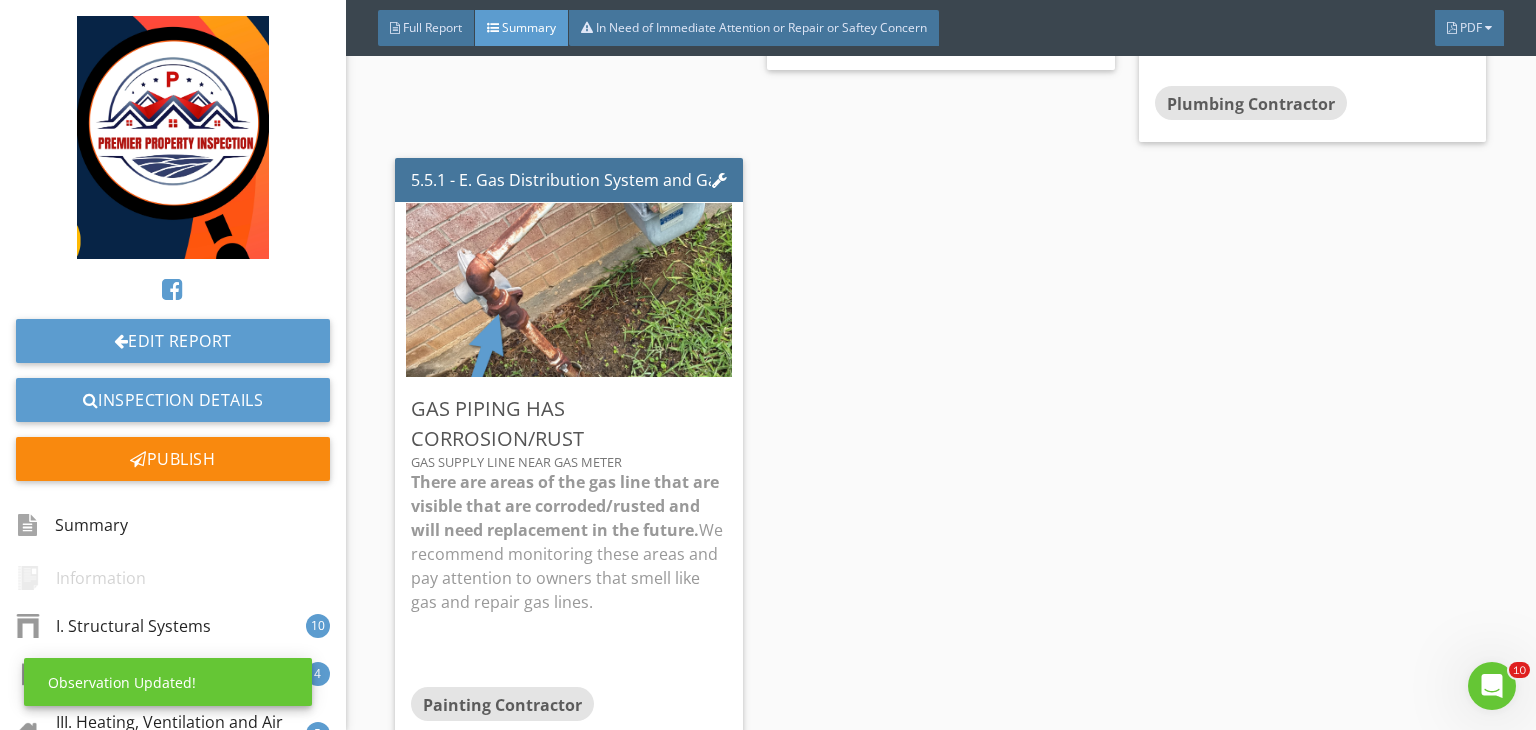 scroll, scrollTop: 39, scrollLeft: 0, axis: vertical 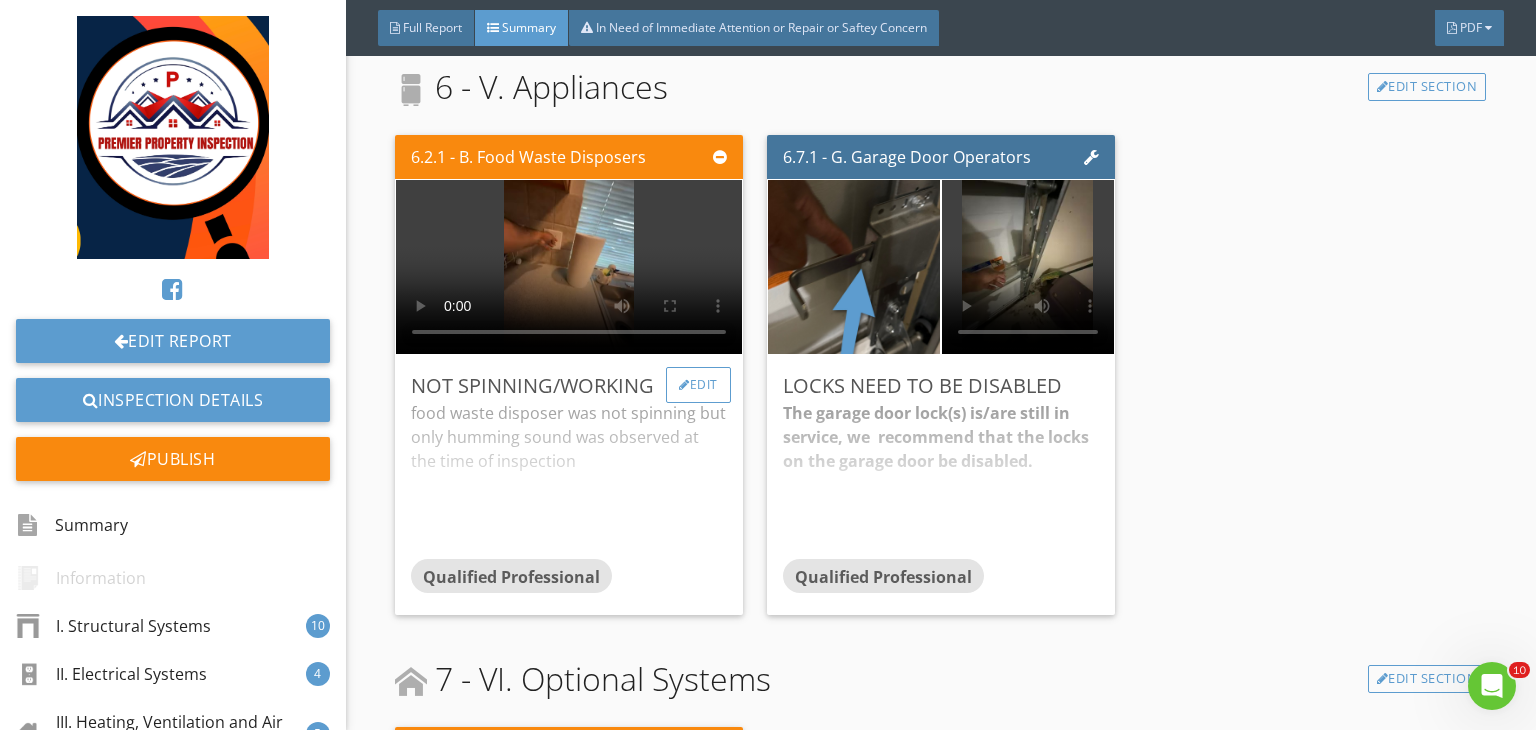 click on "Edit" at bounding box center (698, 385) 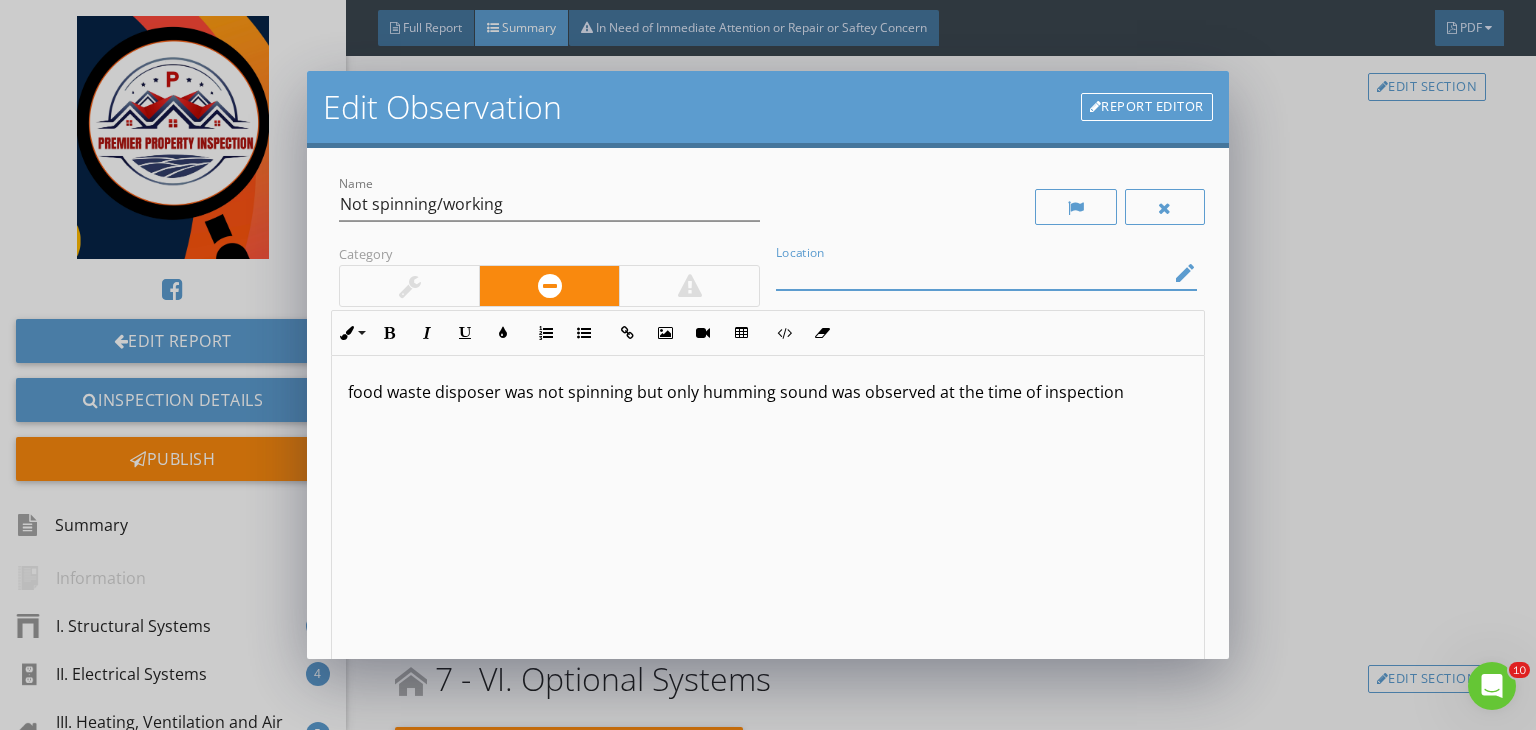 click at bounding box center [972, 273] 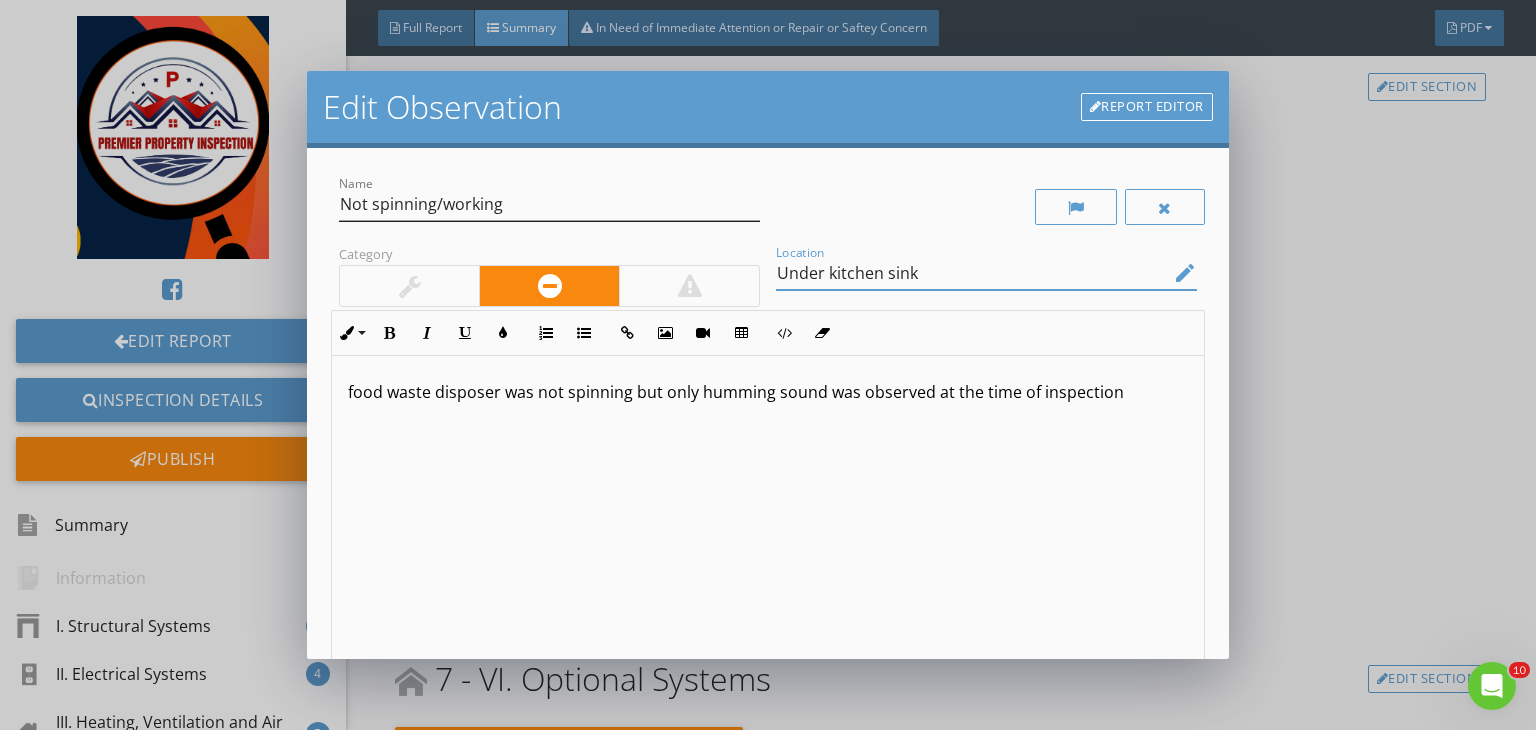 type on "Under kitchen sink" 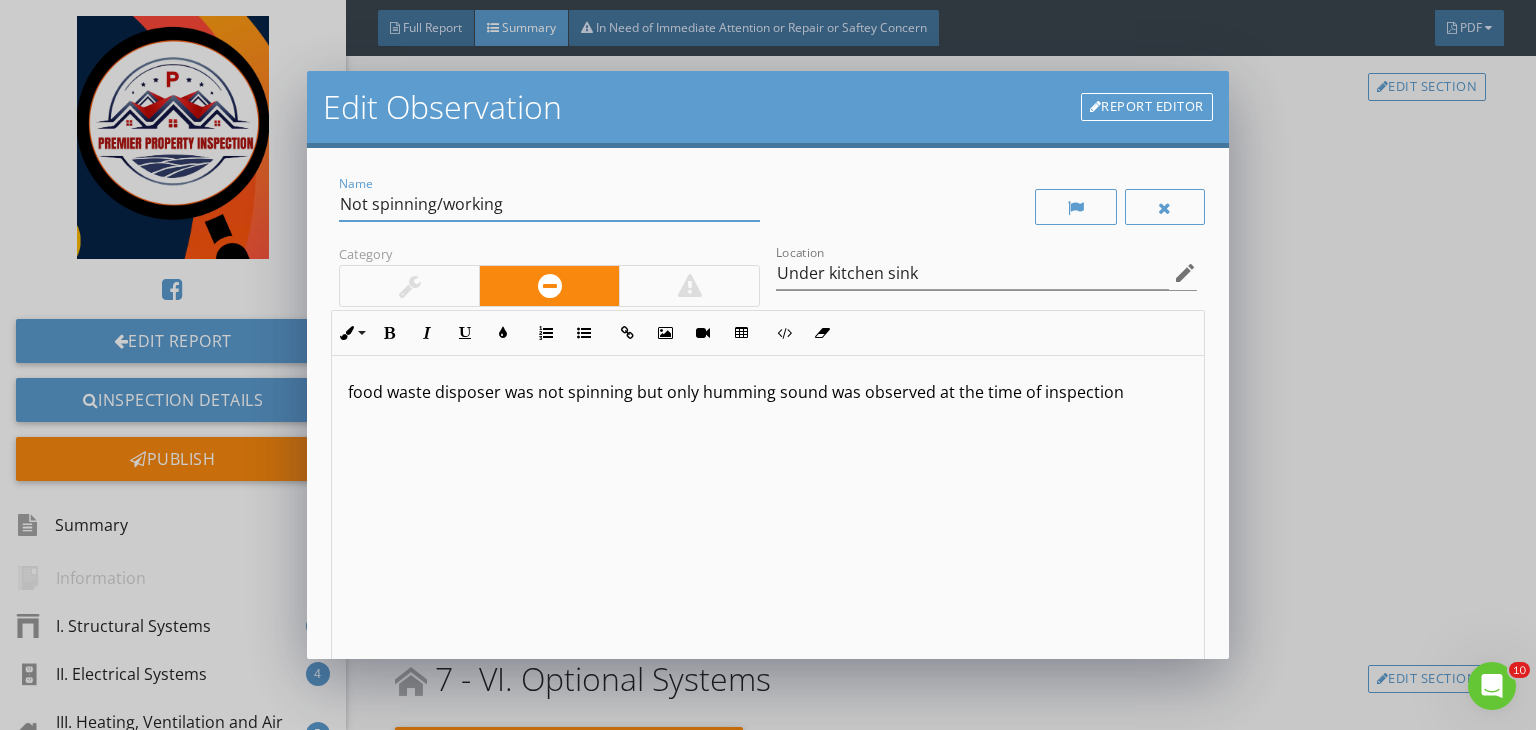 click on "Not spinning/working" at bounding box center (549, 204) 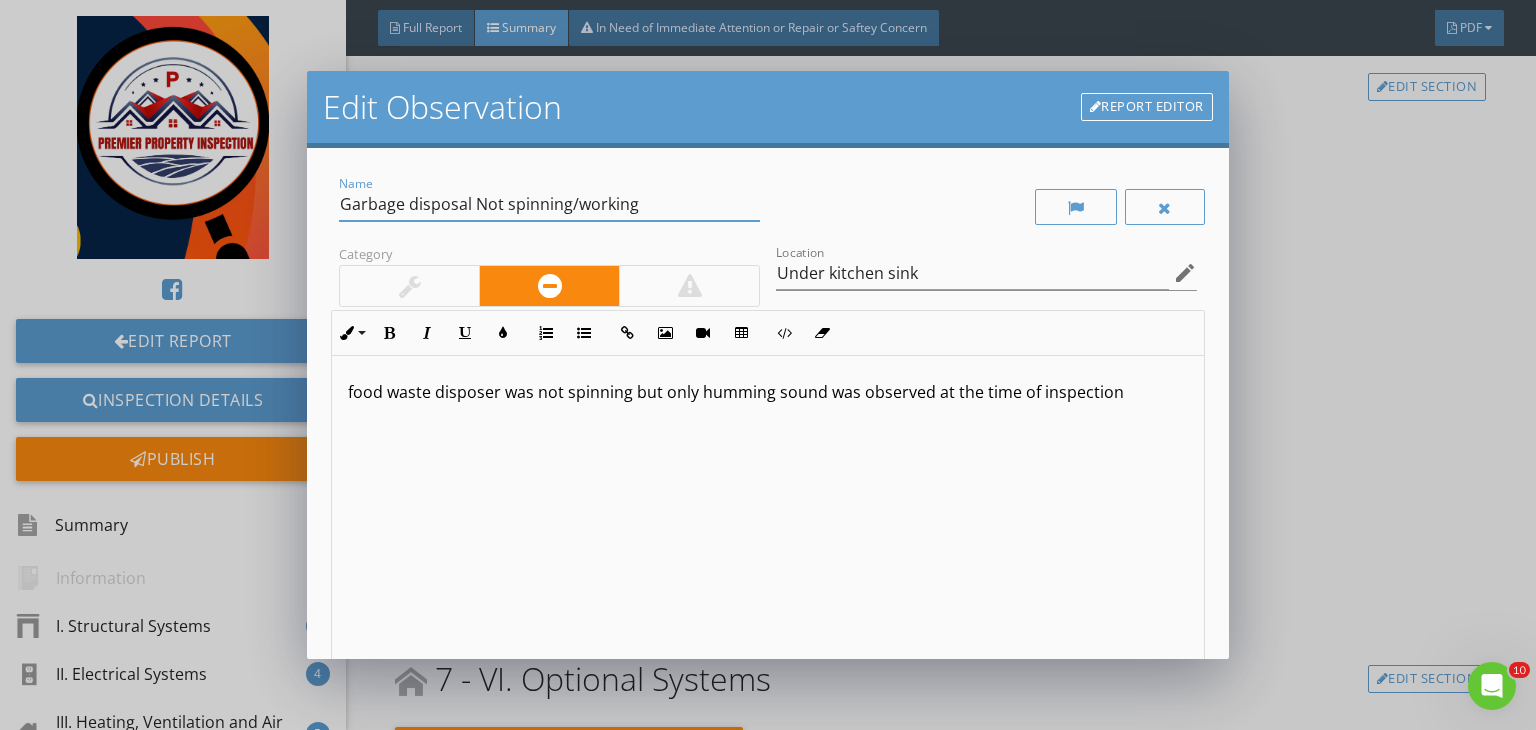 type on "Garbage disposal Not spinning/working" 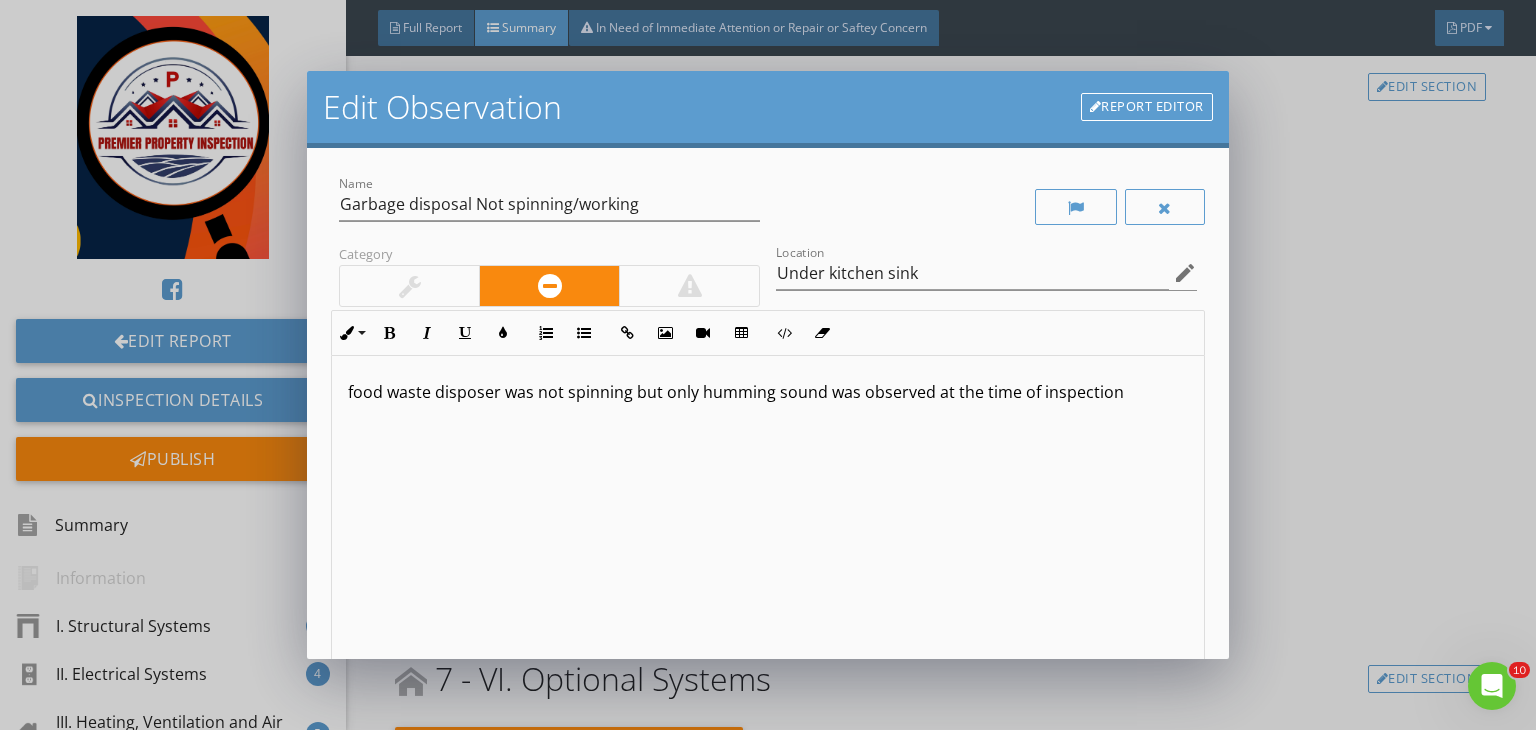 click on "food waste disposer was not spinning but only humming sound was observed at the time of inspection" at bounding box center [768, 392] 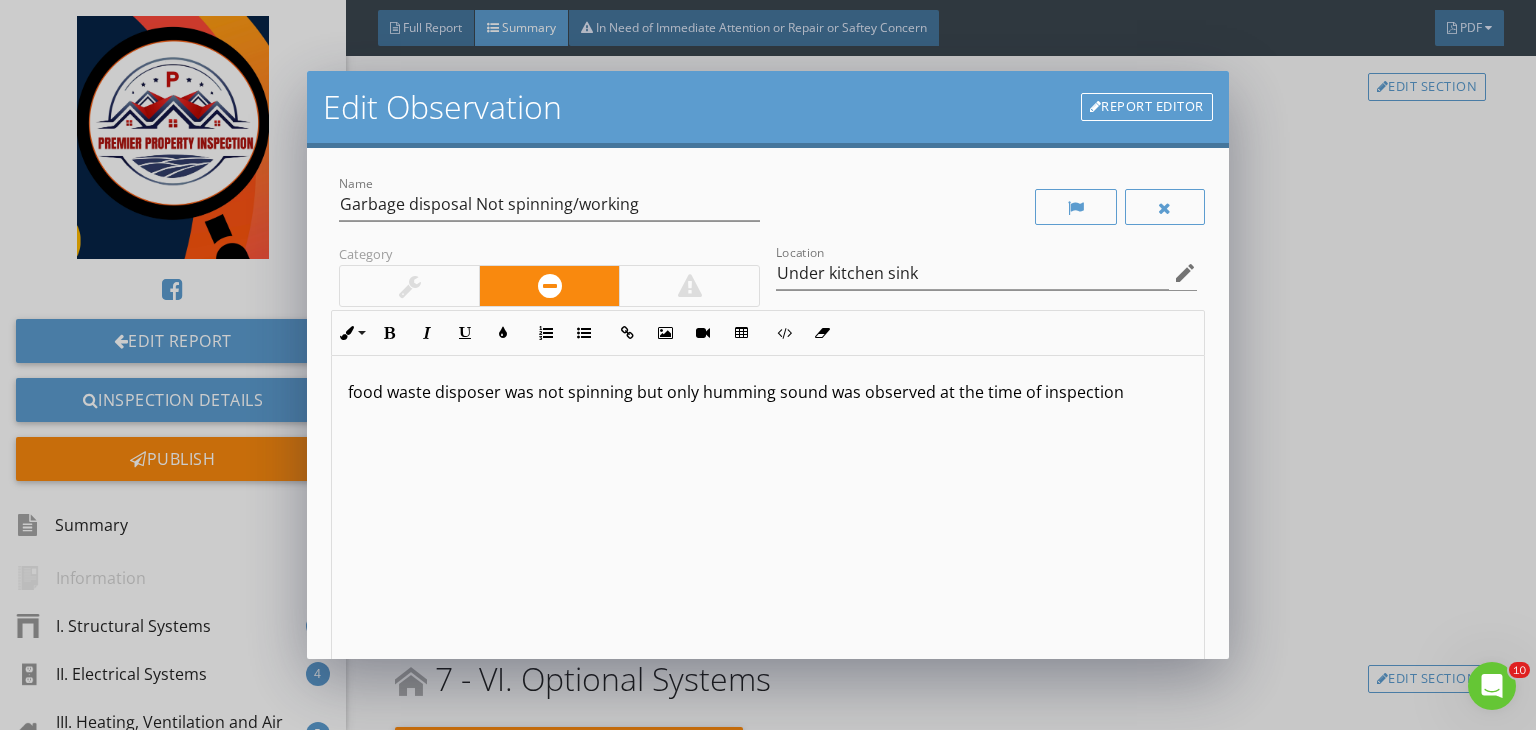 type 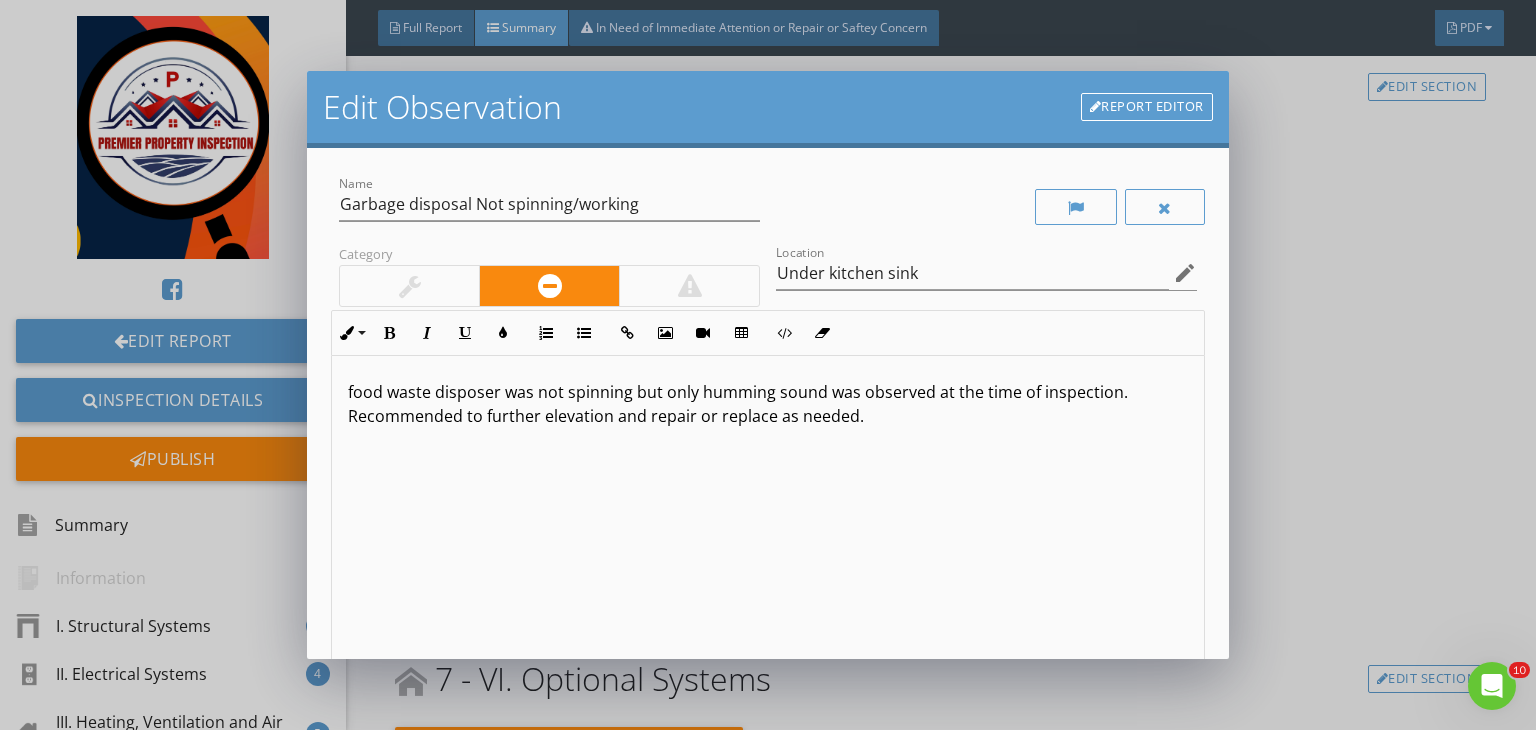 scroll, scrollTop: 0, scrollLeft: 0, axis: both 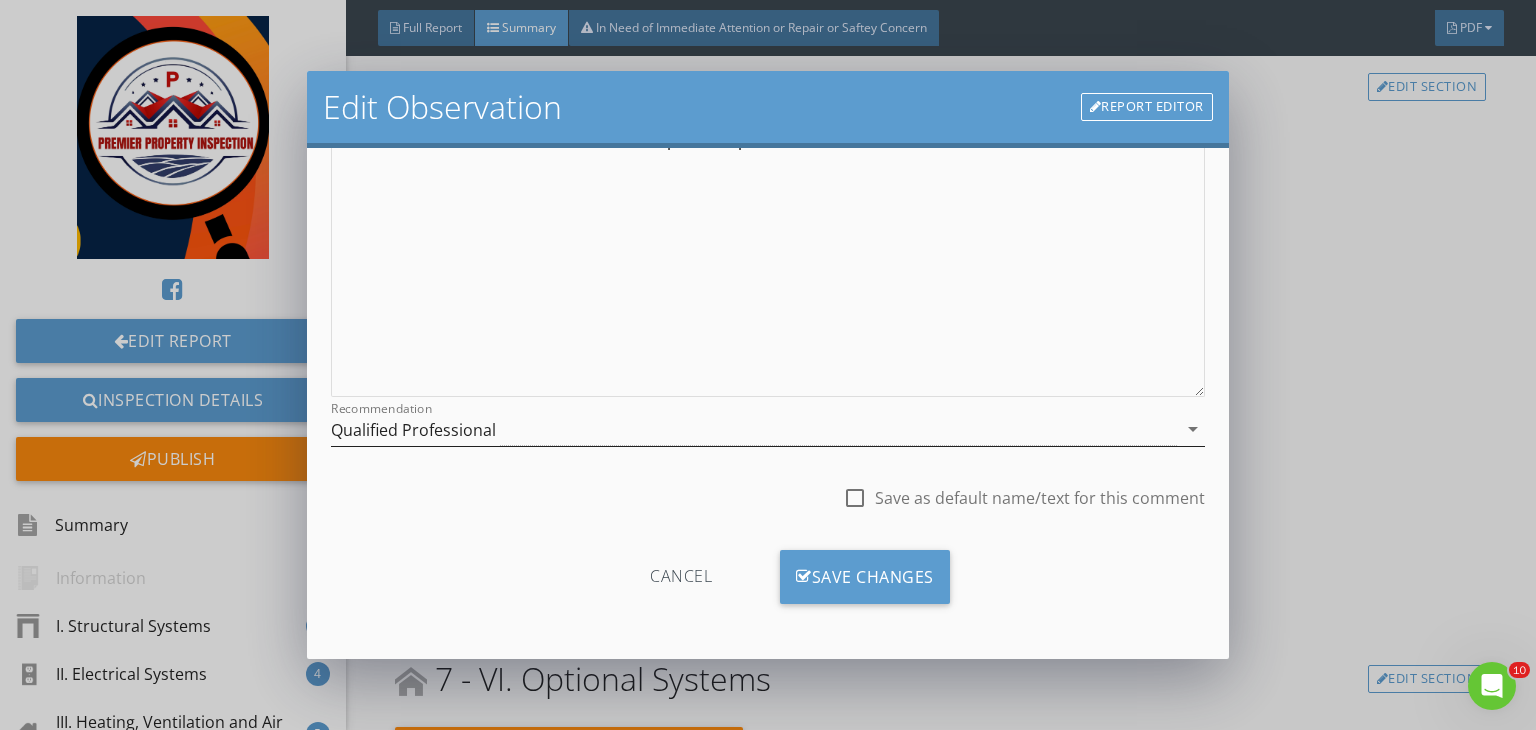 click on "Qualified Professional" at bounding box center [754, 429] 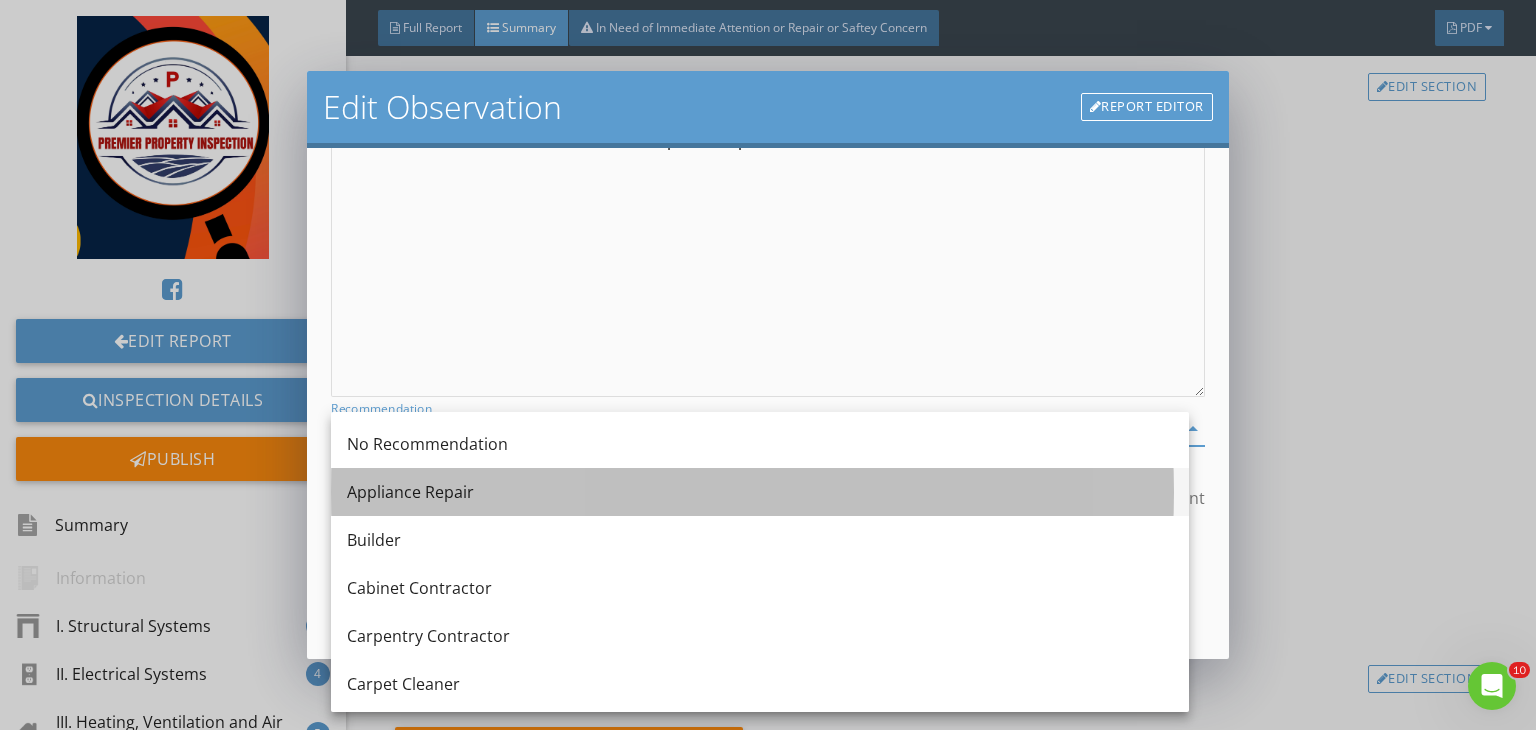 click on "Appliance Repair" at bounding box center (760, 492) 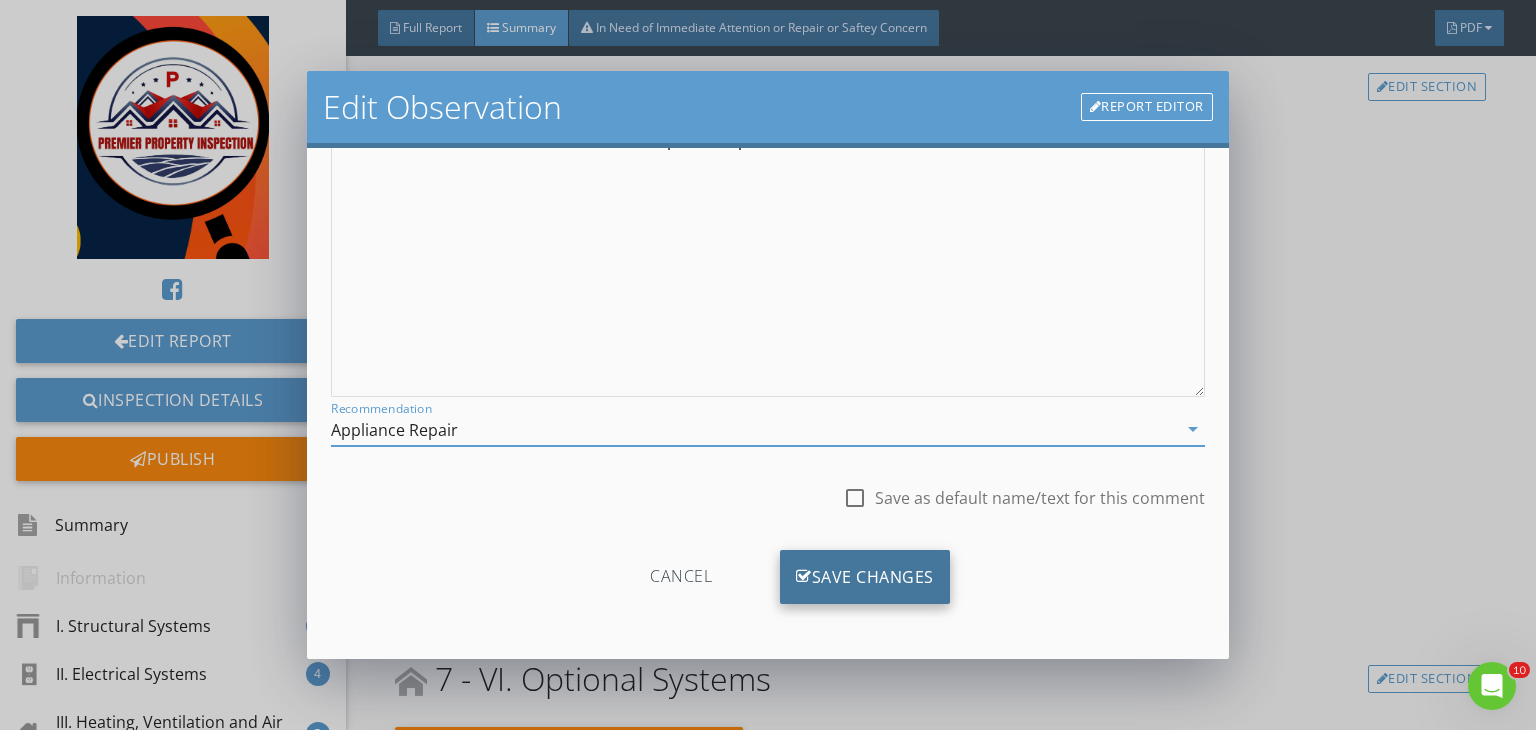 click on "Save Changes" at bounding box center [865, 577] 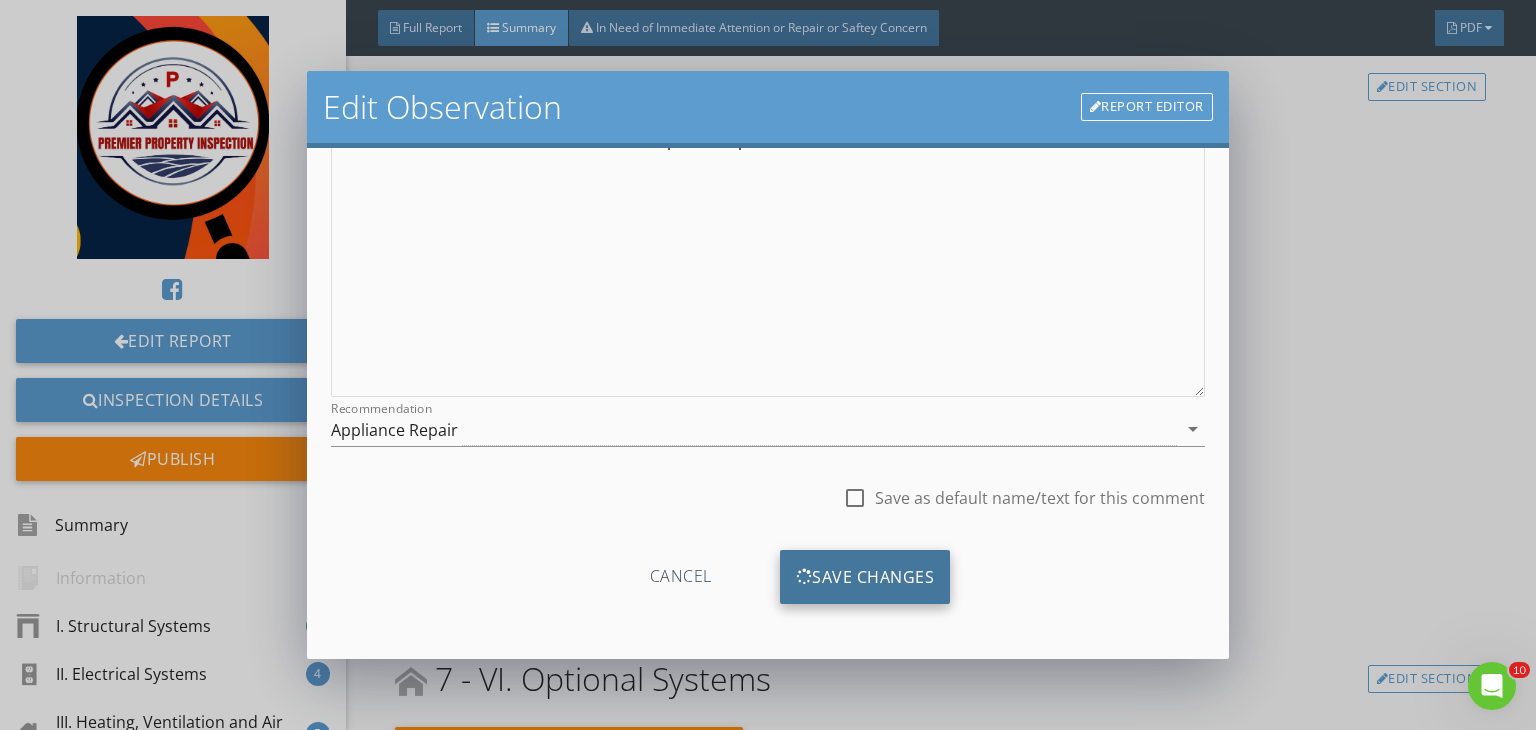 scroll, scrollTop: 39, scrollLeft: 0, axis: vertical 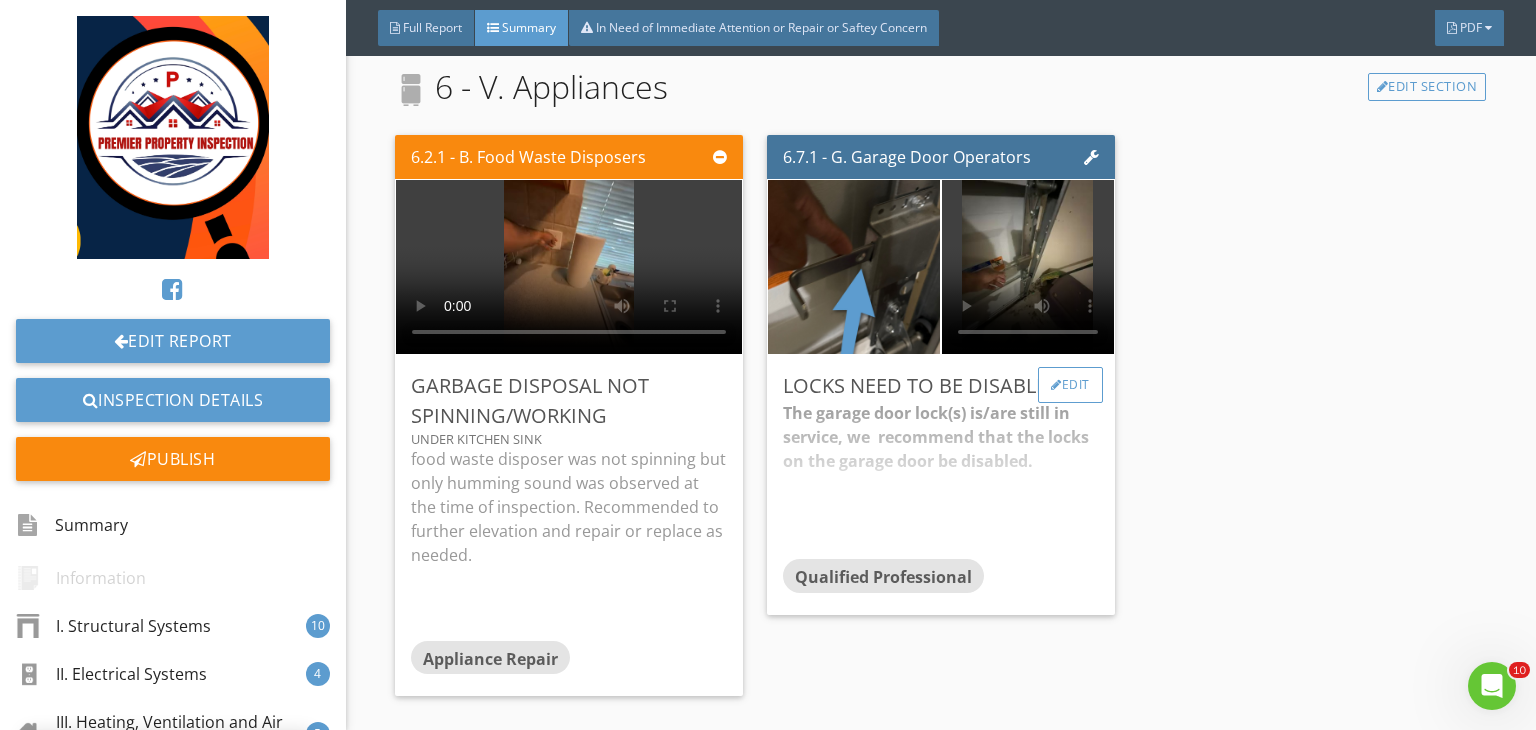click on "Edit" at bounding box center (1070, 385) 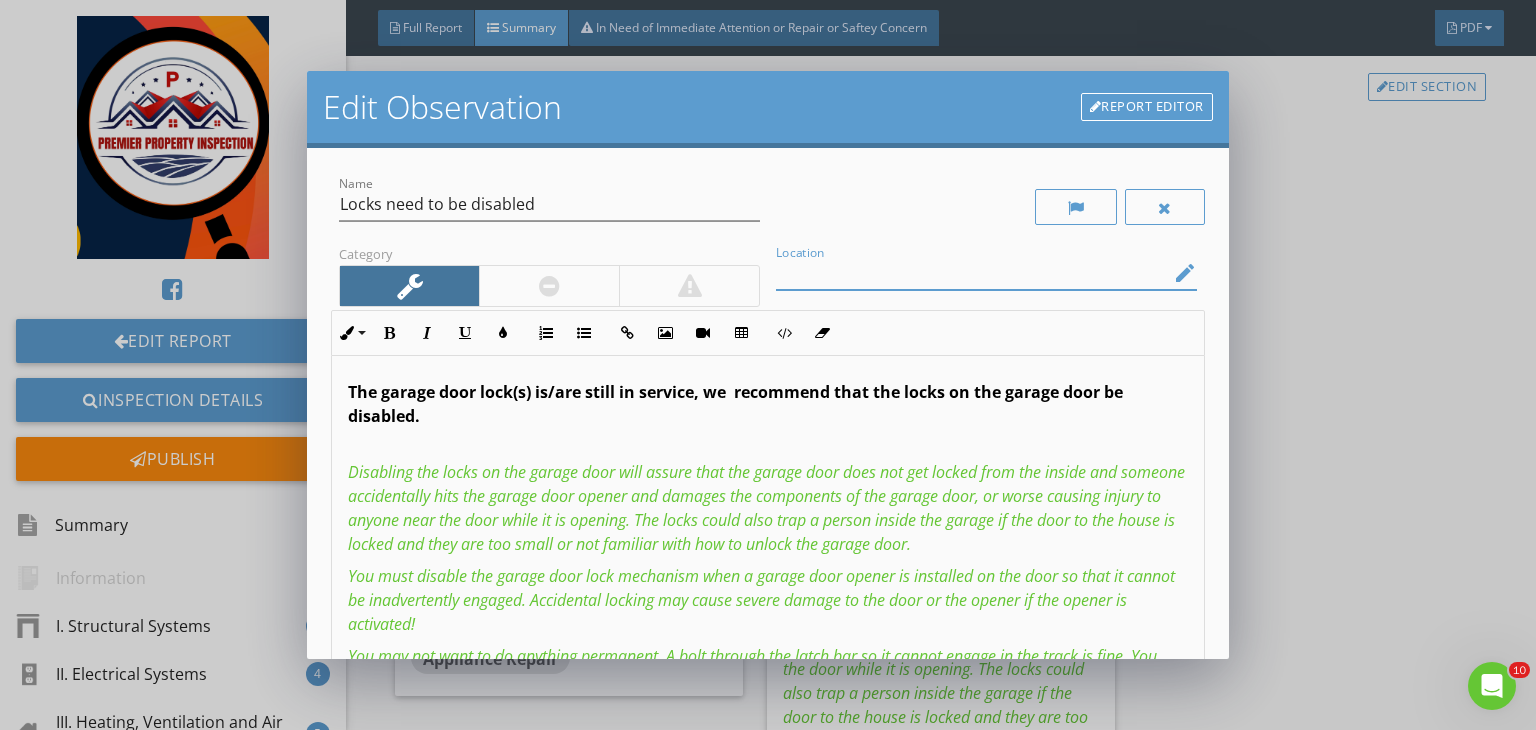 click at bounding box center (972, 273) 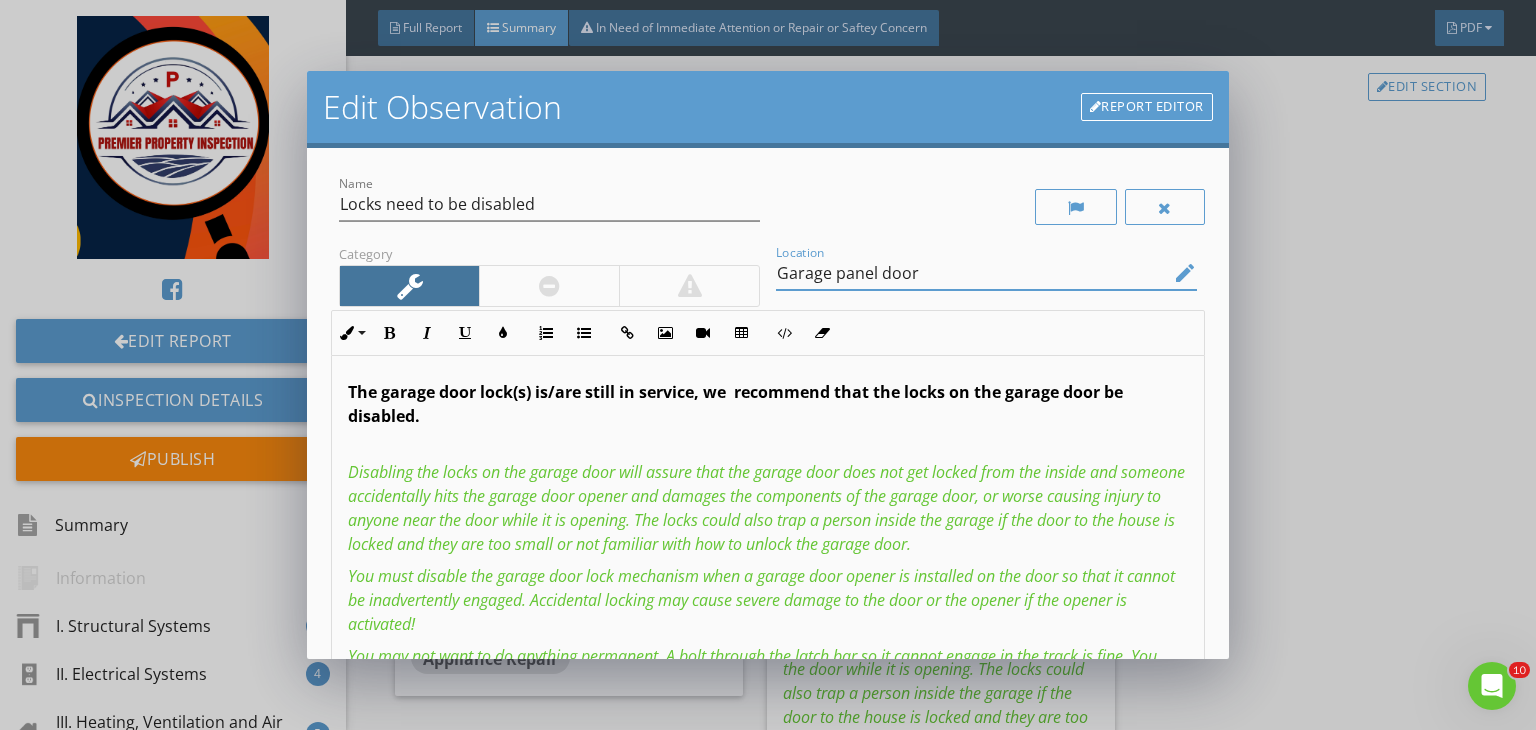 scroll, scrollTop: 323, scrollLeft: 0, axis: vertical 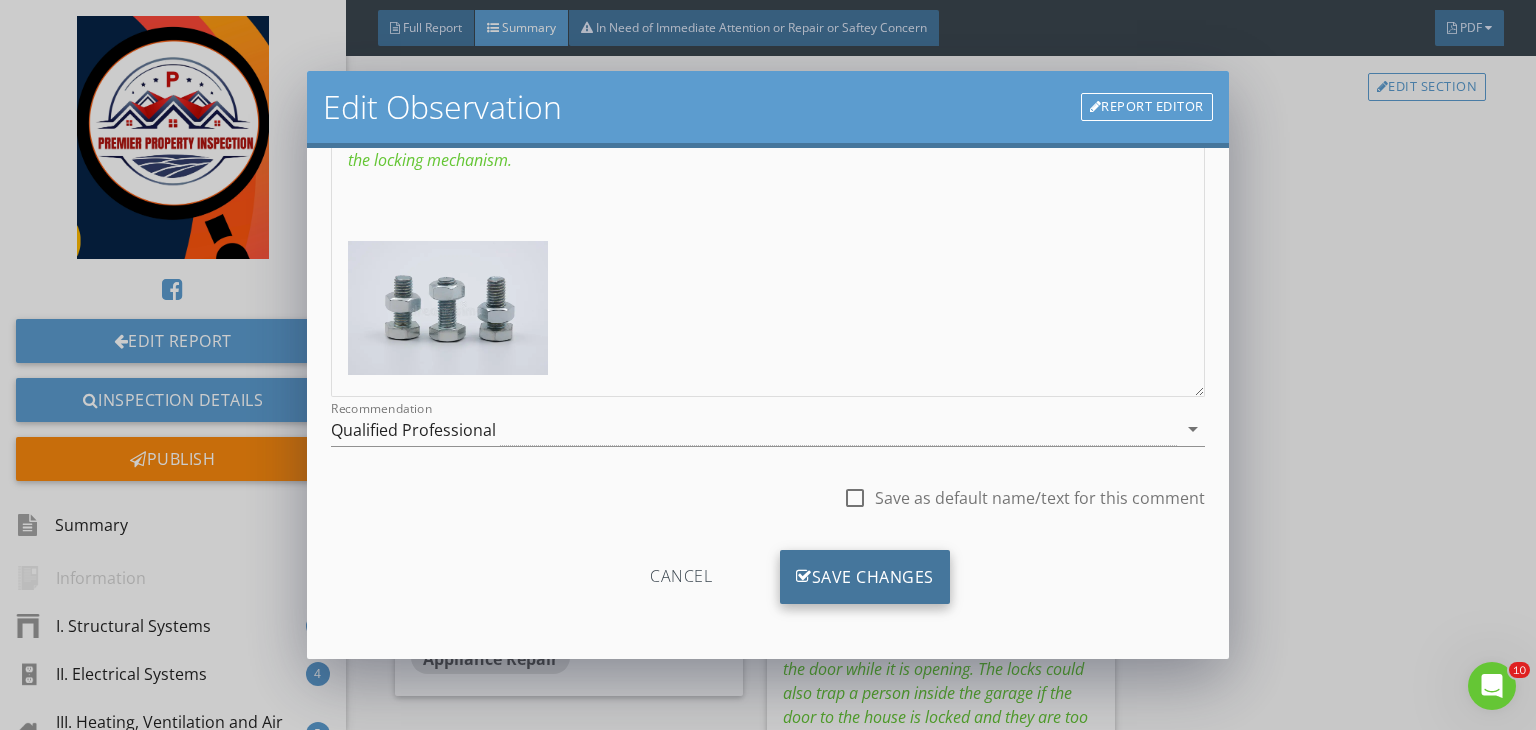 type on "Garage panel door" 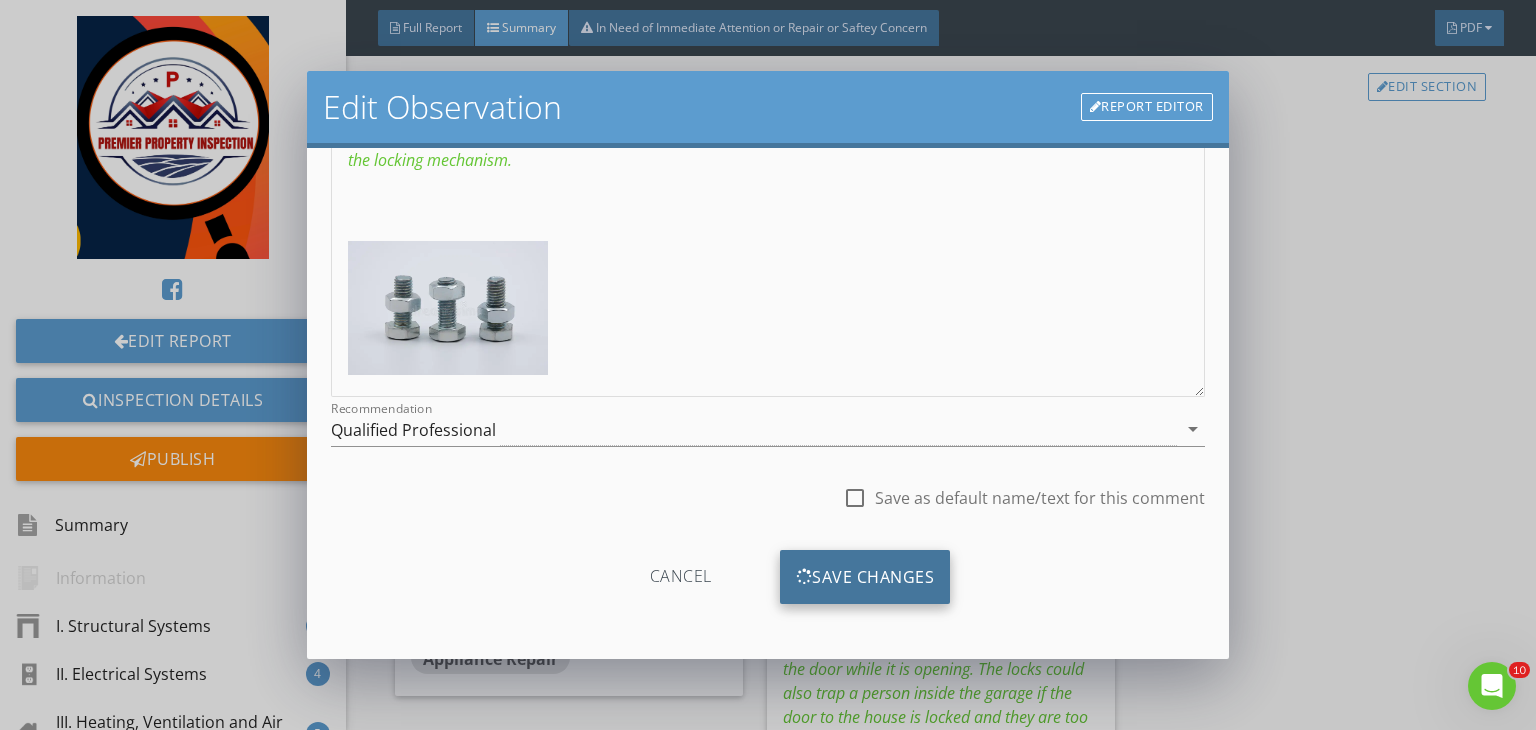 type on "<p><strong>The garage door lock(s) is/are still in service, we &nbsp;recommend that the locks on the garage door be disabled.</strong></p><p><strong><br></strong><em><span style="color: rgb(101, 198, 53);">Disabling the locks on the garage door will assure that the garage door does not get locked from the inside and someone accidentally hits the garage door opener and damages the components of the garage door, or worse causing injury to anyone near the door while it is opening. The locks could also trap a person inside the garage if the door to the house is locked and they are too small or not familiar with how to unlock the garage door.</span></em></p><p><span style="color: rgb(101, 198, 53);"><em>You must disable the garage door lock mechanism when a garage door opener is installed on the door so that it cannot be
inadvertently engaged. Accidental locking may cause severe damage to the door or
the opener if the opener is activated!</em></span></p><p><span style="color: rgb(101, 198, 53);"><em>You may not..." 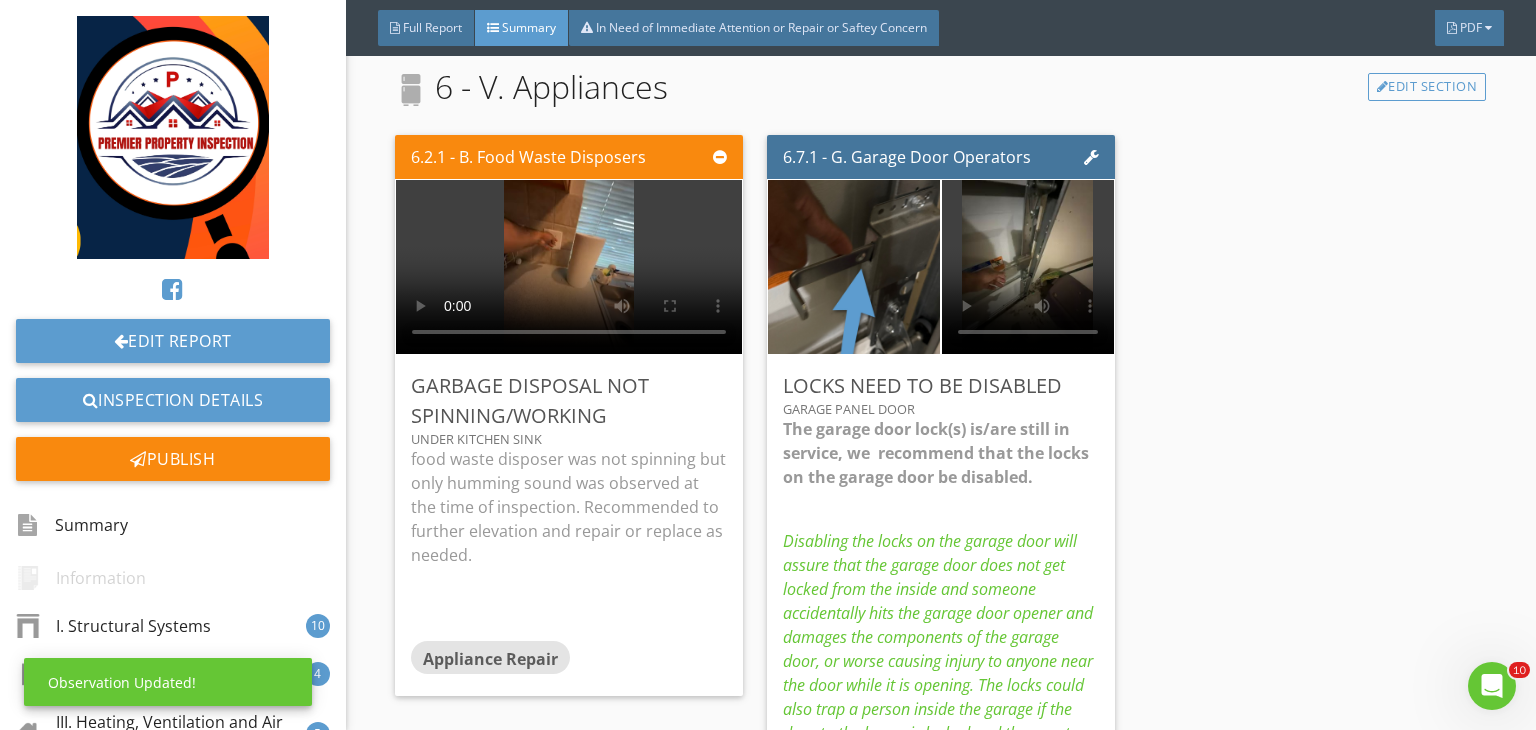 scroll, scrollTop: 39, scrollLeft: 0, axis: vertical 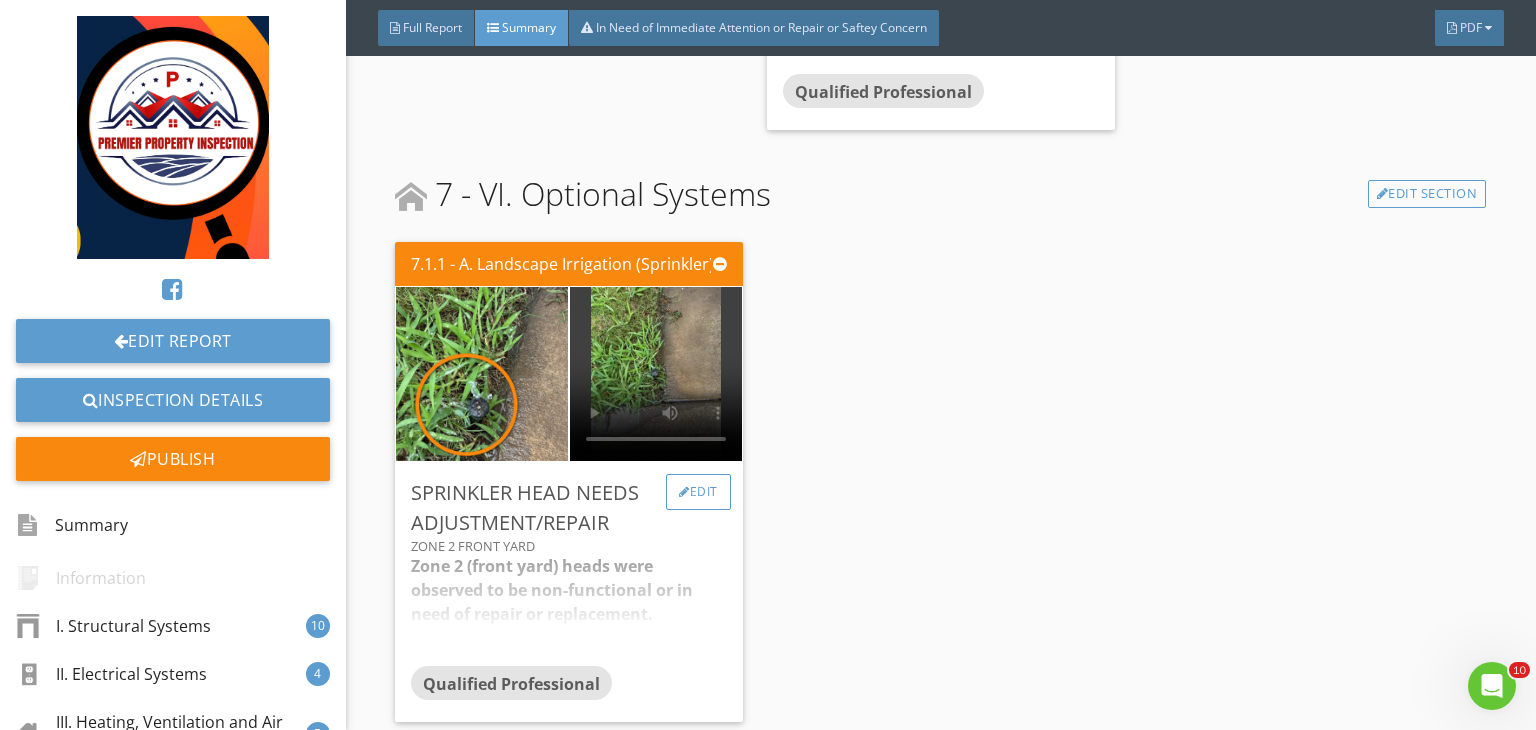click on "Edit" at bounding box center (698, 492) 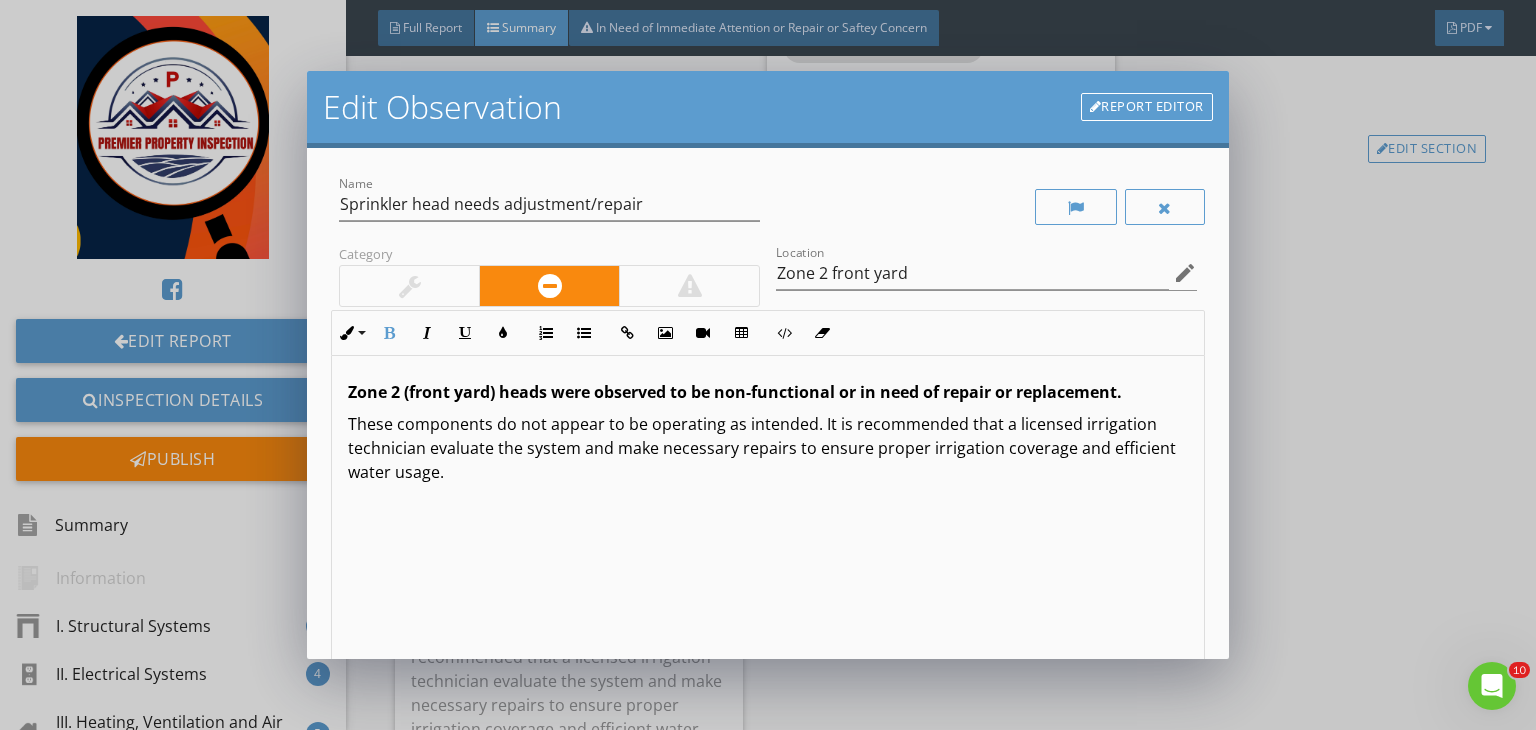 click on "Zone 2 (front yard) heads were observed to be non-functional or in need of repair or replacement." at bounding box center (735, 392) 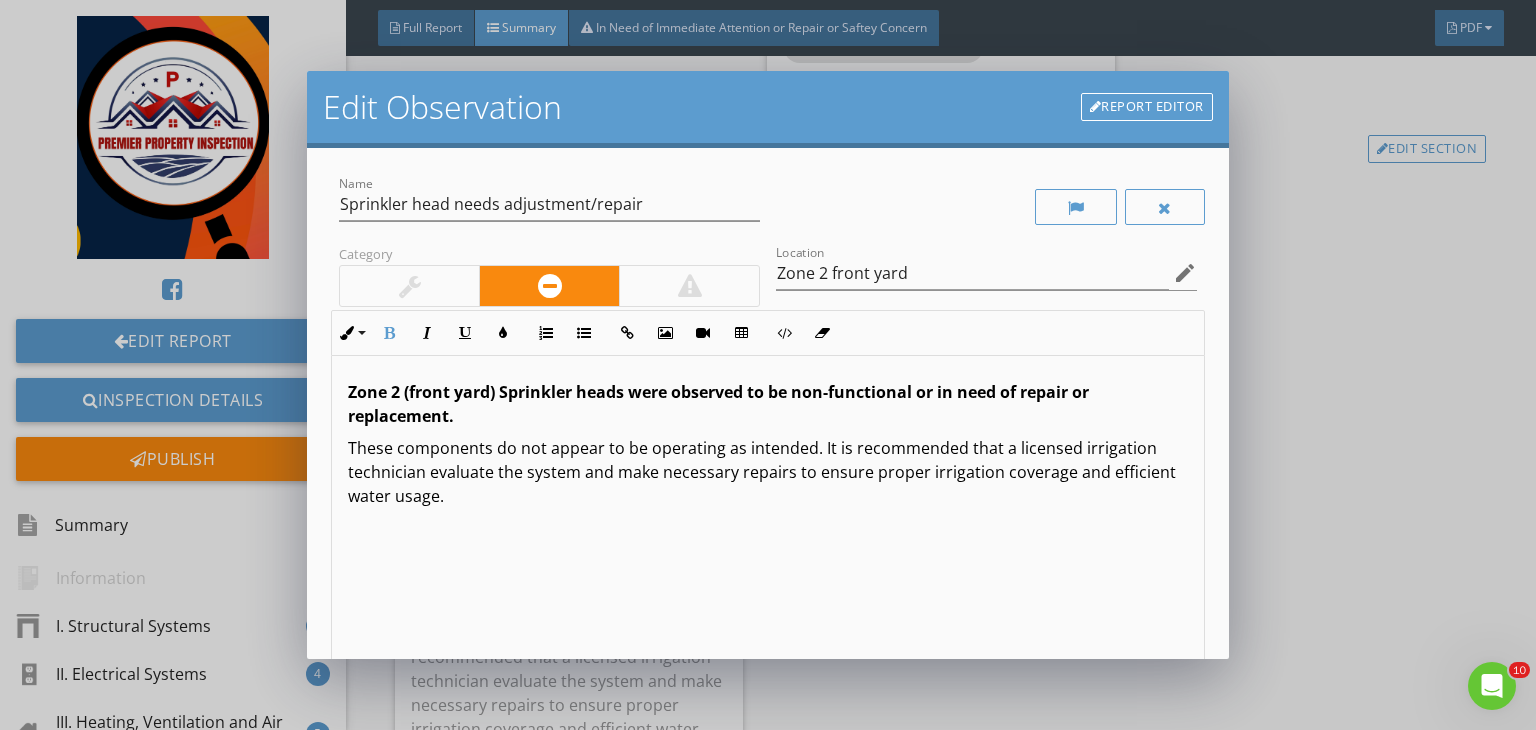scroll, scrollTop: 0, scrollLeft: 0, axis: both 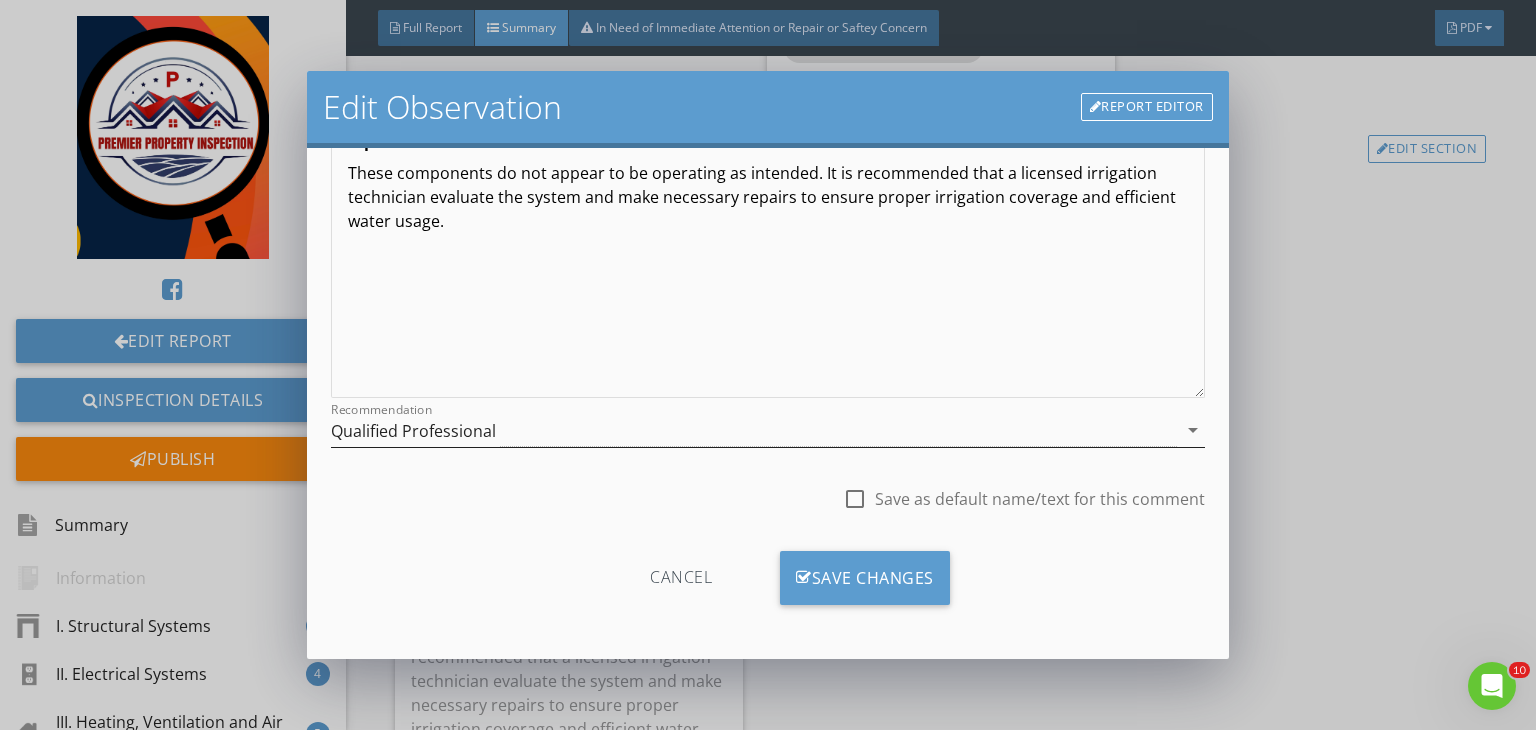 click on "Qualified Professional" at bounding box center [754, 430] 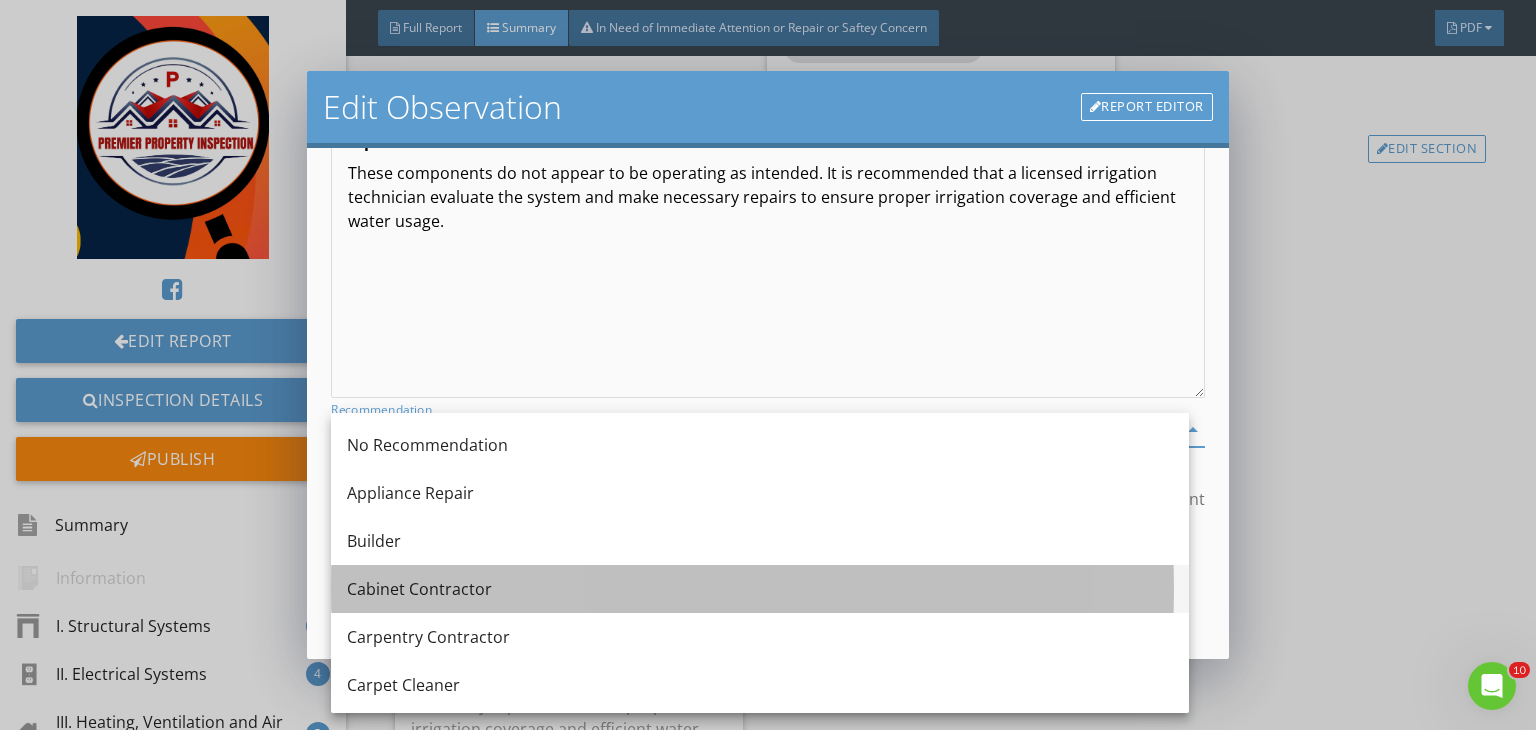 click on "Cabinet Contractor" at bounding box center [760, 589] 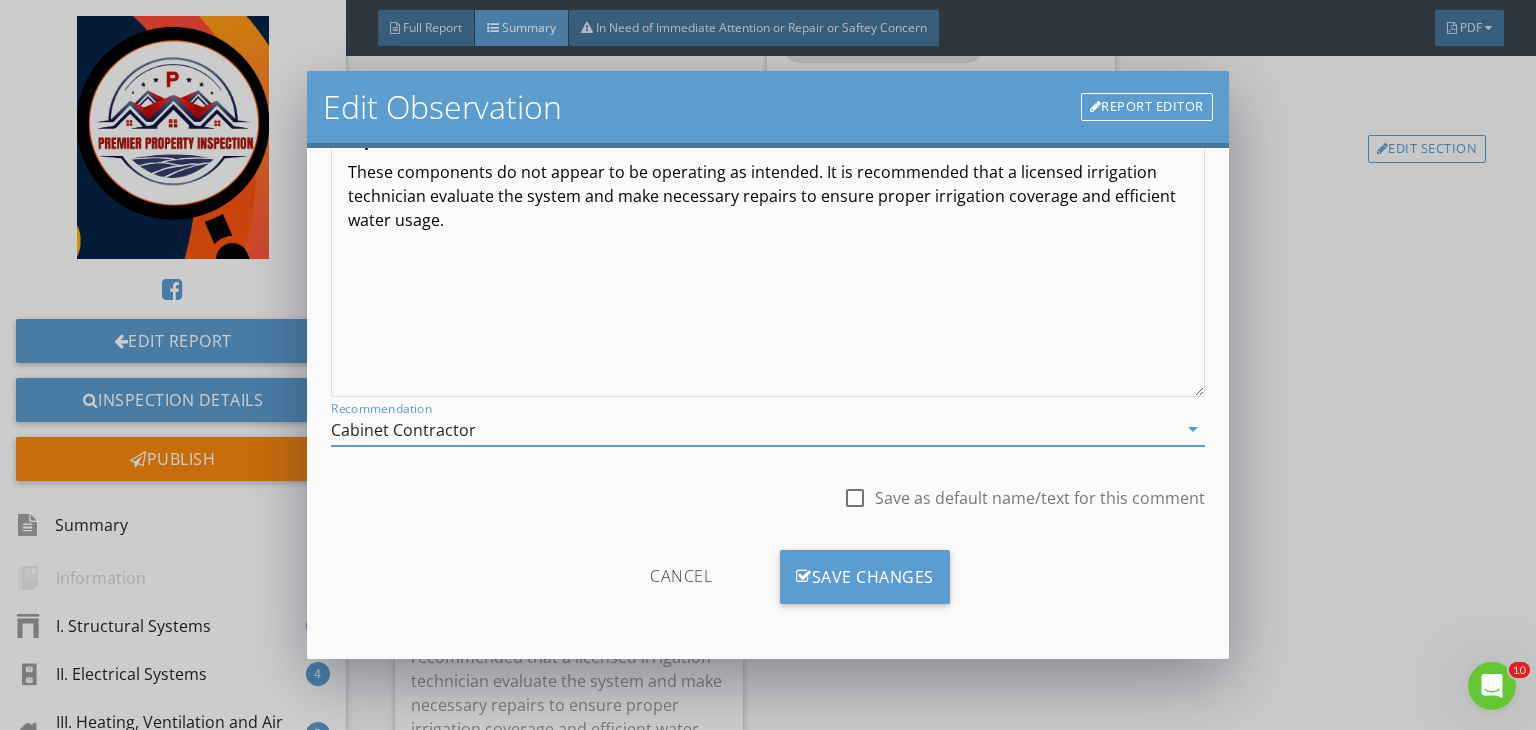 drag, startPoint x: 460, startPoint y: 594, endPoint x: 451, endPoint y: 426, distance: 168.2409 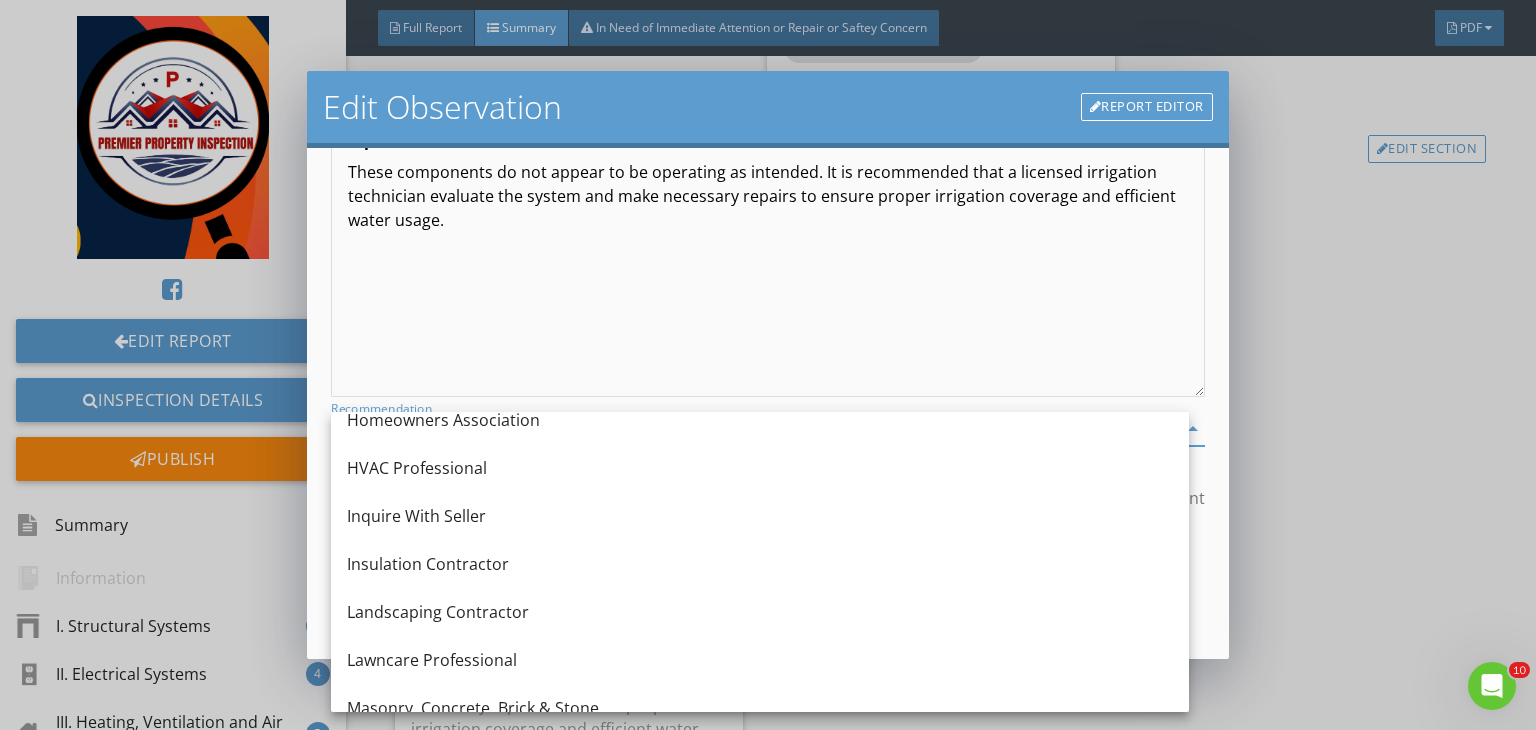 scroll, scrollTop: 1442, scrollLeft: 0, axis: vertical 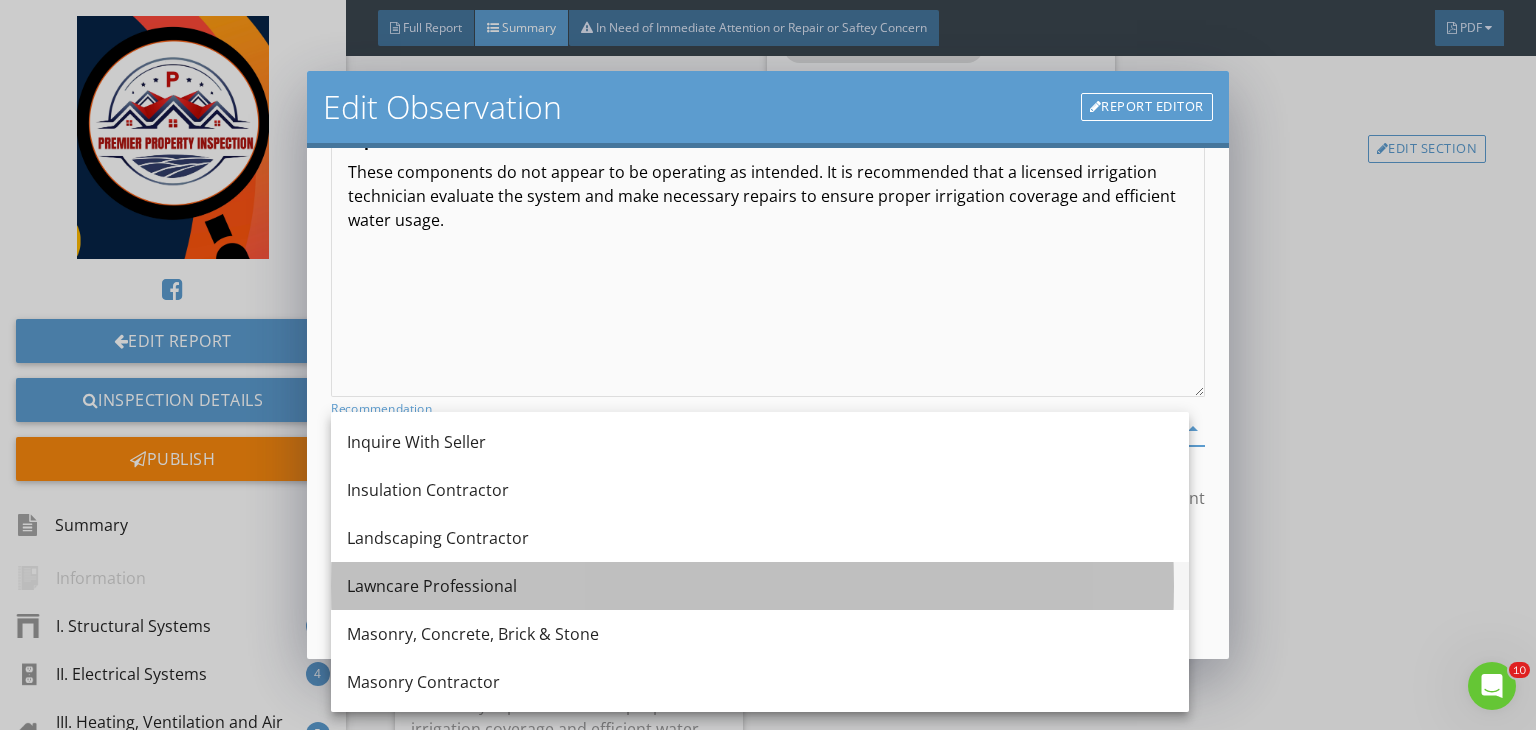 click on "Lawncare Professional" at bounding box center [760, 586] 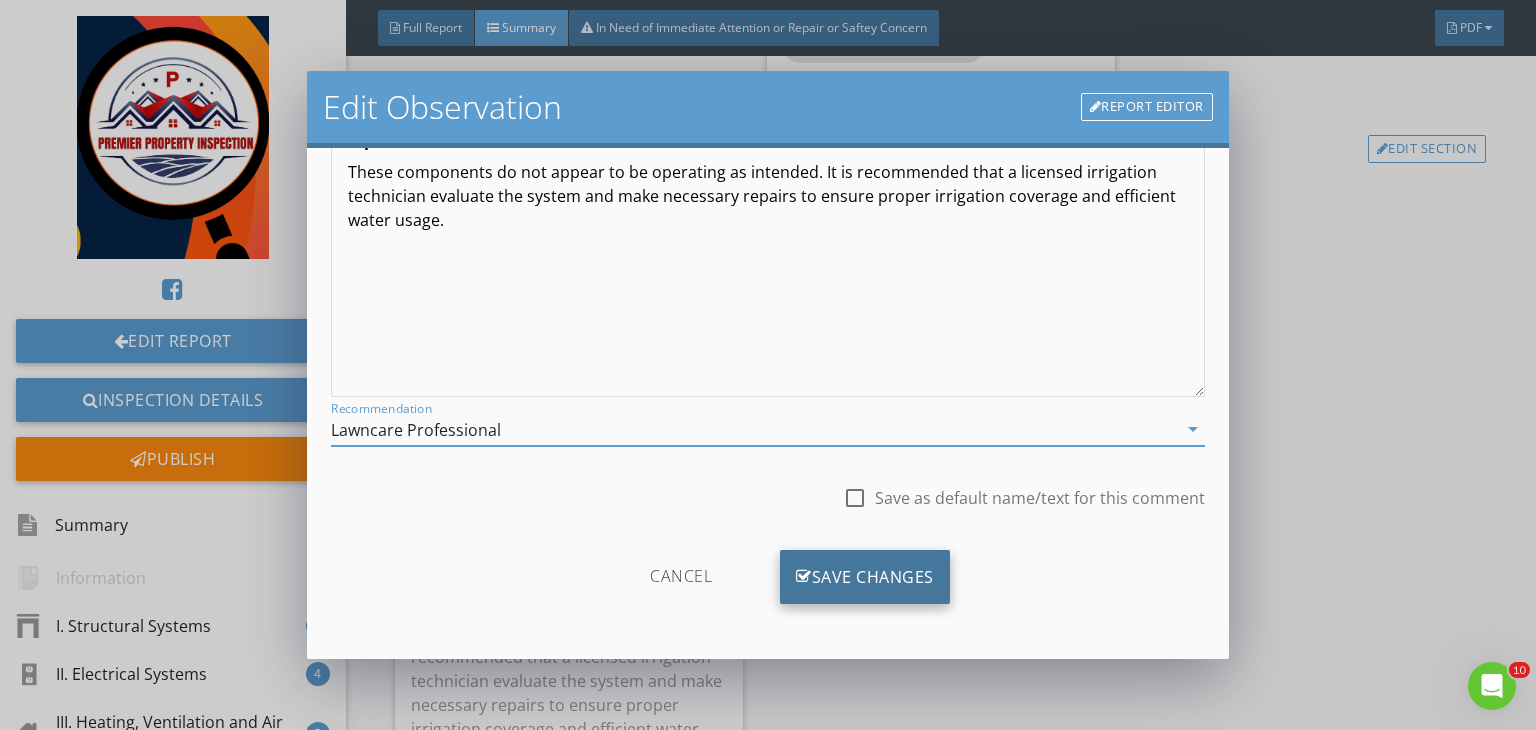 click on "Save Changes" at bounding box center [865, 577] 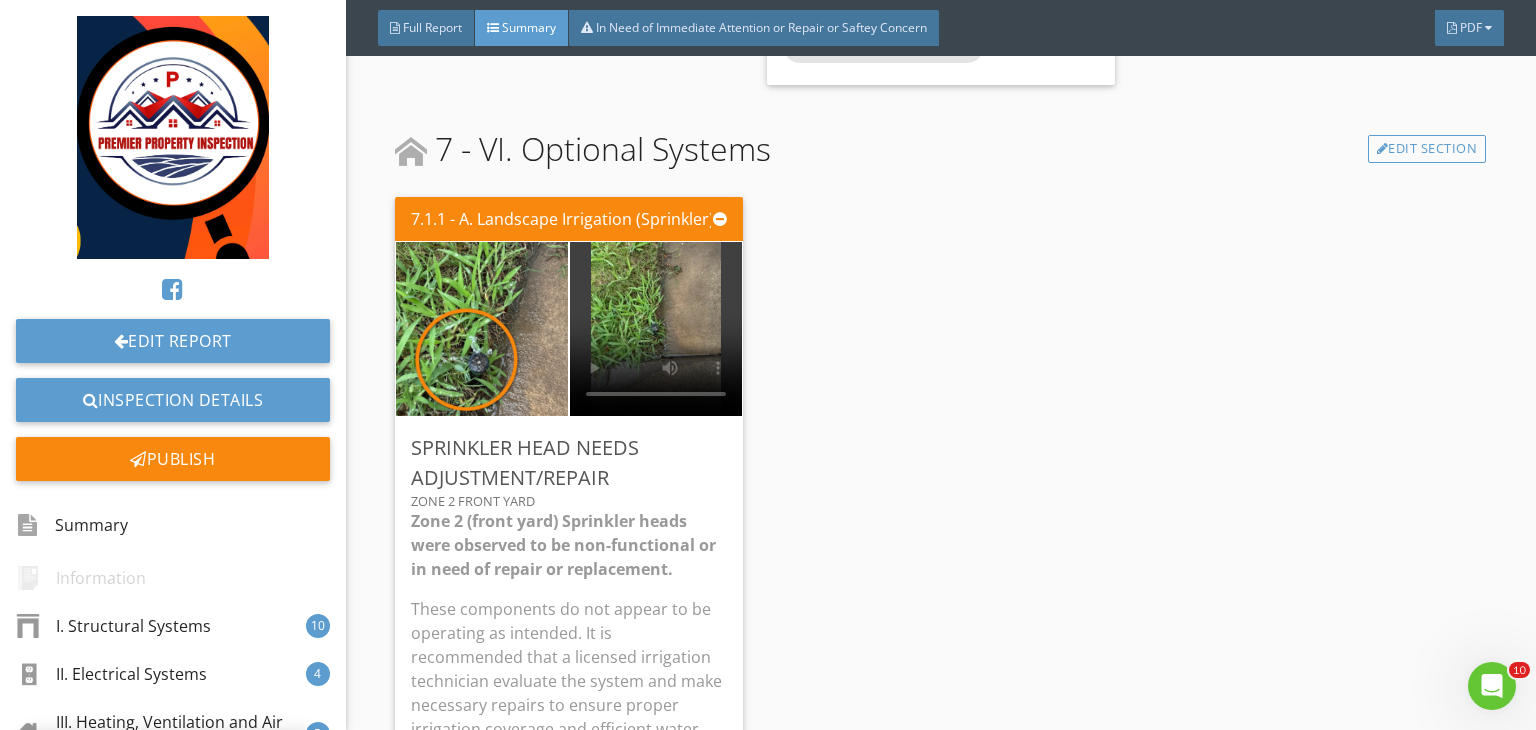 scroll, scrollTop: 39, scrollLeft: 0, axis: vertical 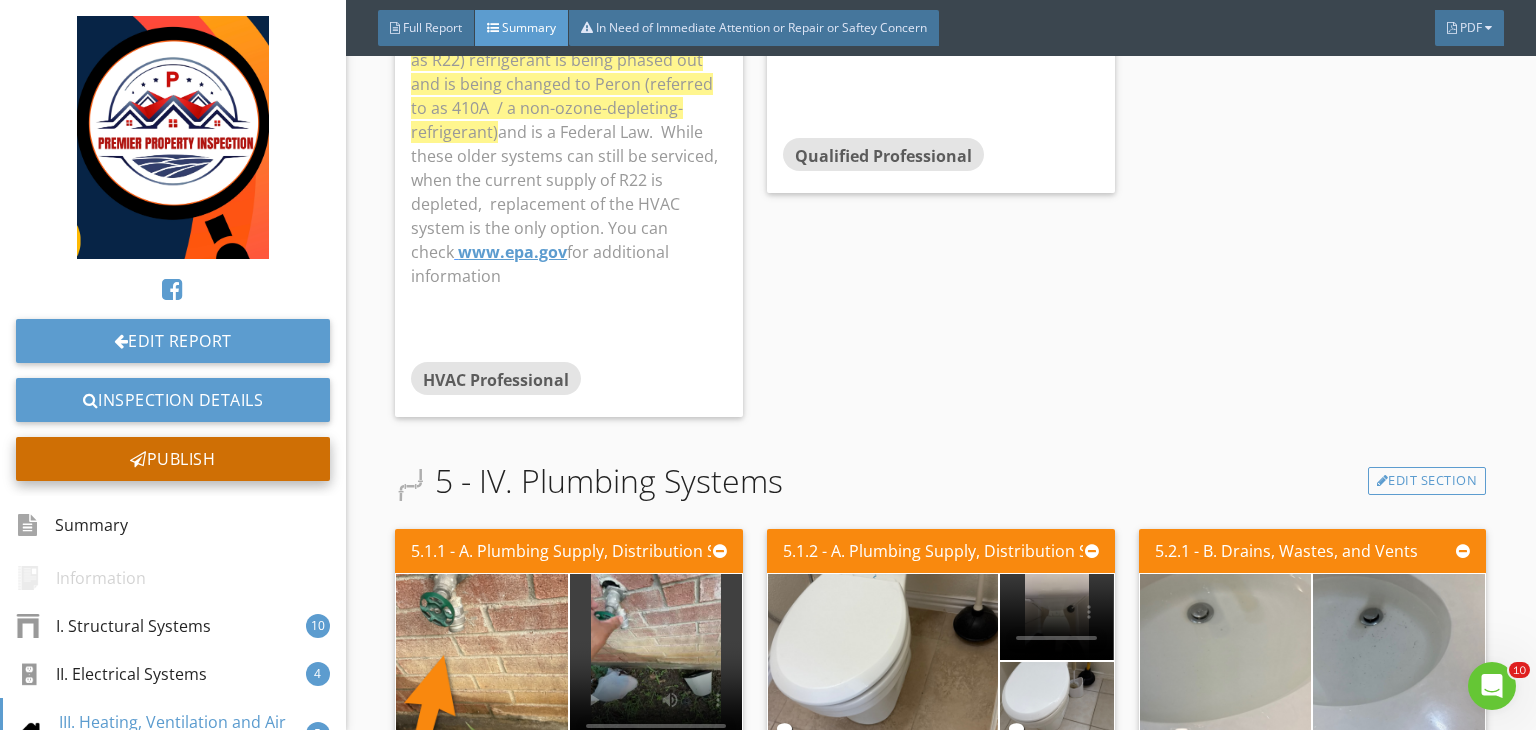 click on "Publish" at bounding box center (173, 459) 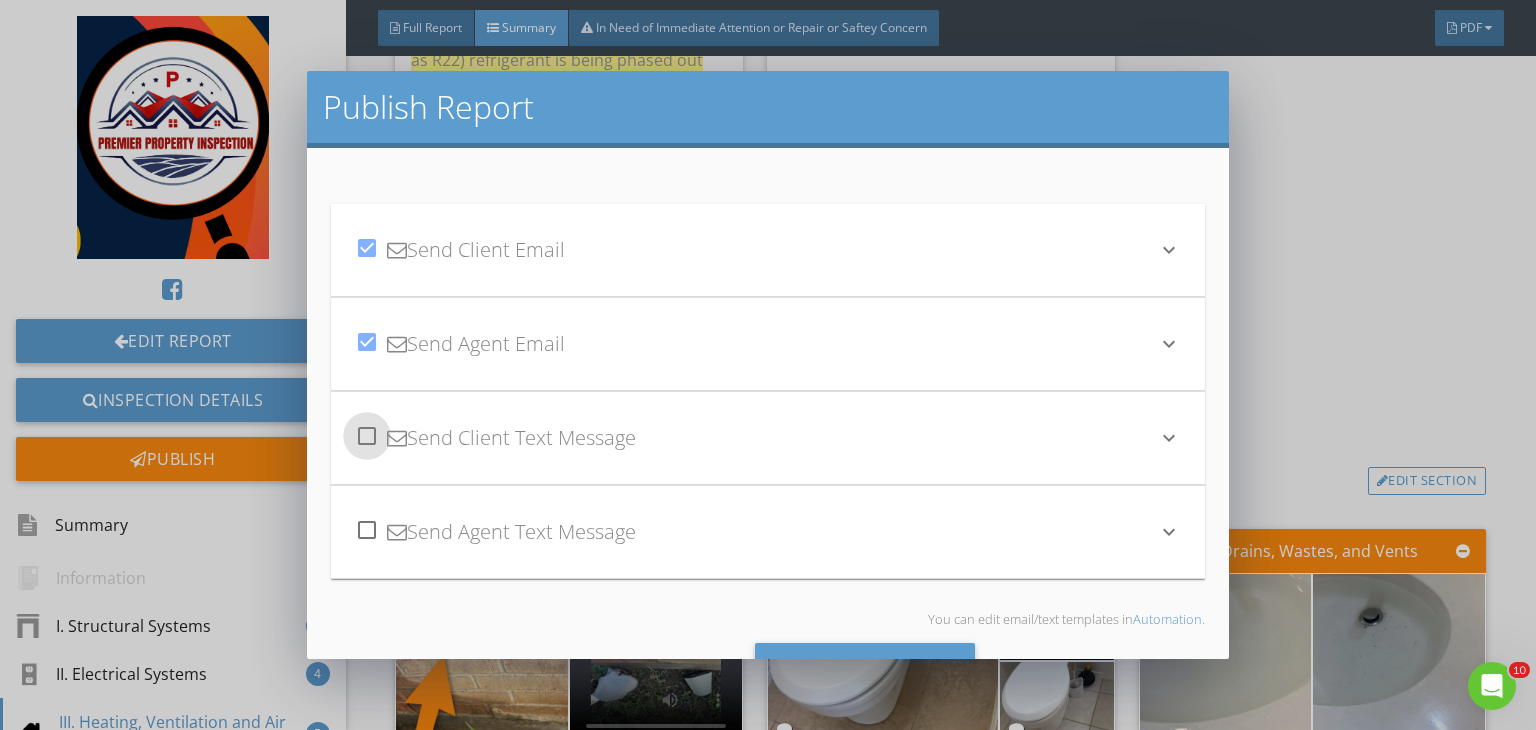click at bounding box center (367, 436) 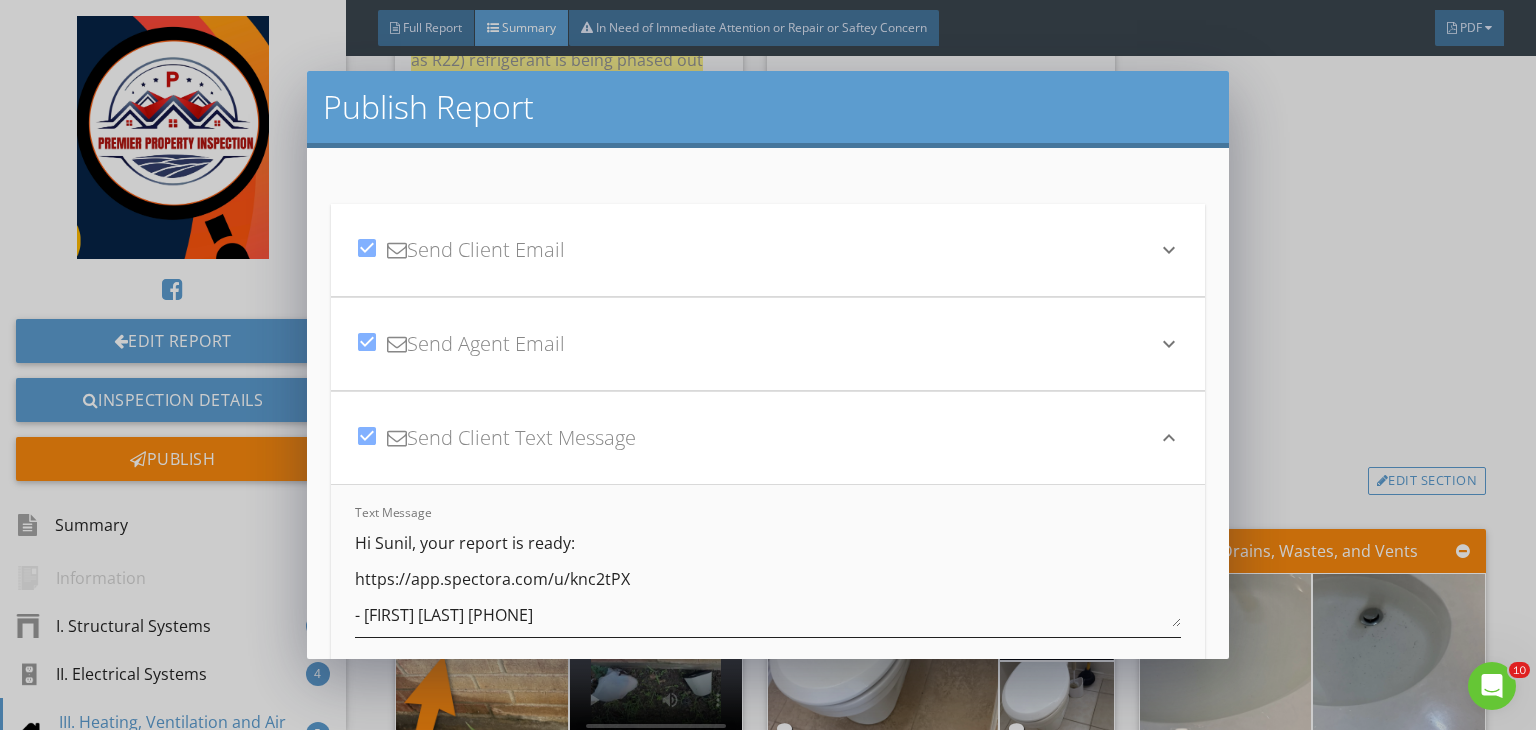 scroll, scrollTop: 4, scrollLeft: 0, axis: vertical 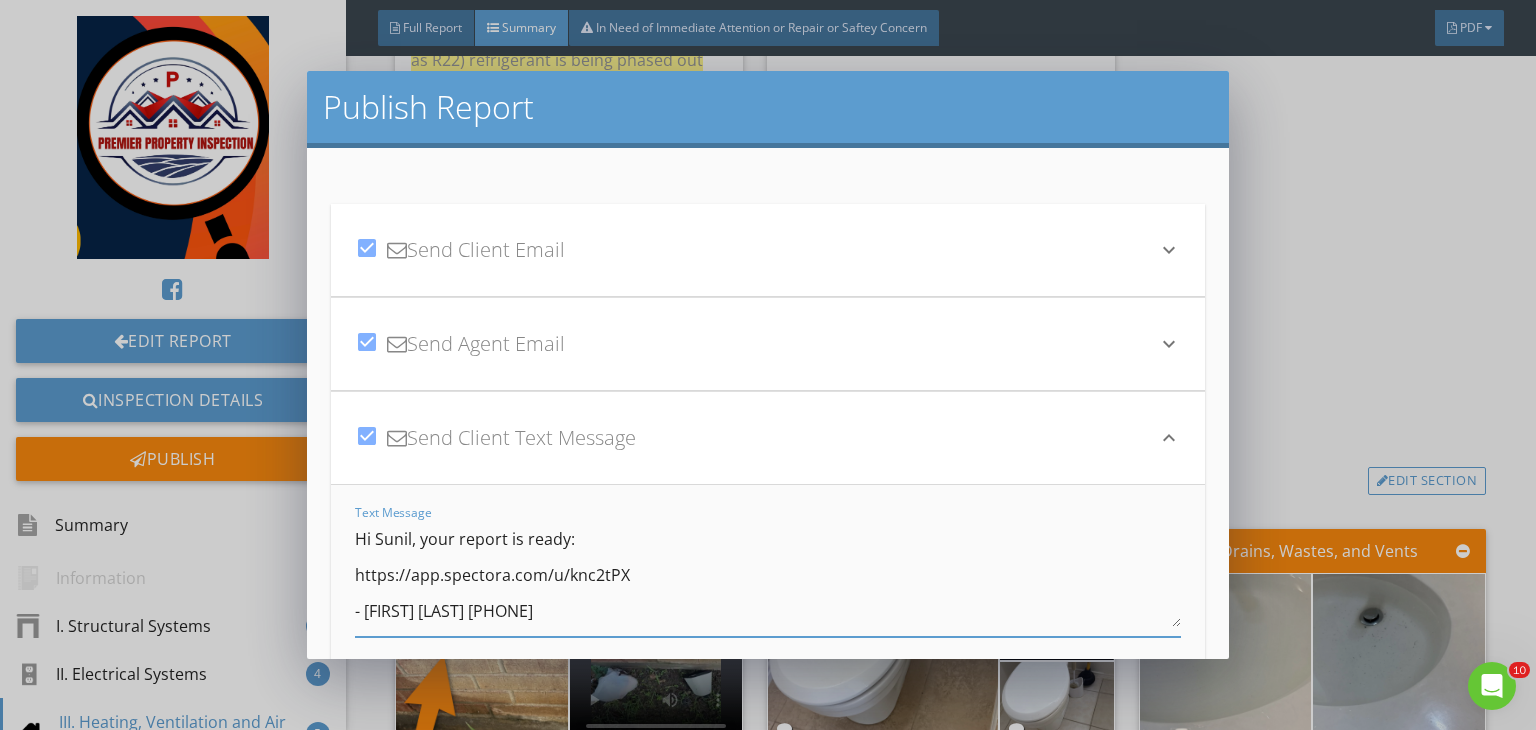 click on "Hi Sunil, your report is ready:
https://app.spectora.com/u/knc2tPX
- Prem Baskota [PHONE]" at bounding box center (768, 577) 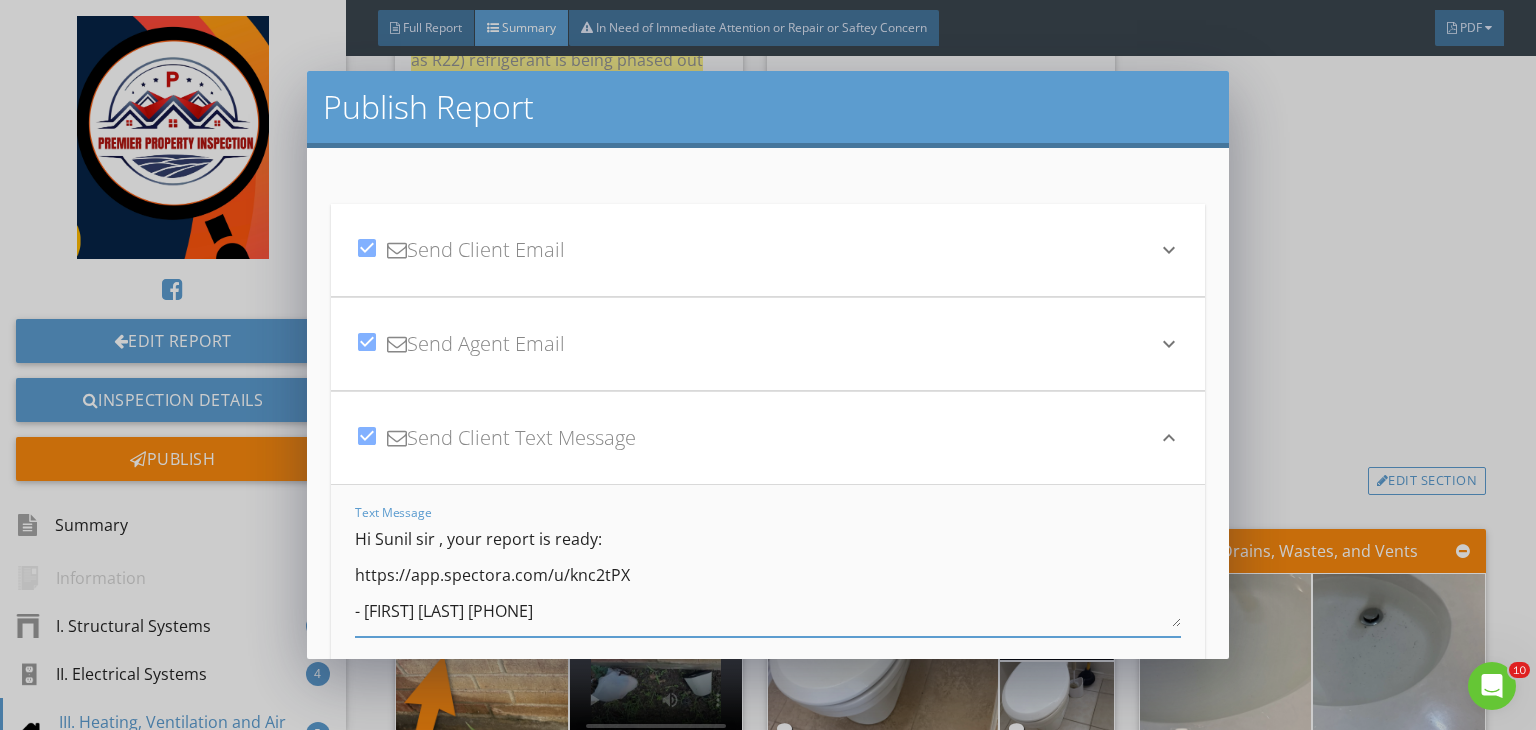 scroll, scrollTop: 4, scrollLeft: 0, axis: vertical 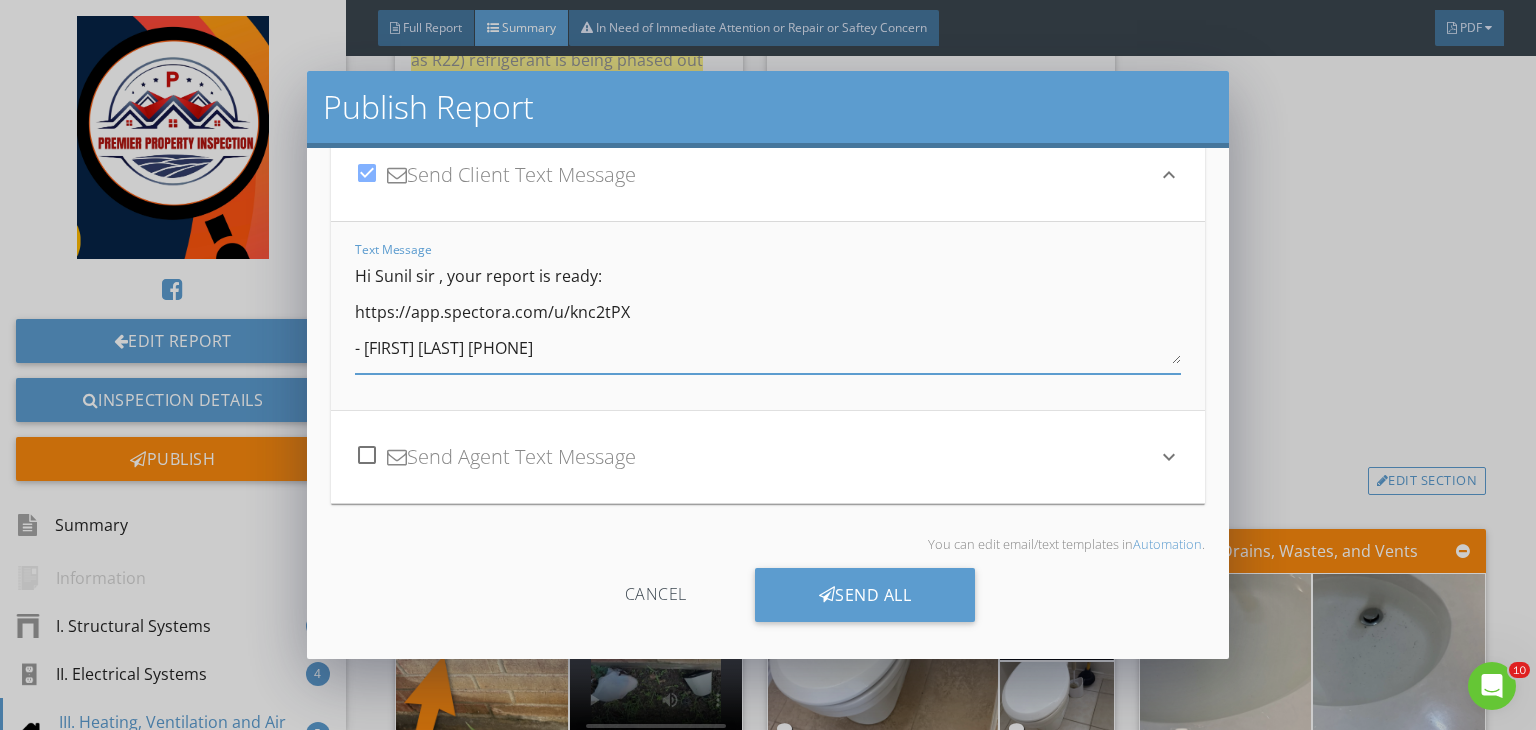 type on "Hi Sunil sir , your report is ready:
https://app.spectora.com/u/knc2tPX
- Prem Baskota 573-355-0292" 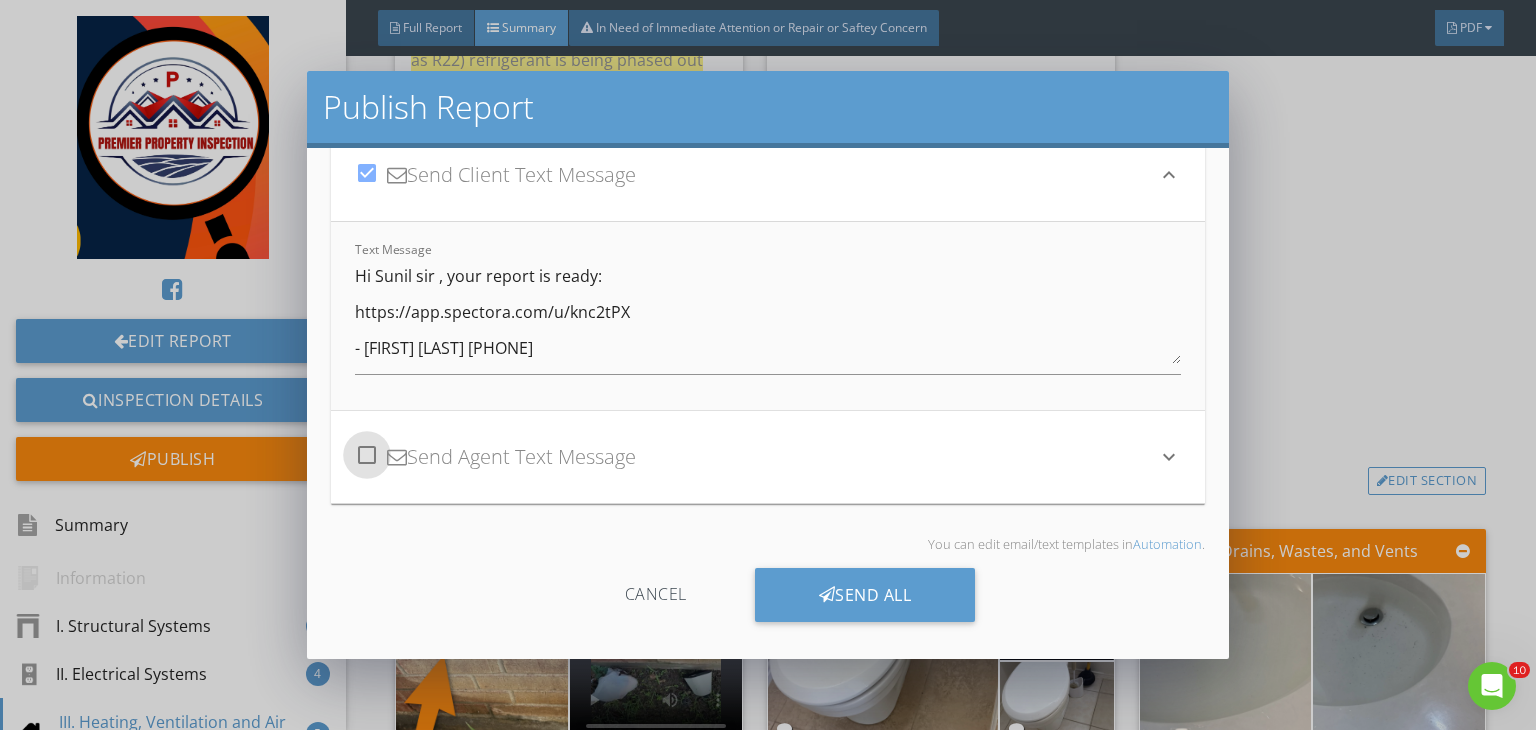 click at bounding box center [367, 455] 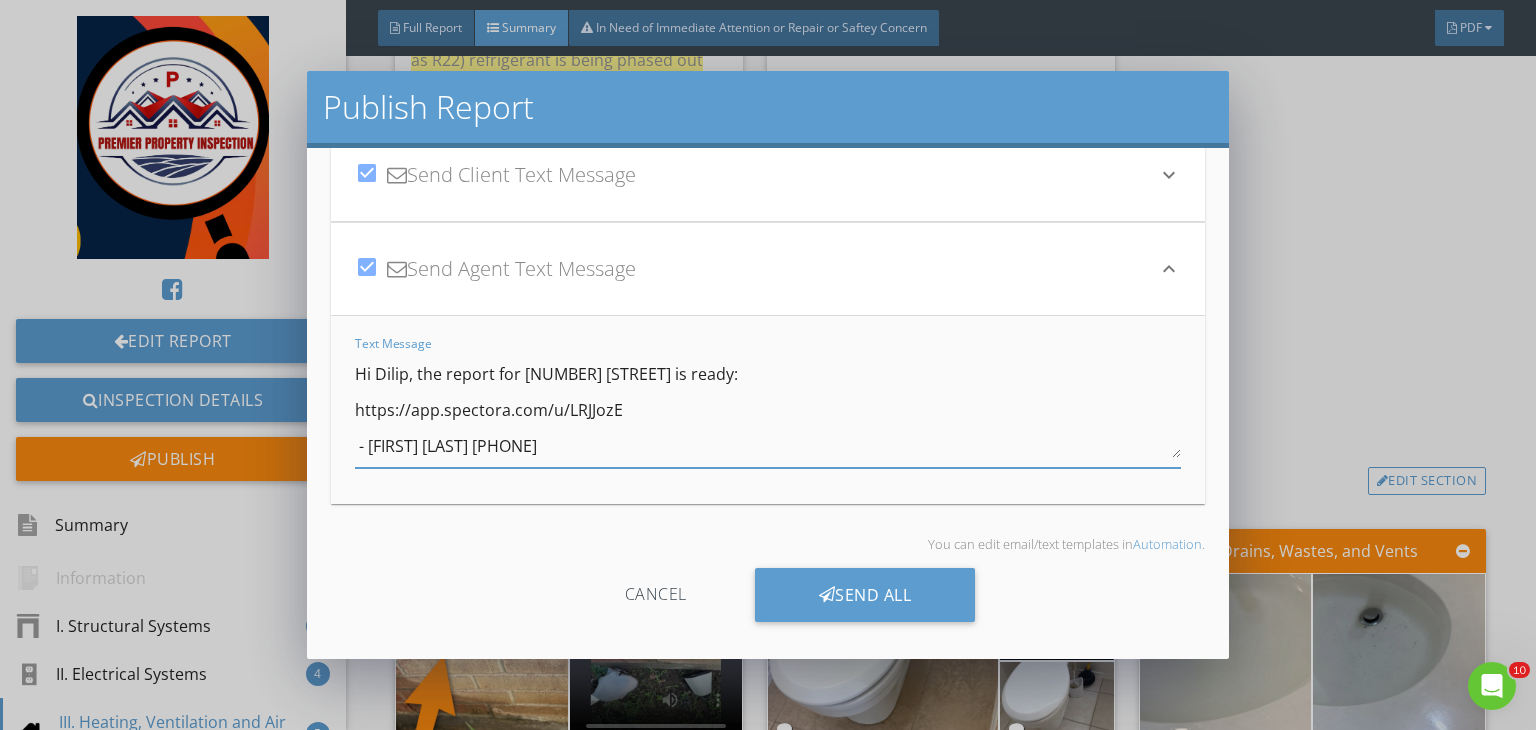 click on "Hi Dilip, the report for [NUMBER] [STREET] is ready:
https://app.spectora.com/u/LRJJozE
- Prem Baskota [PHONE]" at bounding box center (768, 408) 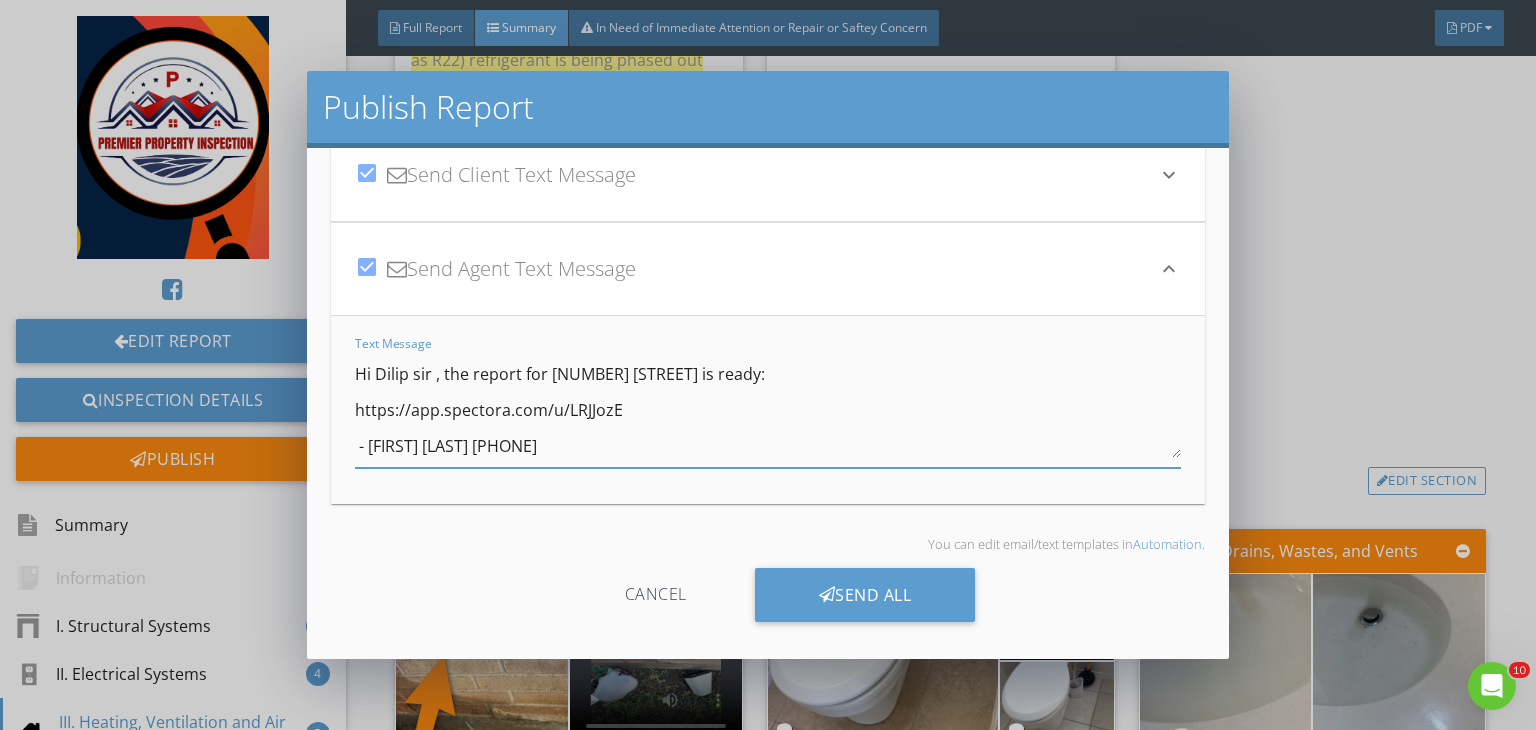scroll, scrollTop: 0, scrollLeft: 0, axis: both 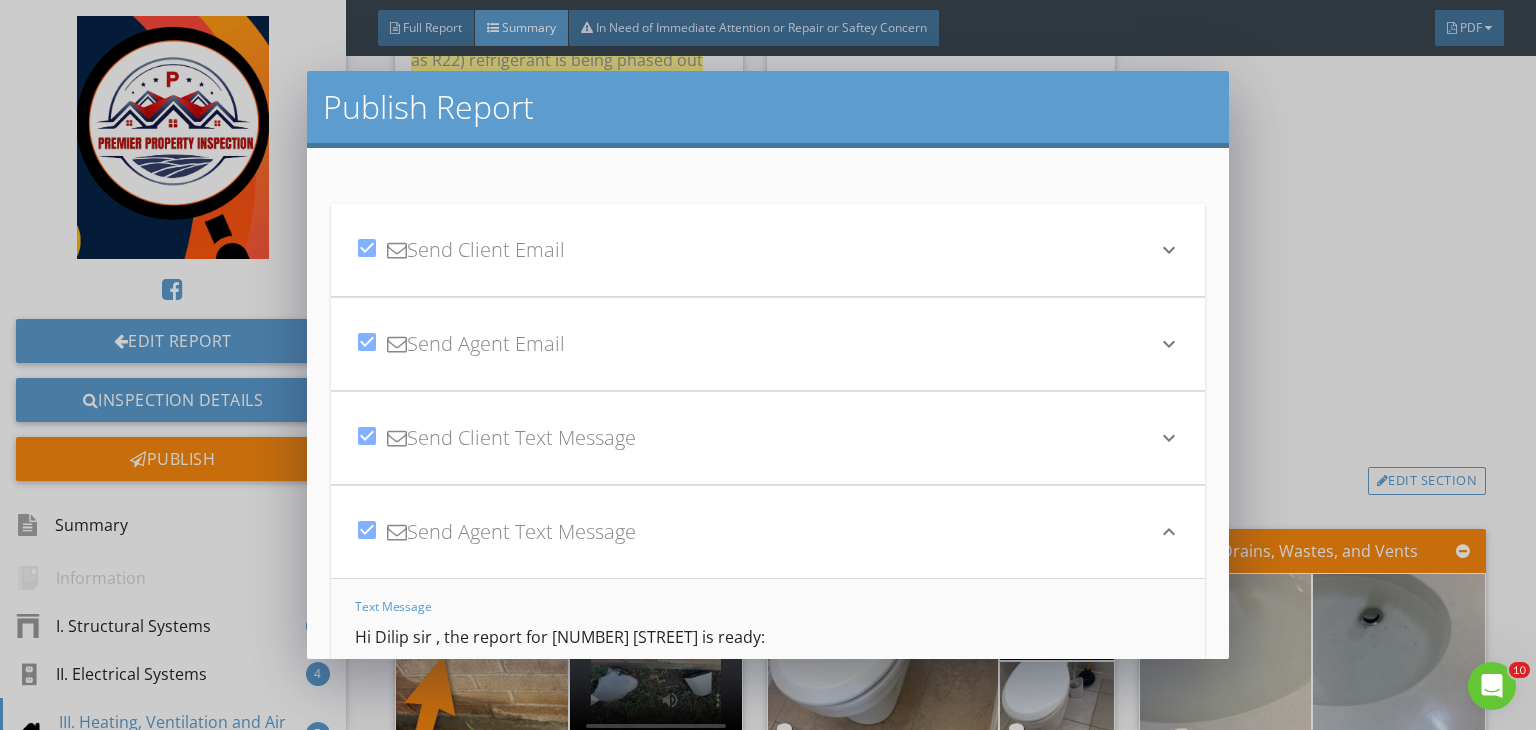 type on "Hi Dilip sir , the report for 2024 Oak Hollow Dr is ready:
https://app.spectora.com/u/LRJJozE
- Prem Baskota 573-355-0292" 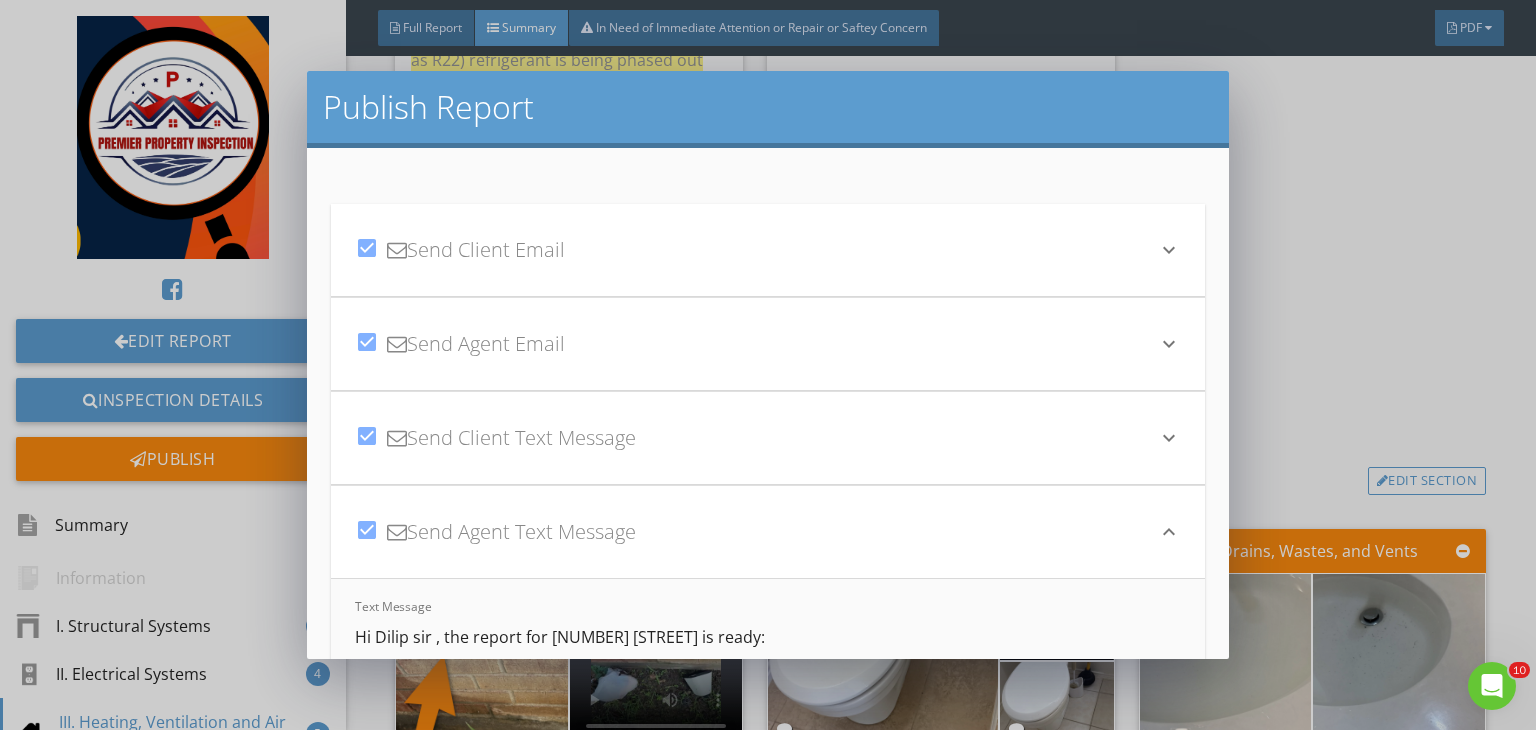 click on "keyboard_arrow_down" at bounding box center (1169, 250) 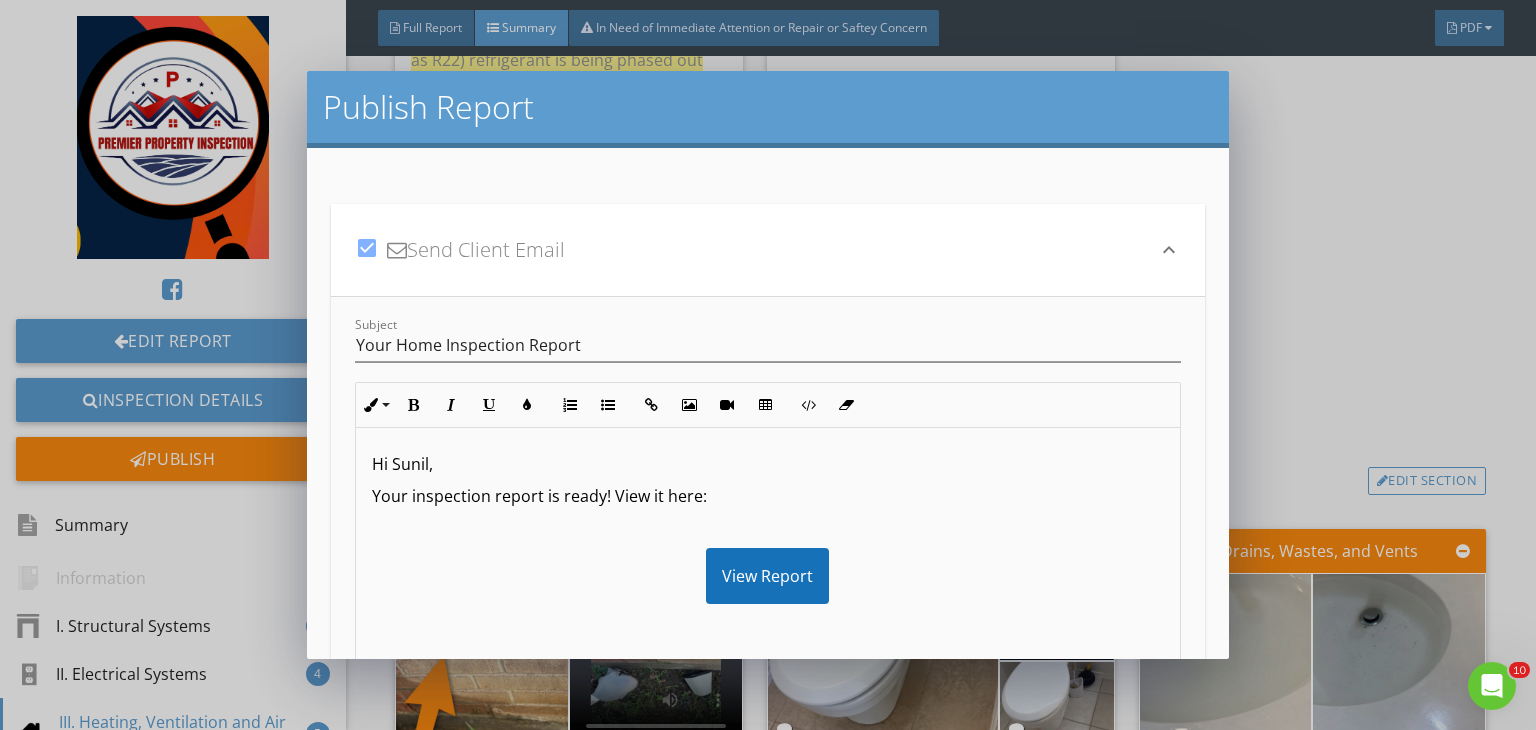 click on "Hi Sunil," at bounding box center [768, 464] 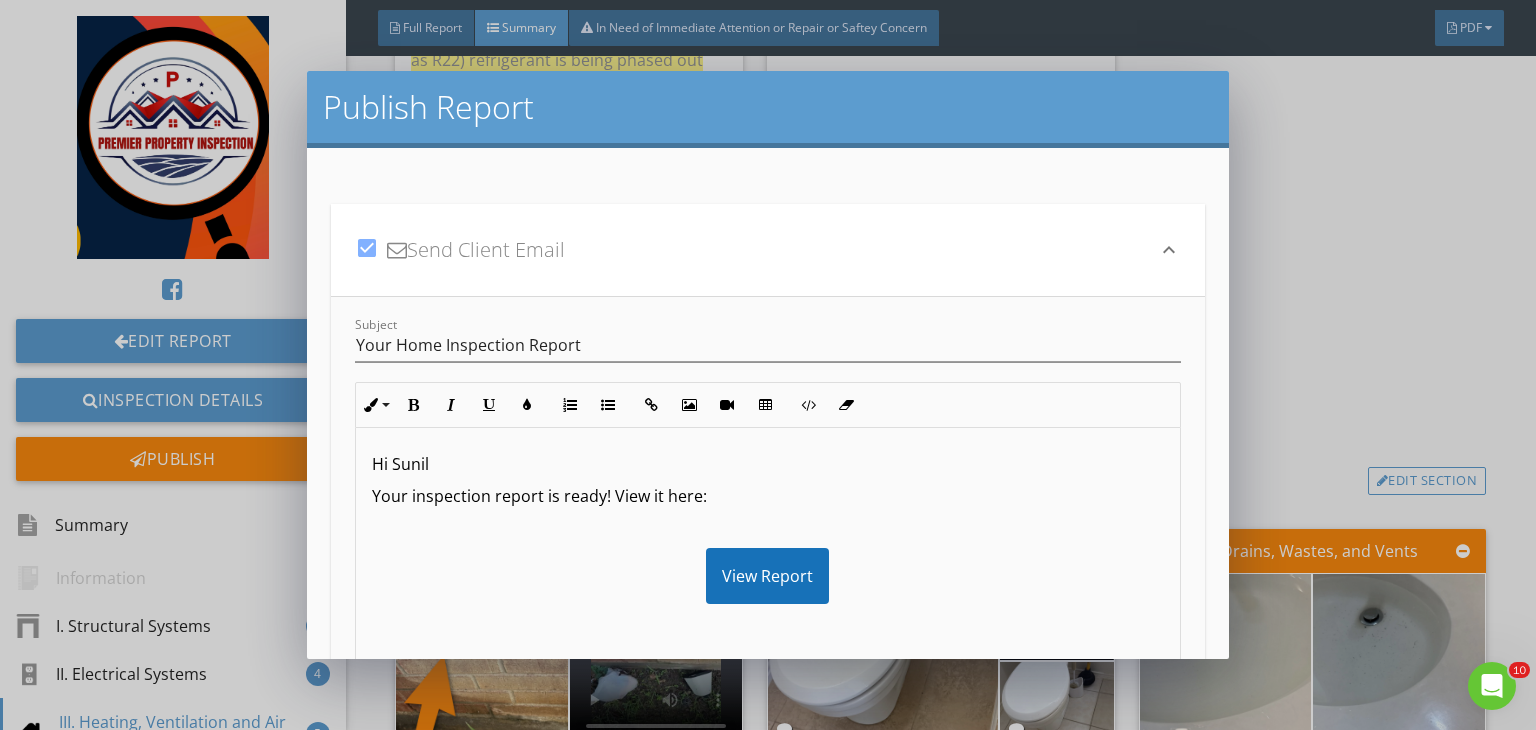 type 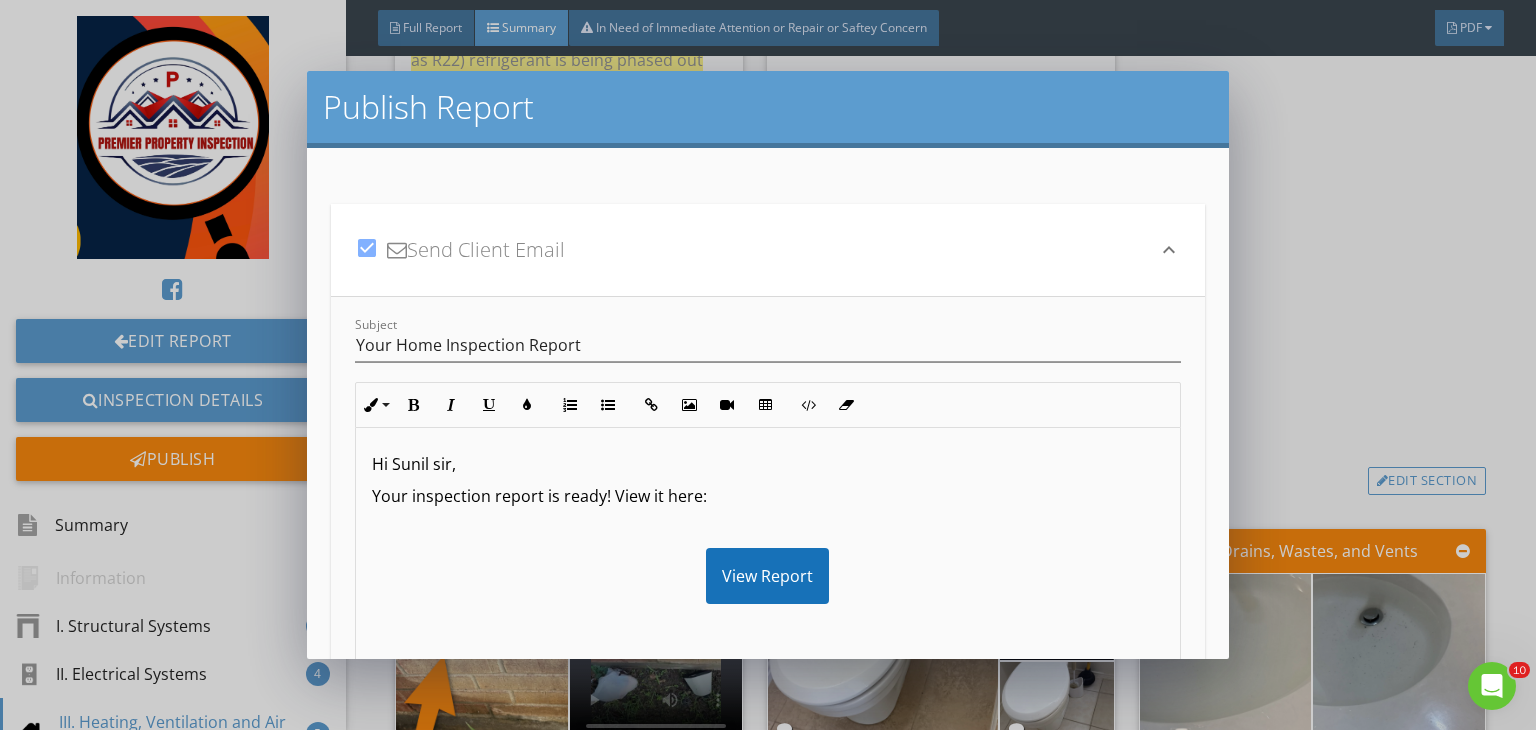 click on "check_box
Send Client Email
keyboard_arrow_down" at bounding box center [768, 250] 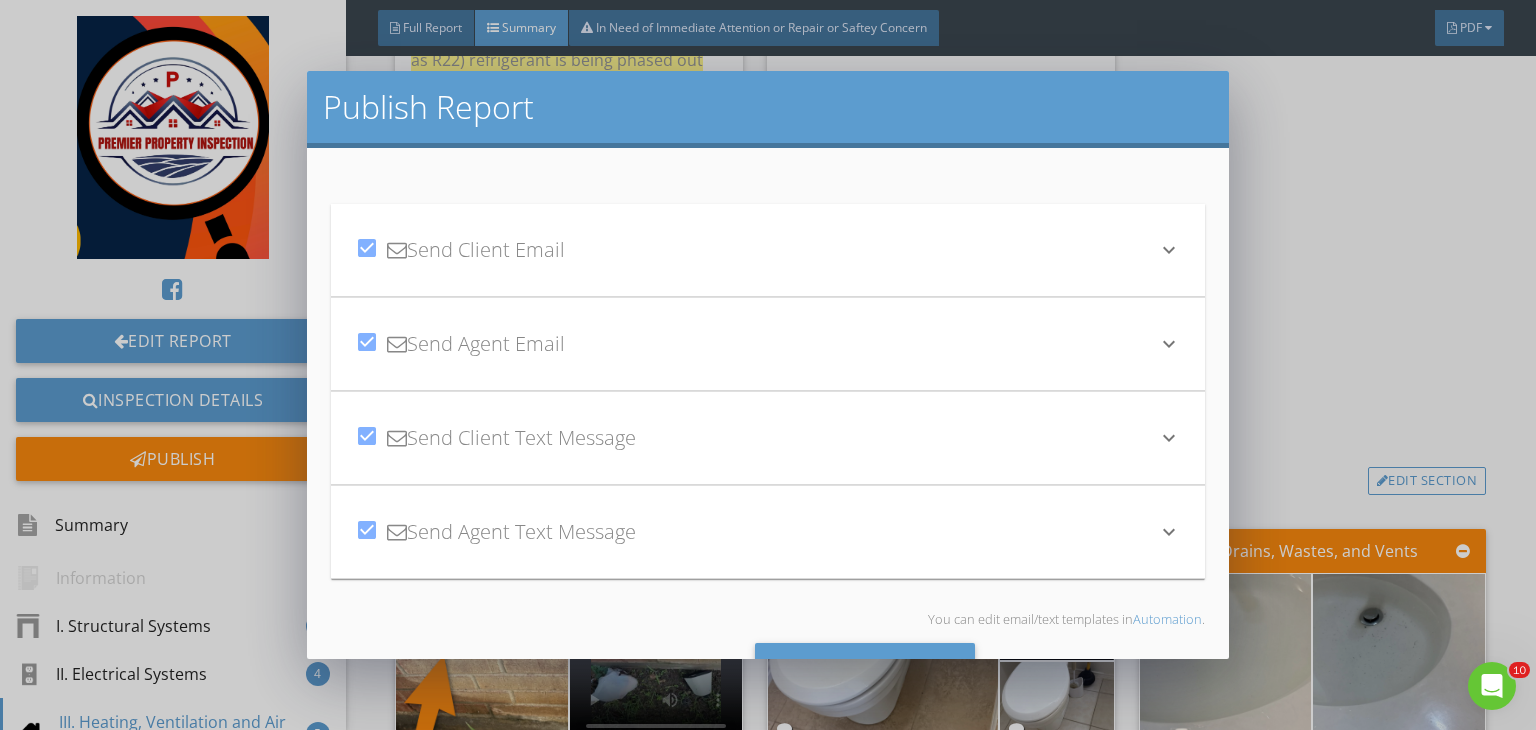 click on "keyboard_arrow_down" at bounding box center (1169, 344) 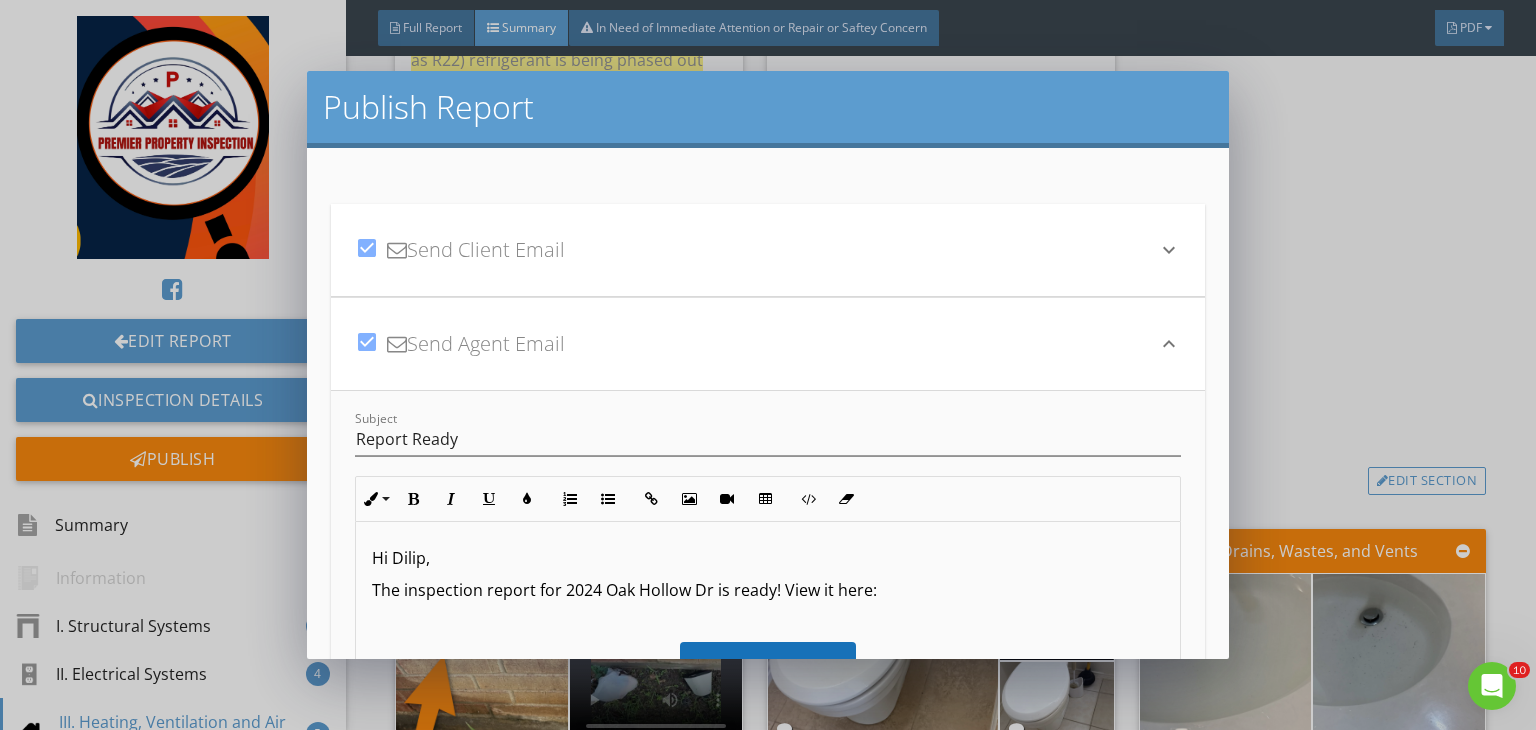 click on "Hi Dilip," at bounding box center [768, 558] 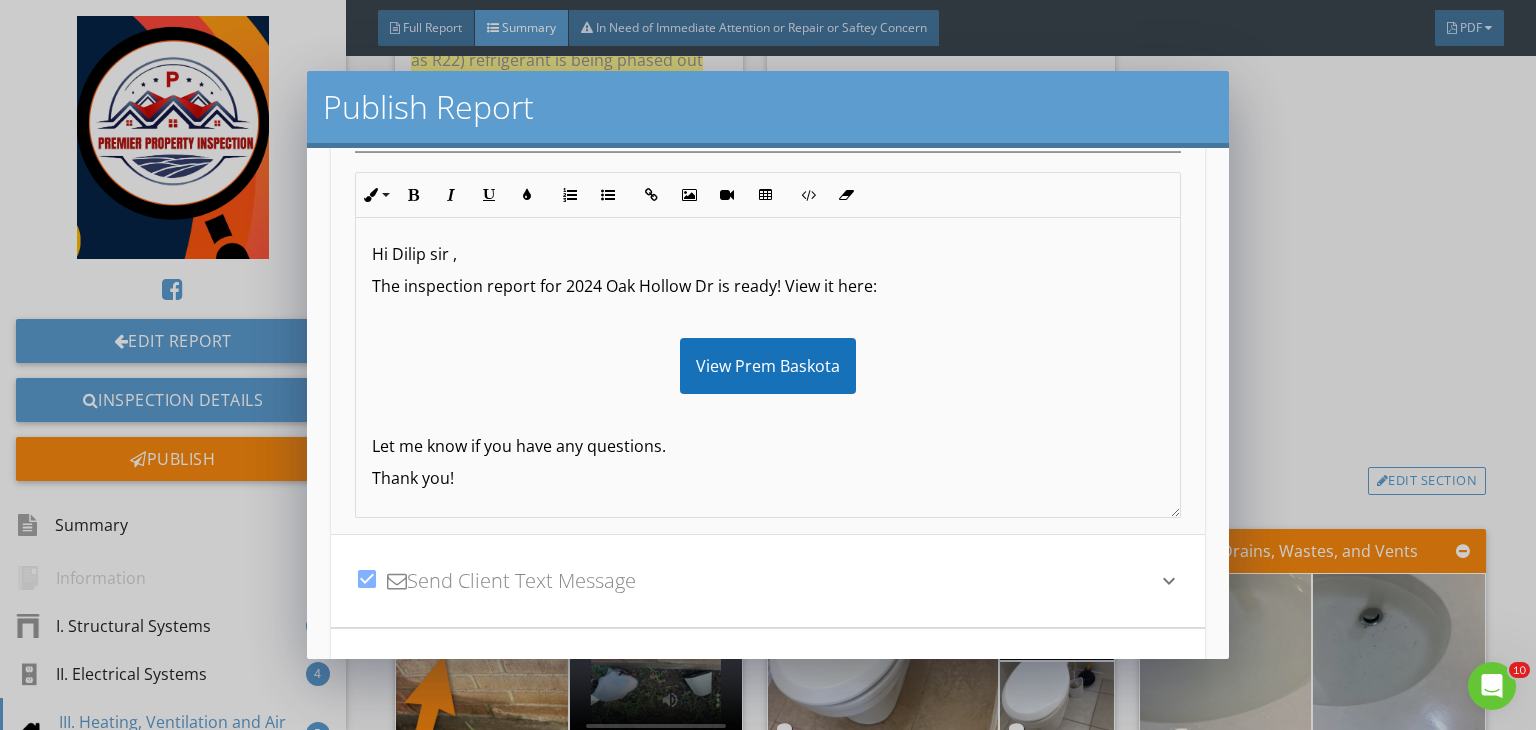 scroll, scrollTop: 306, scrollLeft: 0, axis: vertical 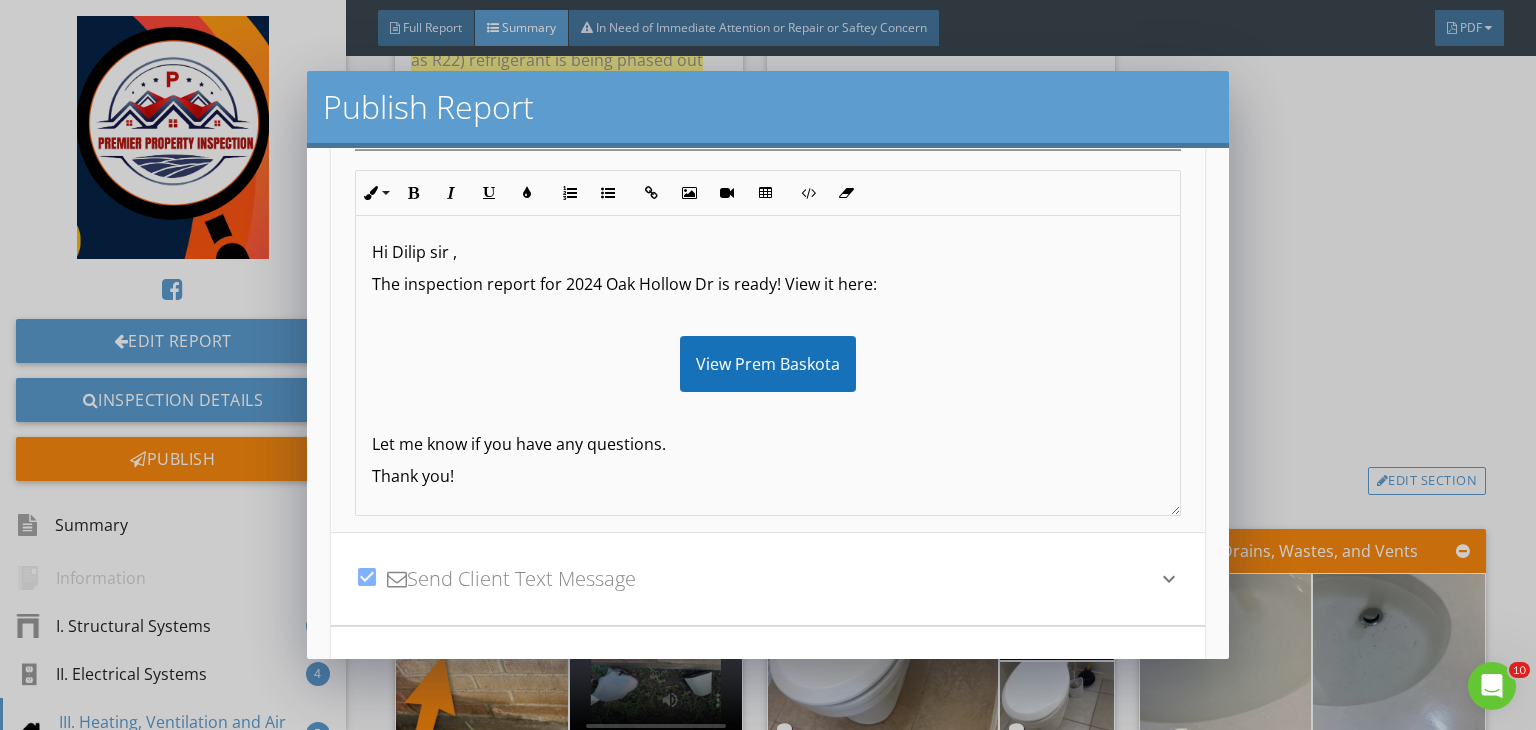 click on "Let me know if you have any questions." 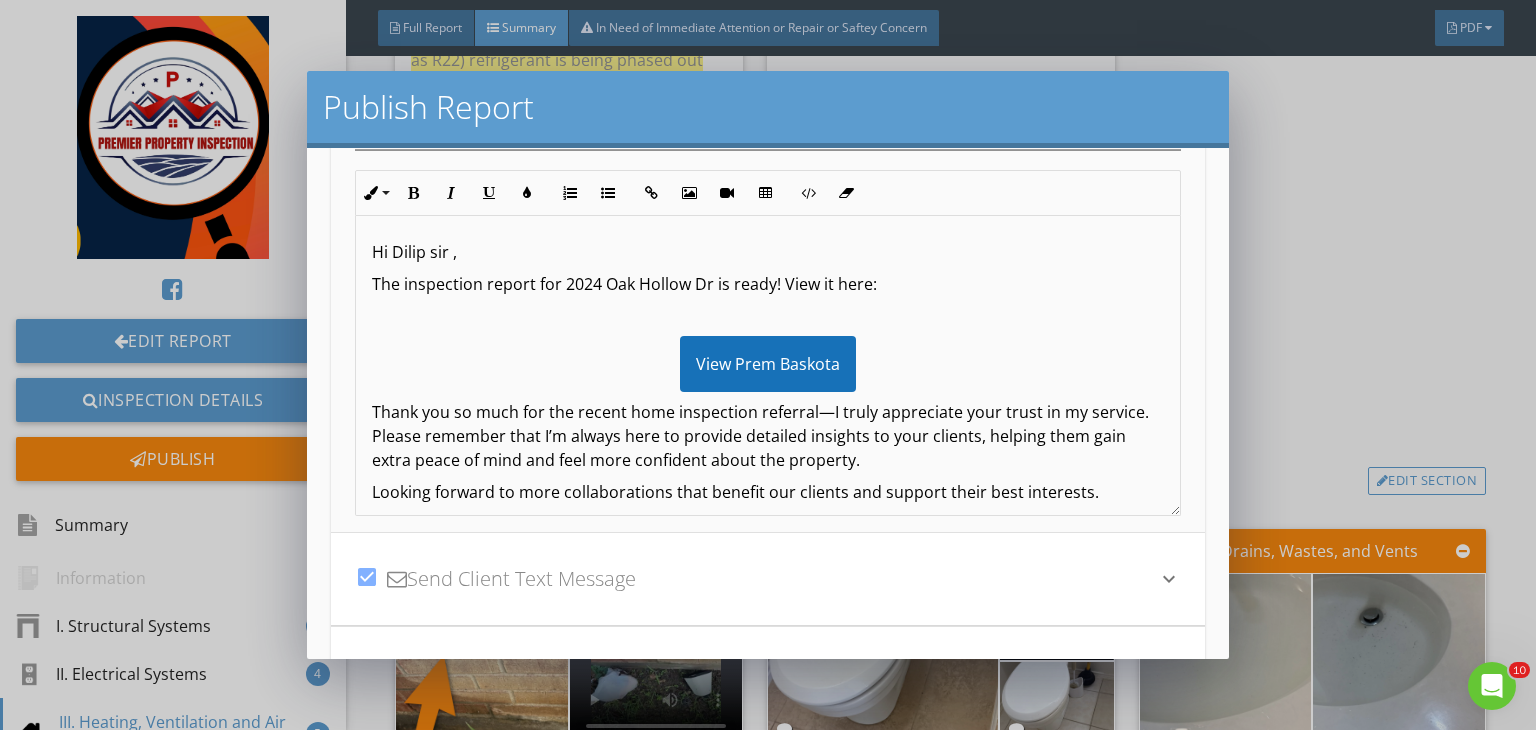 click on "Looking forward to more collaborations that benefit our clients and support their best interests." 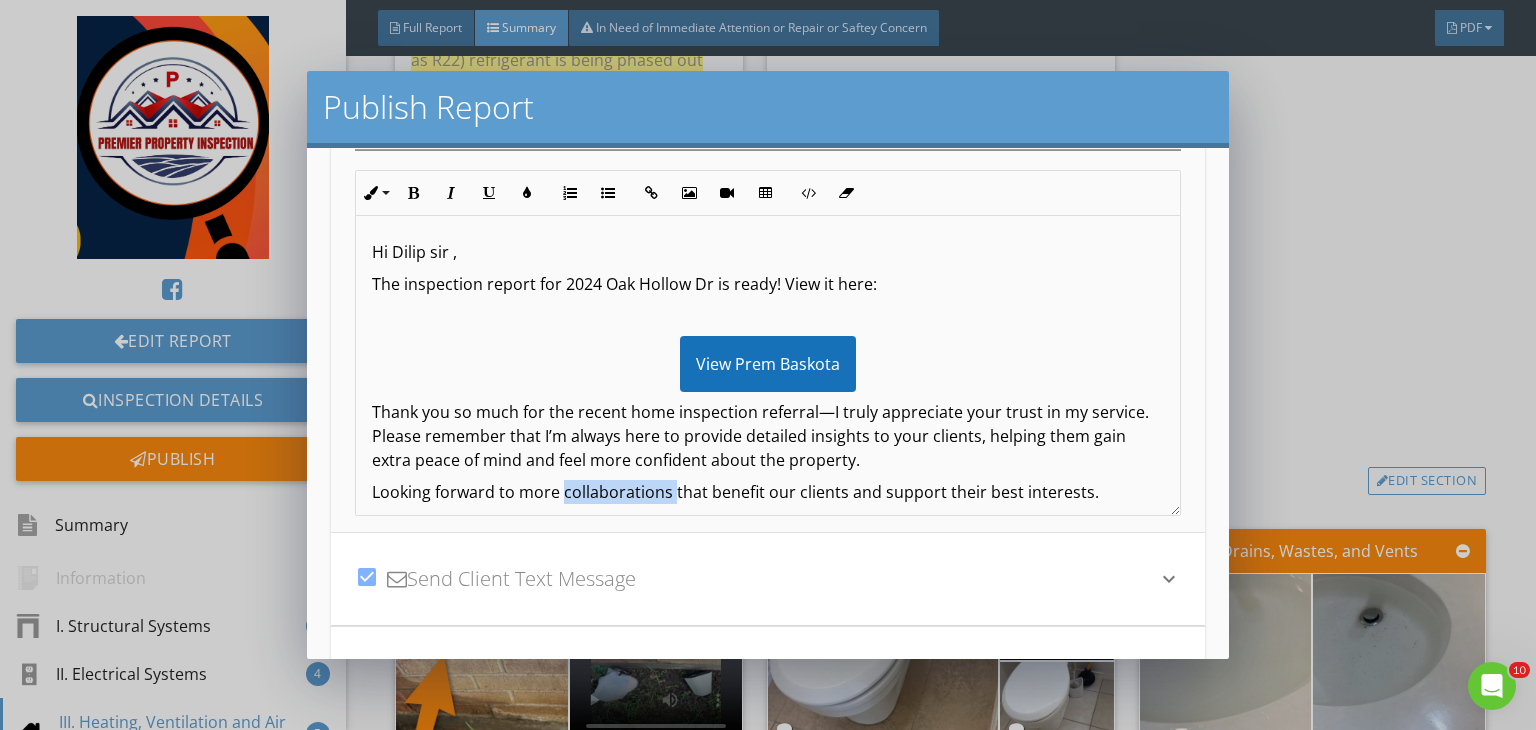 click on "Looking forward to more collaborations that benefit our clients and support their best interests." 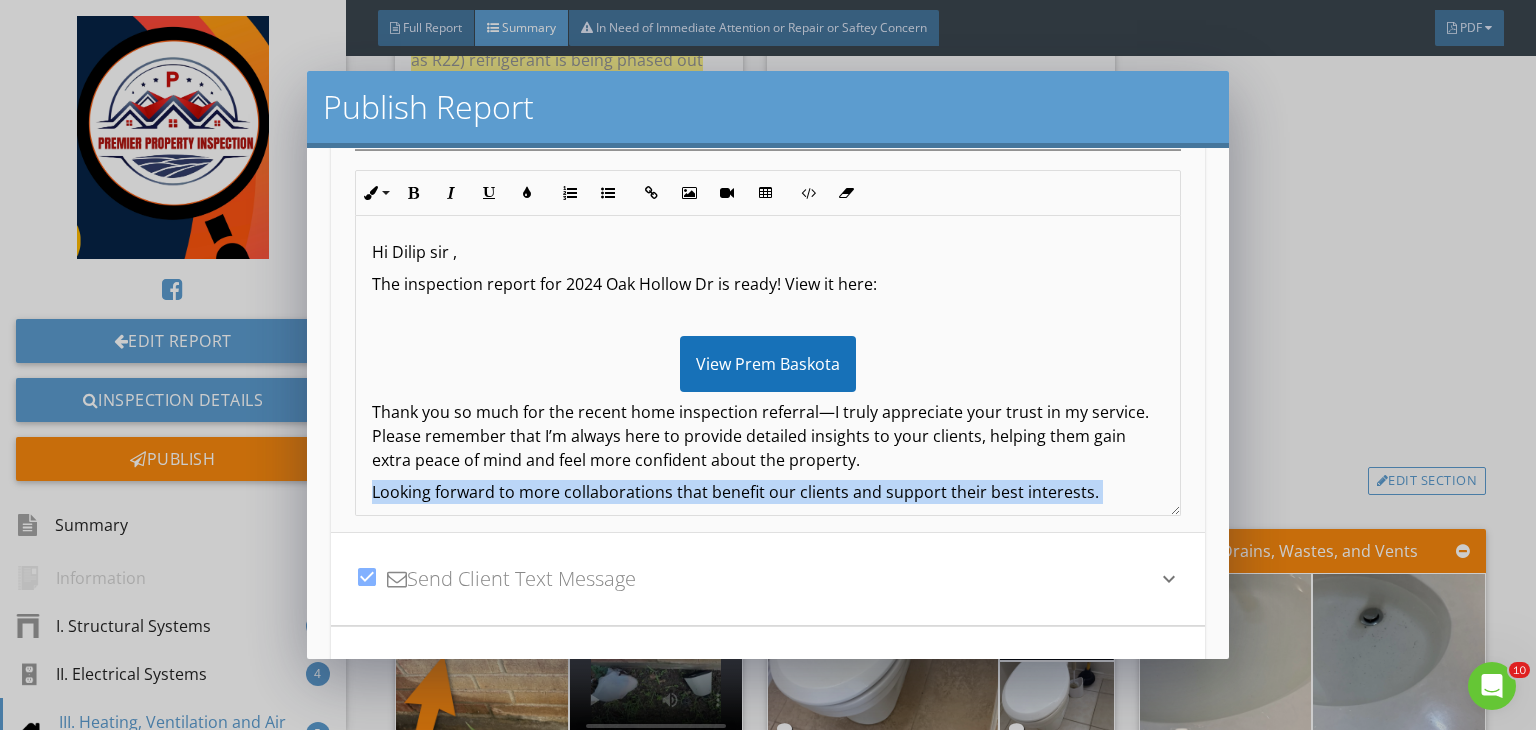 click on "Looking forward to more collaborations that benefit our clients and support their best interests." 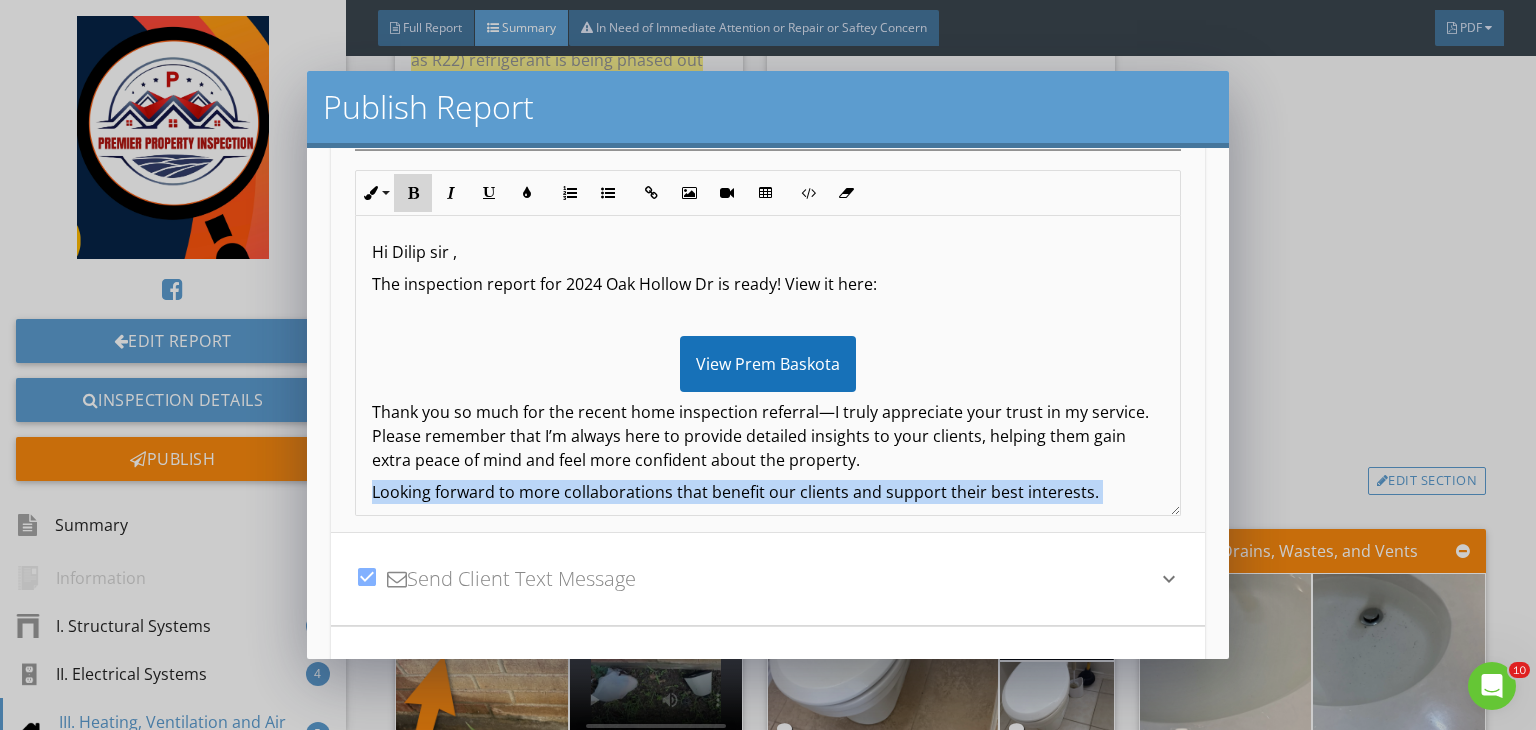 click on "Bold" at bounding box center (413, 193) 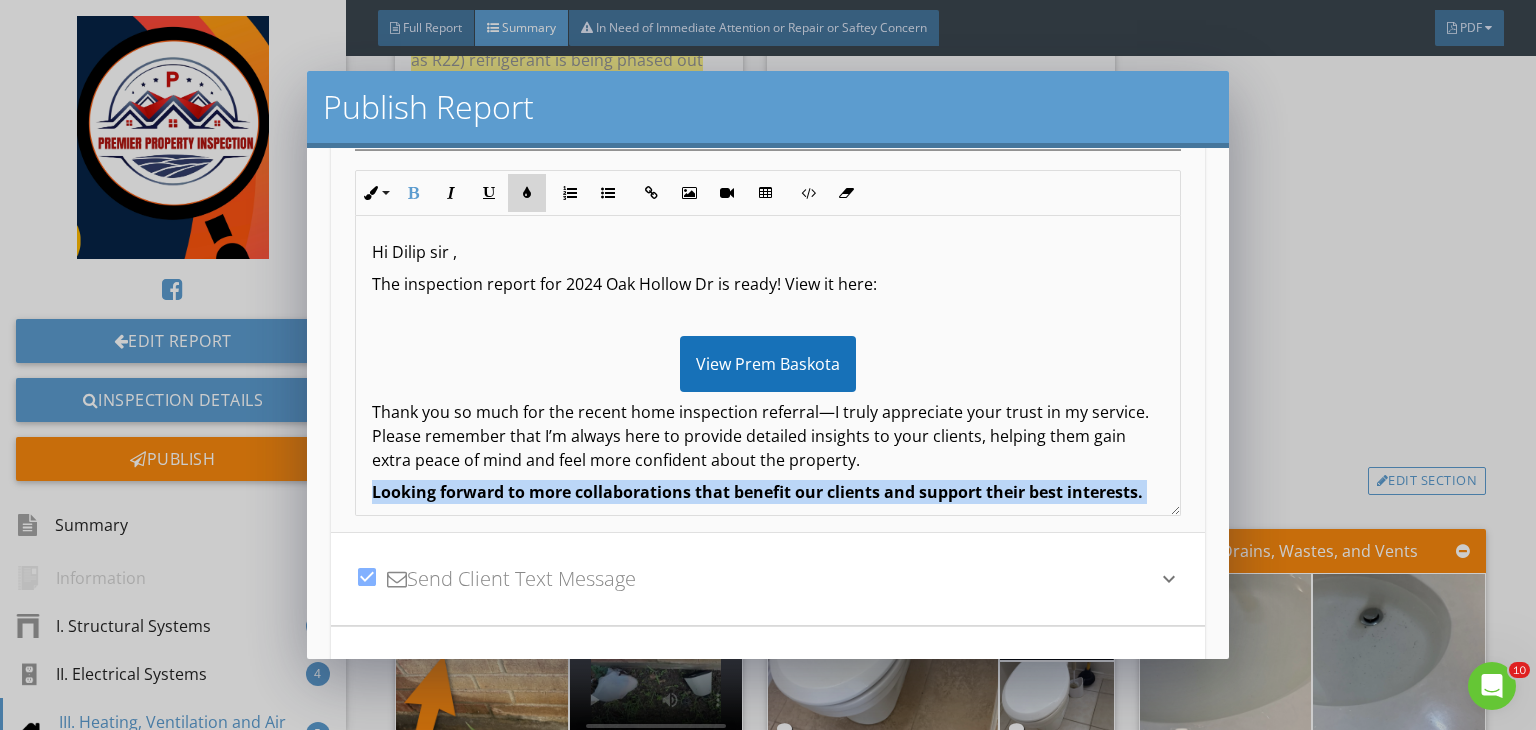 click at bounding box center [527, 193] 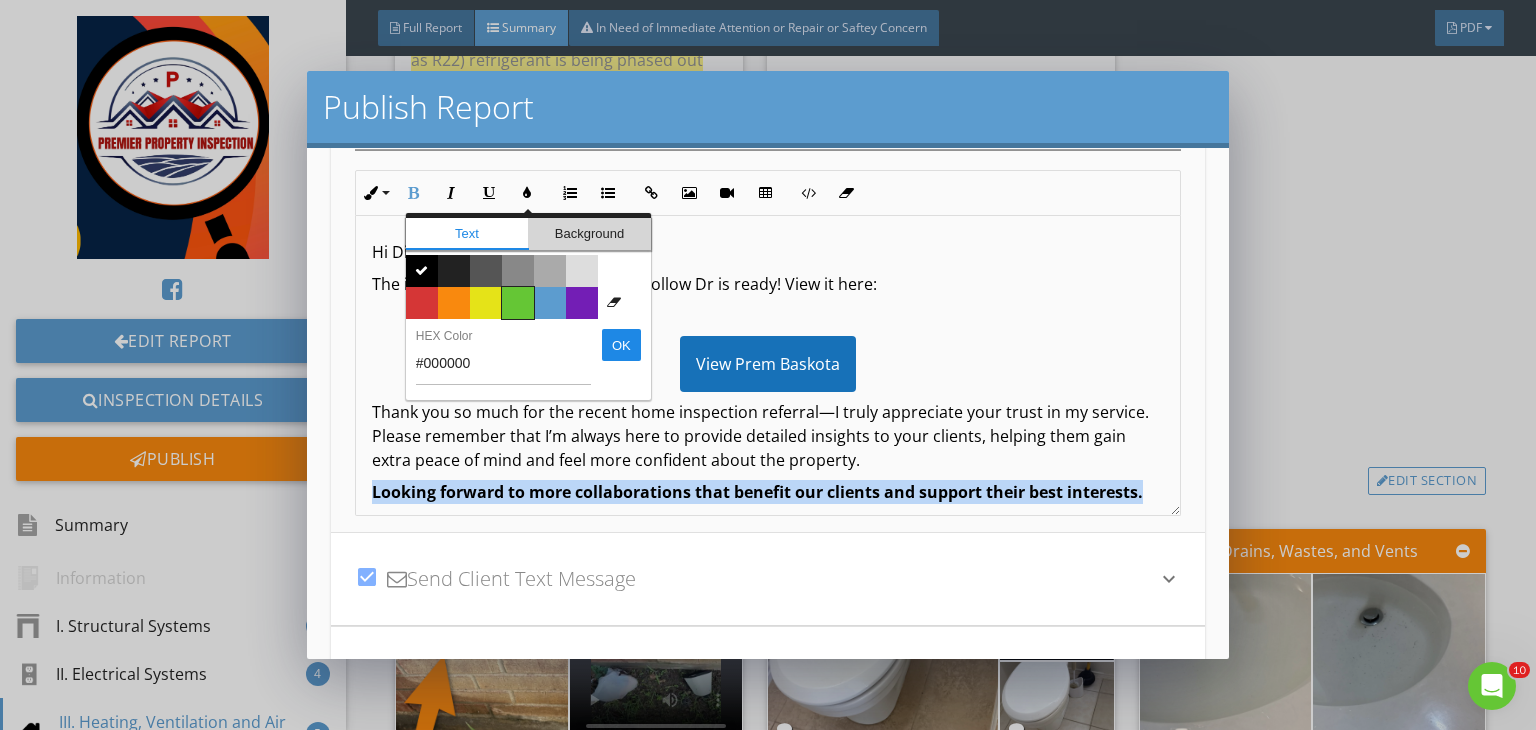 drag, startPoint x: 562, startPoint y: 233, endPoint x: 520, endPoint y: 299, distance: 78.23043 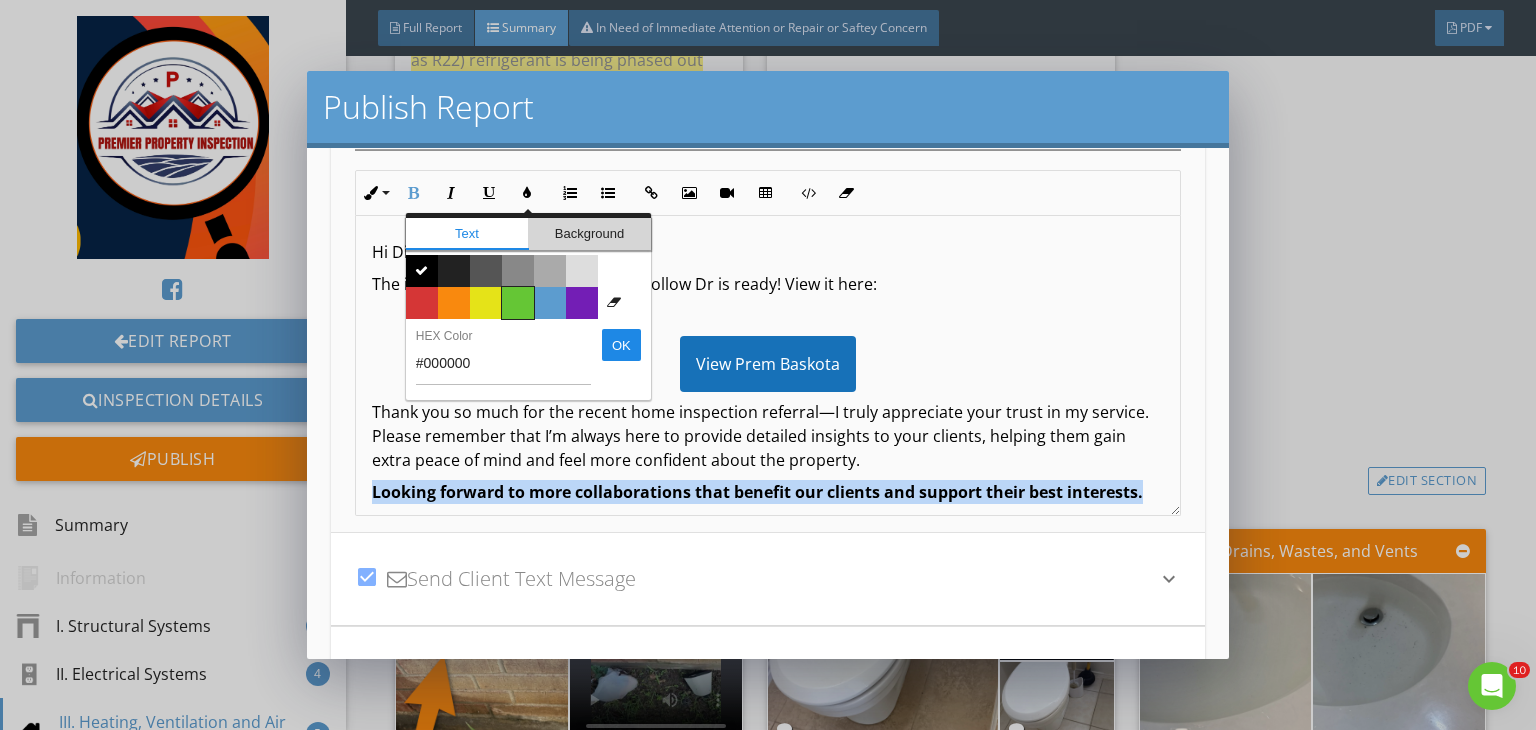 click on "Text Background Color #000000     Color #222222    Color #555555    Color #888888    Color #aaaaaa    Color #dddddd    Color #ffffff    Color #d53636    Color #f9890e    Color #e5e318    Color #65c635    Color #5c9ccf    Color #731eb5    Clear Formatting Color #000000    Color #222222    Color #555555    Color #888888    Color #aaaaaa    Color #dddddd    Color #ffffff    Color #d53636    Color #f9890e    Color #e5e318    Color #65c635    Color #5c9ccf    Color #731eb5    Clear Formatting #000000 HEX Color OK" at bounding box center (528, 306) 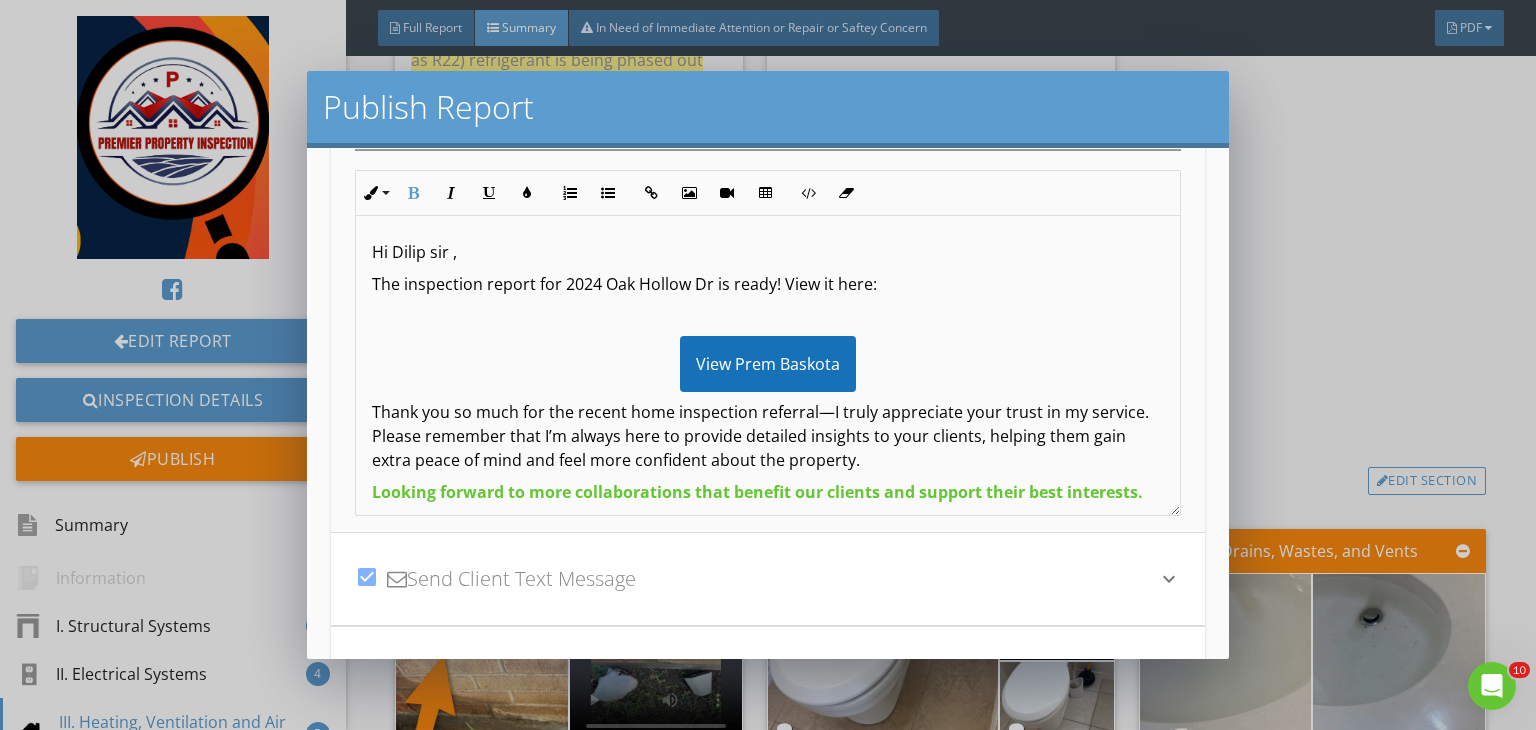 click at bounding box center (768, 316) 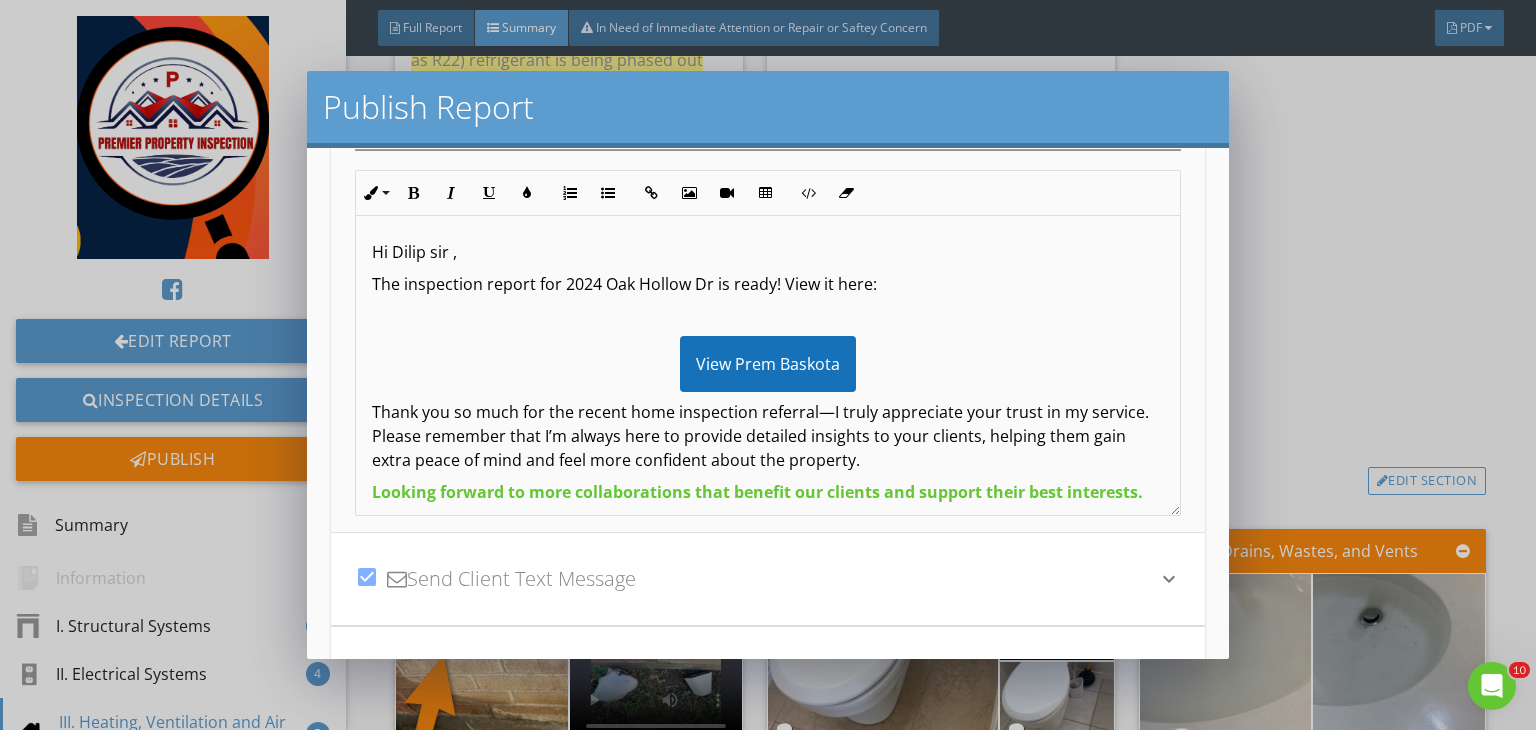 scroll, scrollTop: 88, scrollLeft: 0, axis: vertical 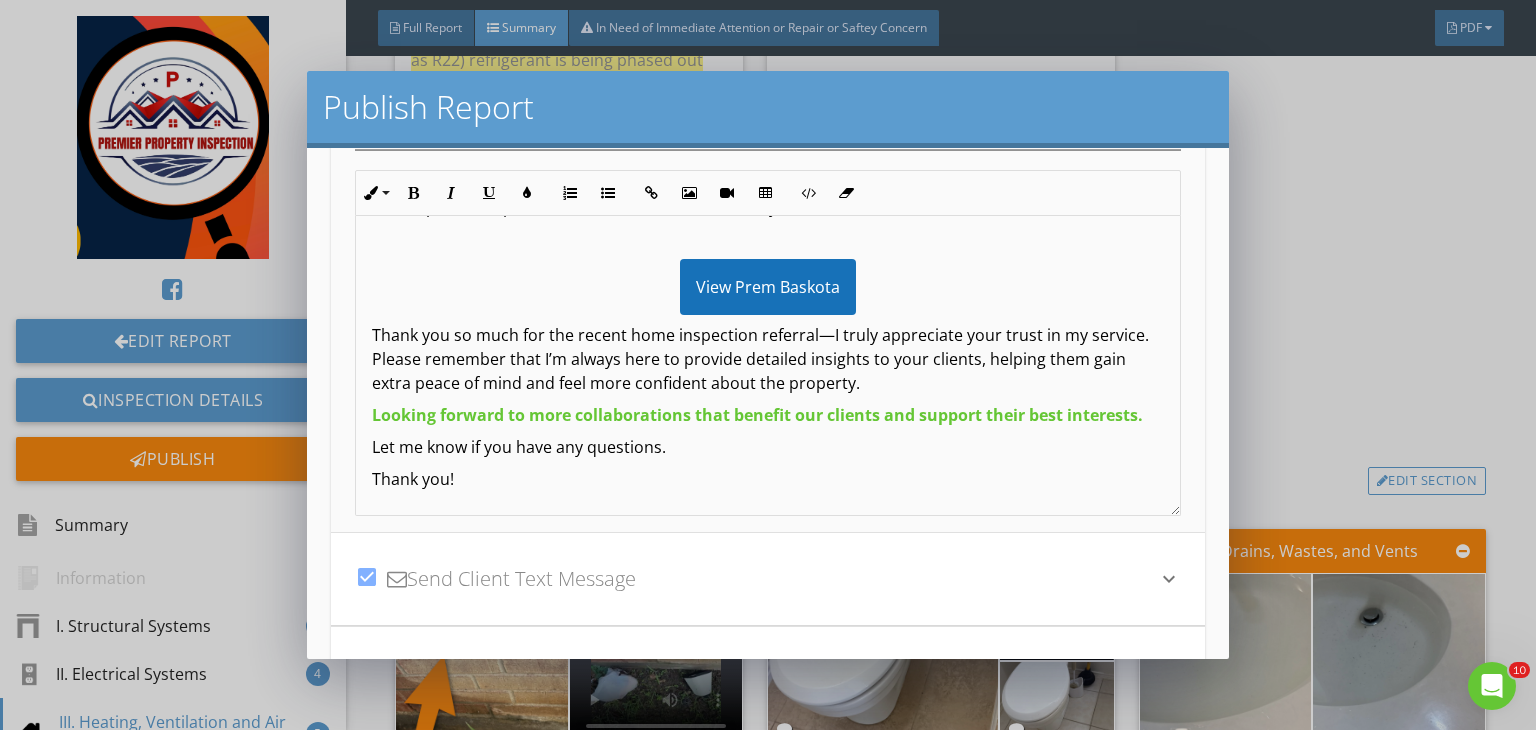 click on "Looking forward to more collaborations that benefit our clients and support their best interests." at bounding box center (757, 415) 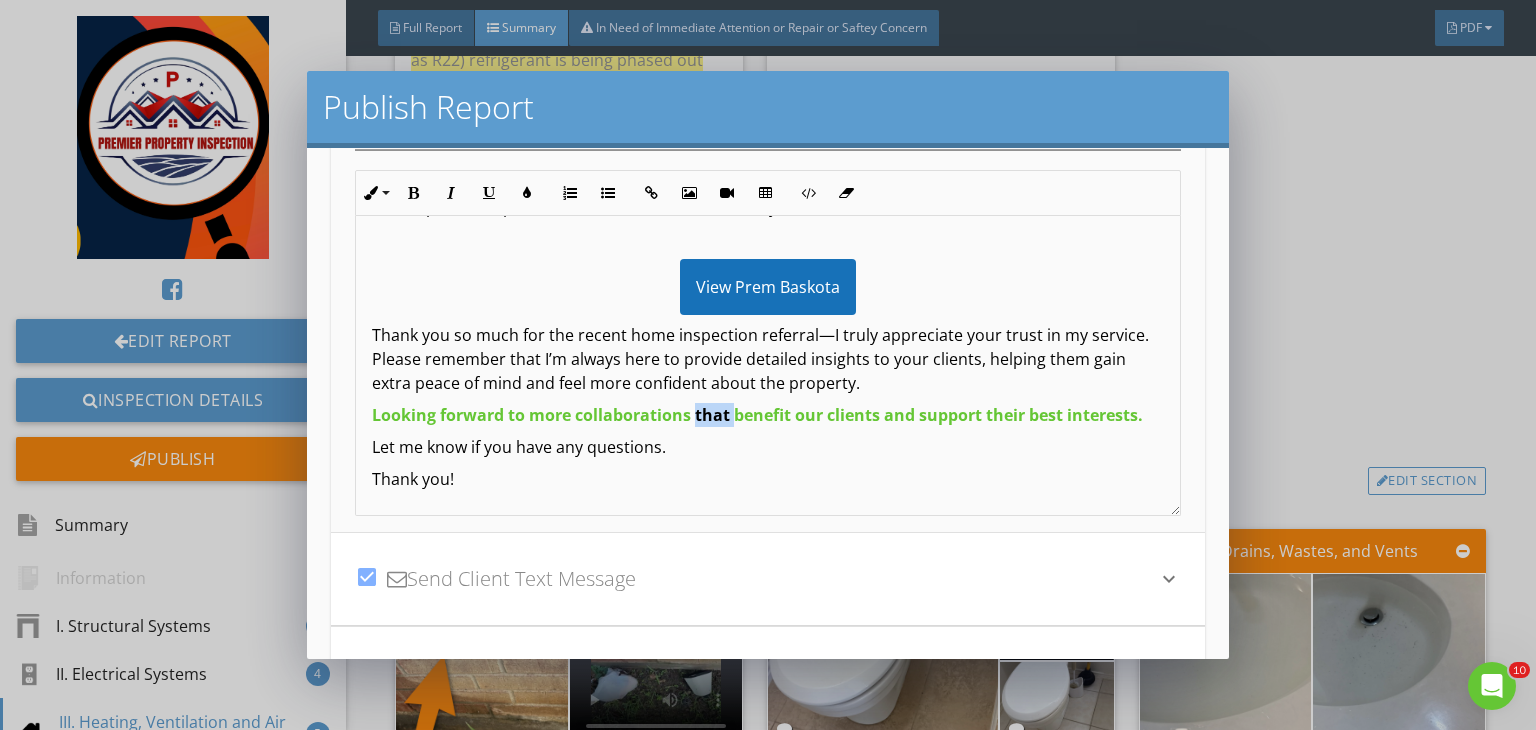 click on "Looking forward to more collaborations that benefit our clients and support their best interests." at bounding box center (757, 415) 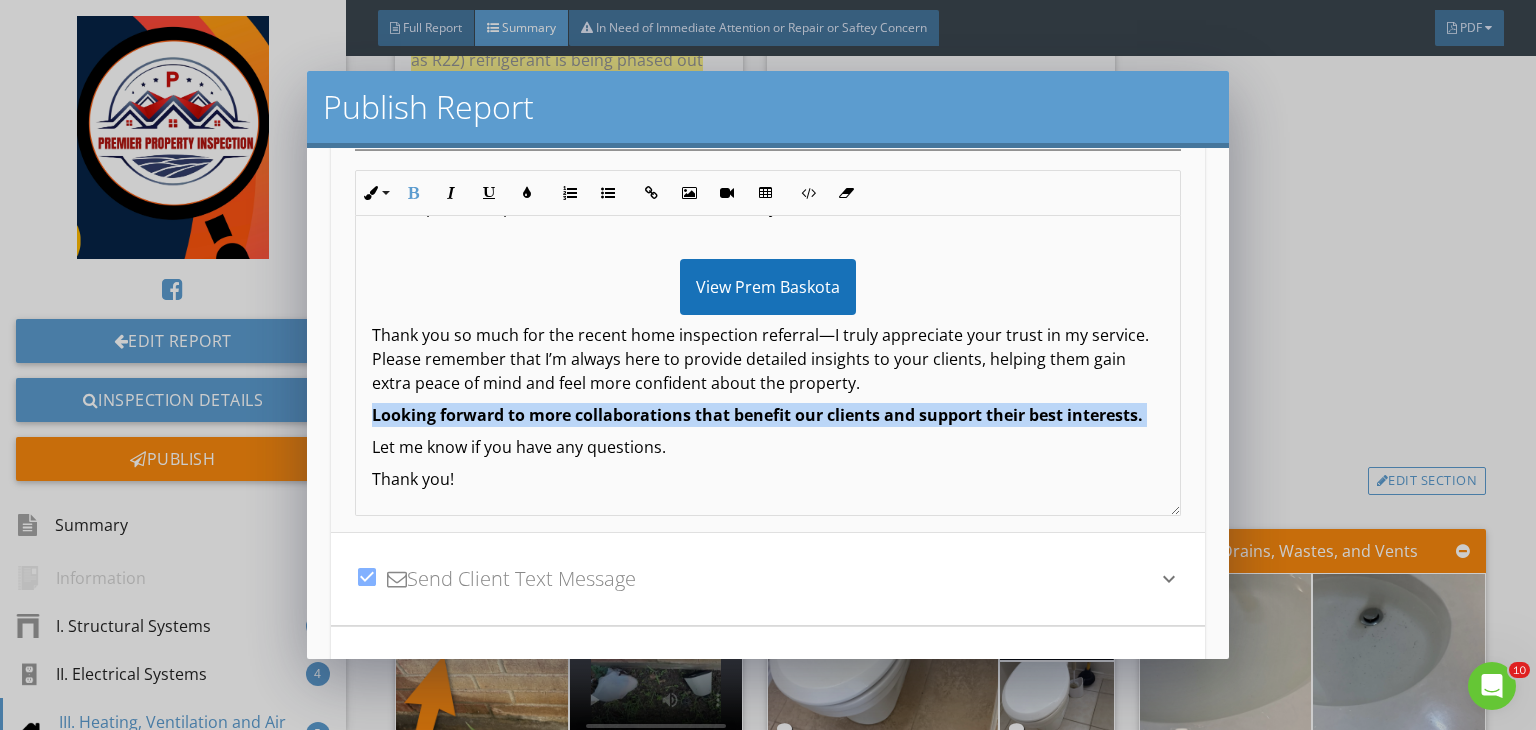 click on "Looking forward to more collaborations that benefit our clients and support their best interests." at bounding box center (757, 415) 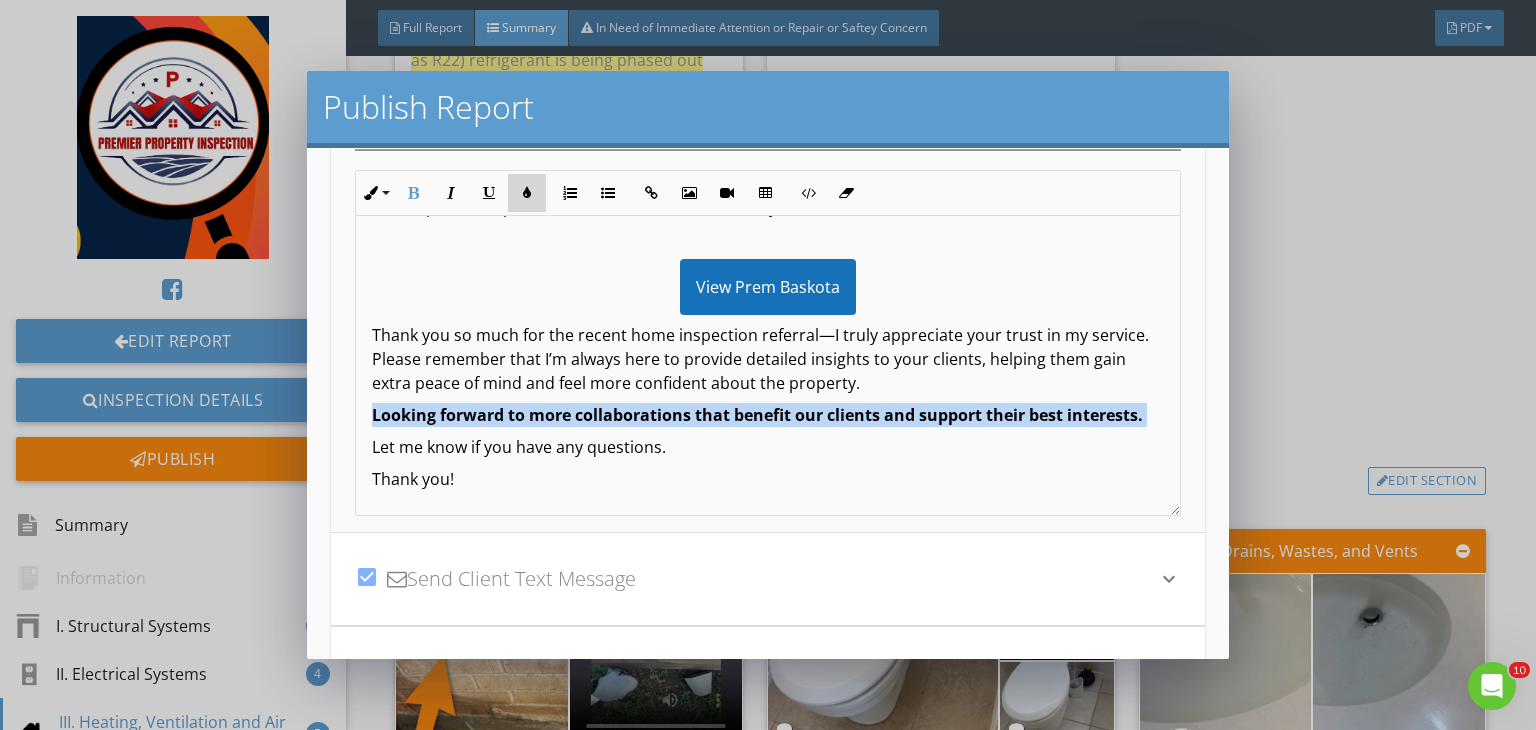 click on "Colors" at bounding box center [527, 193] 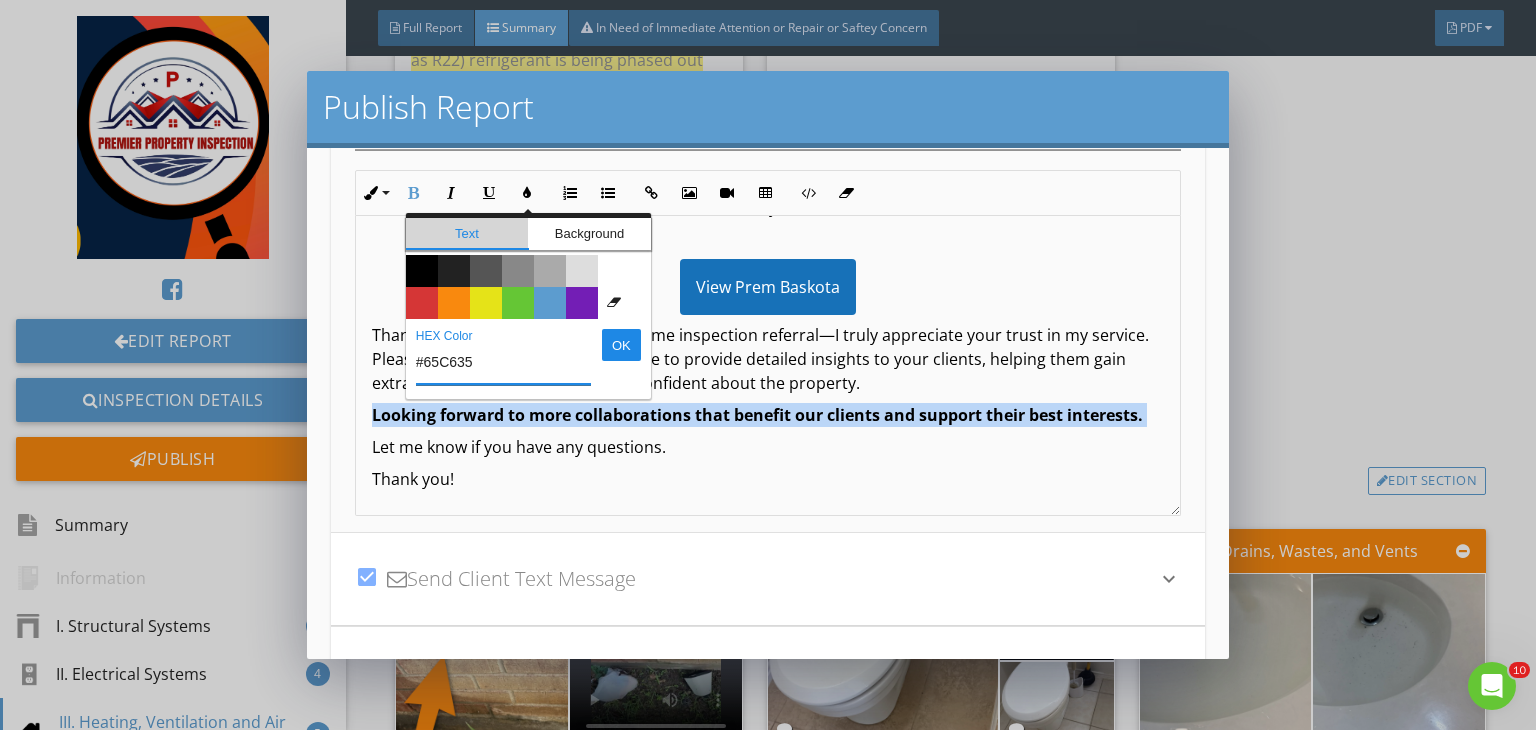 click on "Text" at bounding box center [467, 234] 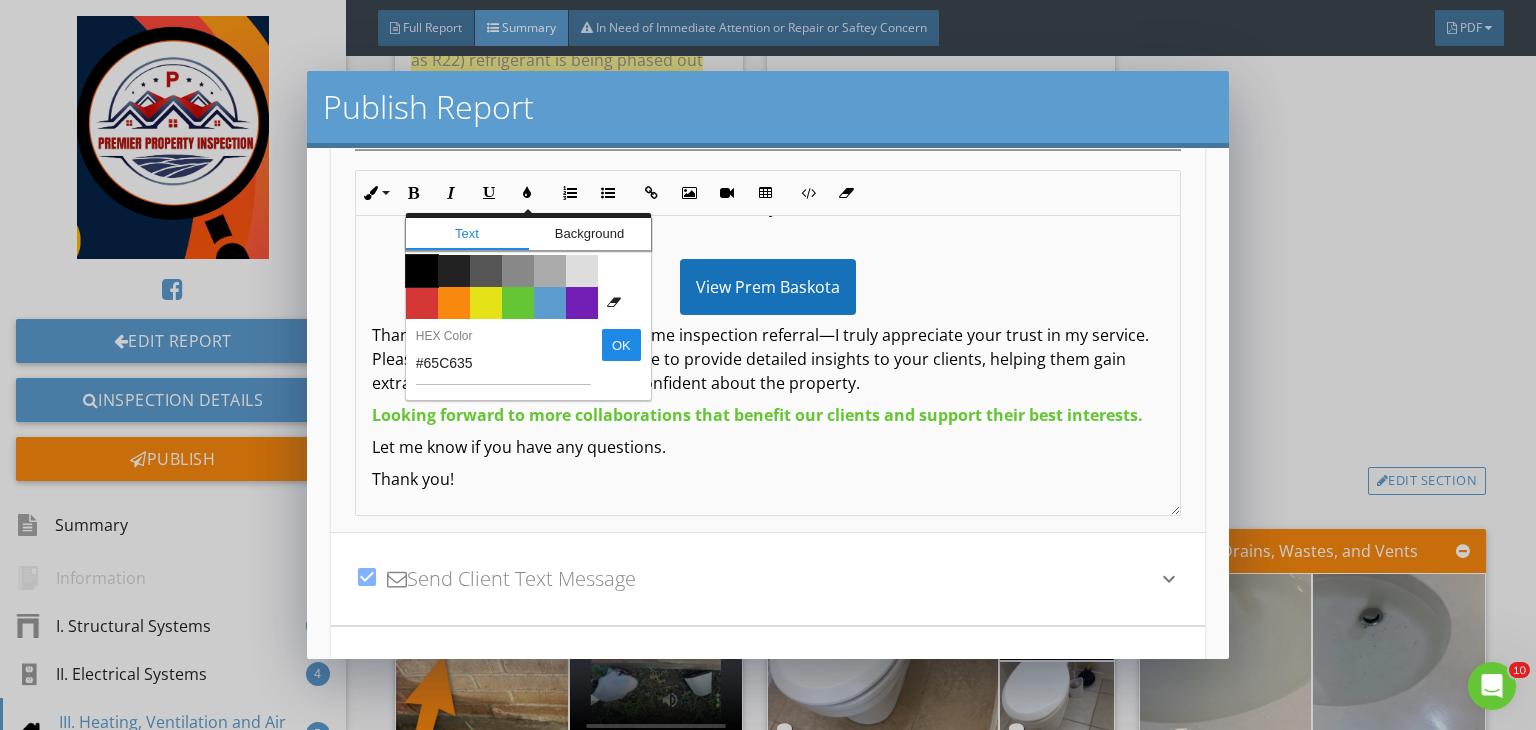 click on "Color #000000" at bounding box center (422, 271) 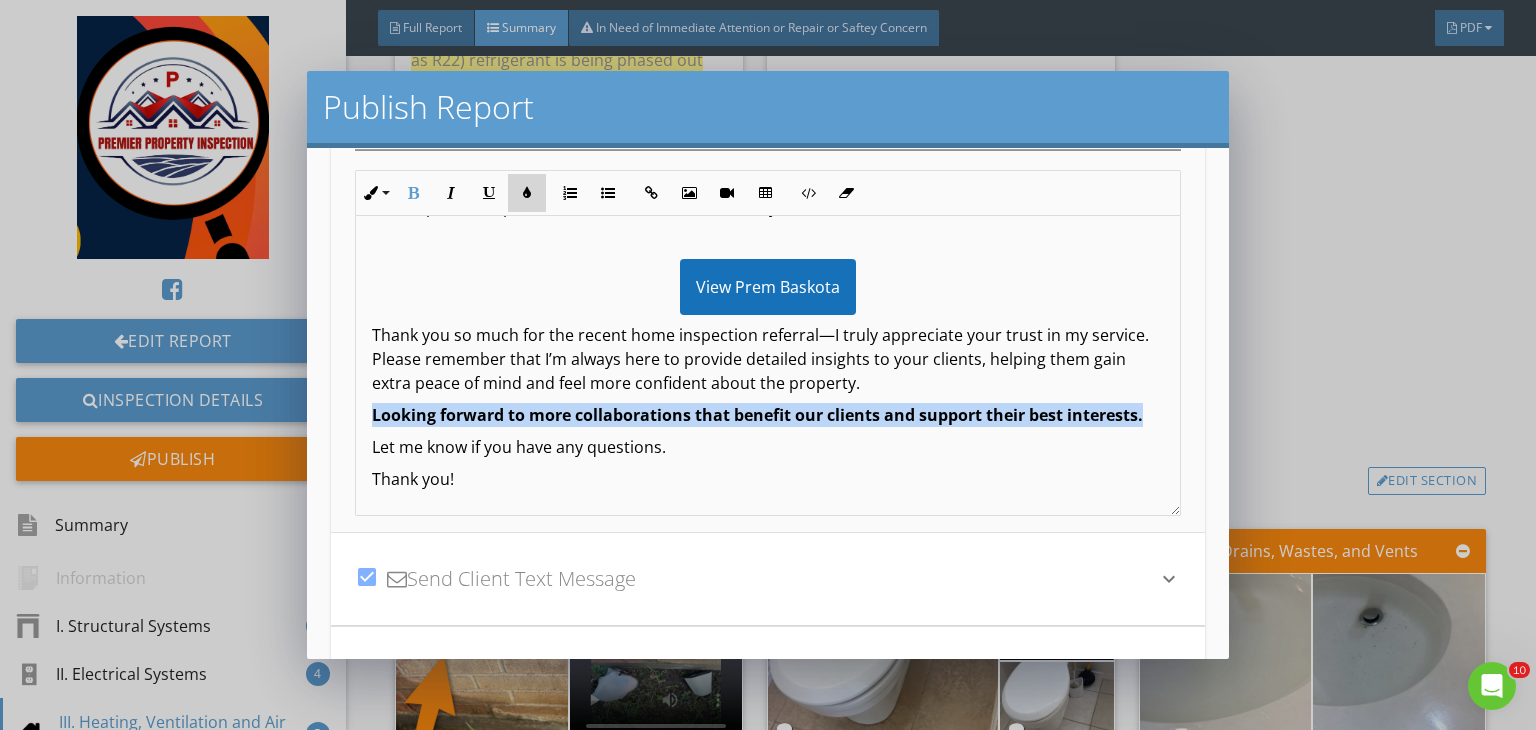 click on "Colors" at bounding box center [527, 193] 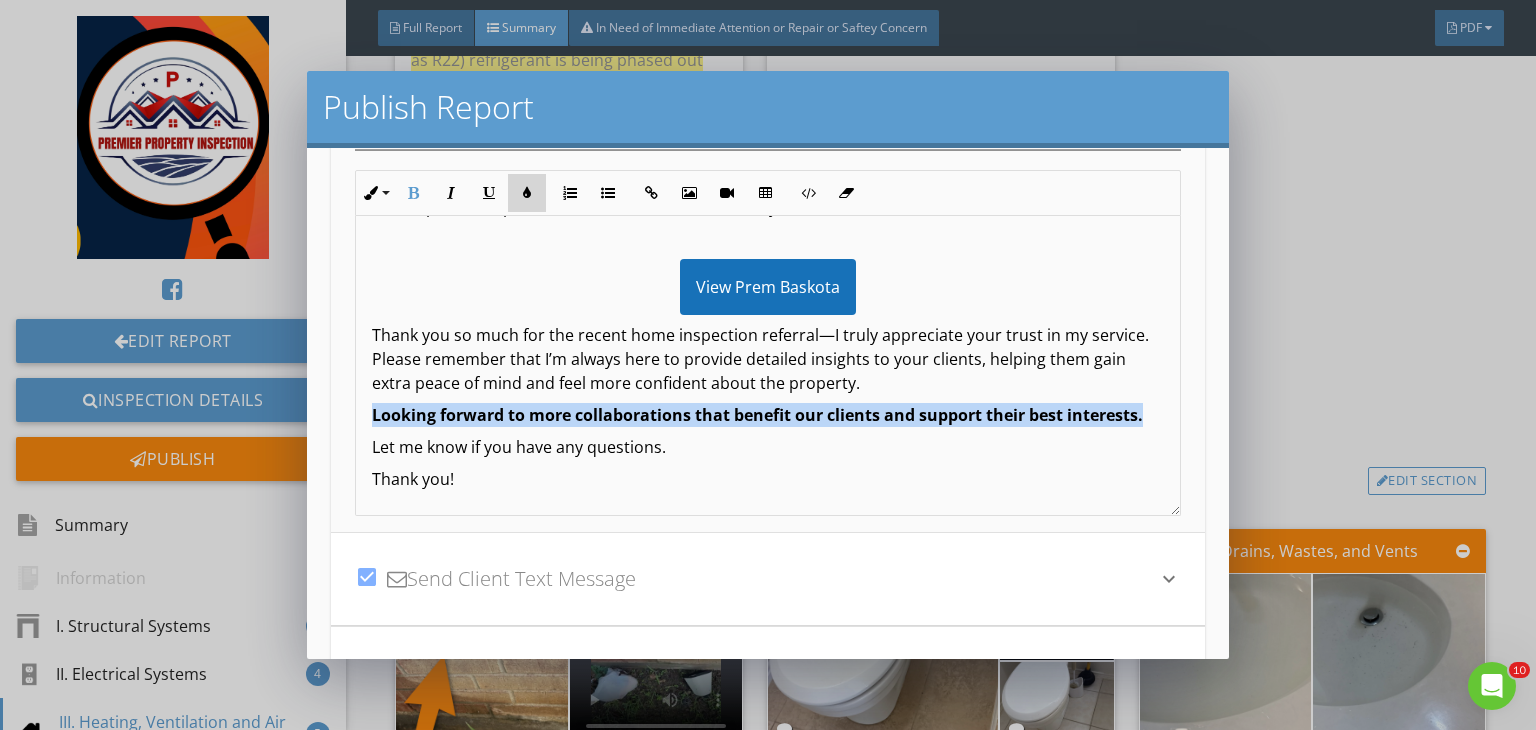 type on "#000000" 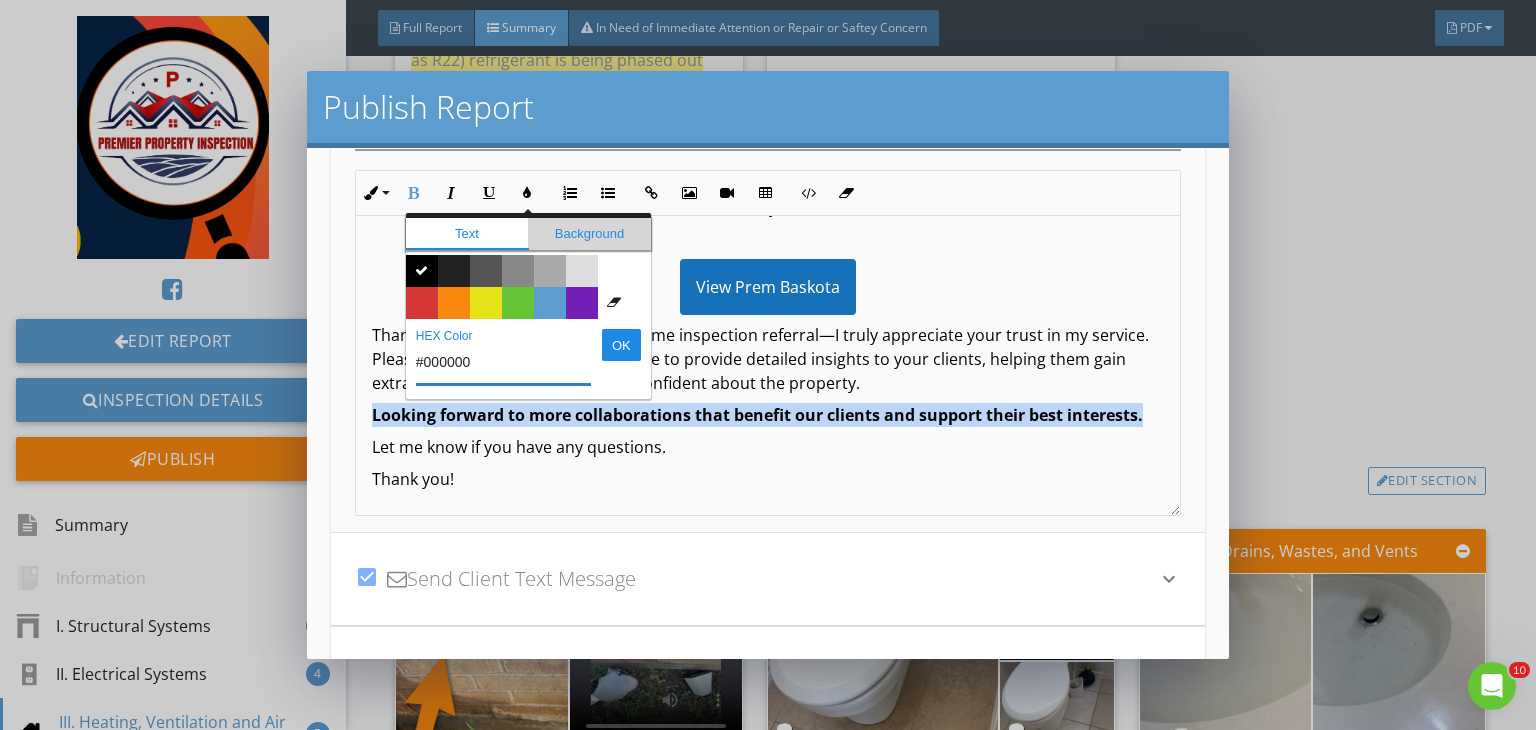 click on "Background" at bounding box center [589, 234] 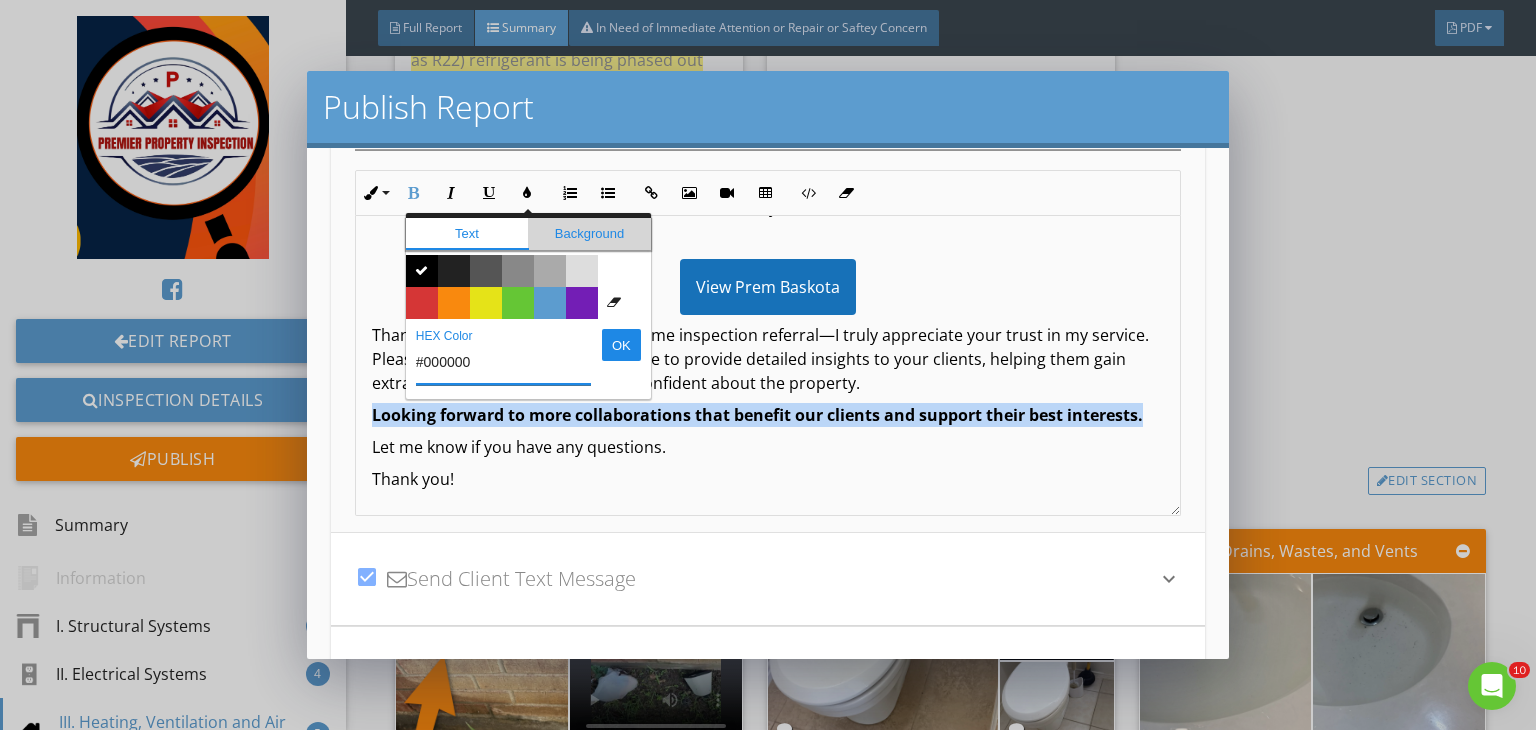 type 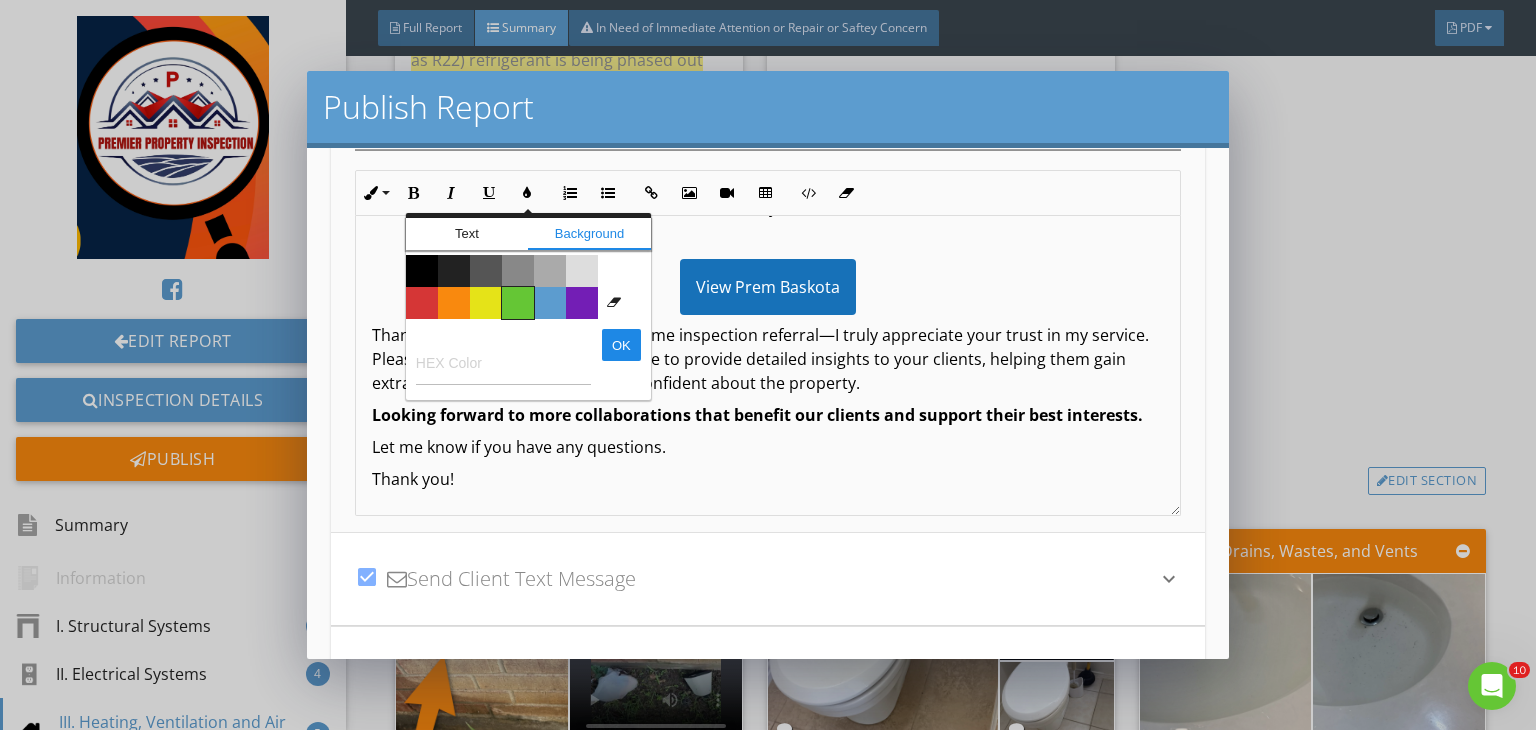 click on "Color #65c635" at bounding box center (518, 303) 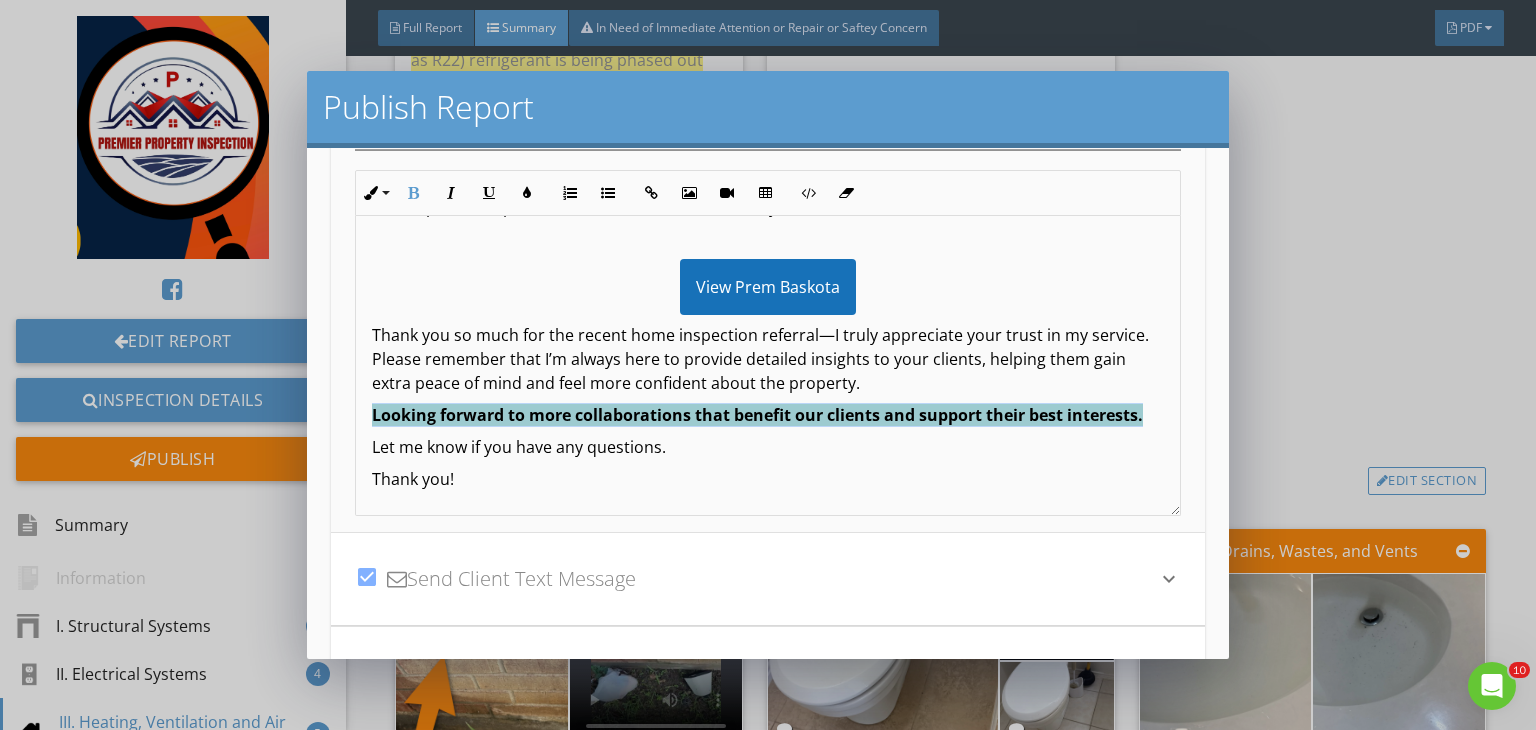 click on "Looking forward to more collaborations that benefit our clients and support their best interests." at bounding box center [768, 415] 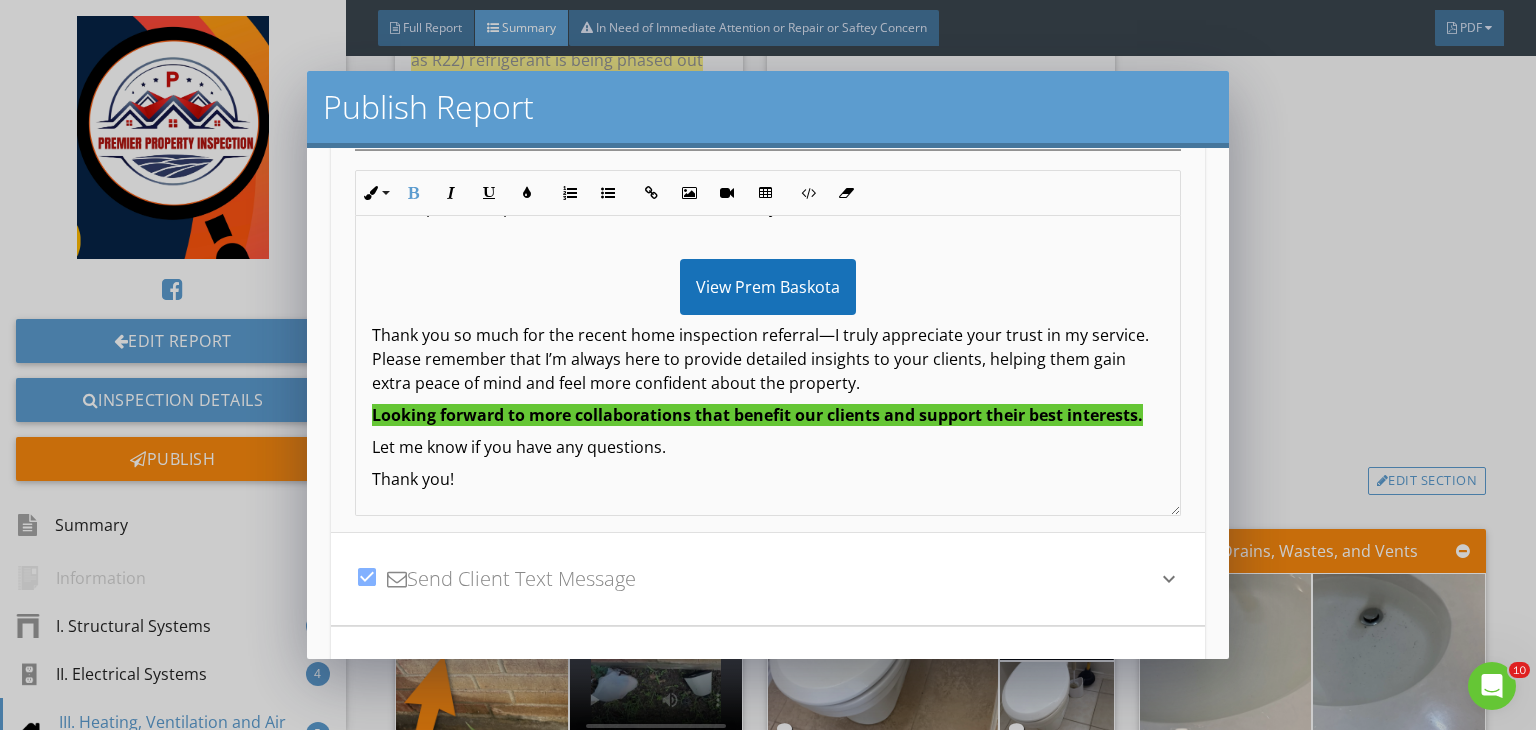 scroll, scrollTop: 100, scrollLeft: 0, axis: vertical 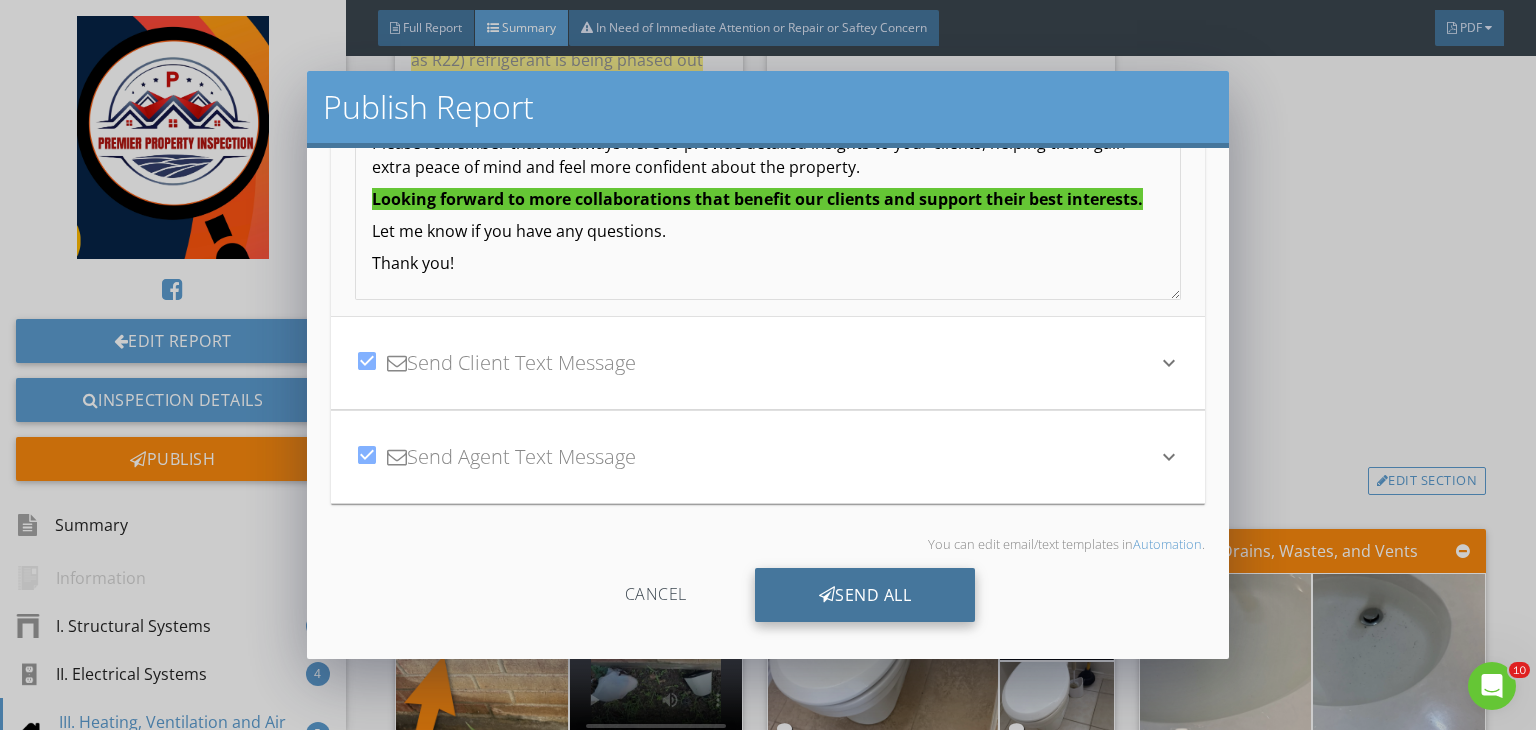 click on "Send All" at bounding box center [865, 595] 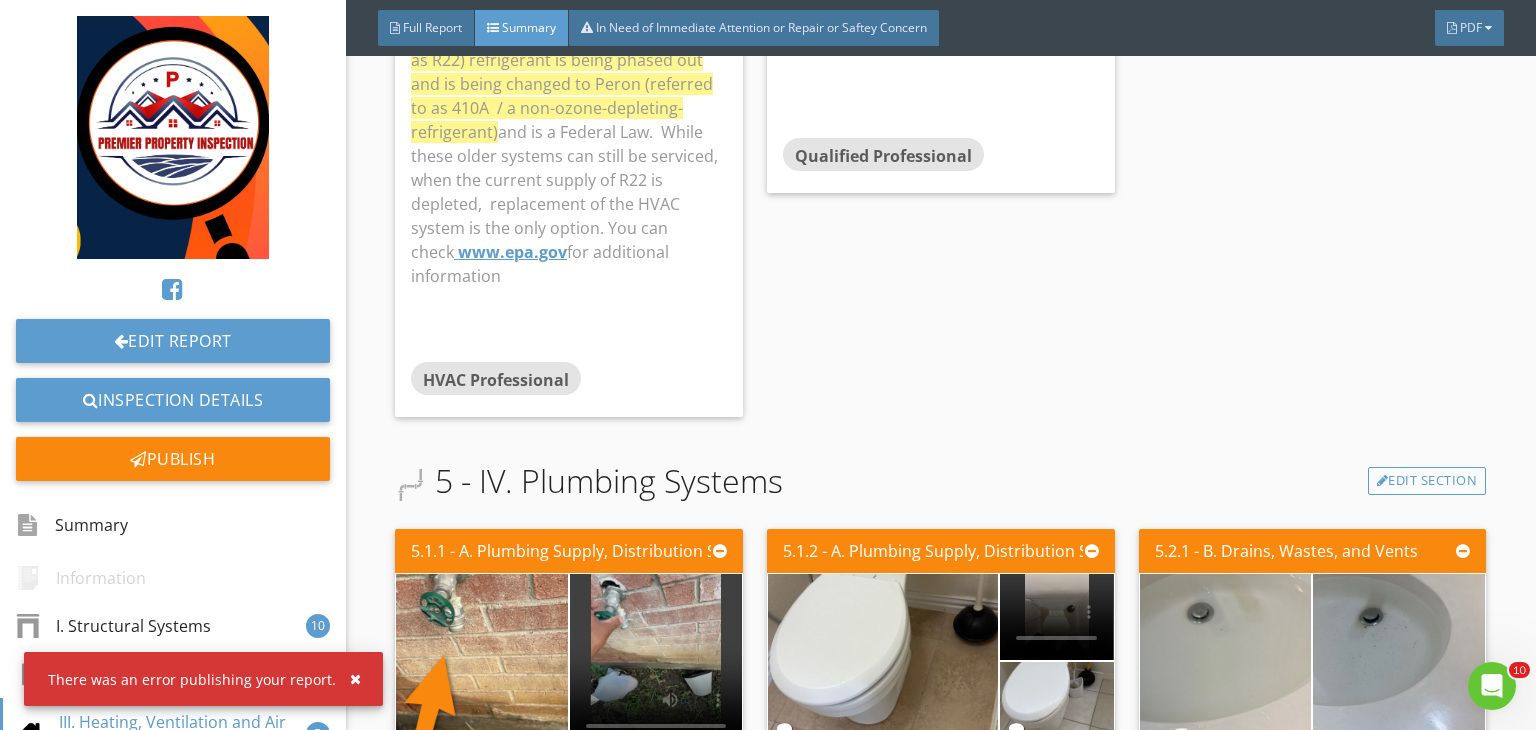 click at bounding box center [768, 365] 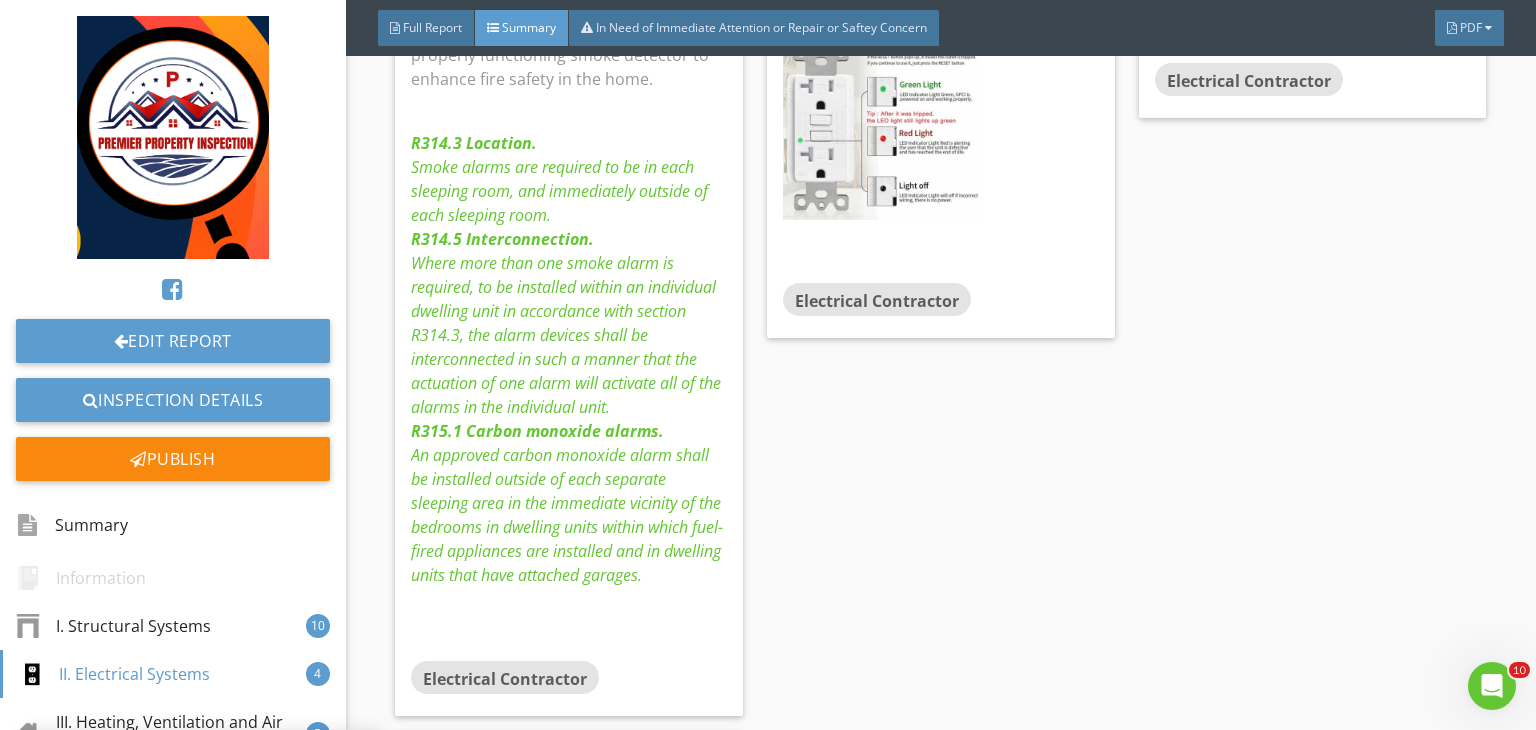 scroll, scrollTop: 4468, scrollLeft: 0, axis: vertical 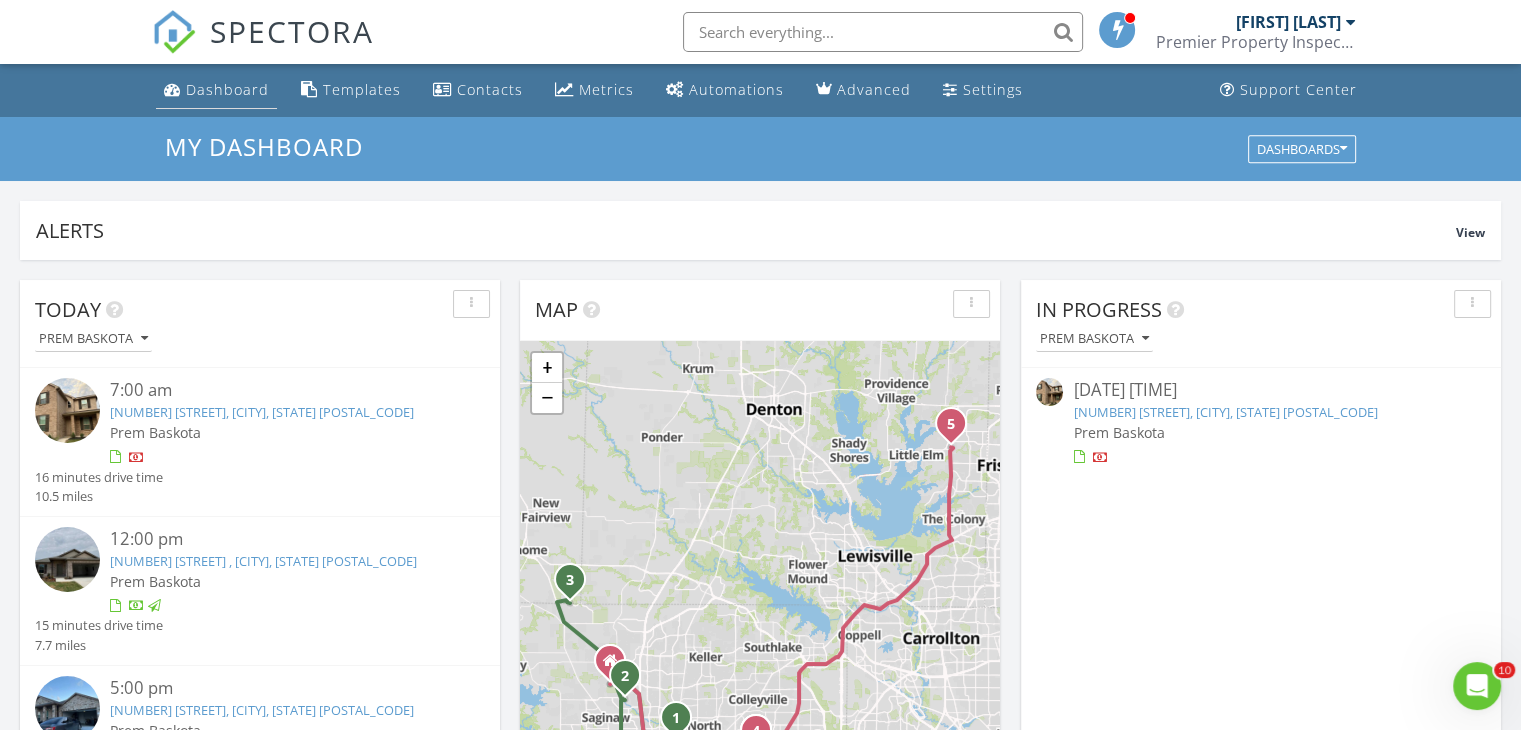 click on "Dashboard" at bounding box center (227, 89) 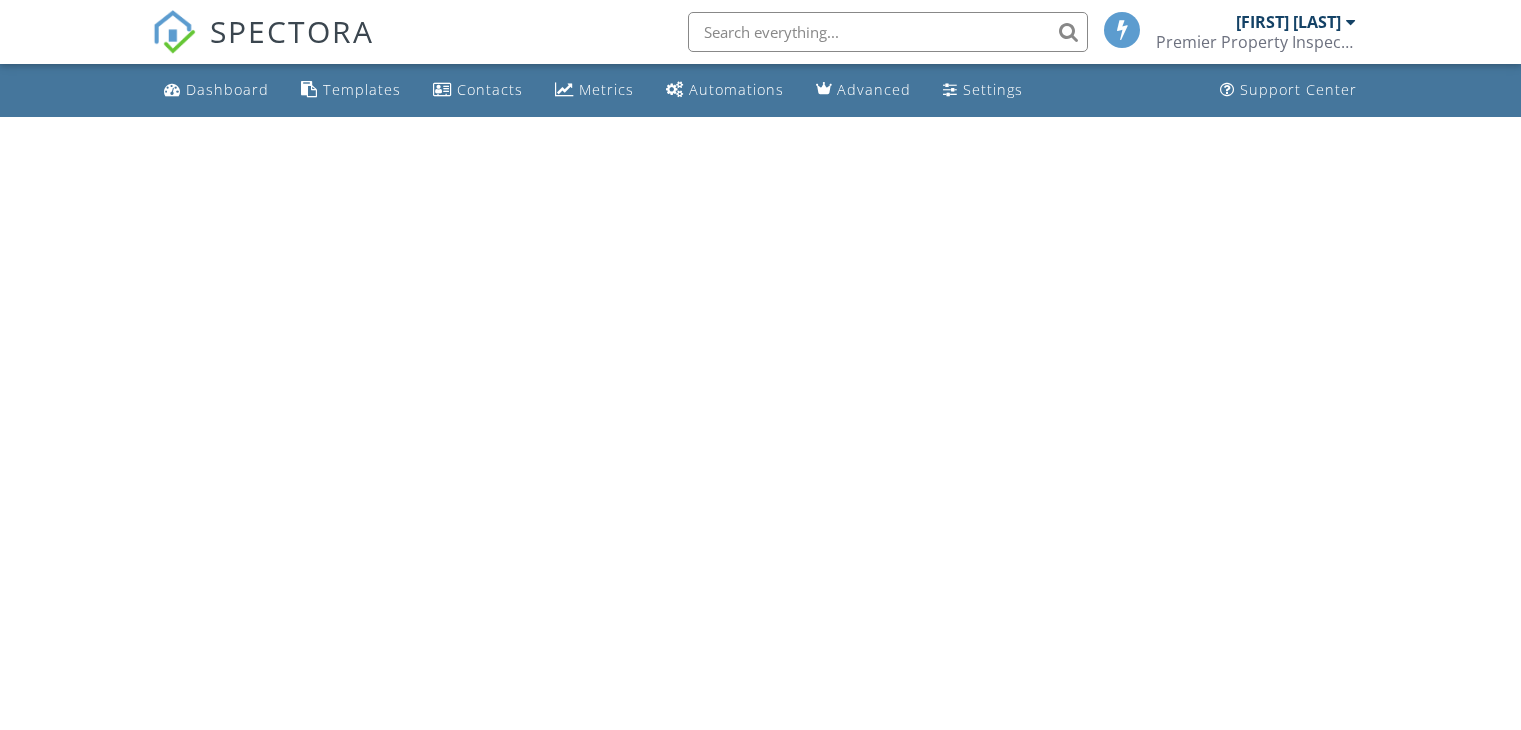 scroll, scrollTop: 0, scrollLeft: 0, axis: both 